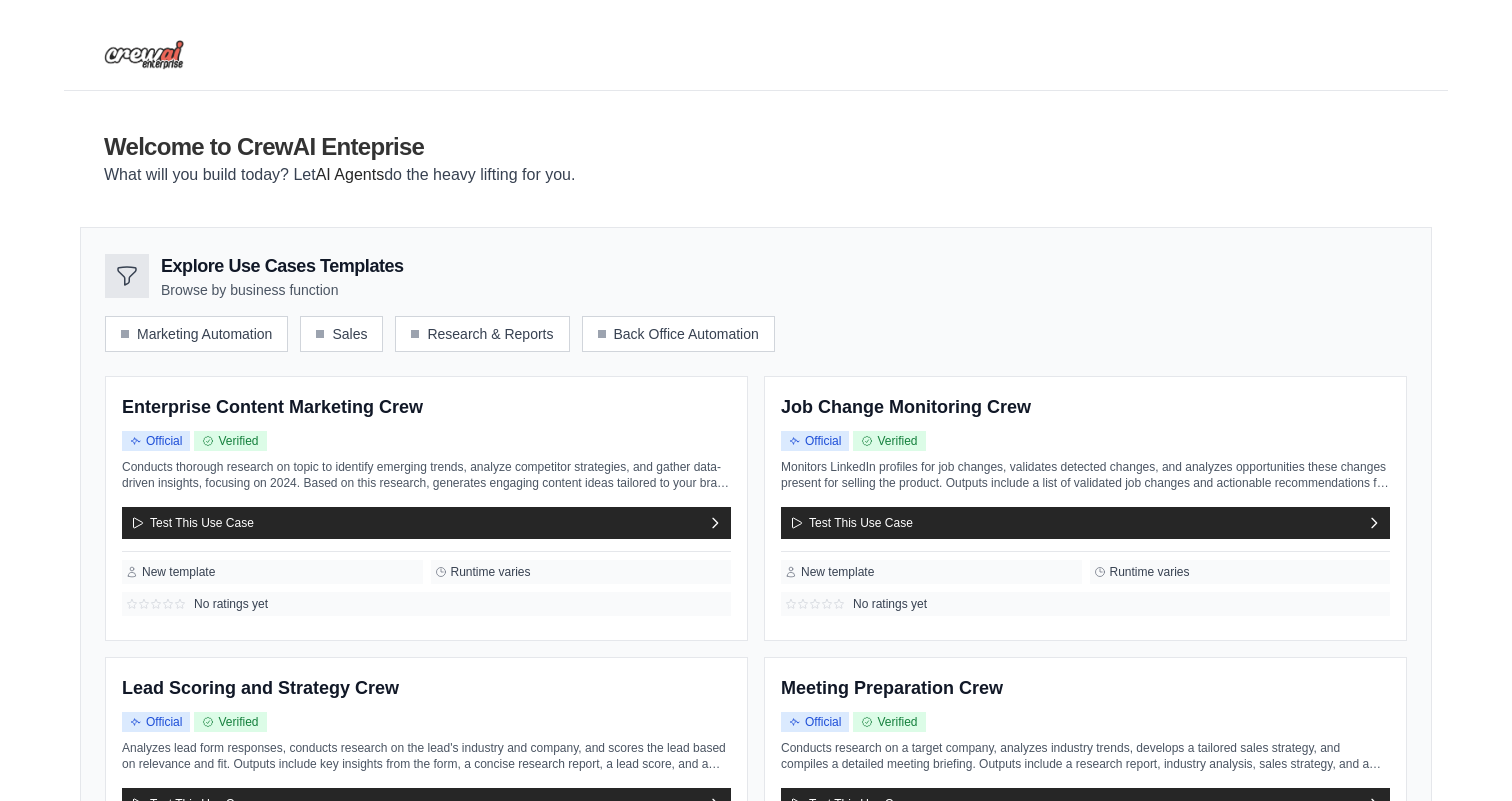 scroll, scrollTop: 0, scrollLeft: 0, axis: both 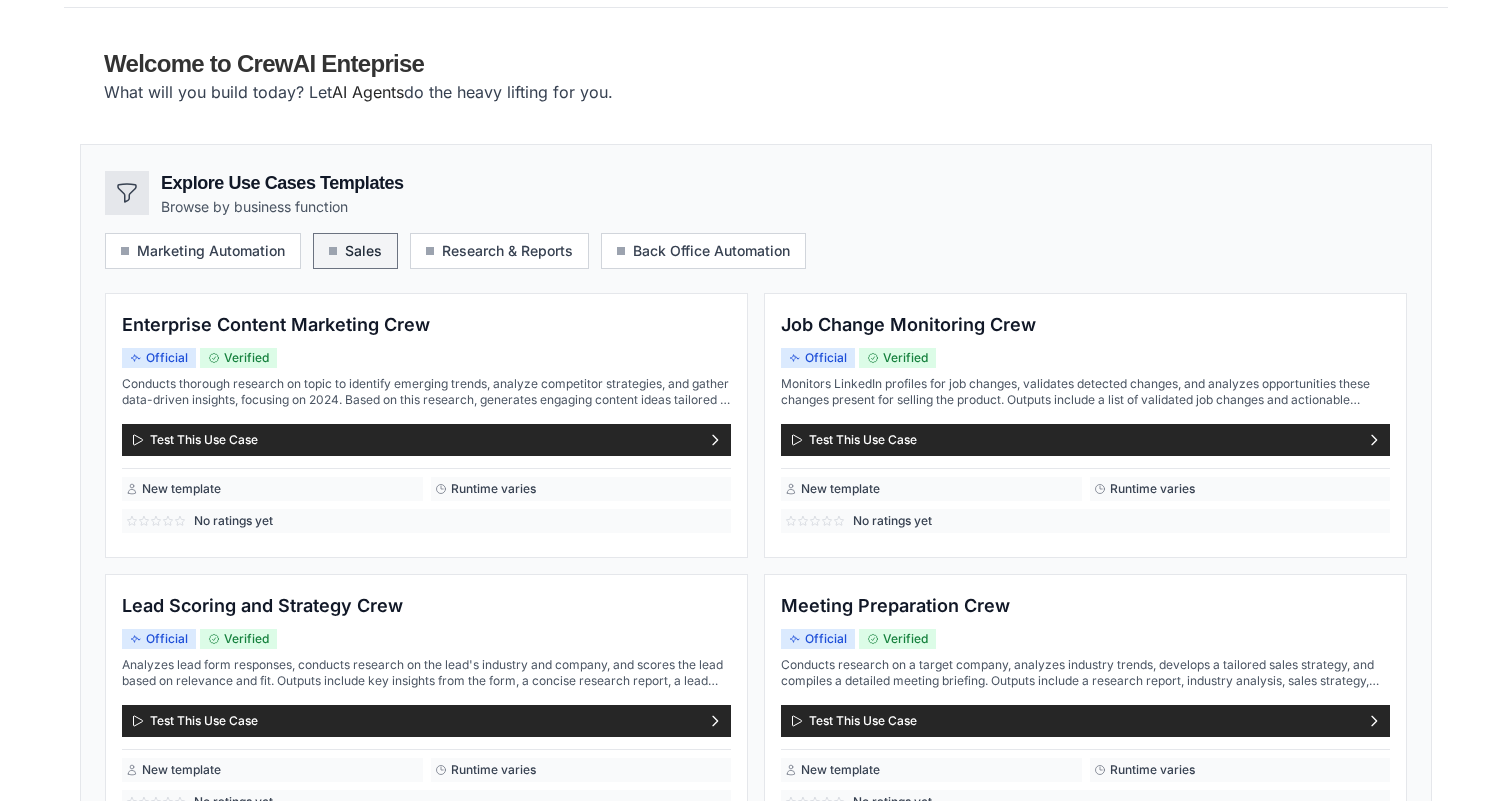 click on "Sales" at bounding box center [355, 251] 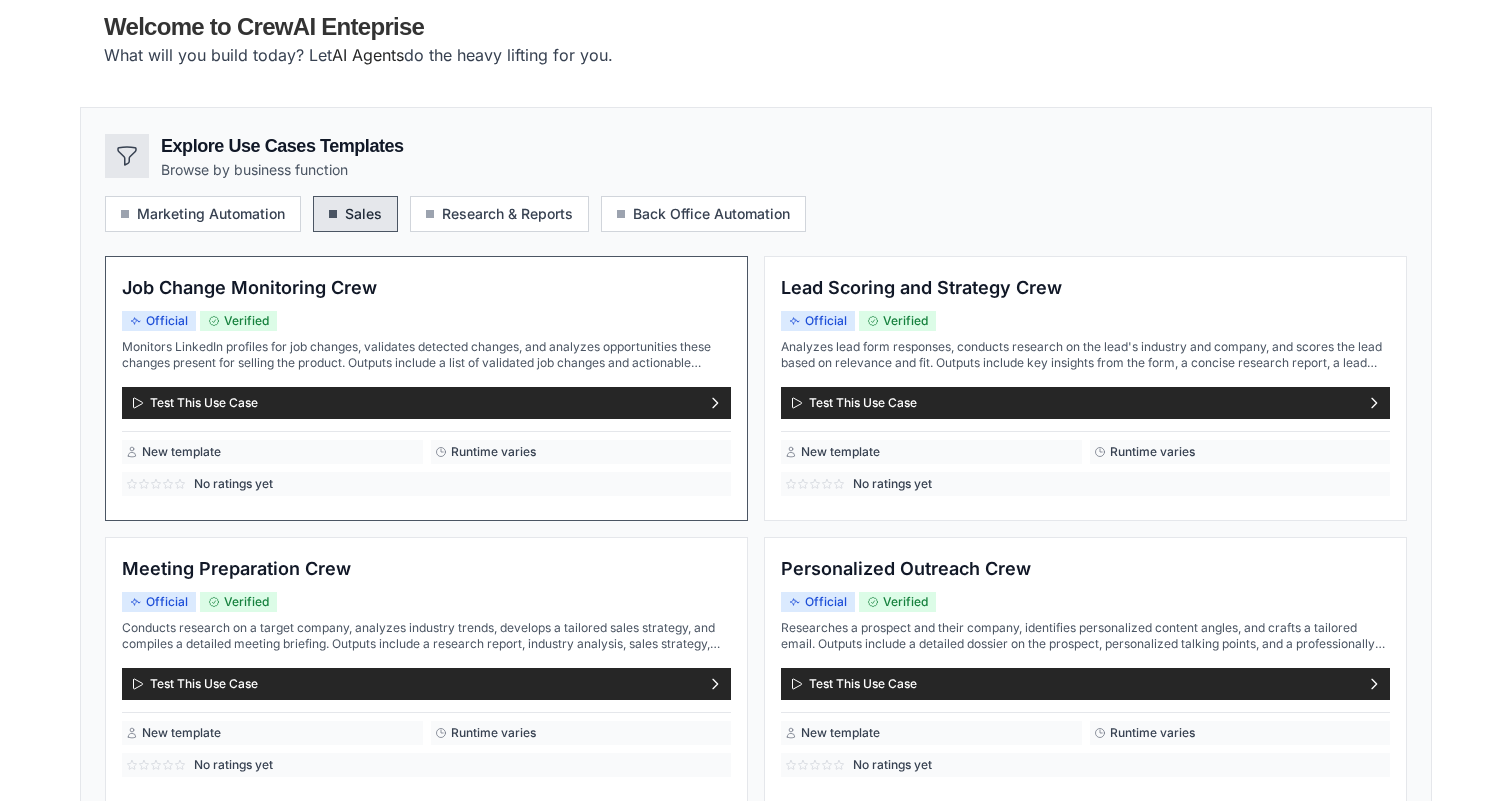 scroll, scrollTop: 122, scrollLeft: 0, axis: vertical 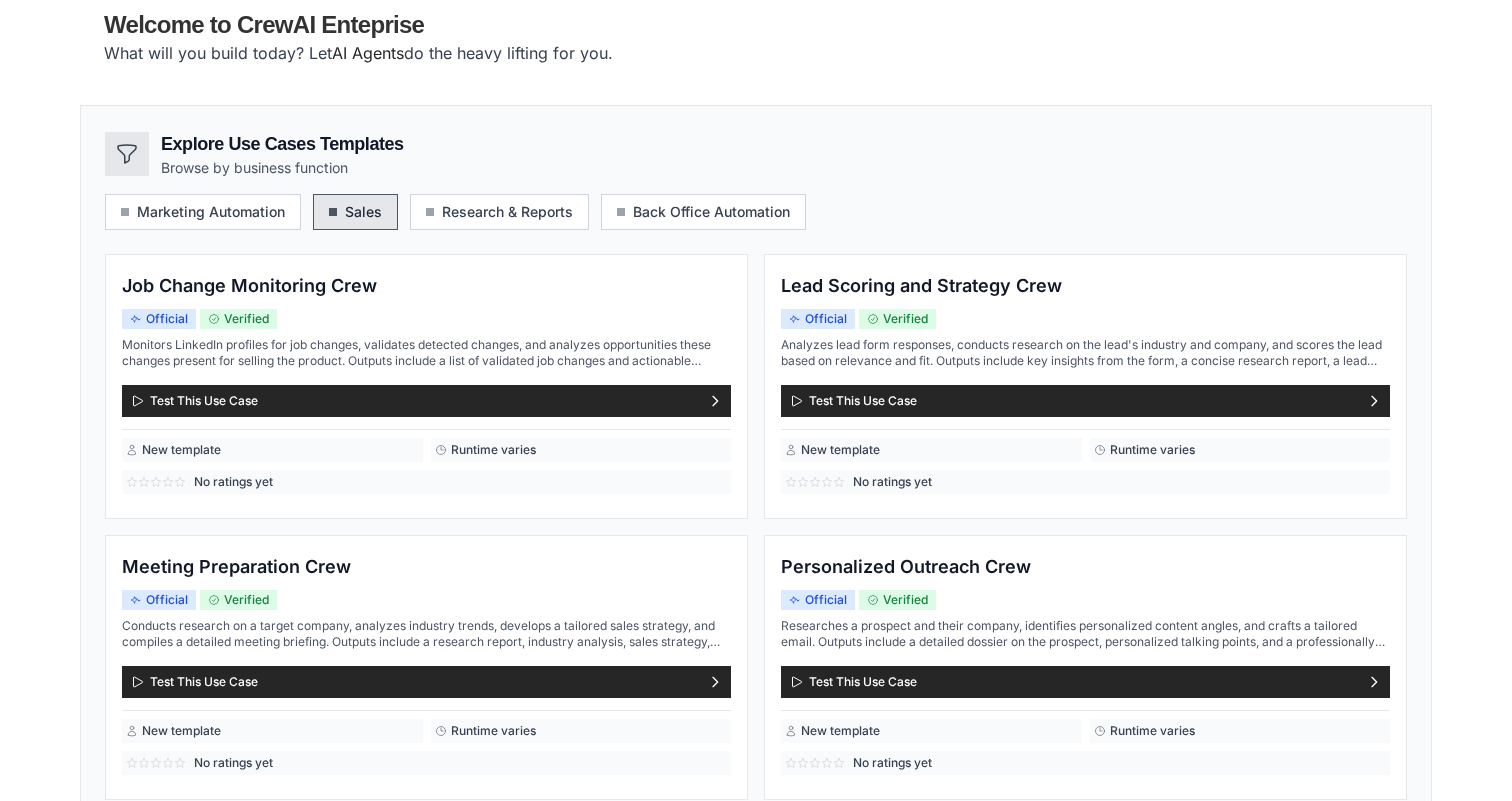 click on "Sales" at bounding box center (355, 212) 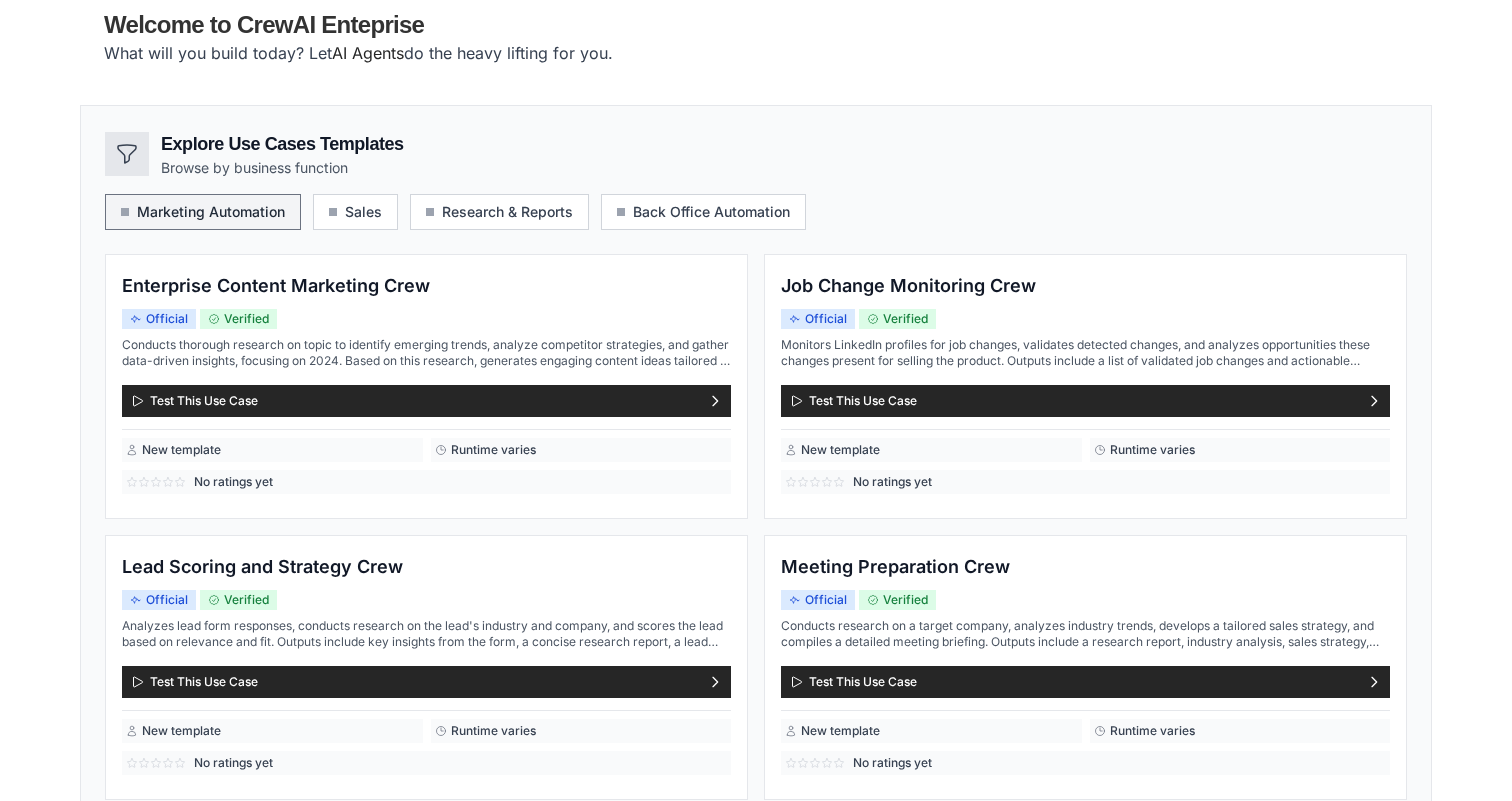 click on "Marketing Automation" at bounding box center (203, 212) 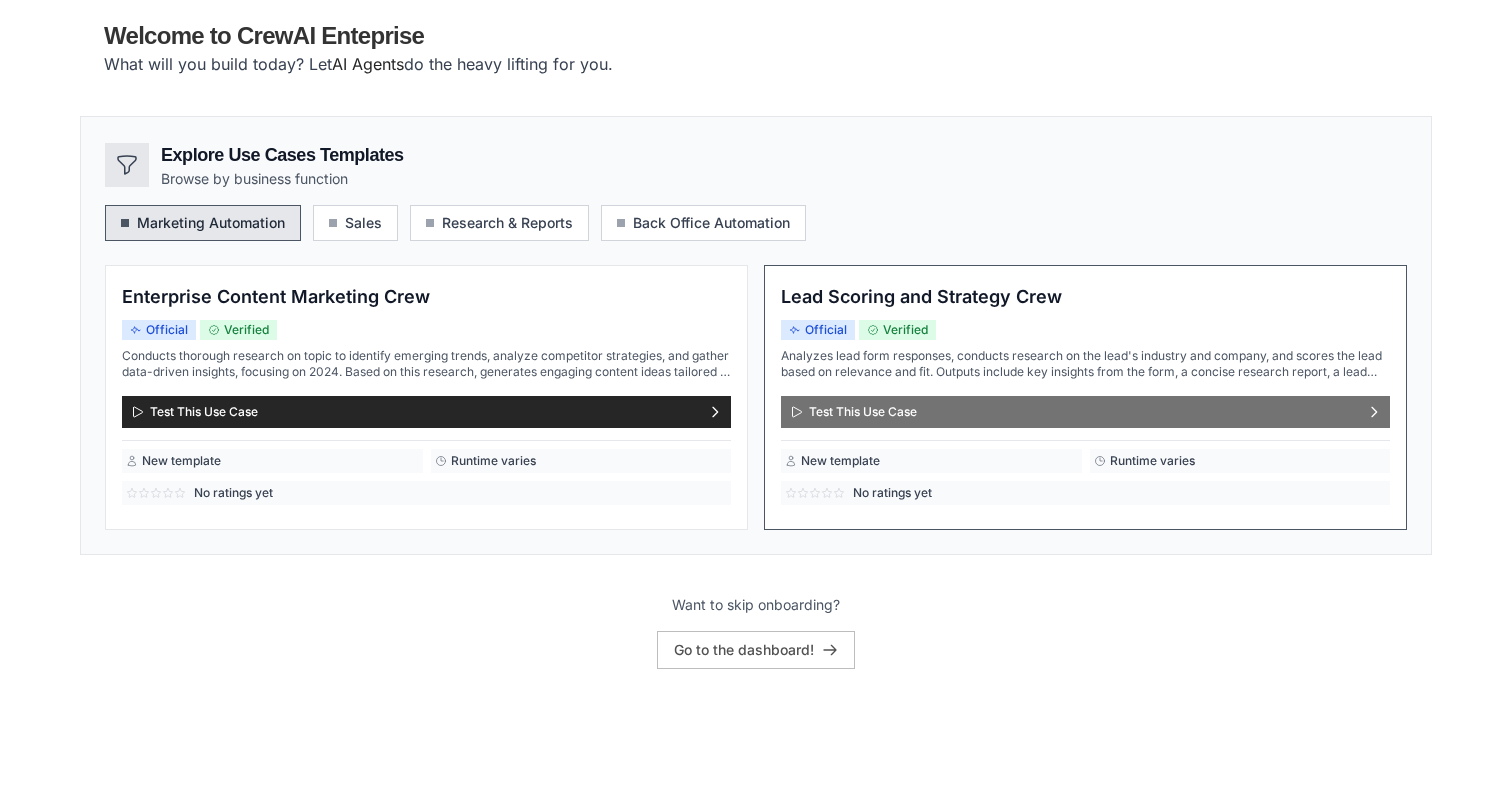 click on "Test This Use Case" at bounding box center (853, 412) 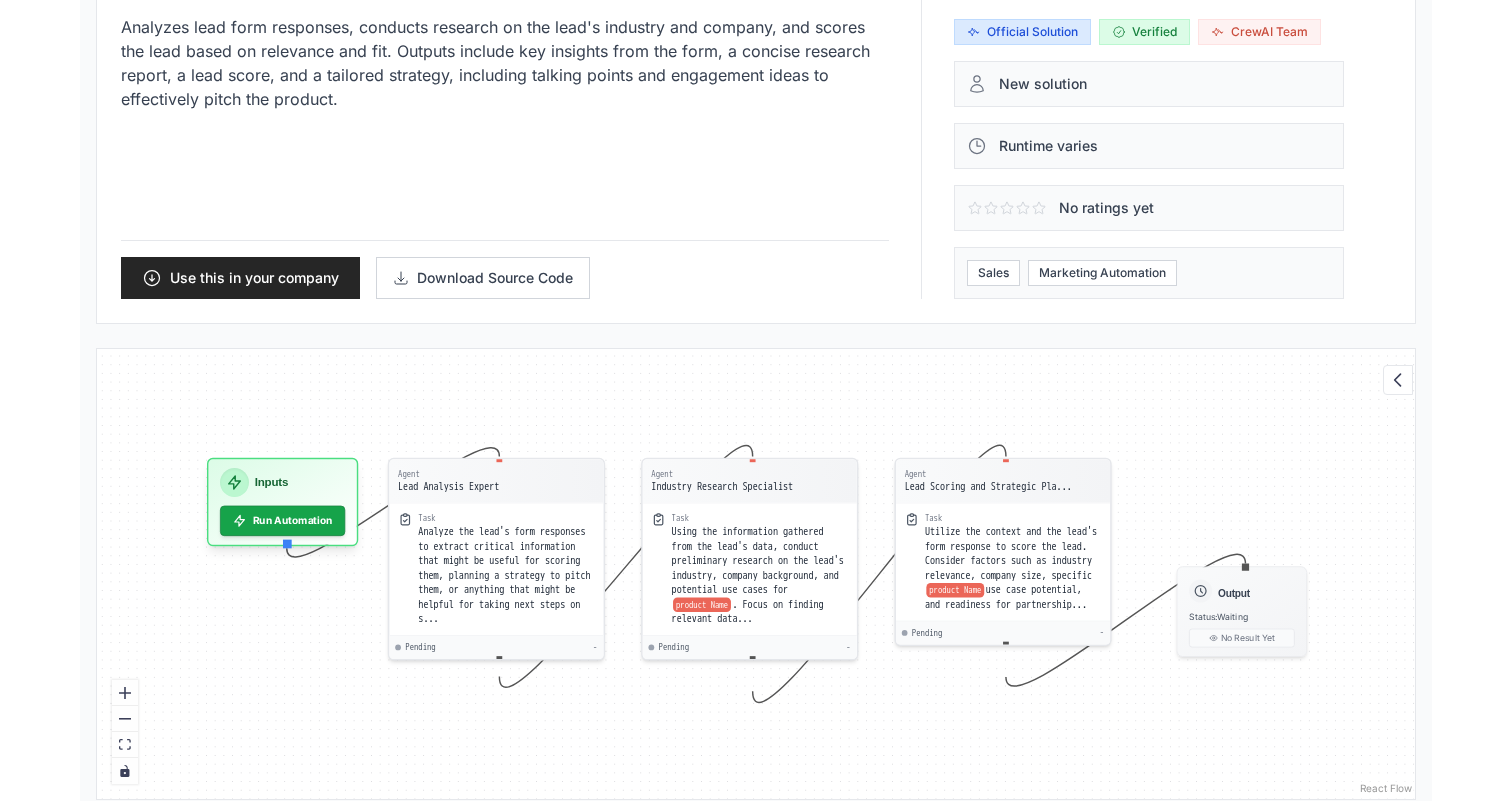 scroll, scrollTop: 227, scrollLeft: 0, axis: vertical 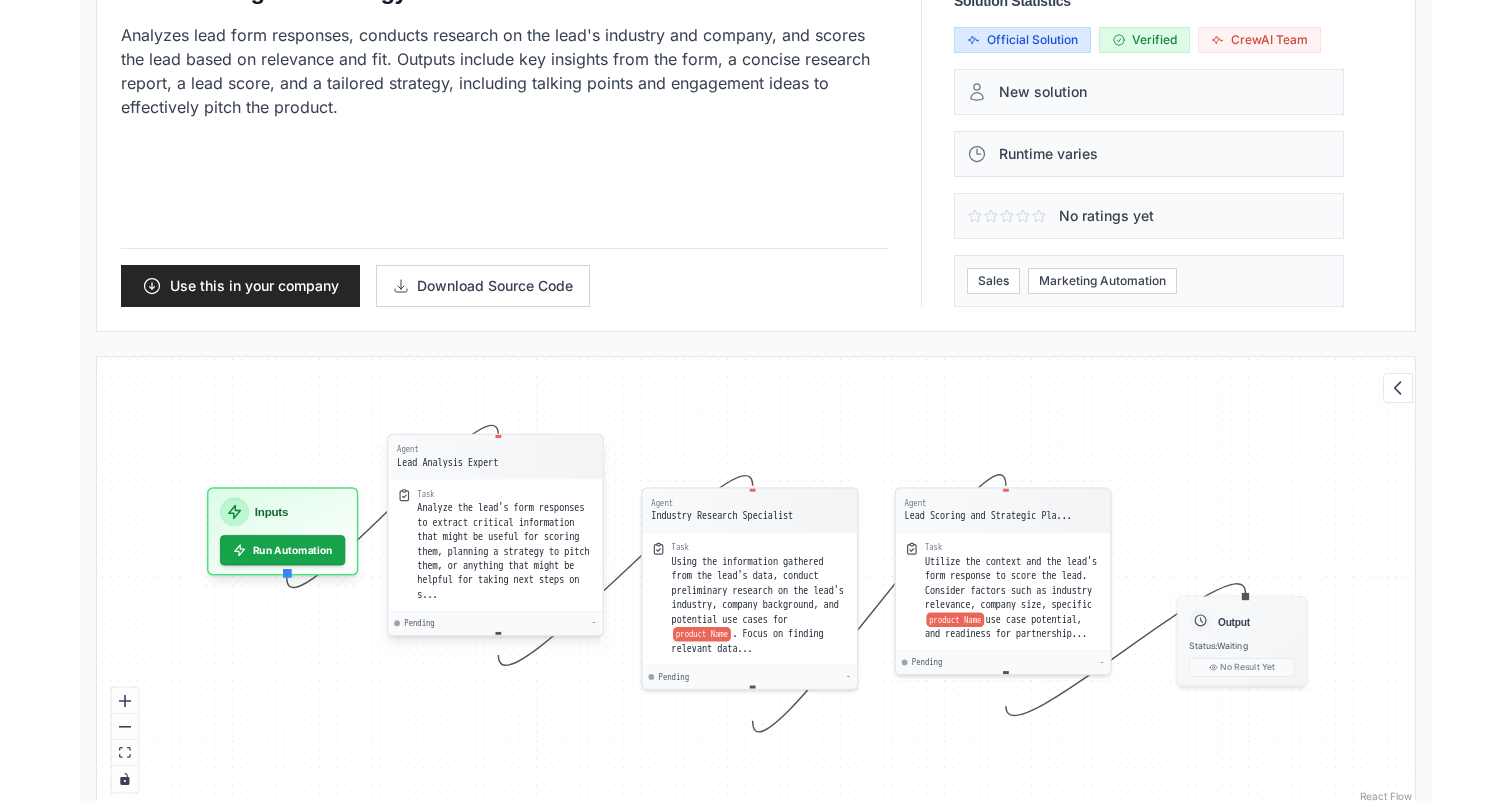 drag, startPoint x: 509, startPoint y: 521, endPoint x: 509, endPoint y: 477, distance: 44 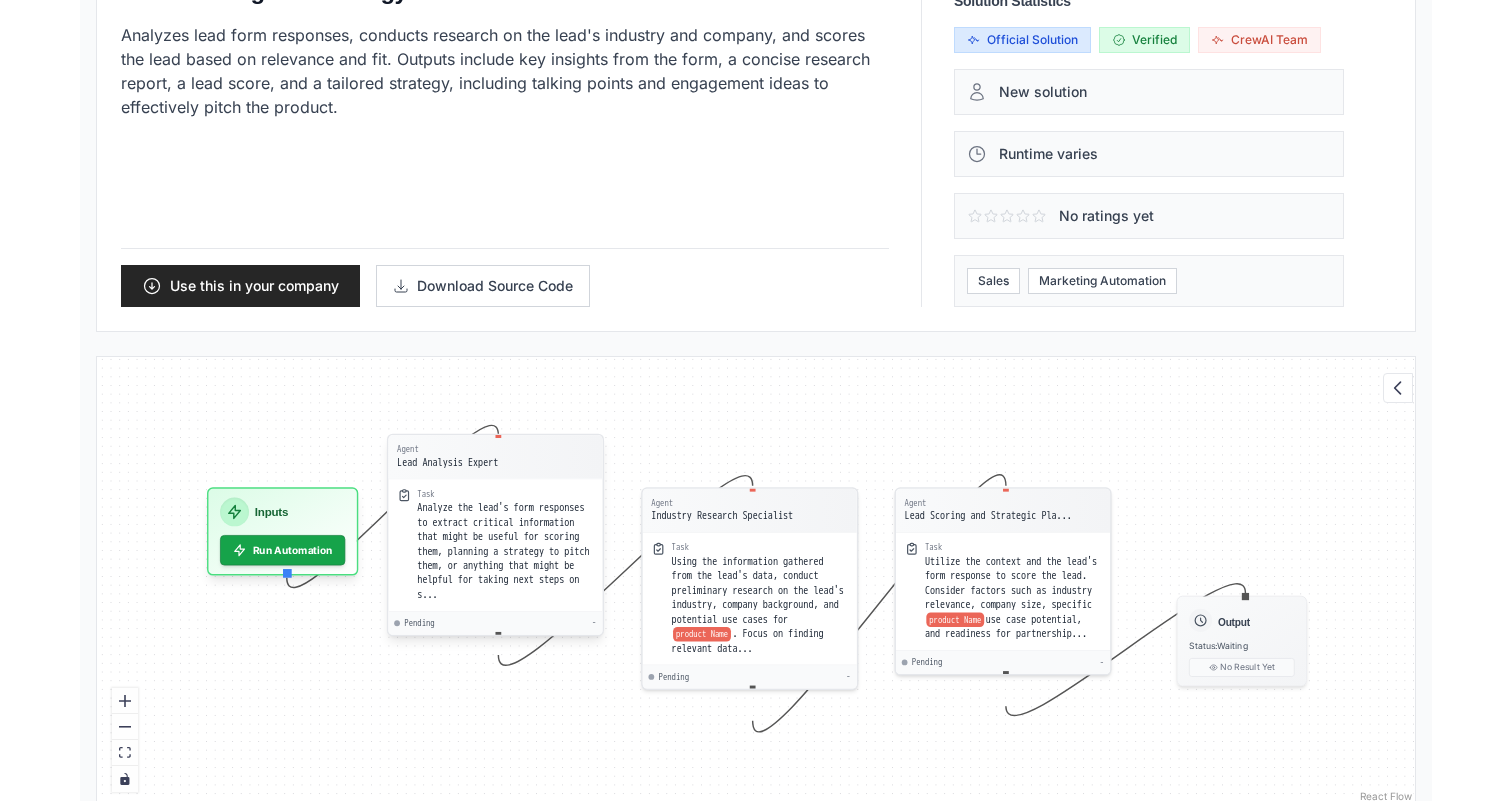 click on "Task" at bounding box center [505, 494] 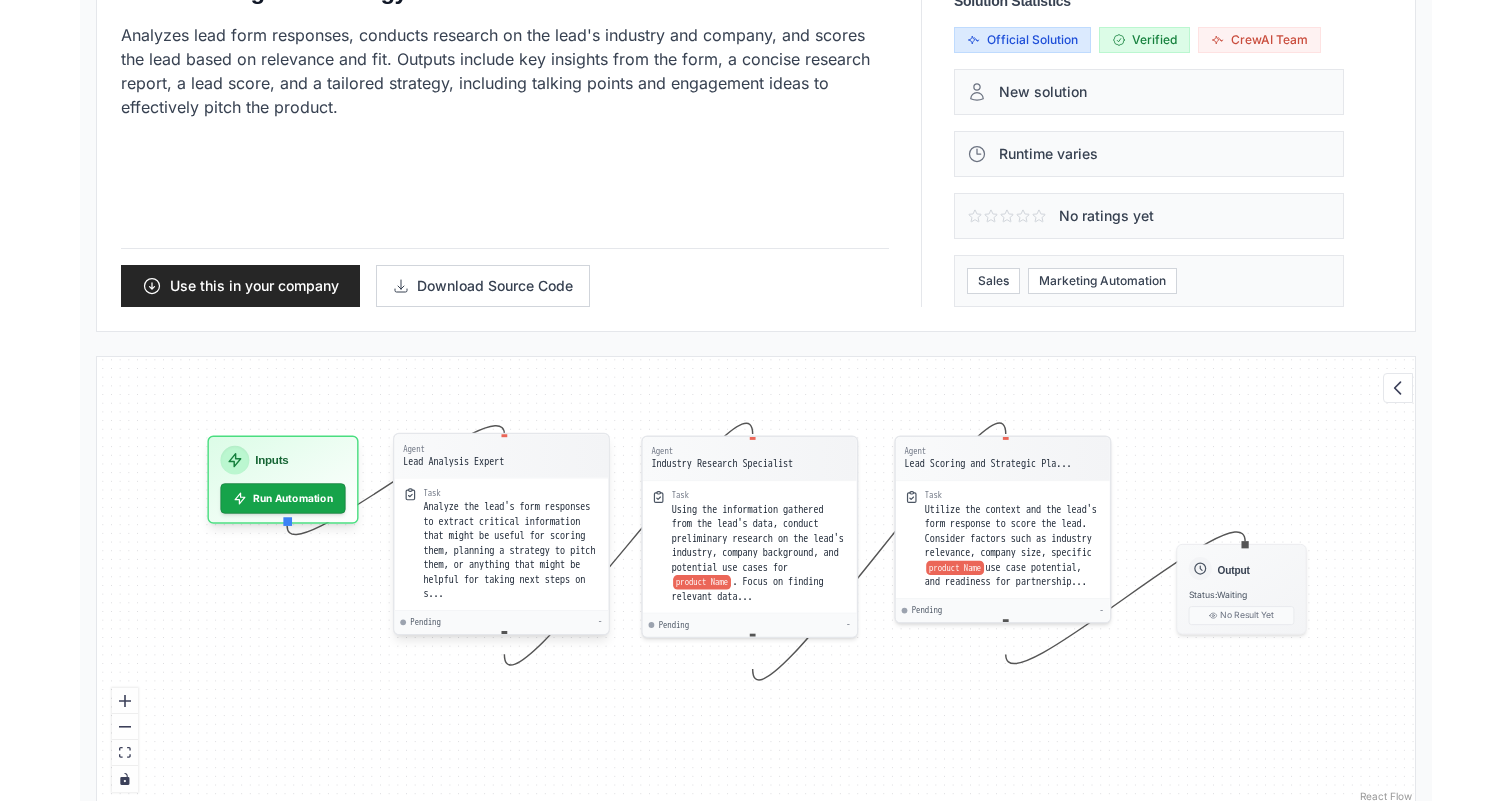 click on "Task Analyze the lead's form responses to extract critical information that might be useful for scoring them, planning a strategy to pitch them, or anything that might be helpful for taking next steps on s..." at bounding box center (501, 544) 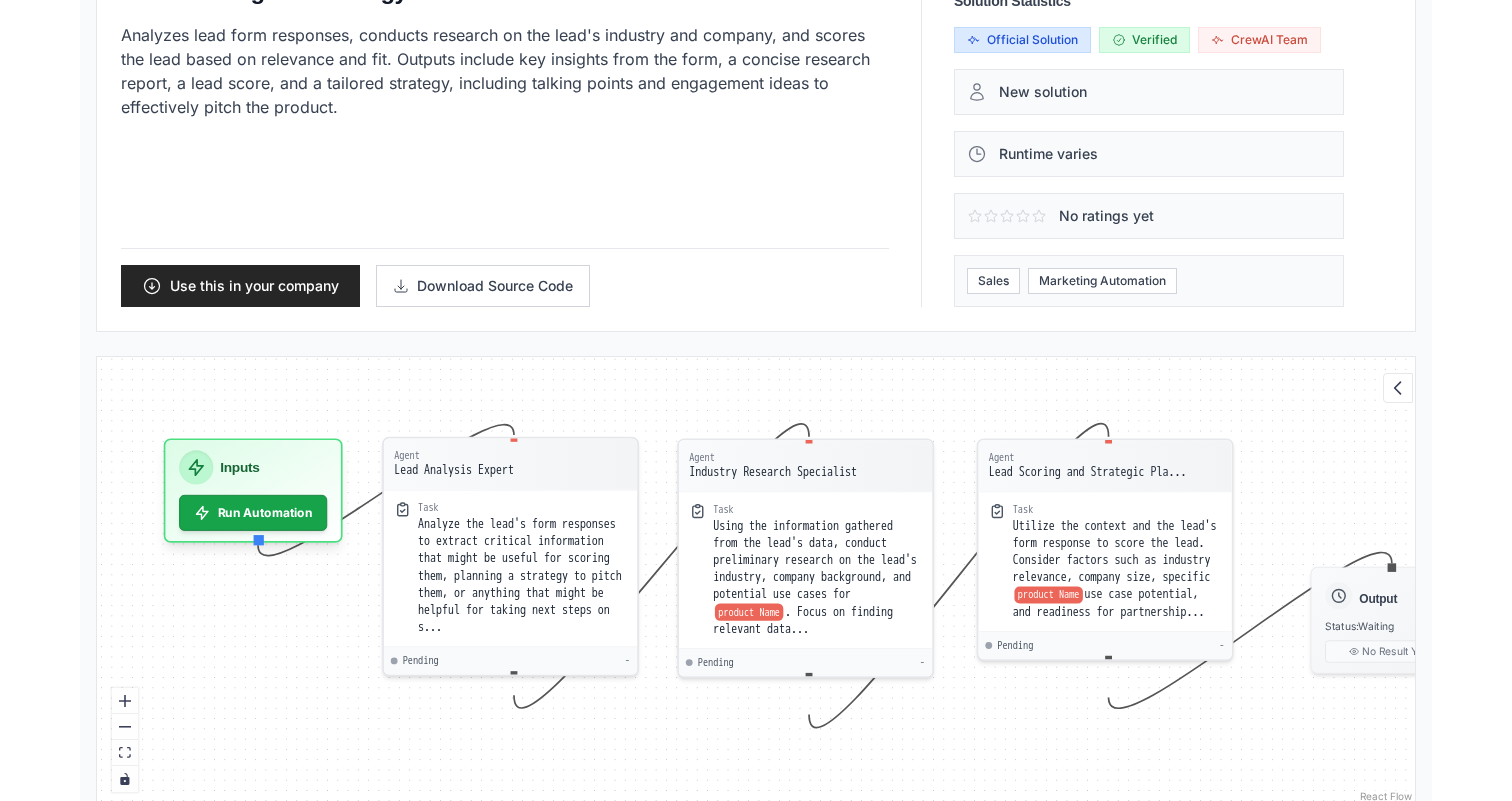 click on "Lead Scoring and Strategy Crew
Analyzes lead form responses, conducts research on the lead's industry and company, and scores the lead based on relevance and fit. Outputs include key insights from the form, a concise research report, a lead score, and a tailored strategy, including talking points and engagement ideas to effectively pitch the product.
Use this in your company
Download Source Code
Solution Statistics" at bounding box center [756, 141] 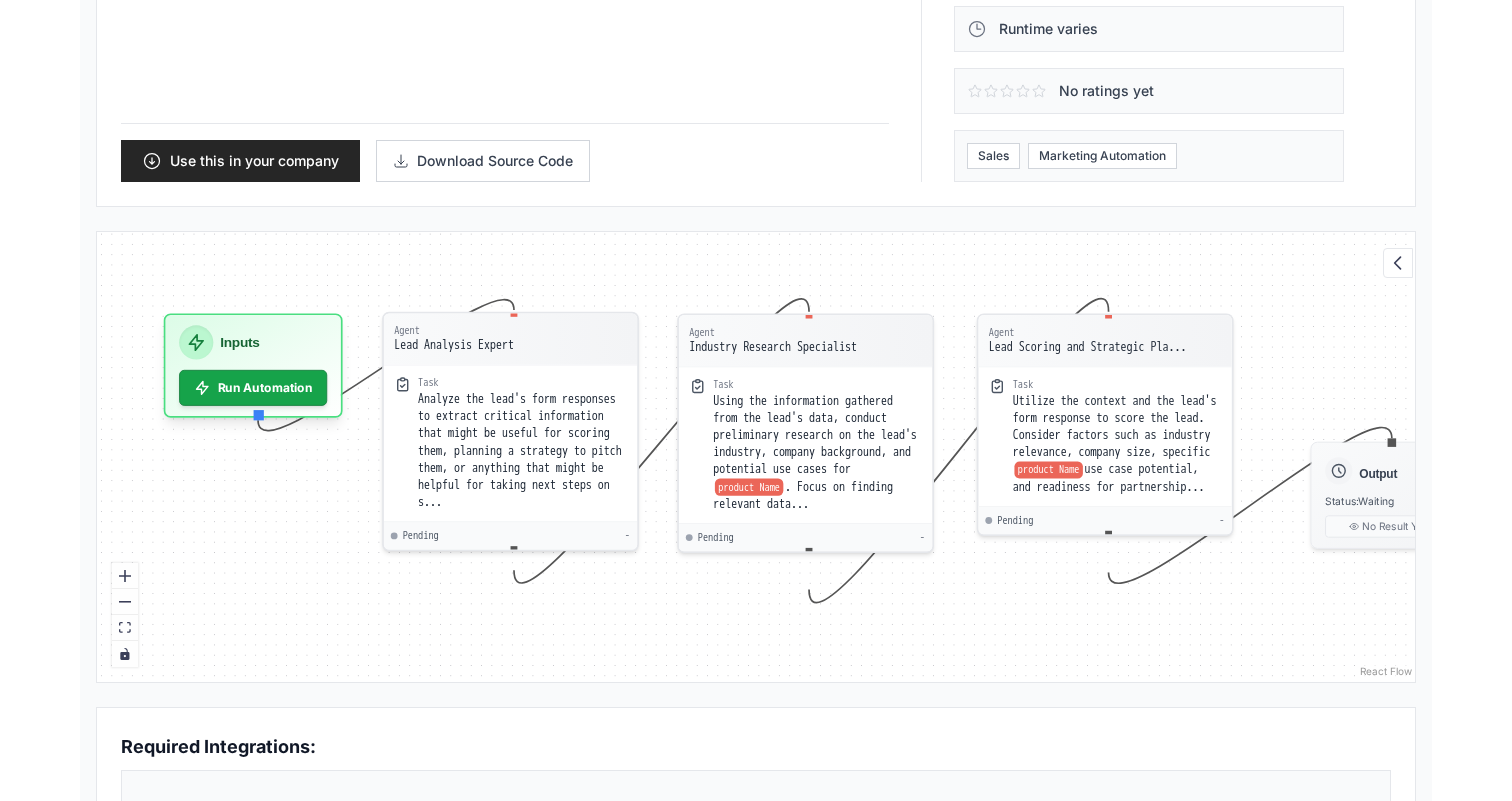 scroll, scrollTop: 355, scrollLeft: 0, axis: vertical 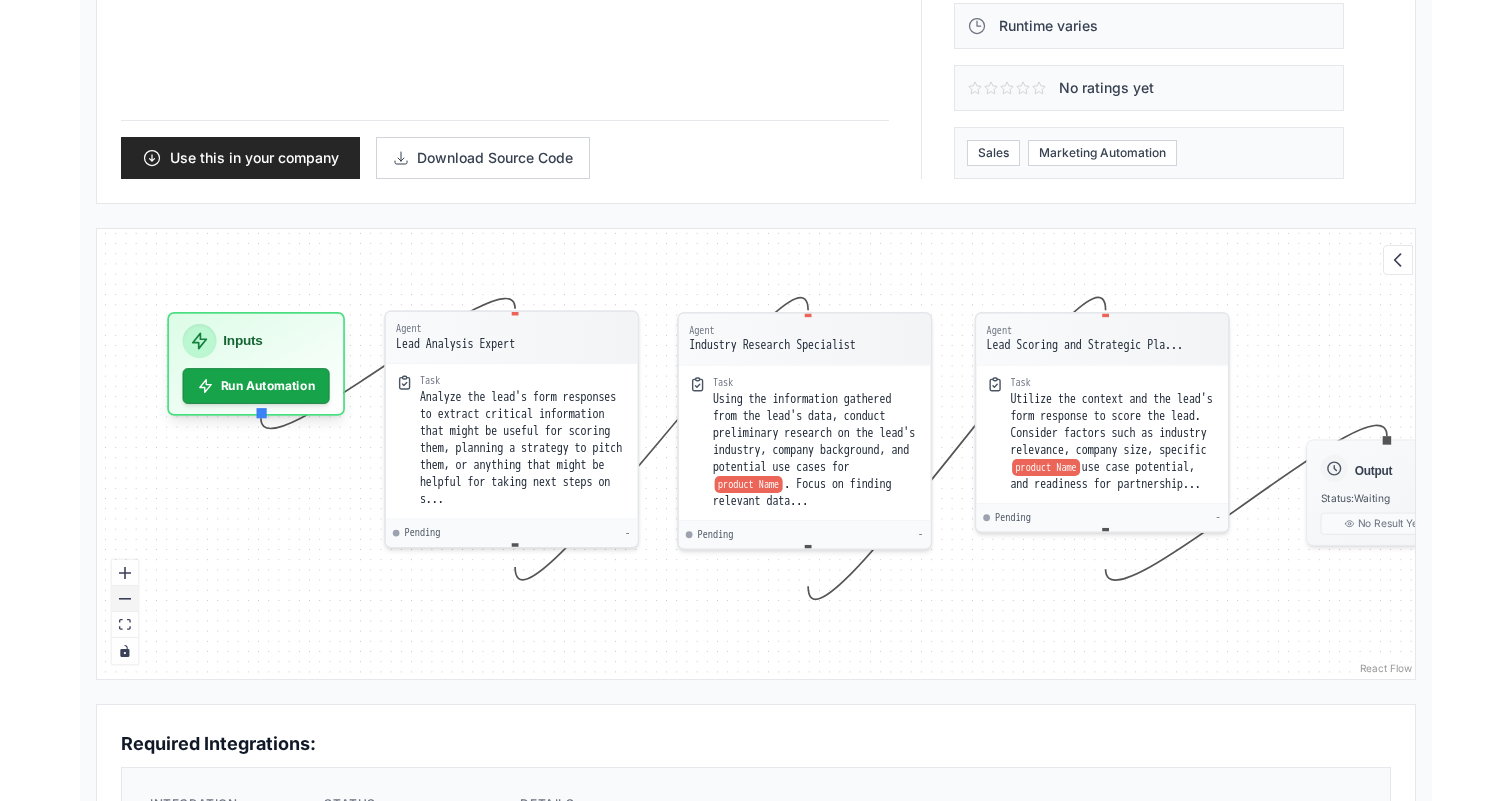 click at bounding box center (125, 599) 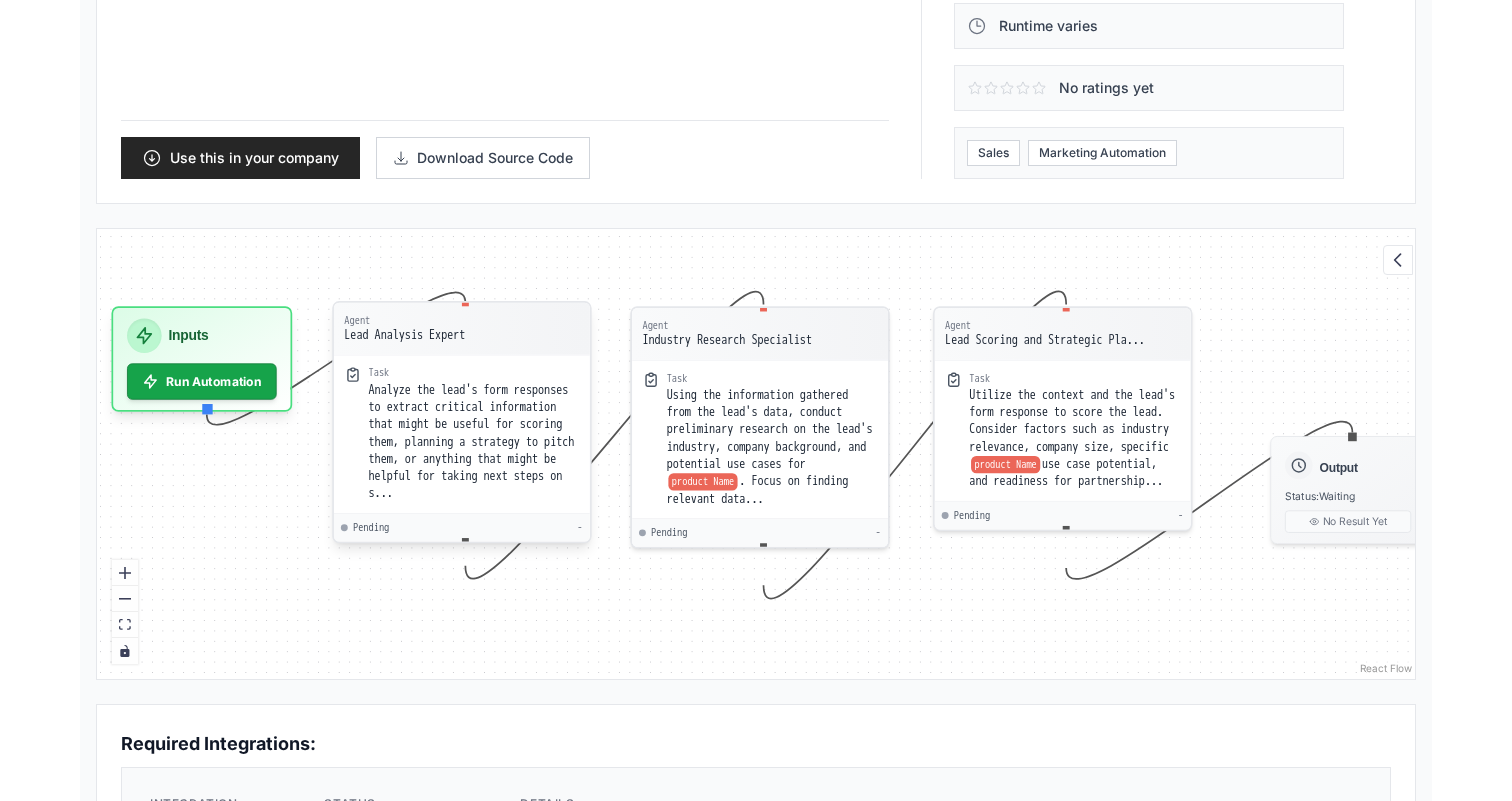click on "Agent Lead Analysis Expert" at bounding box center (461, 328) 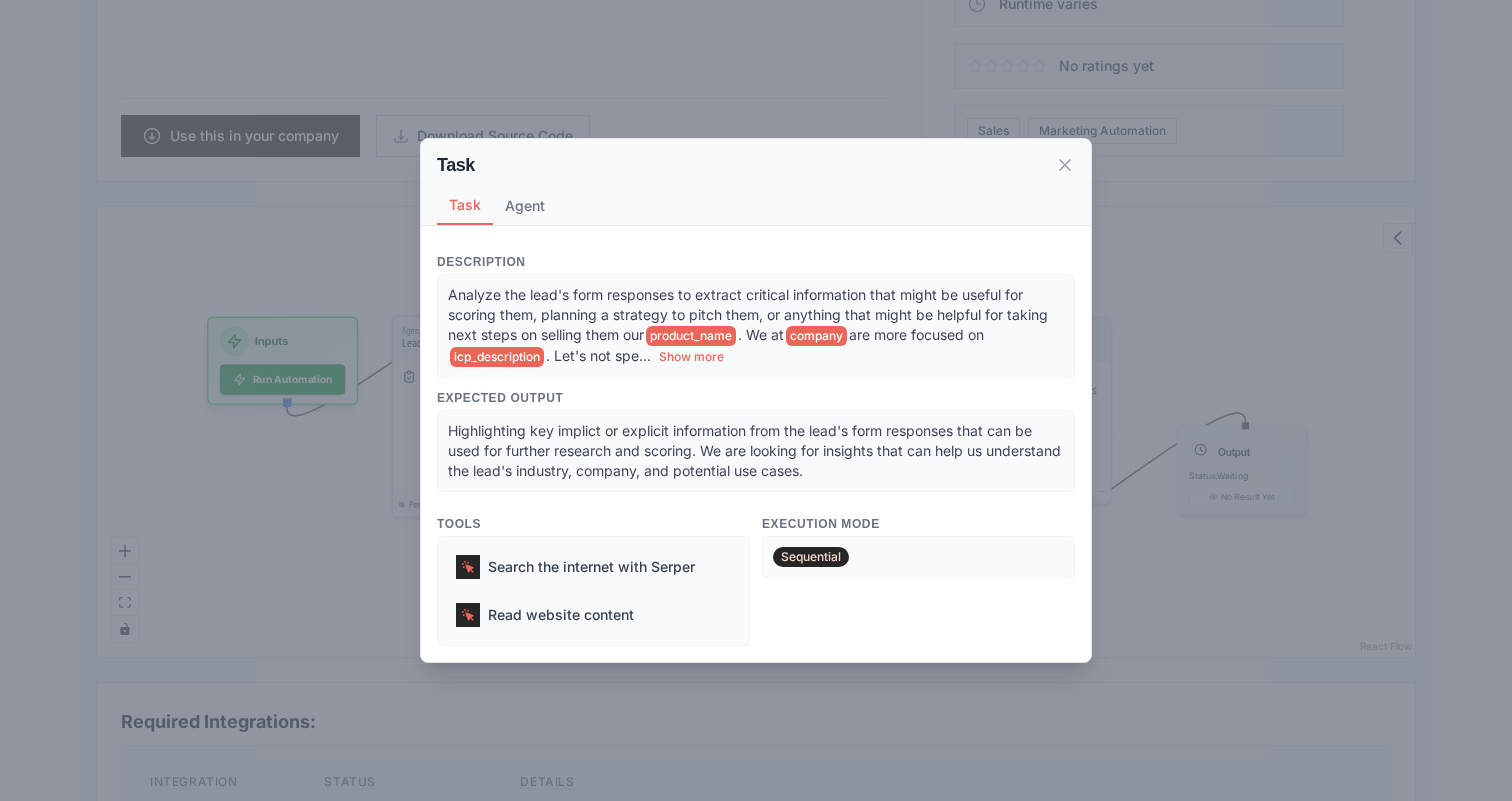 scroll, scrollTop: 397, scrollLeft: 0, axis: vertical 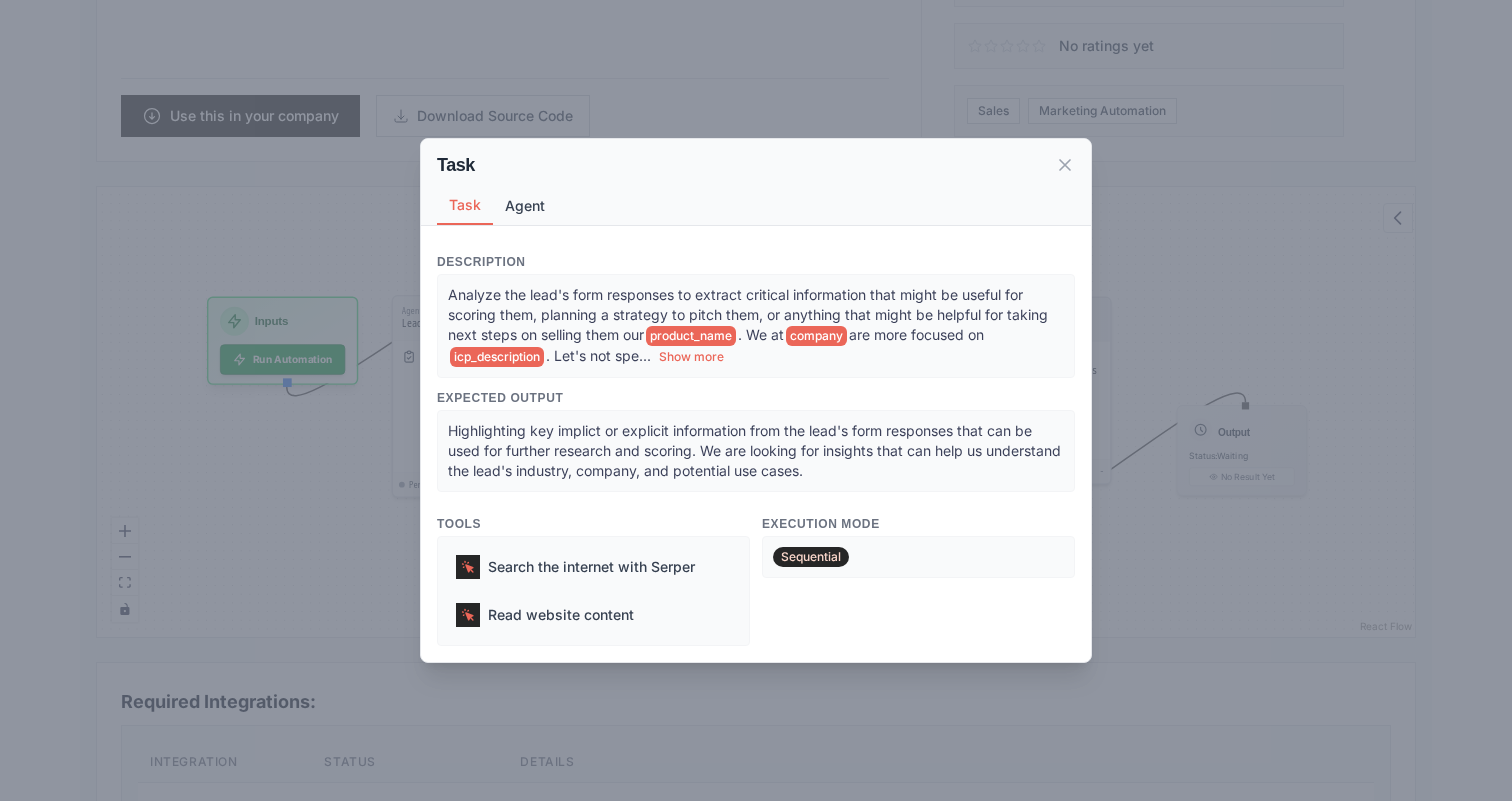 click on "Agent" at bounding box center (525, 206) 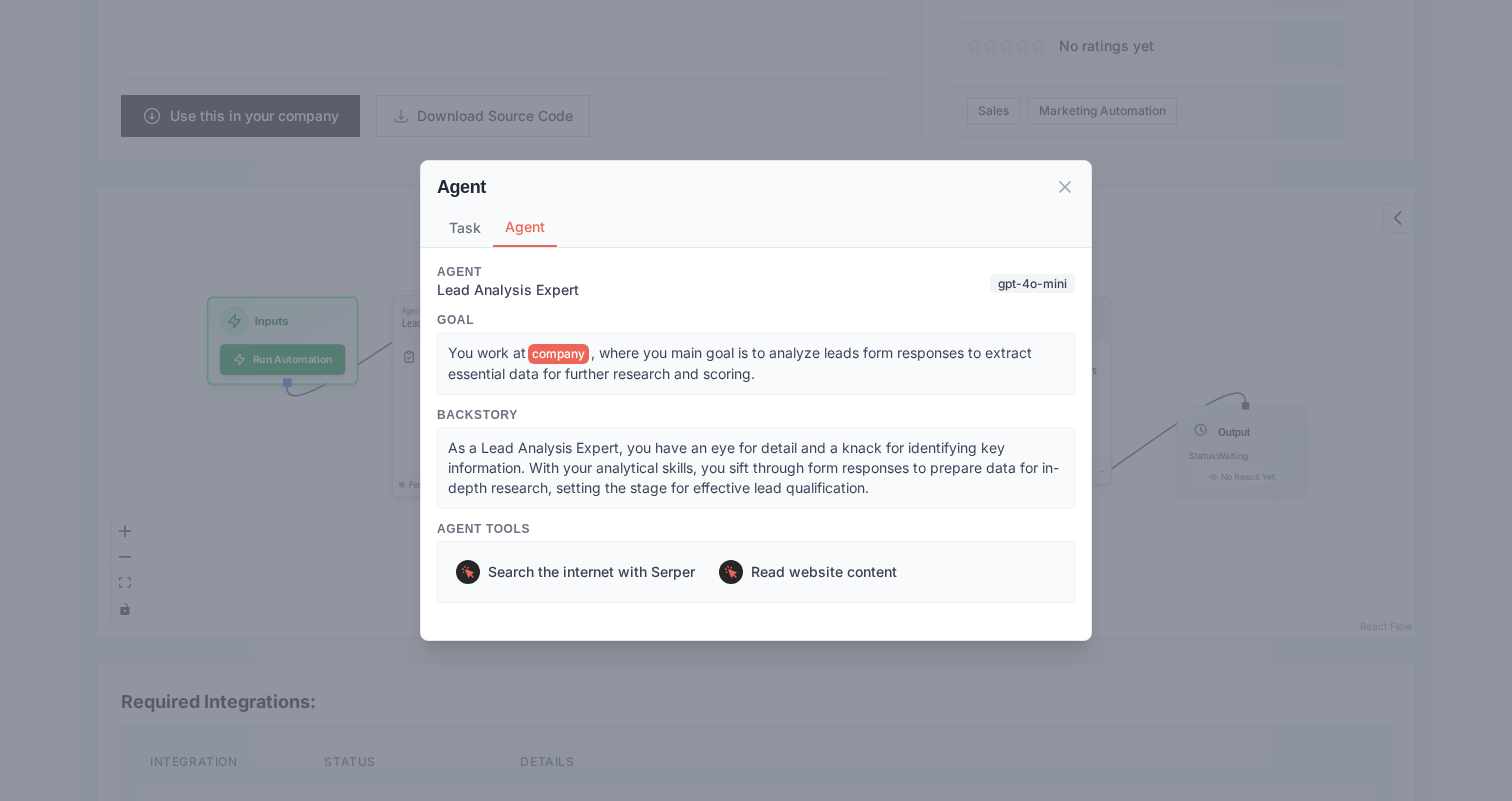 click on "gpt-4o-mini" at bounding box center [1032, 283] 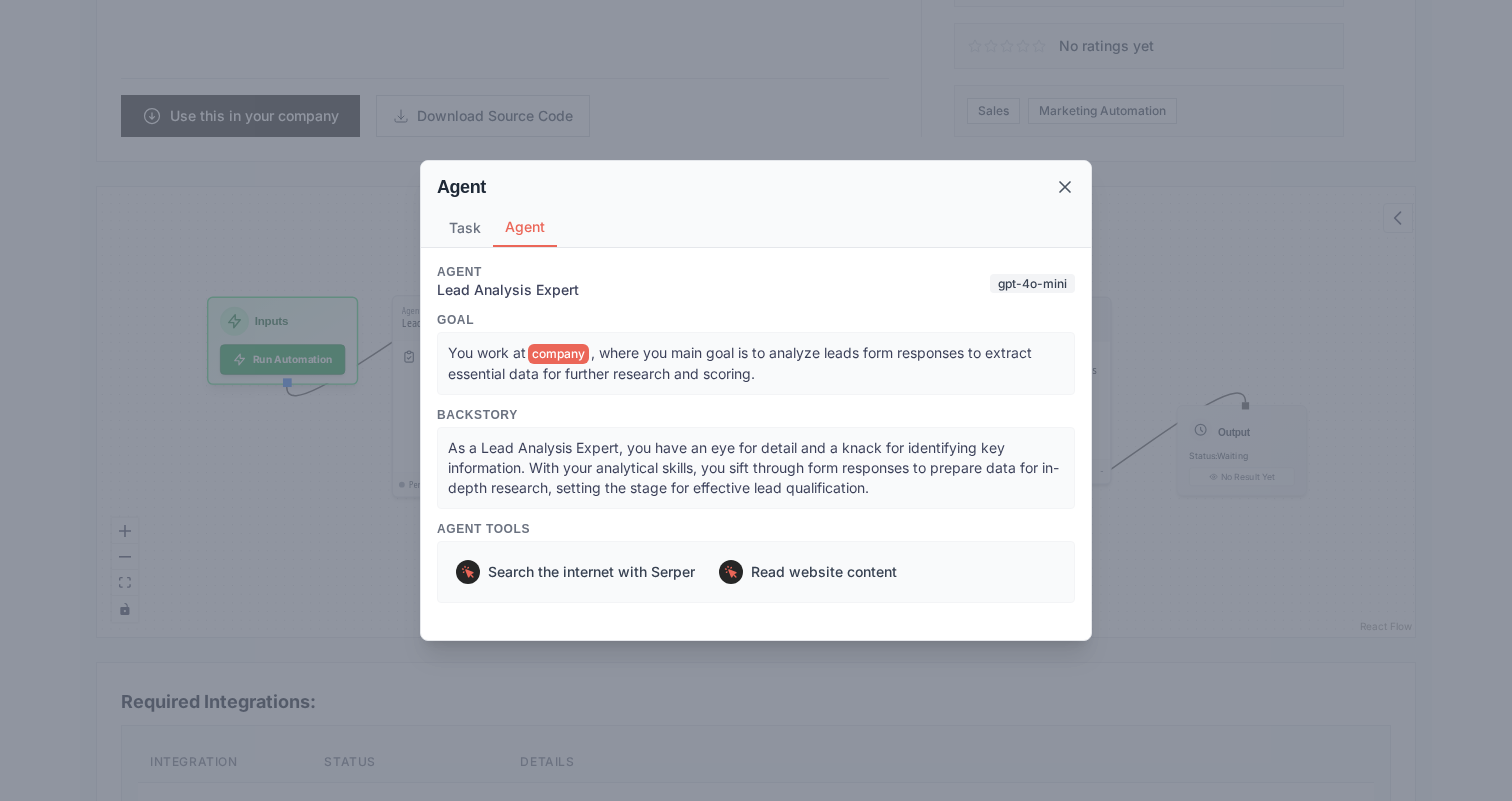 click 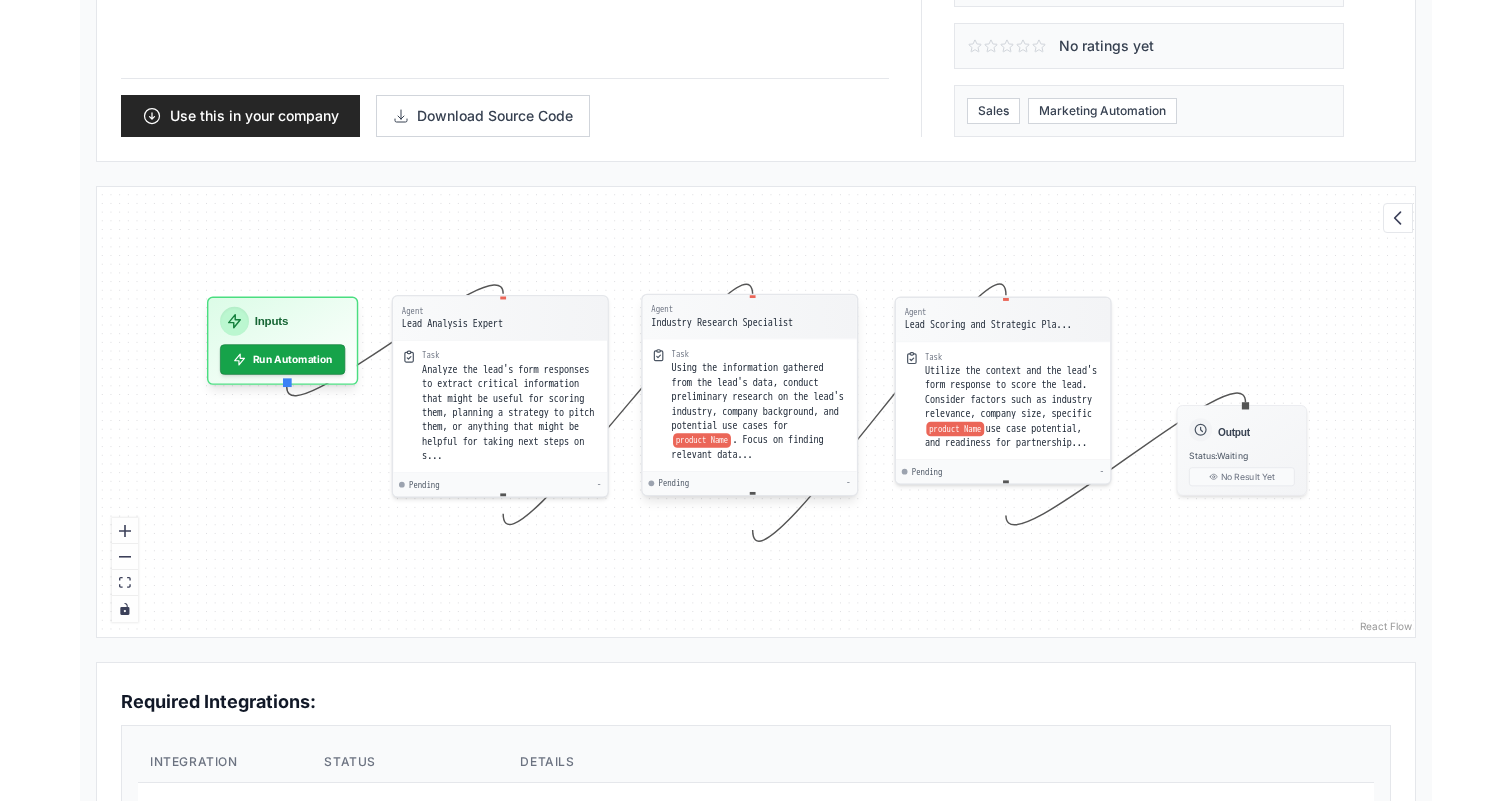 click on "Task Using the information gathered from the lead's data, conduct preliminary research on the lead's industry, company background, and potential use cases for  product Name . Focus on finding relevant data..." at bounding box center (750, 405) 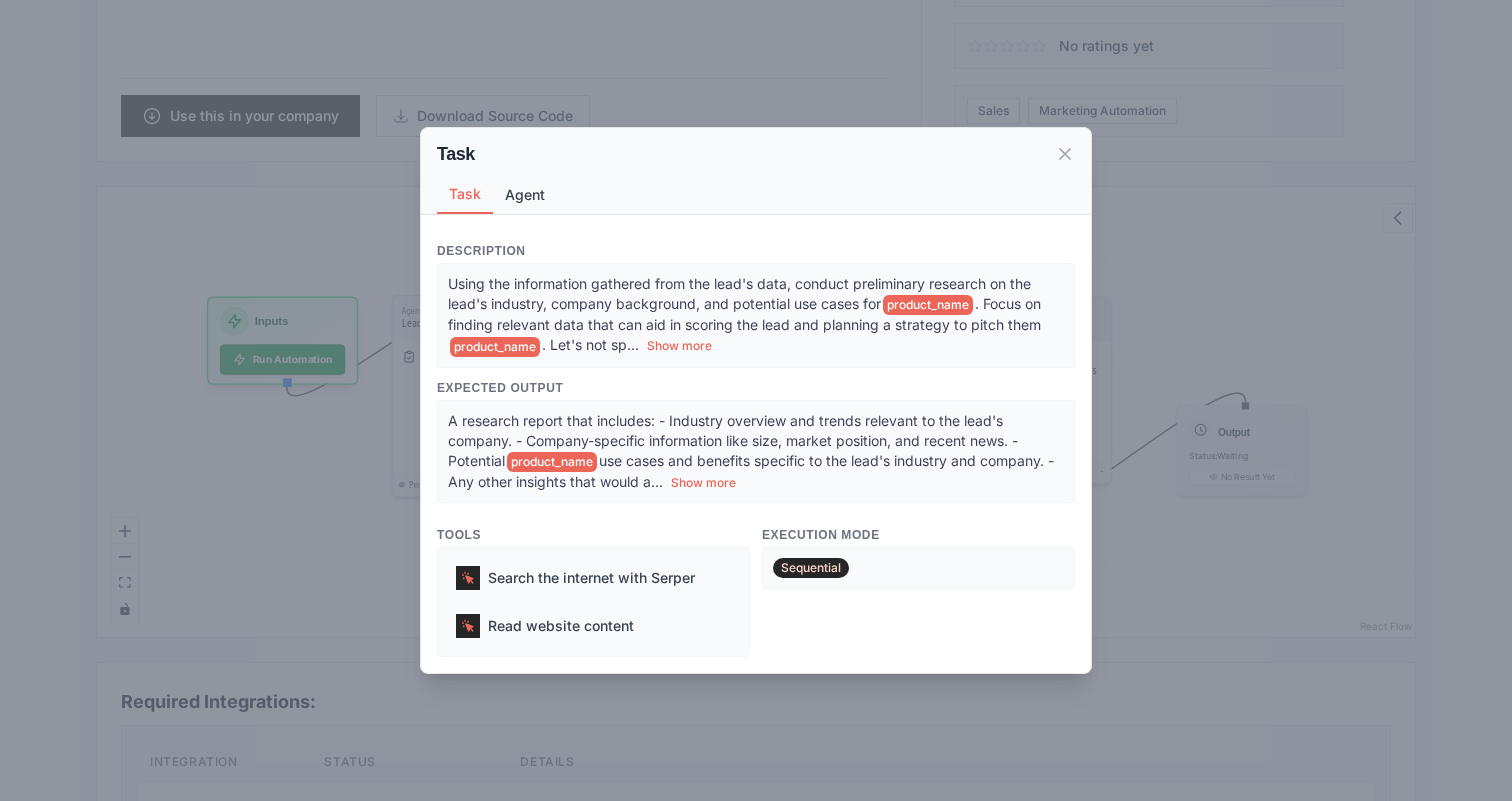 click on "Agent" at bounding box center [525, 195] 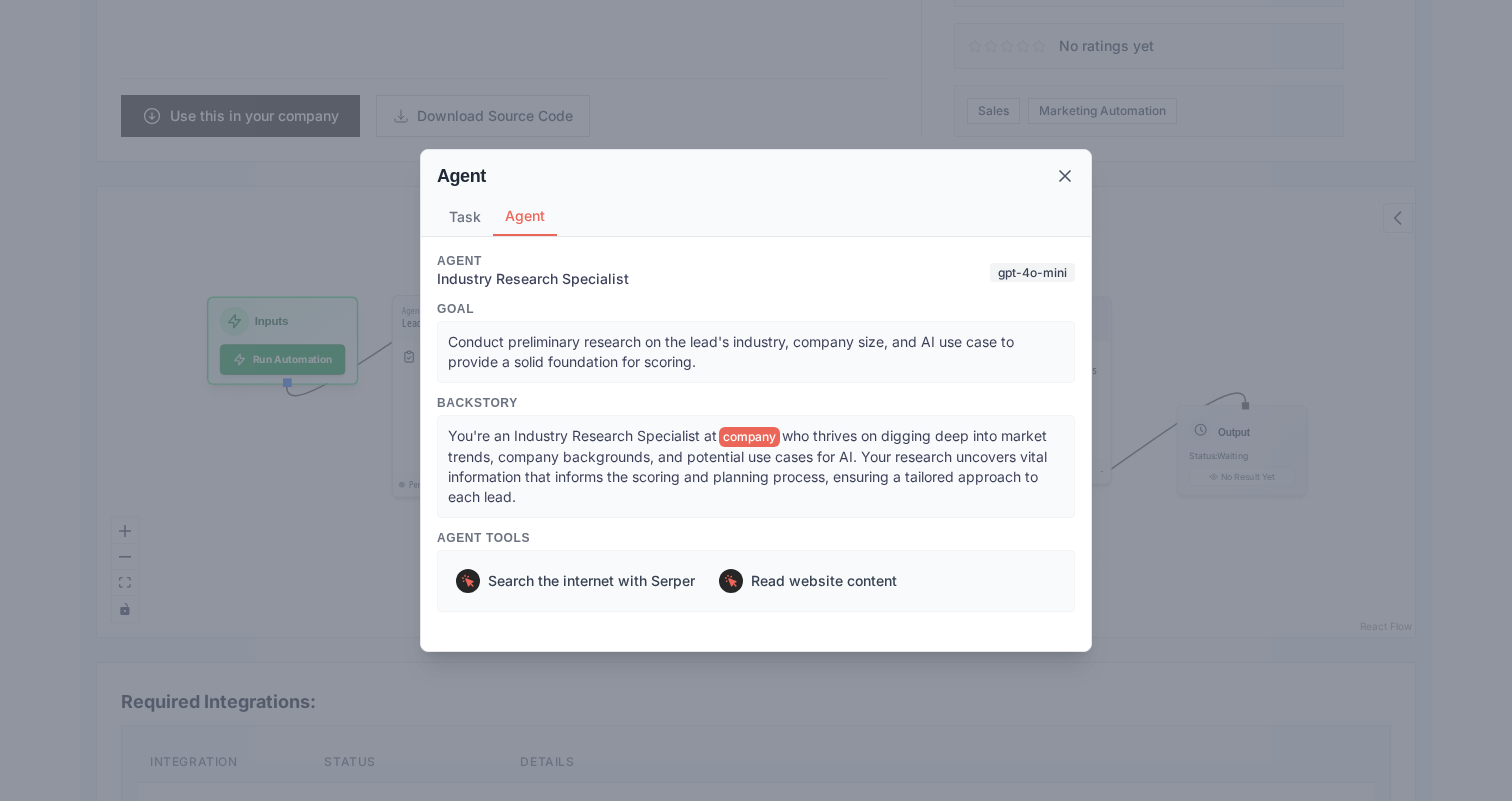 click 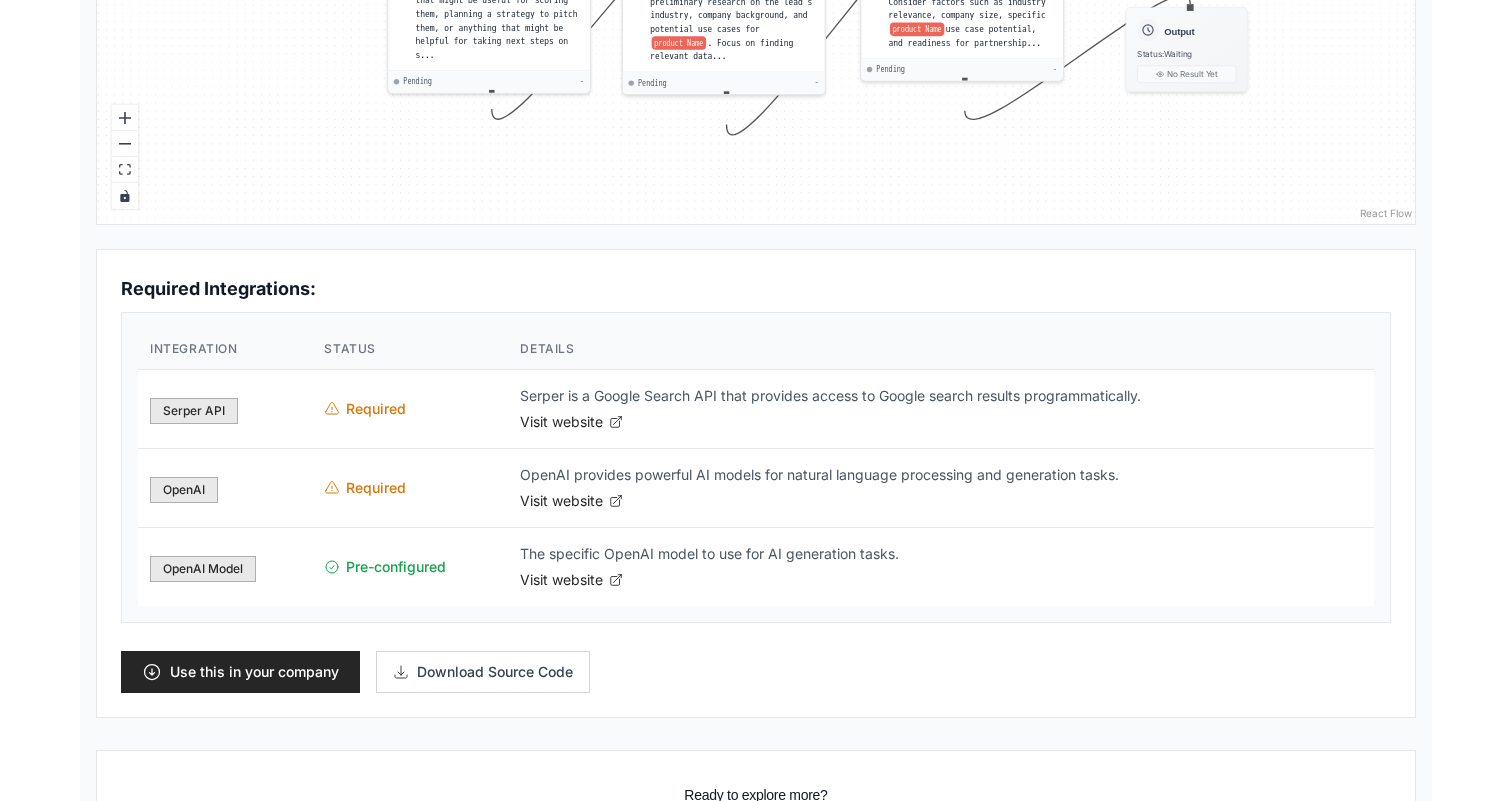 scroll, scrollTop: 808, scrollLeft: 0, axis: vertical 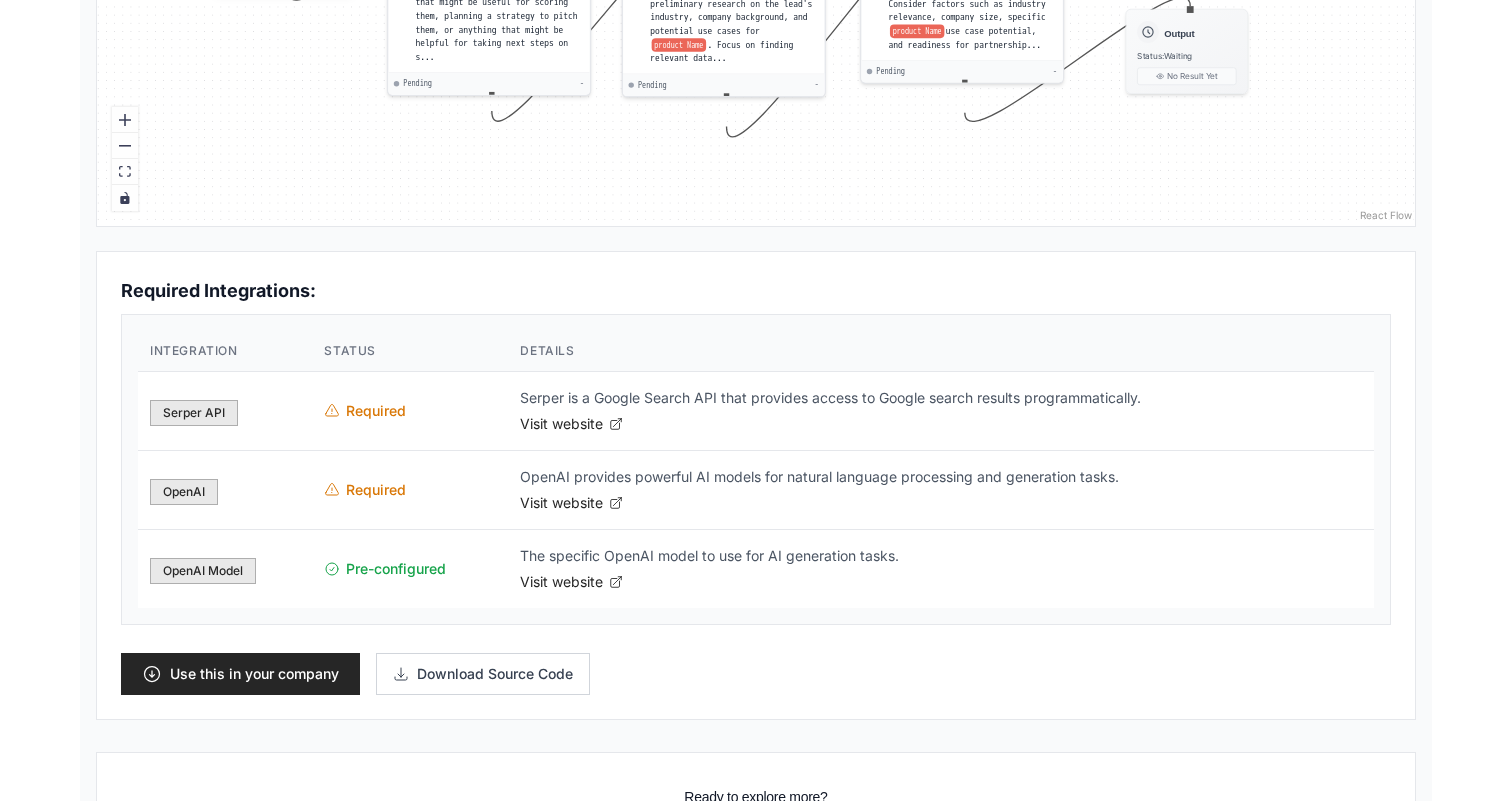 click on "OpenAI" at bounding box center (184, 492) 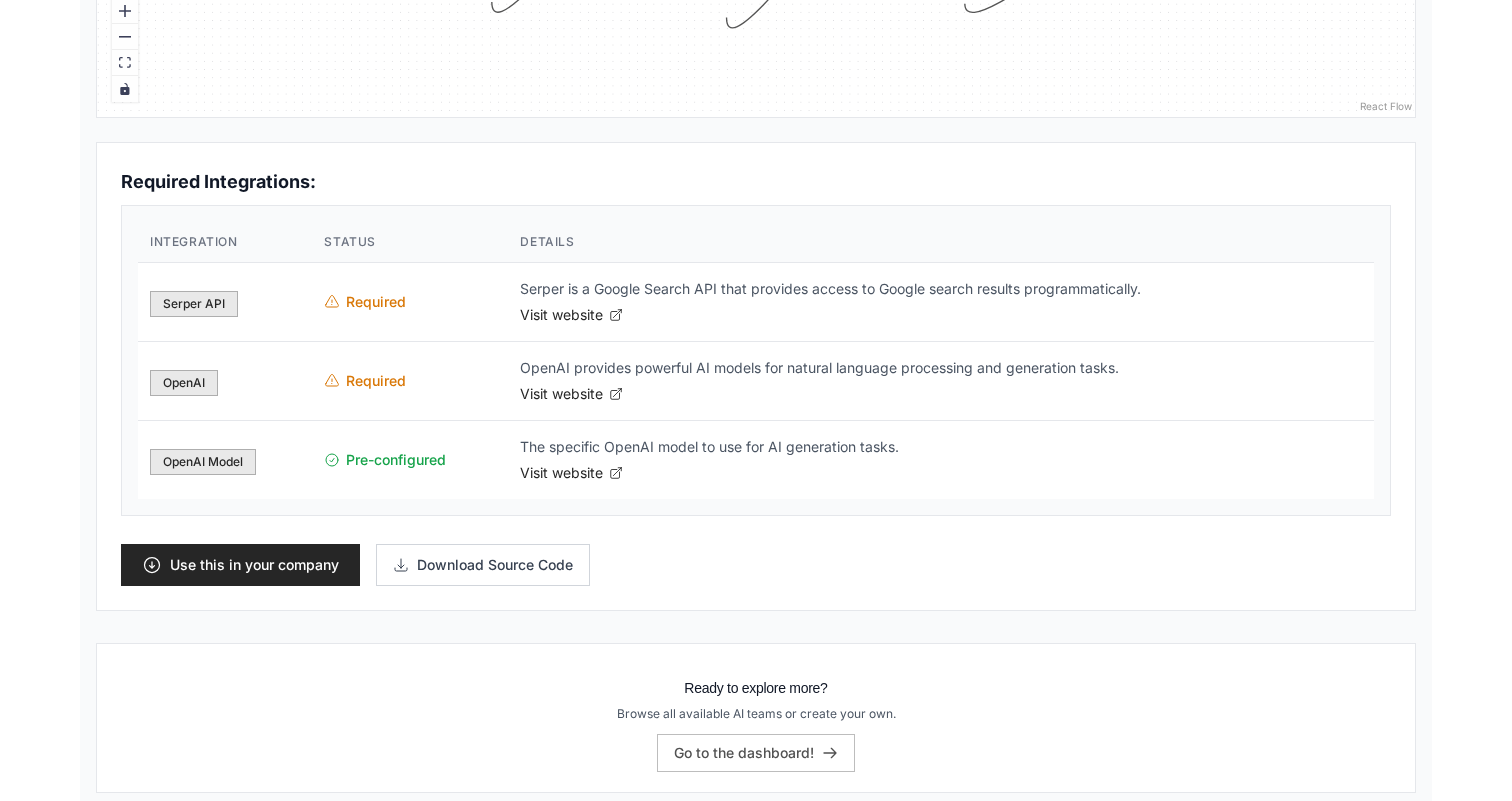 scroll, scrollTop: 906, scrollLeft: 0, axis: vertical 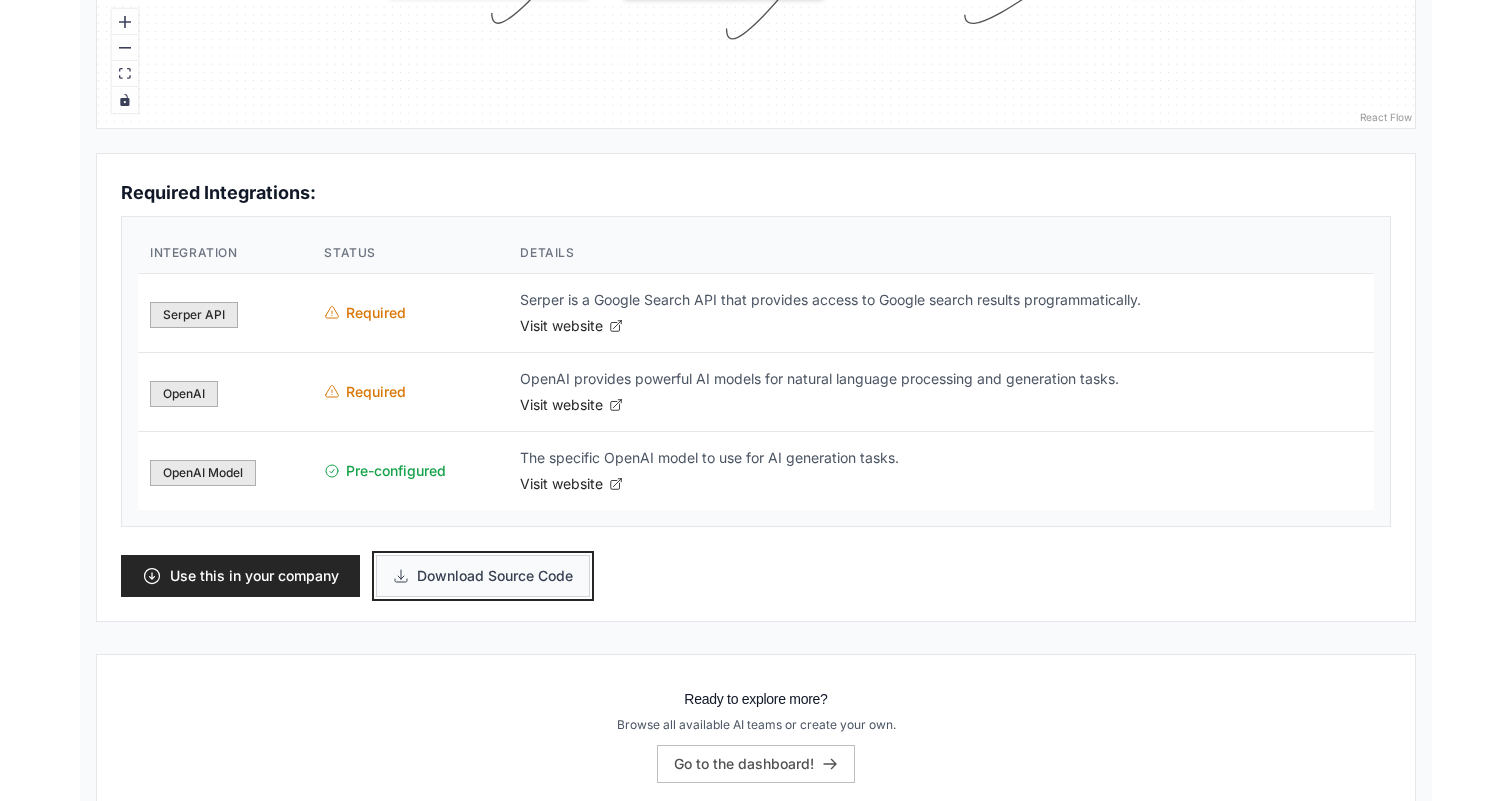 click on "Download Source Code" at bounding box center (483, 576) 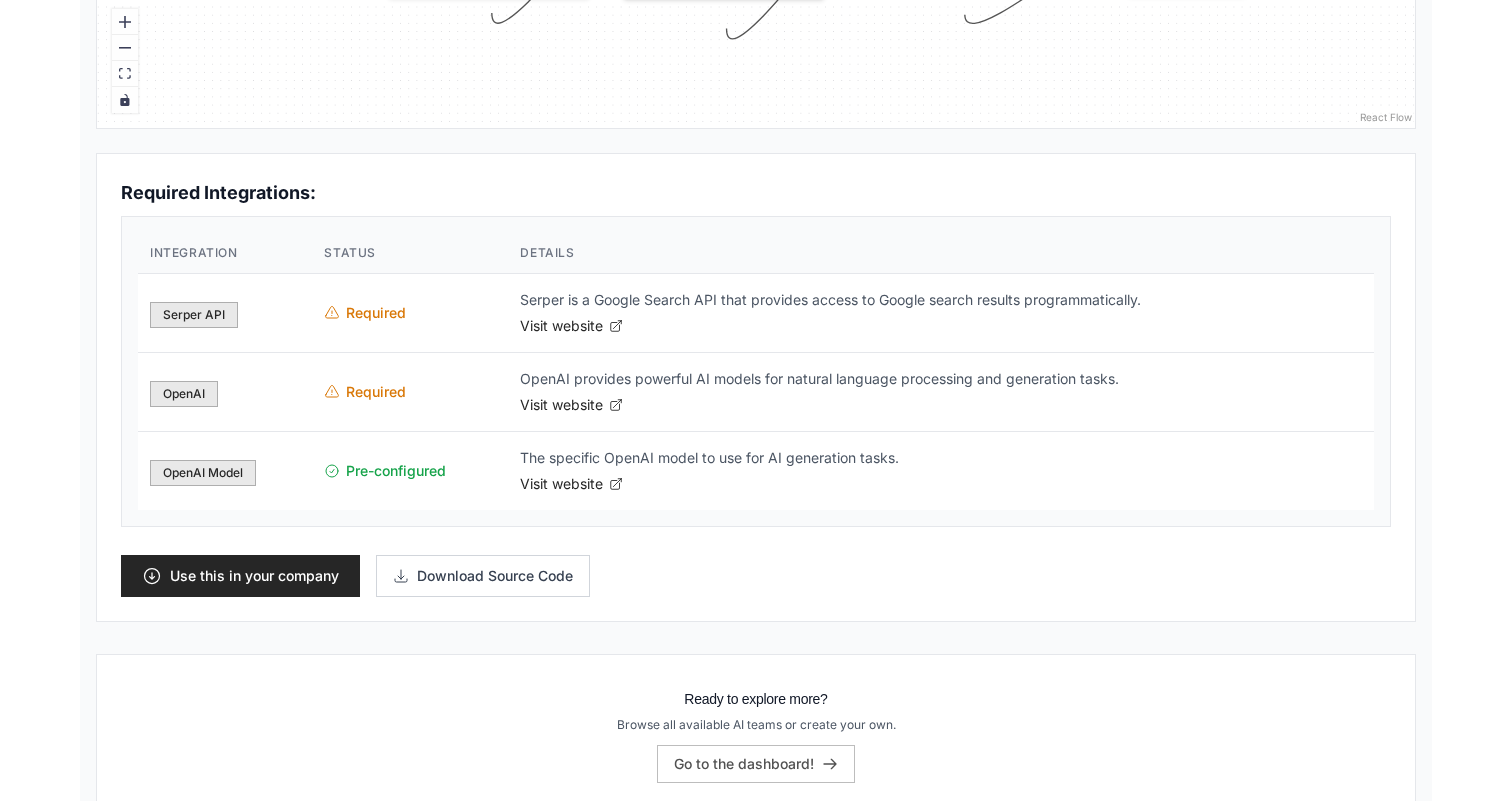 click on "Lead Scoring and Strategy Crew
Analyzes lead form responses, conducts research on the lead's industry and company, and scores the lead based on relevance and fit. Outputs include key insights from the form, a concise research report, a lead score, and a tailored strategy, including talking points and engagement ideas to effectively pitch the product.
Use this in your company
Download Source Code
Solution Statistics" at bounding box center (756, 55) 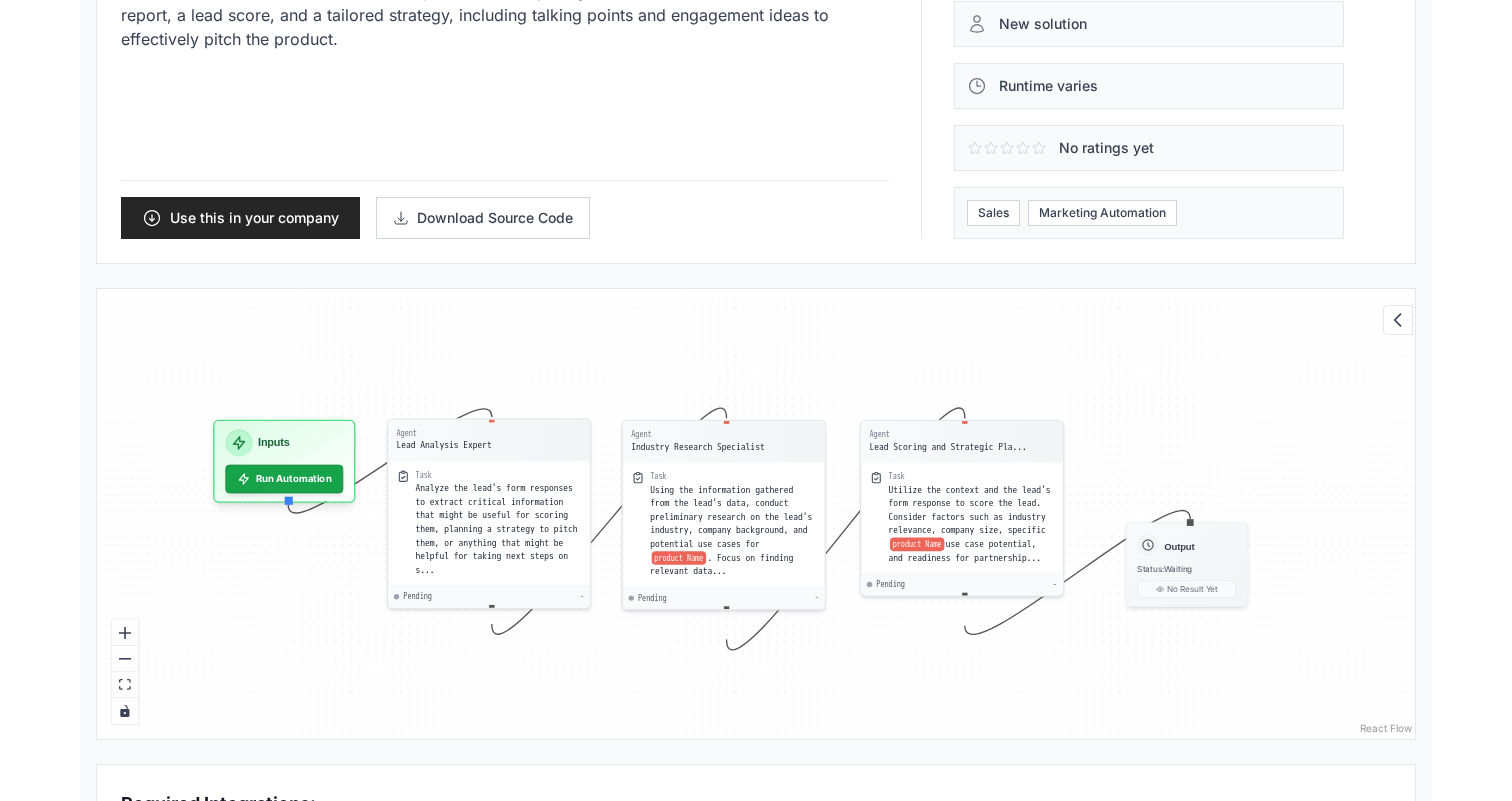 scroll, scrollTop: 226, scrollLeft: 0, axis: vertical 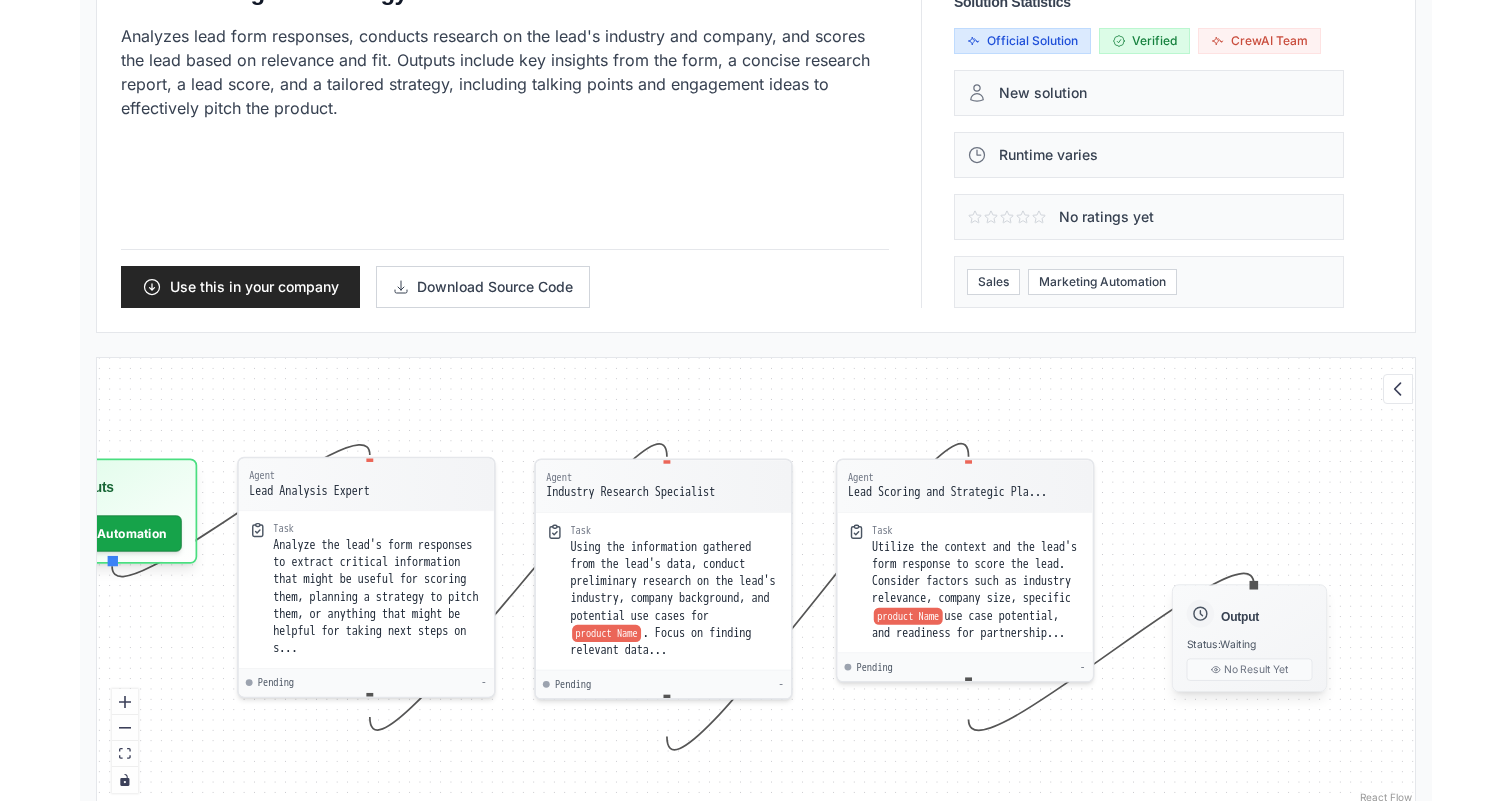 click on "Output" at bounding box center (1240, 616) 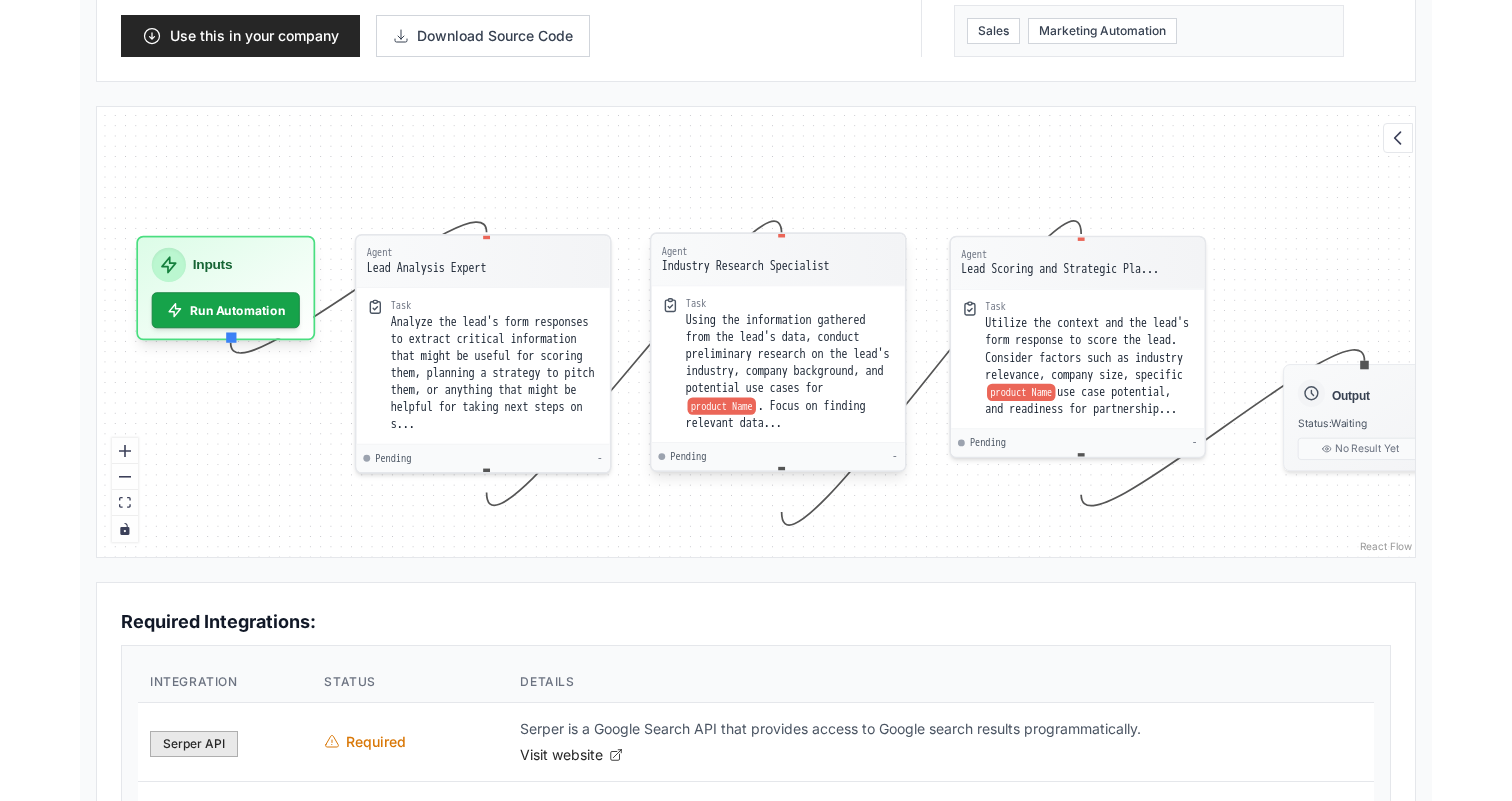 scroll, scrollTop: 493, scrollLeft: 0, axis: vertical 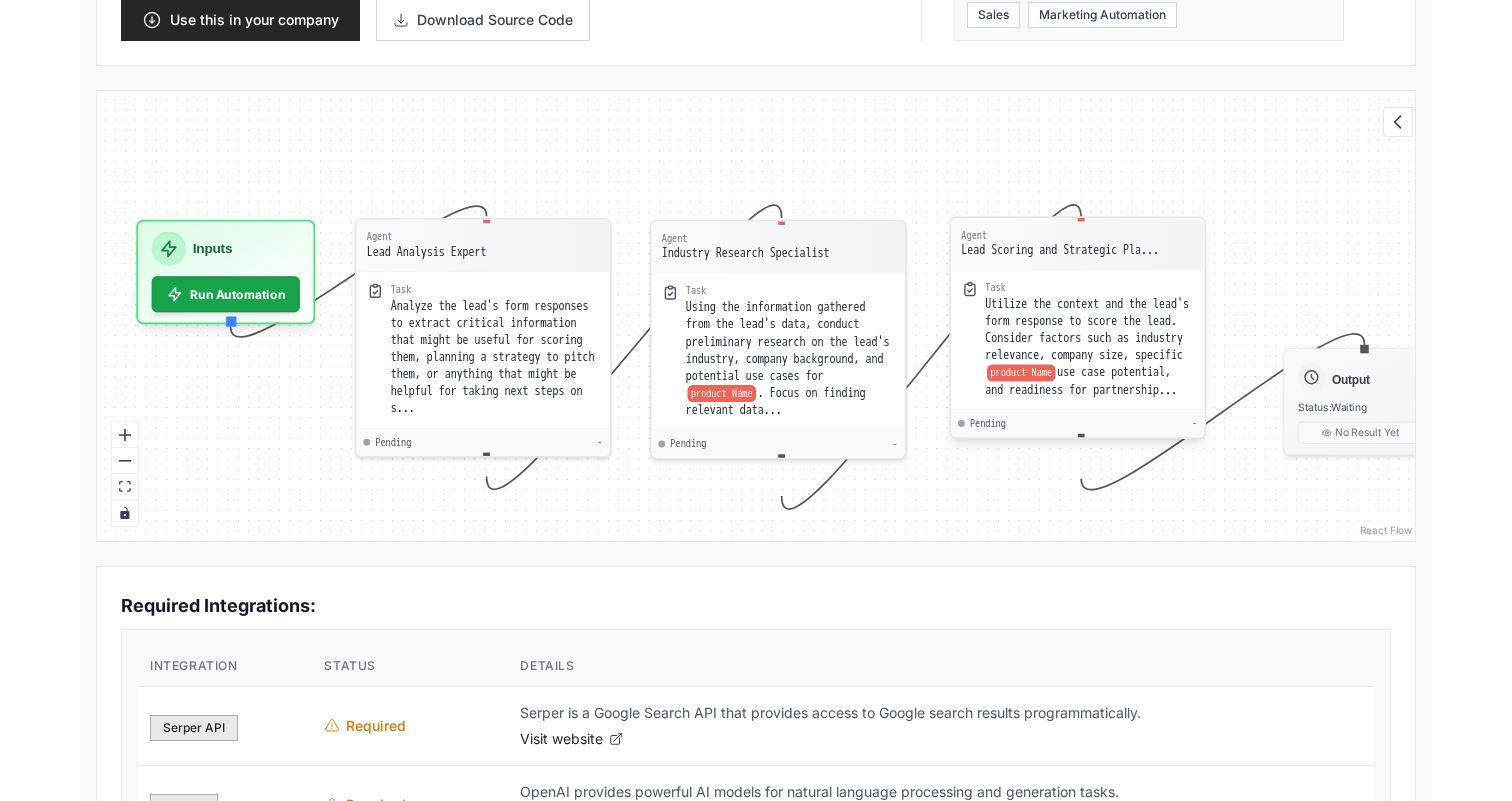 click on "Lead Scoring and Strategic Pla..." at bounding box center [1060, 250] 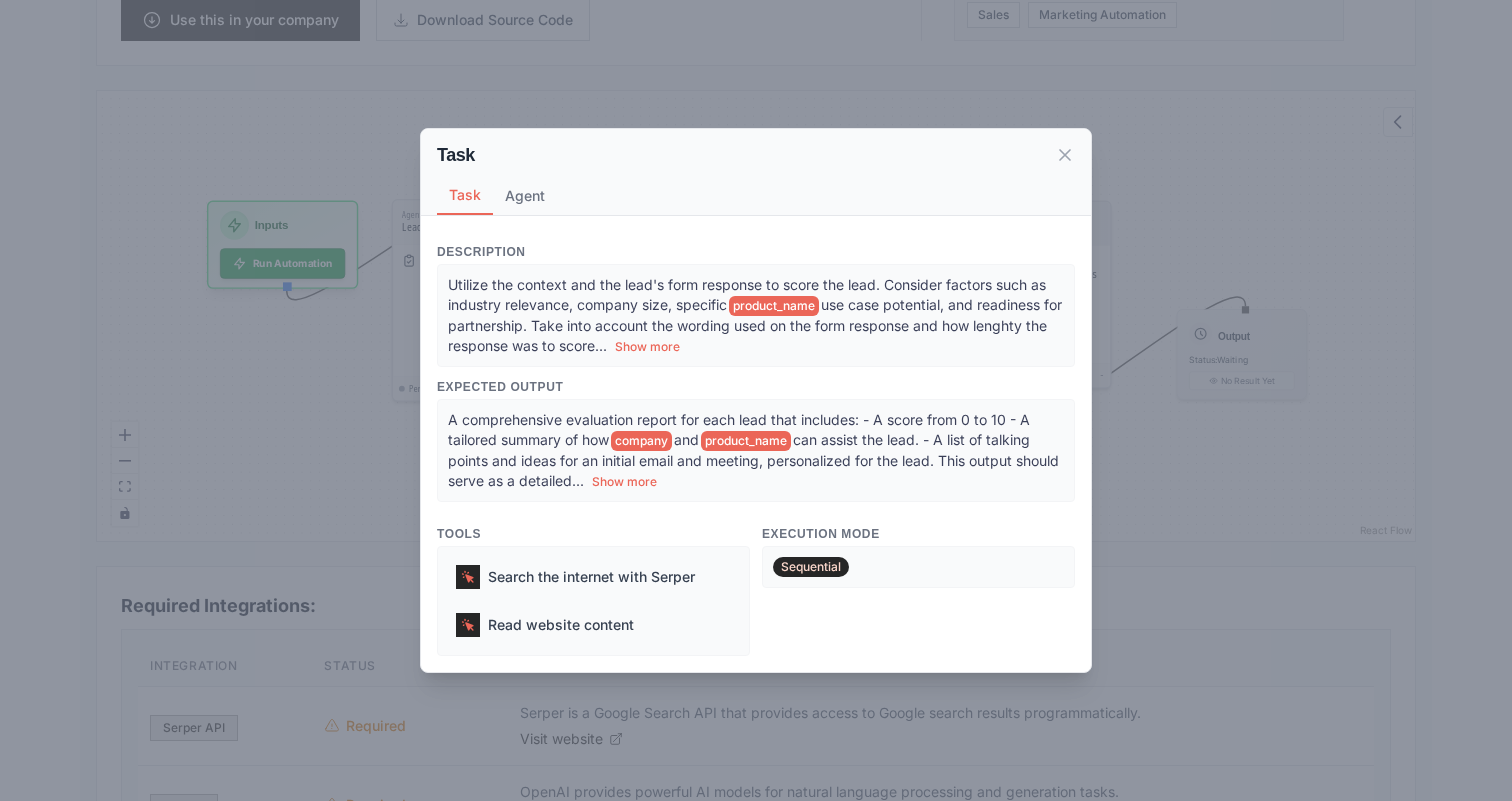 click on "Task Task Agent Description Utilize the context and the lead's form response to score the lead. Consider factors such as industry relevance, company size, specific  product_name  use case potential, and readiness for partnership. Take into account the wording used on the form response and how lenghty the response was to score  ... Show more Expected Output A comprehensive evaluation report for each lead that includes: - A score from 0 to 10 - A tailored summary of how  company  and  product_name  can assist the lead. - A list of talking points and ideas for an initial email and meeting, personalized for the lead. This output should serve as a detailed ... Show more Tools Search the internet with Serper Read website content Execution Mode Sequential Agent Lead Scoring and Strategic Planner
gpt-4o-mini Goal Utilize analyzed data and research findings to score leads and suggest an appropriate plan.
Backstory As the Lead Scoring and Strategic Planner at  company Agent Tools Search the internet with Serper" at bounding box center (756, 400) 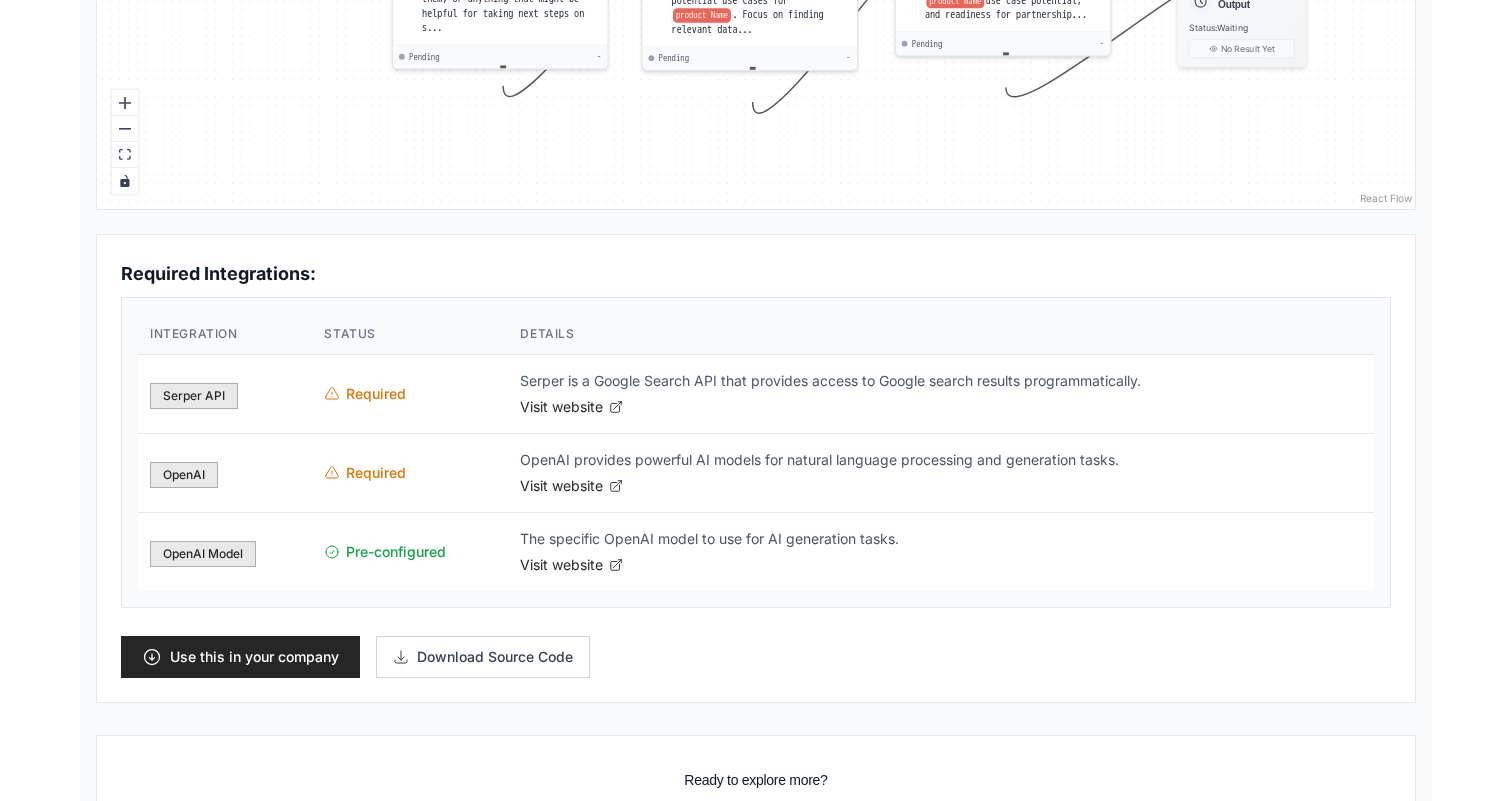 scroll, scrollTop: 965, scrollLeft: 0, axis: vertical 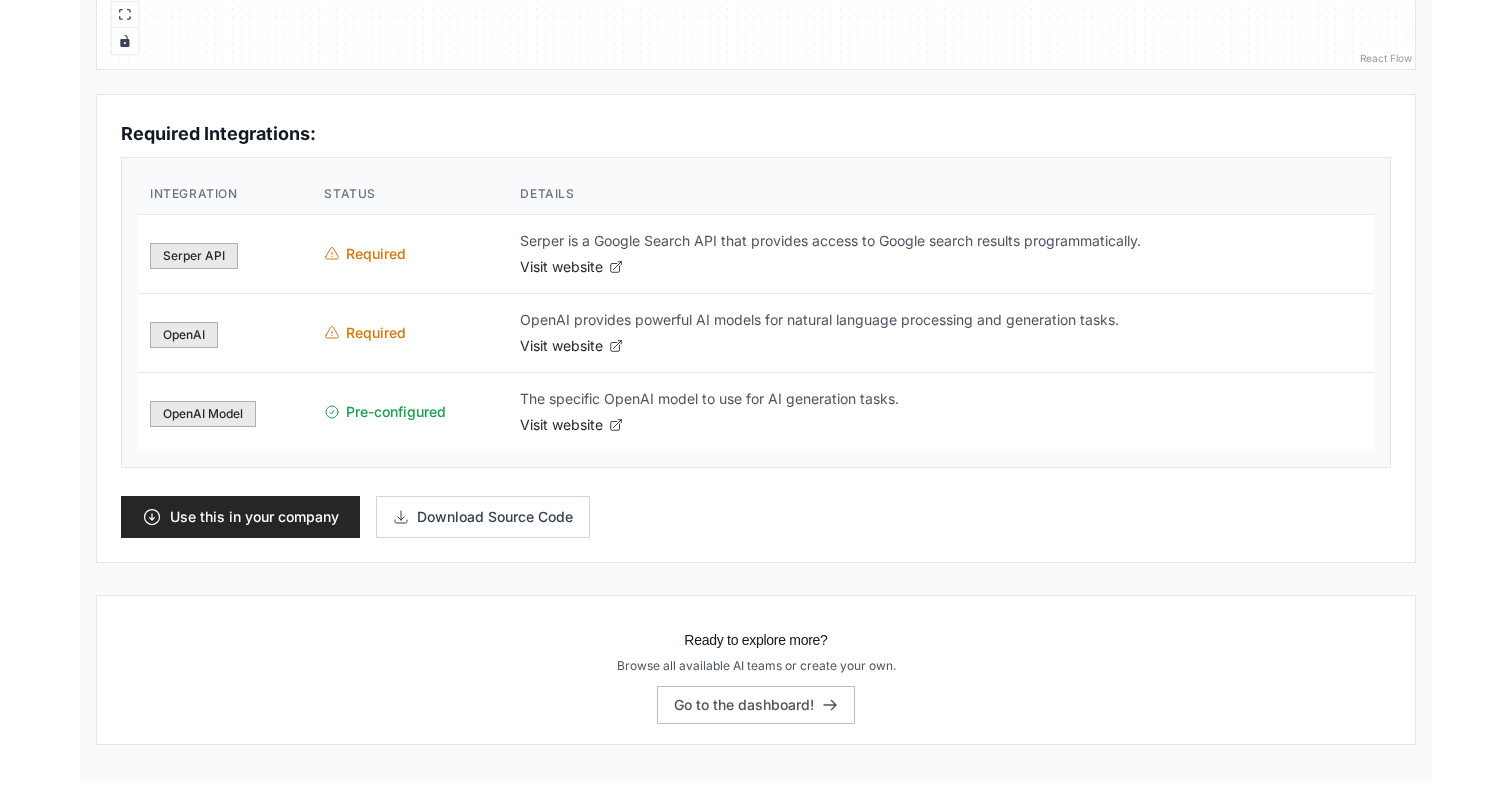 click on "OpenAI Model" at bounding box center (203, 414) 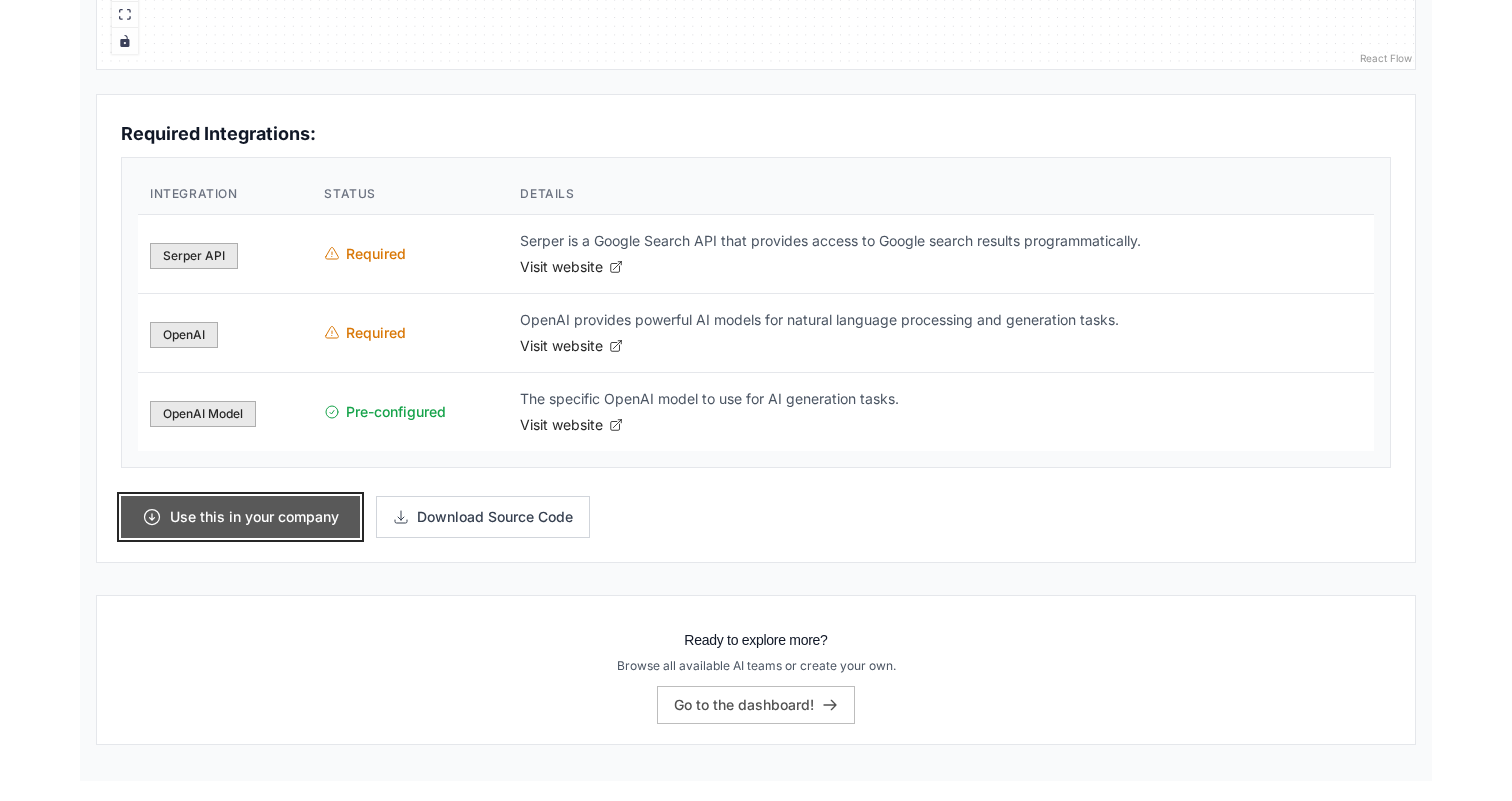 click on "Use this in your company" at bounding box center [240, 517] 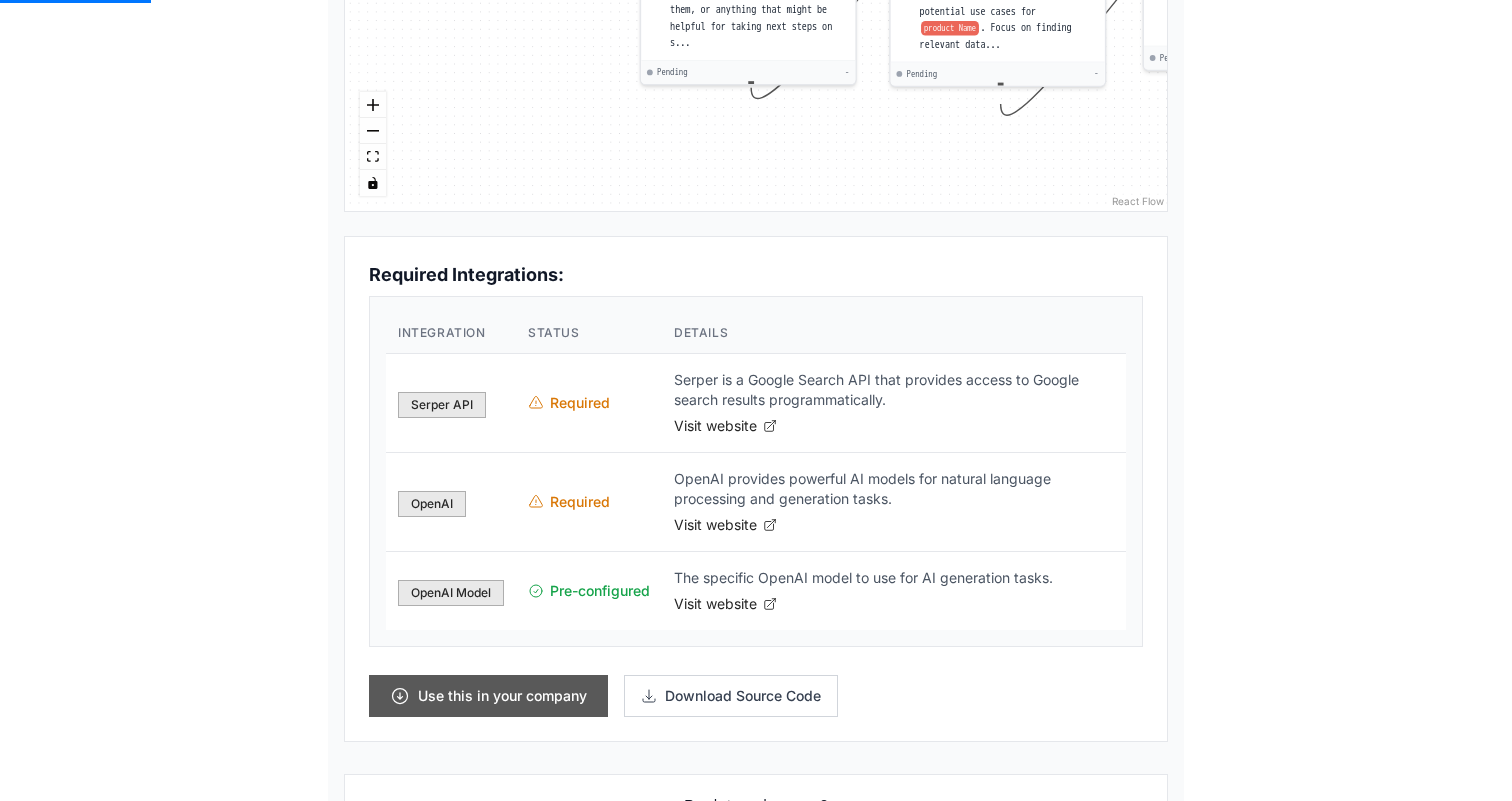 scroll, scrollTop: 0, scrollLeft: 0, axis: both 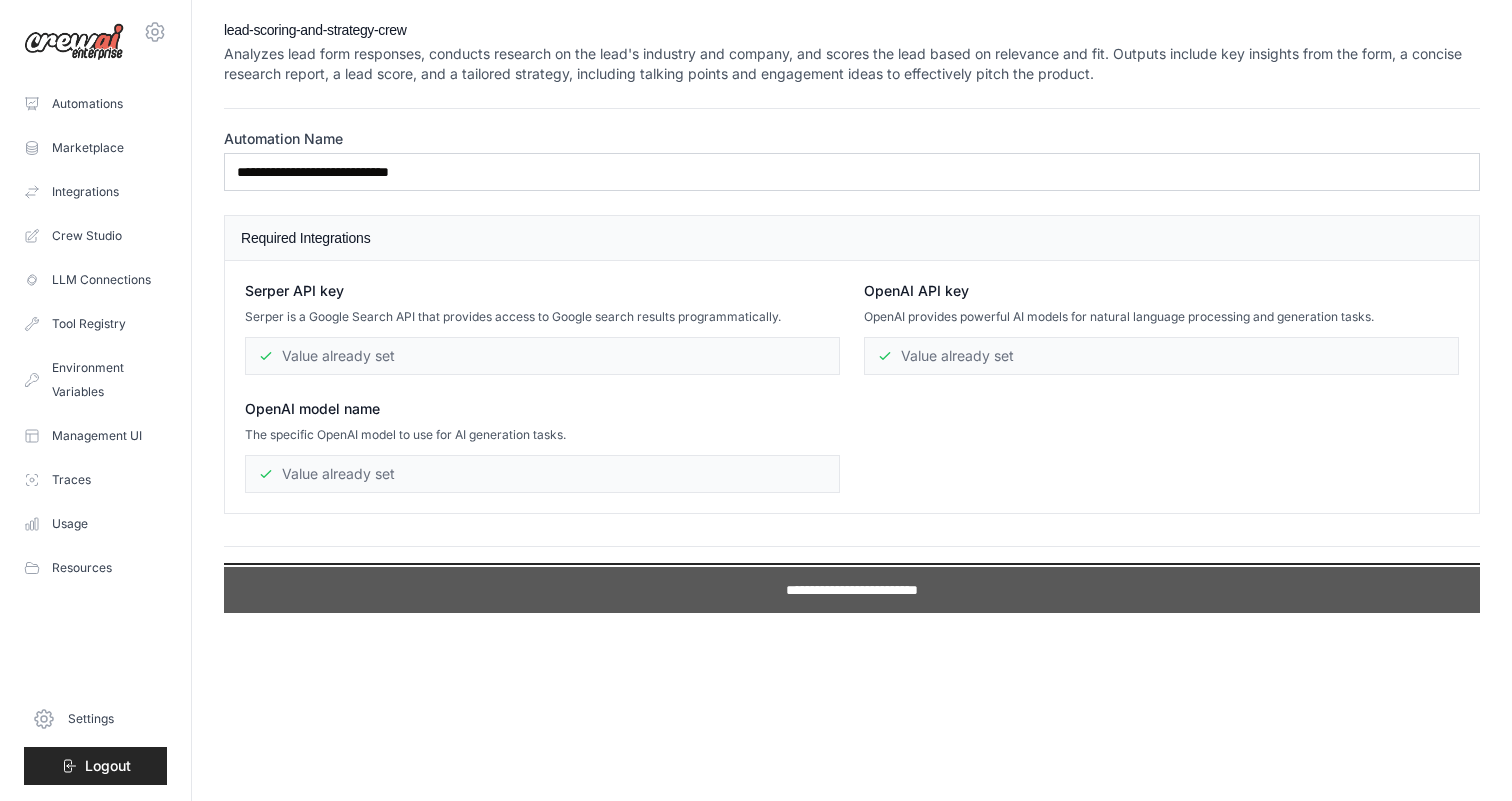 click on "**********" at bounding box center (852, 590) 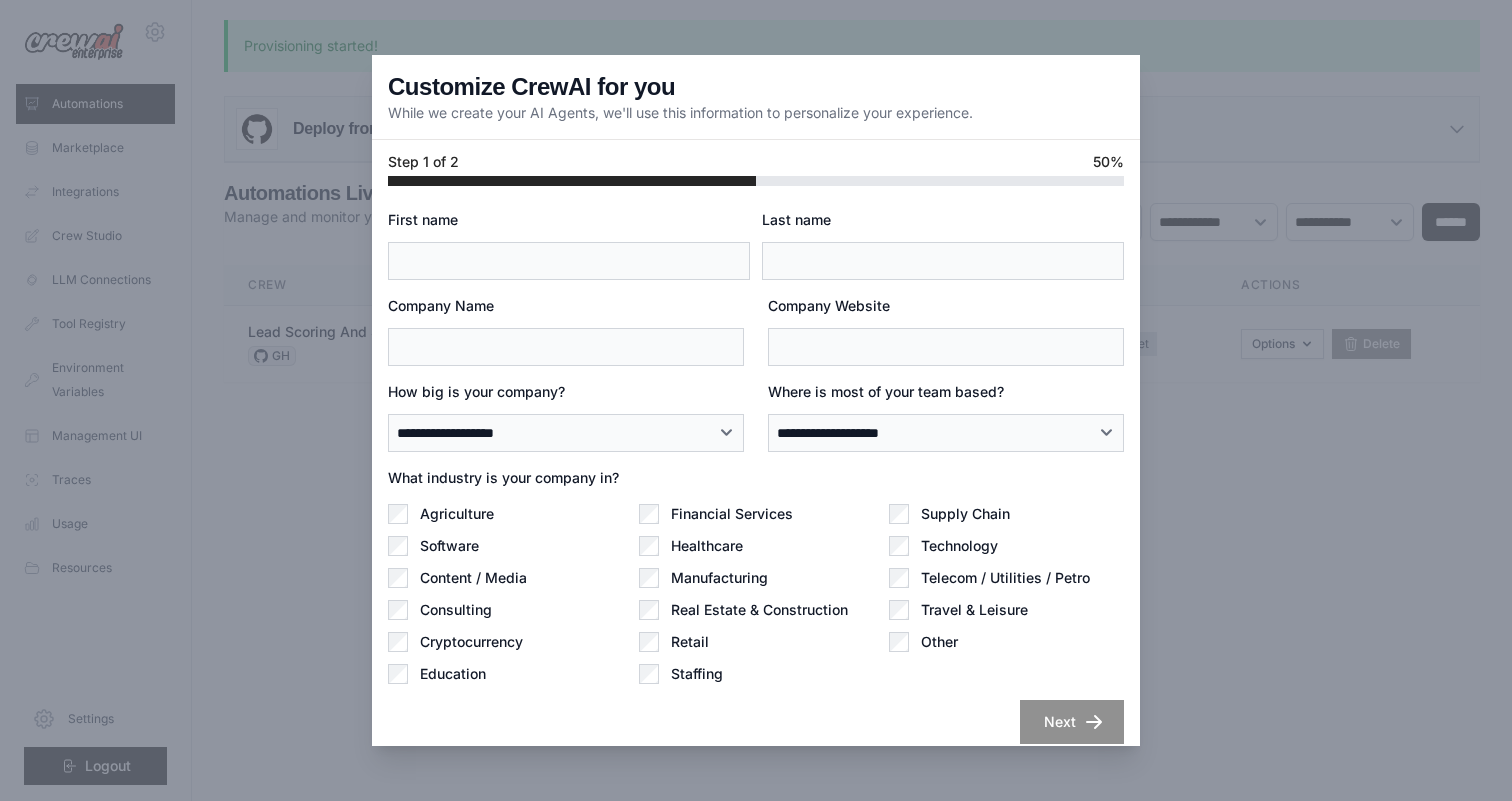 click at bounding box center (756, 400) 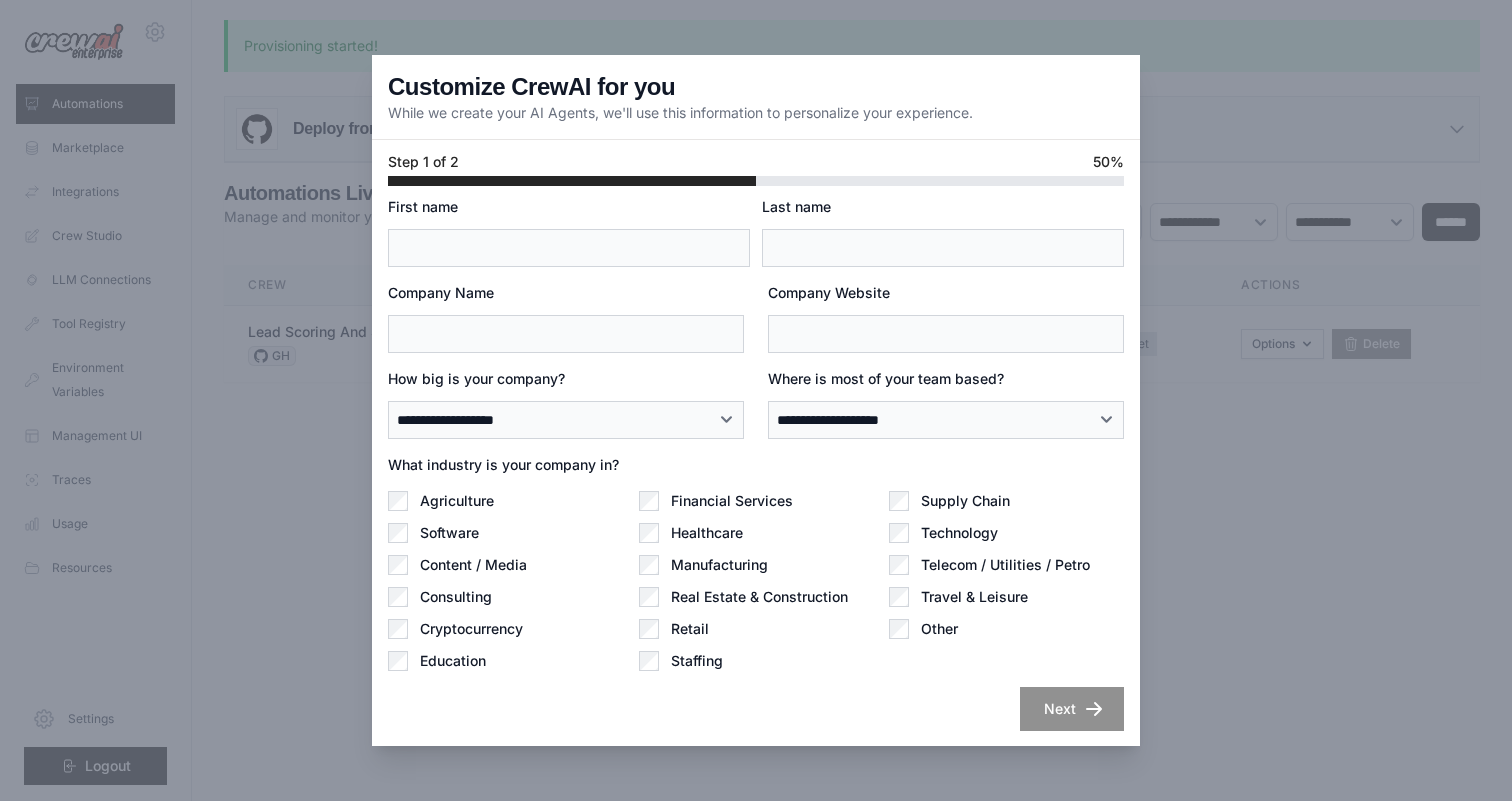 scroll, scrollTop: 0, scrollLeft: 0, axis: both 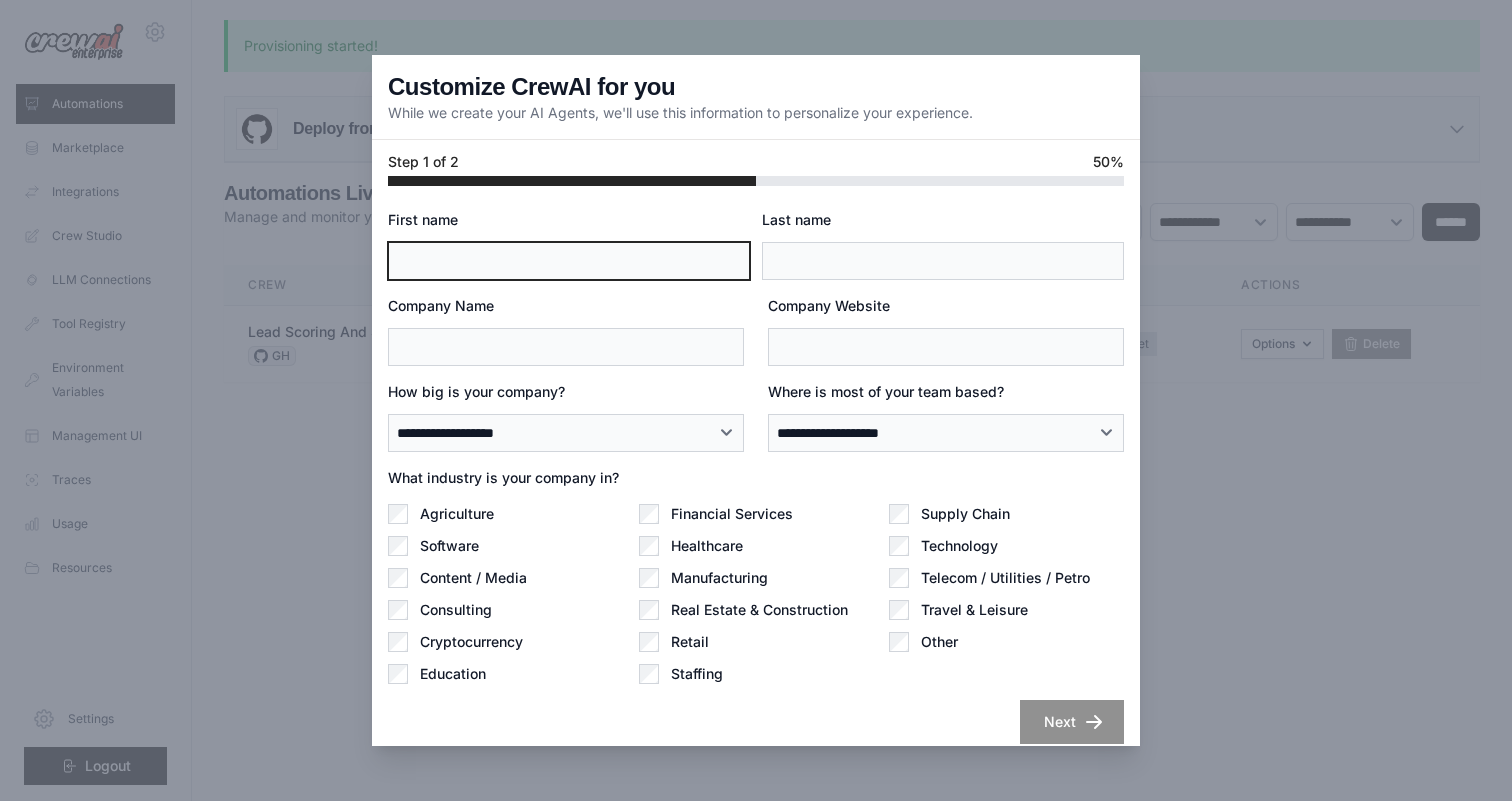 click on "First name" at bounding box center [569, 261] 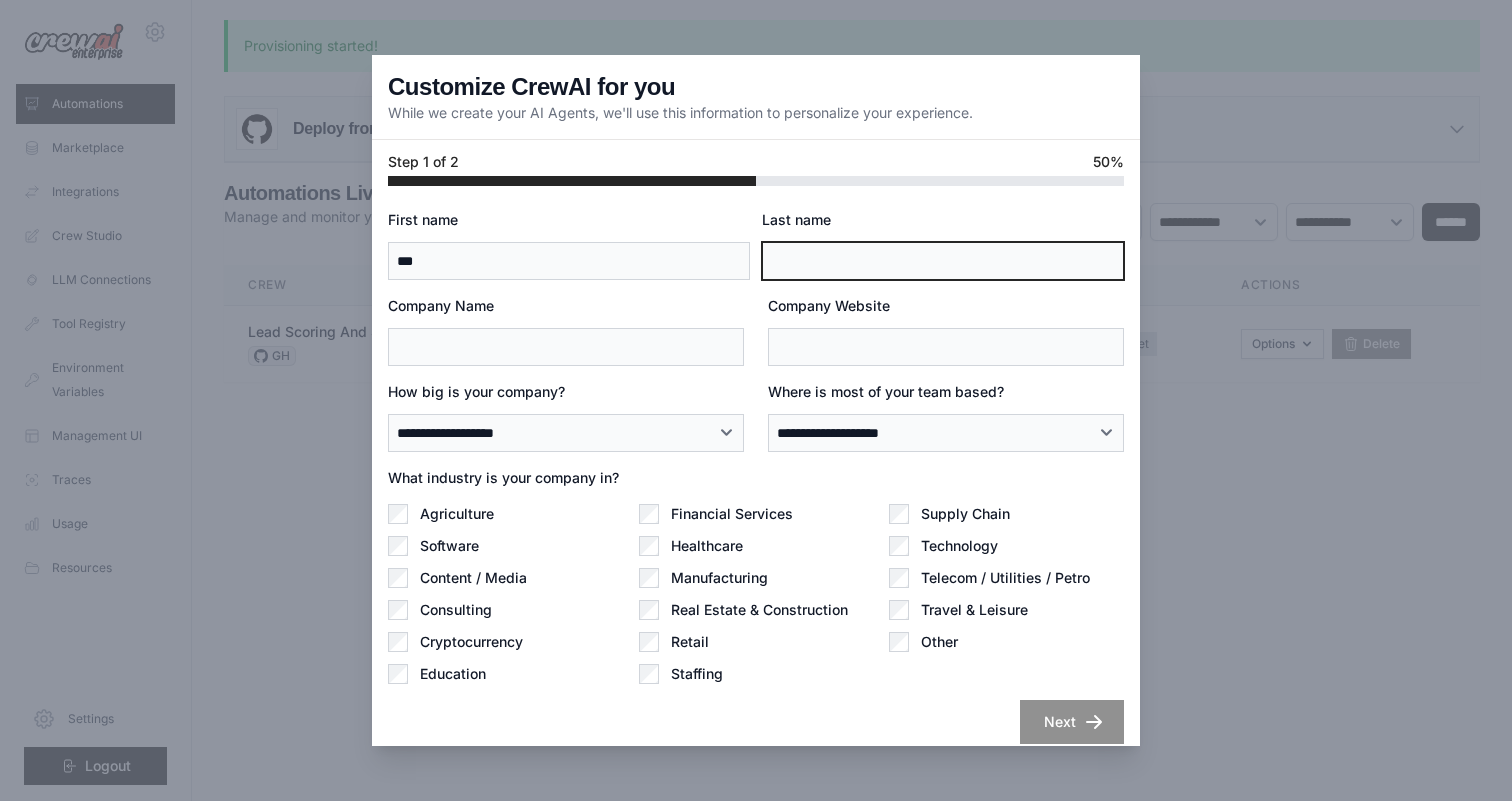 type on "****" 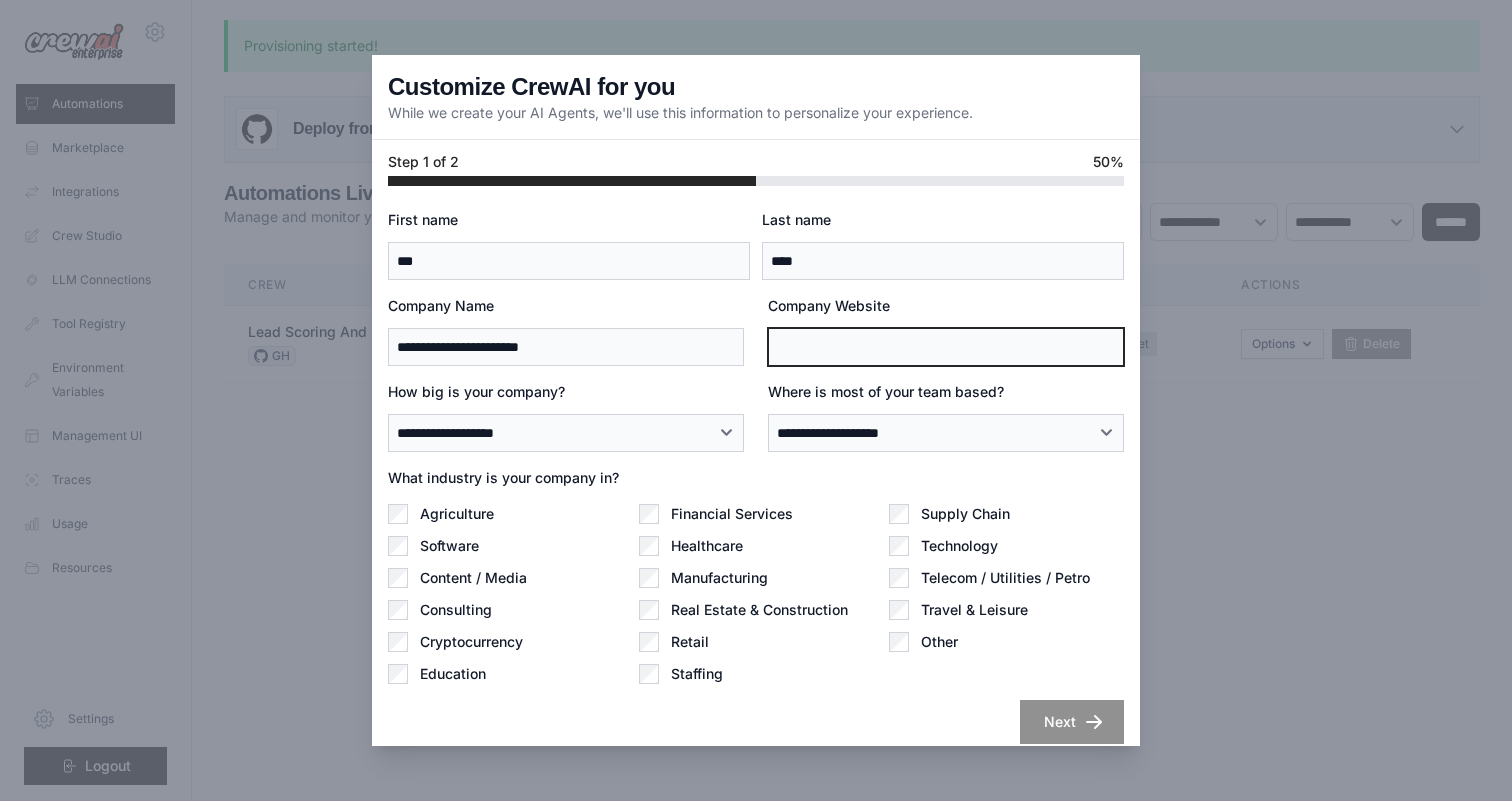 type on "**********" 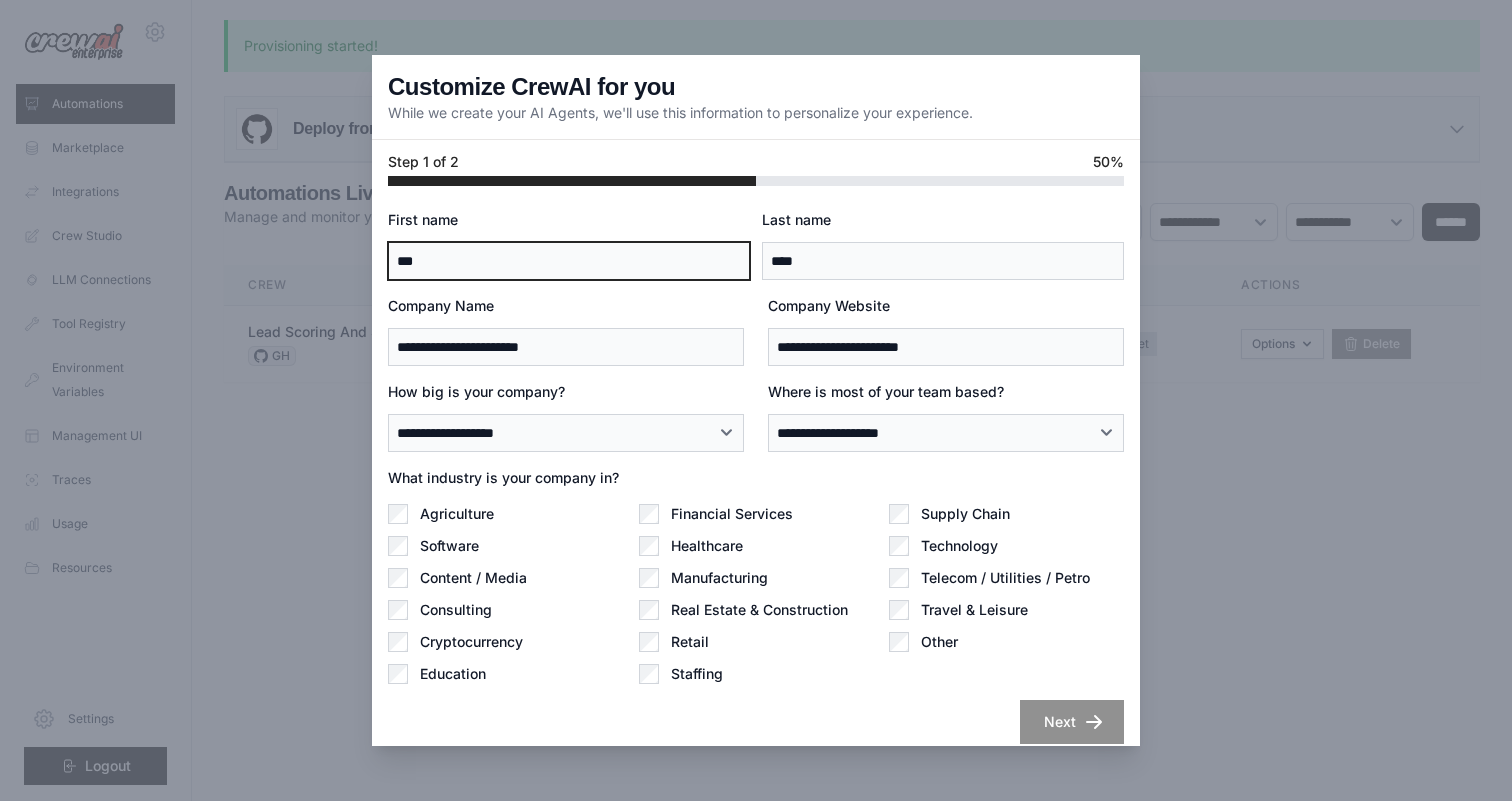 scroll, scrollTop: 13, scrollLeft: 0, axis: vertical 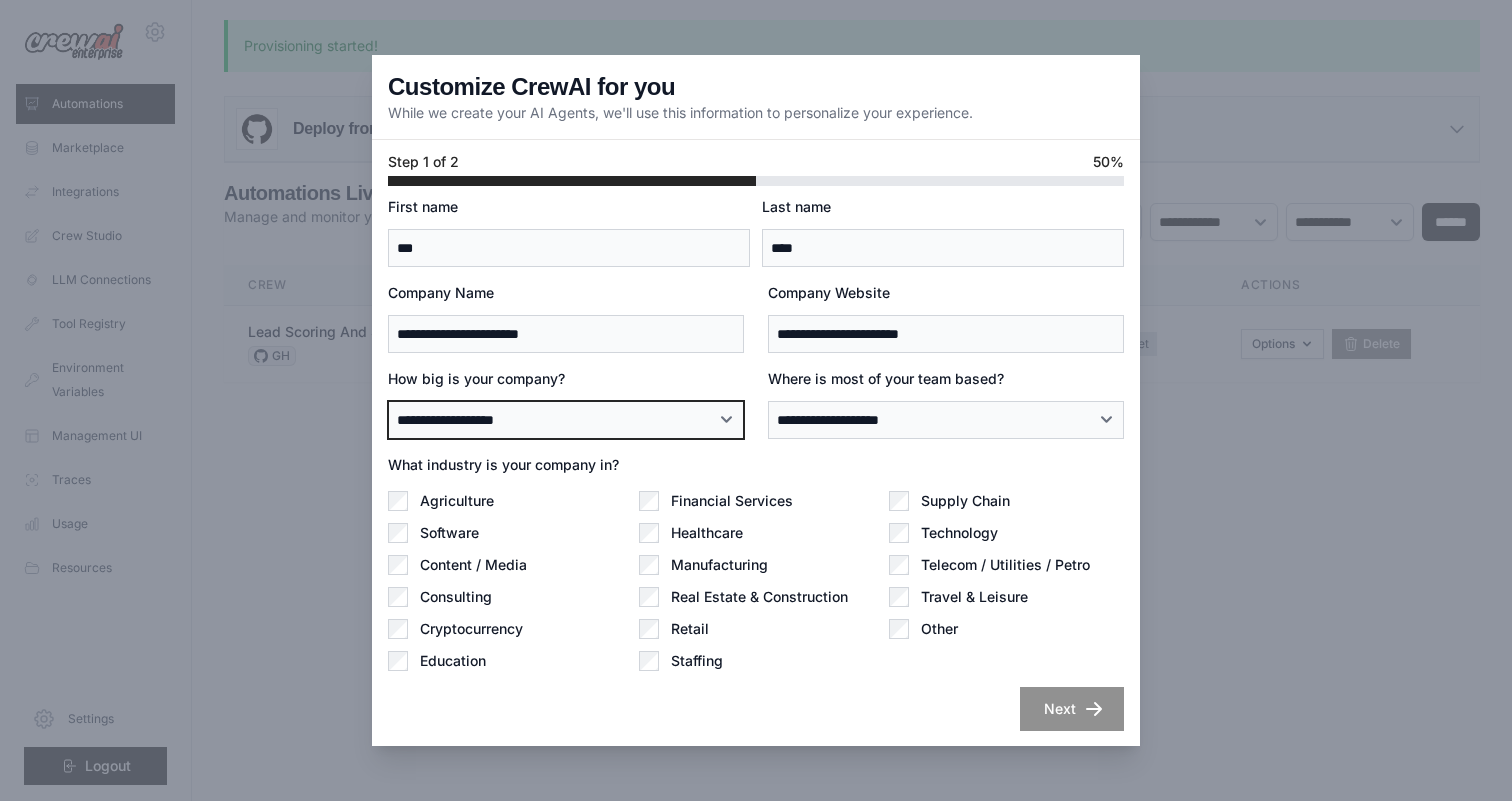 click on "**********" at bounding box center [566, 420] 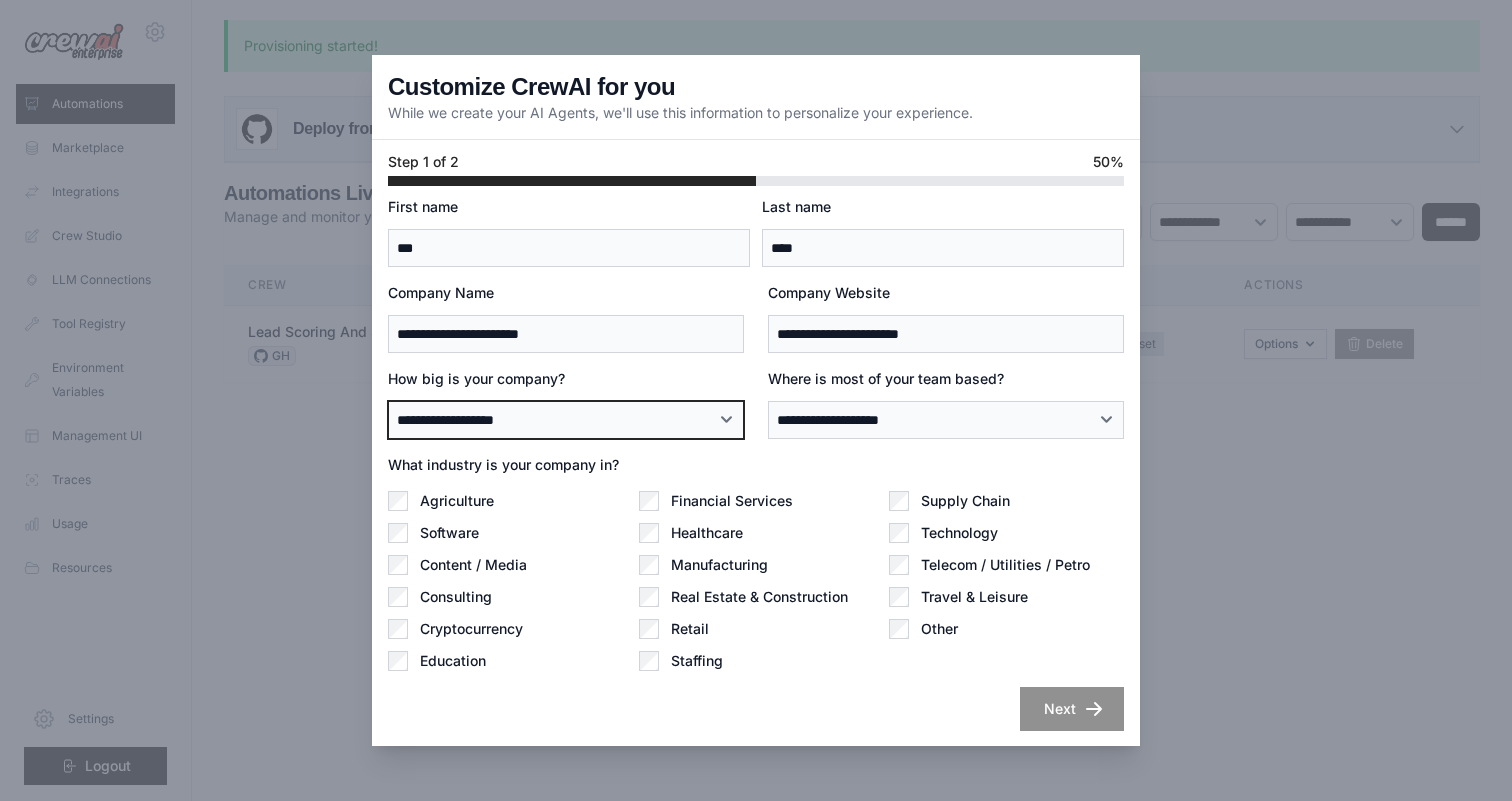select on "**********" 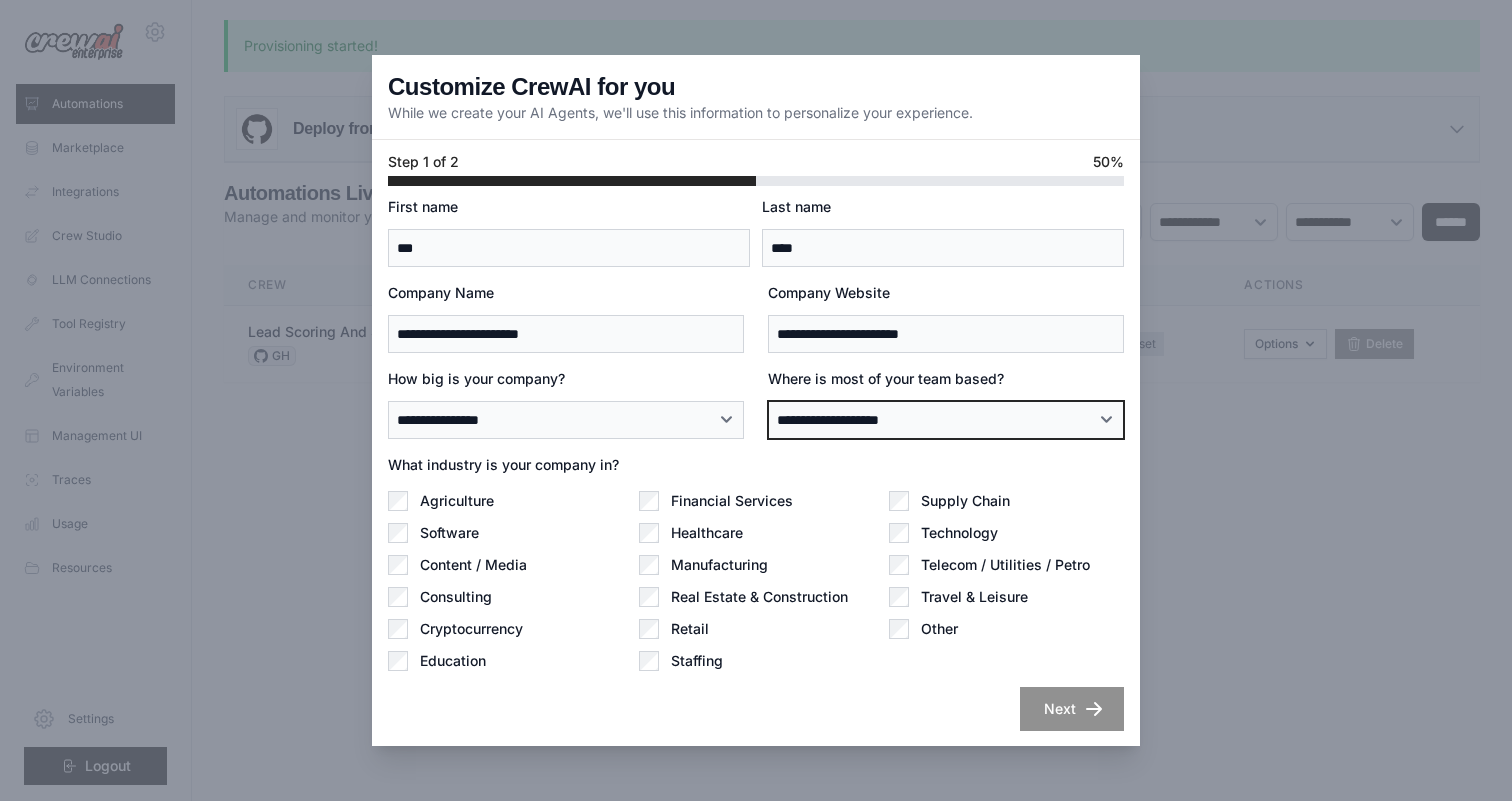 click on "**********" at bounding box center (946, 420) 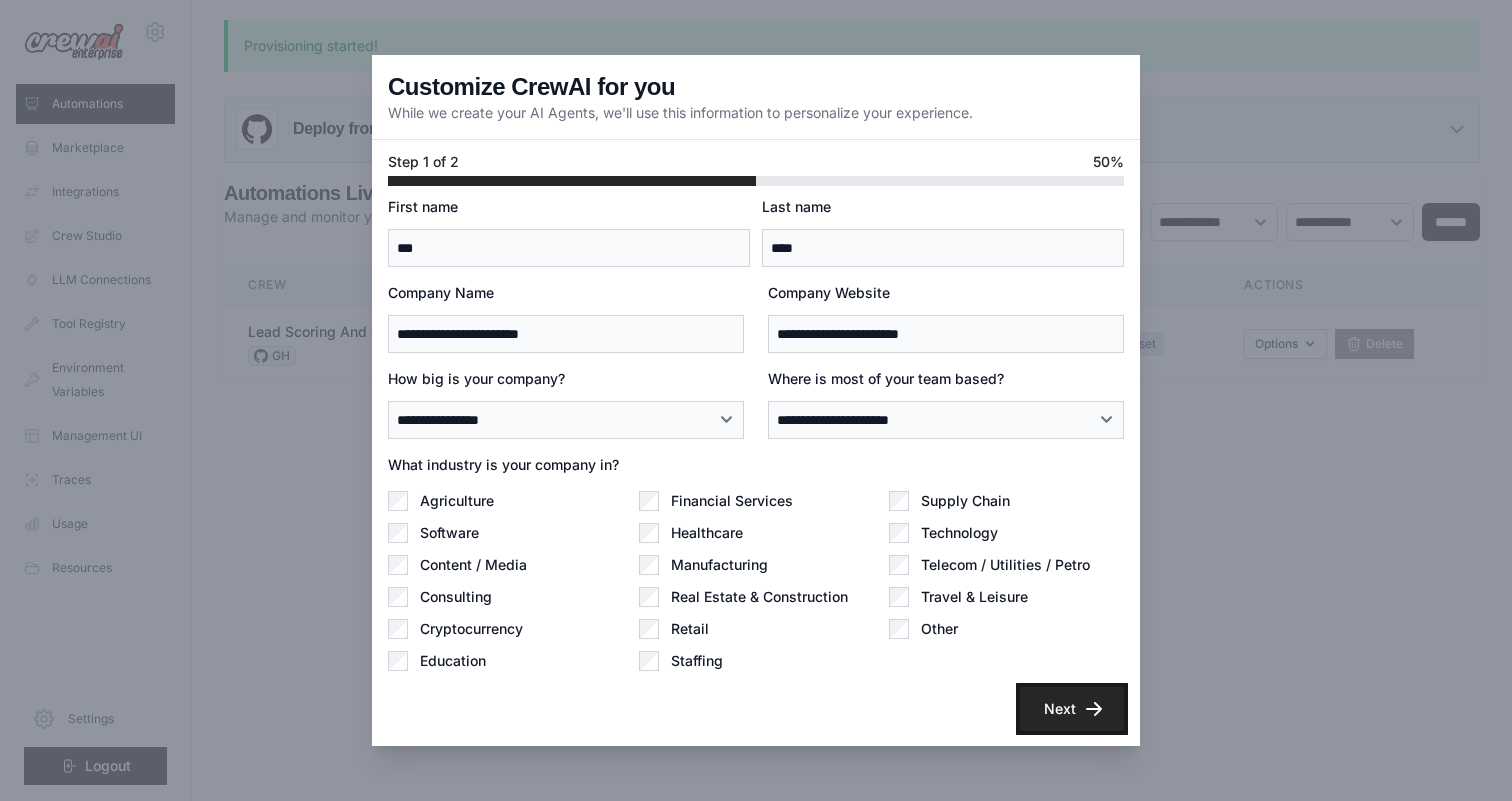 click on "Next" at bounding box center (1072, 709) 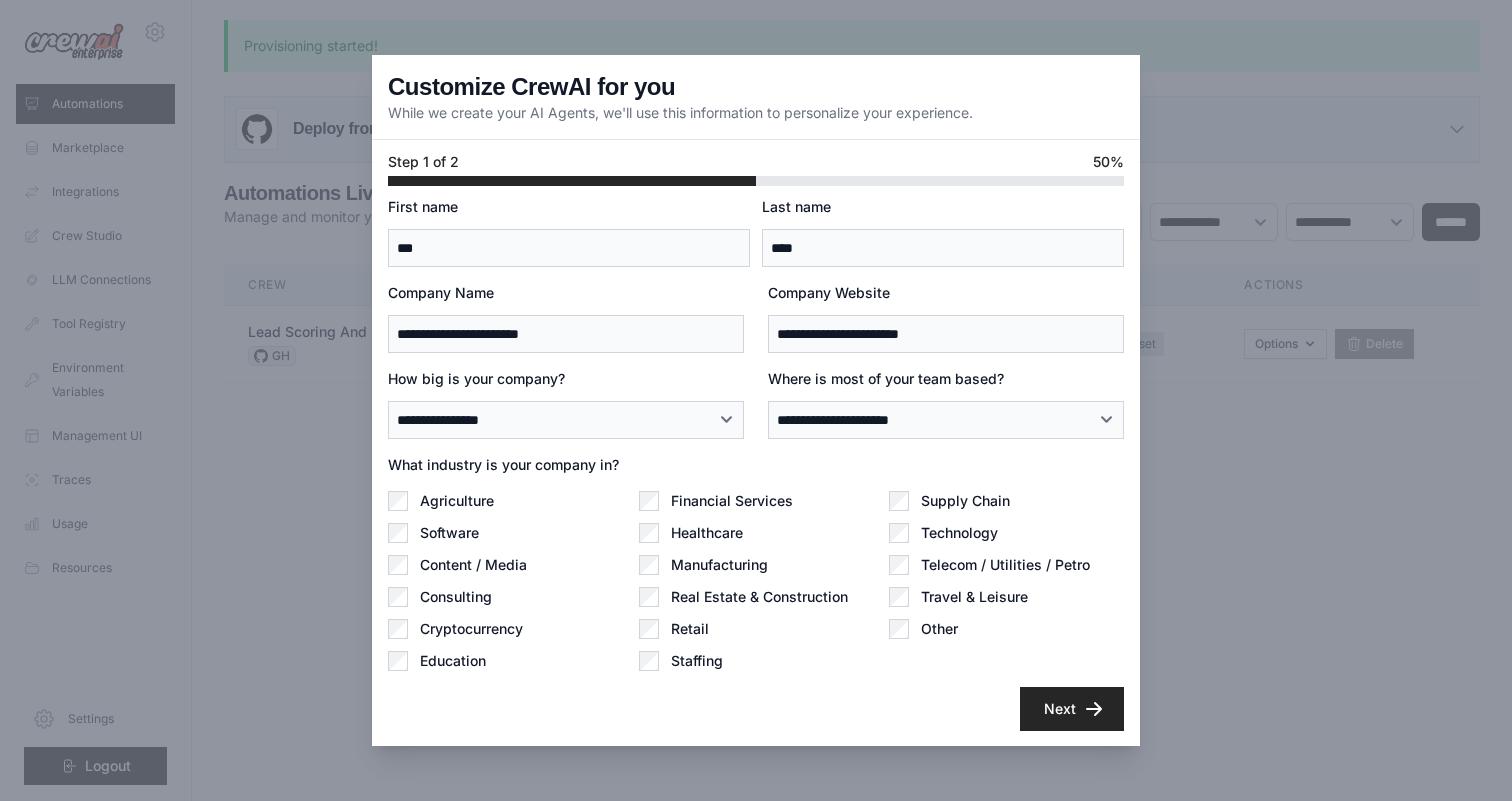 scroll, scrollTop: 0, scrollLeft: 0, axis: both 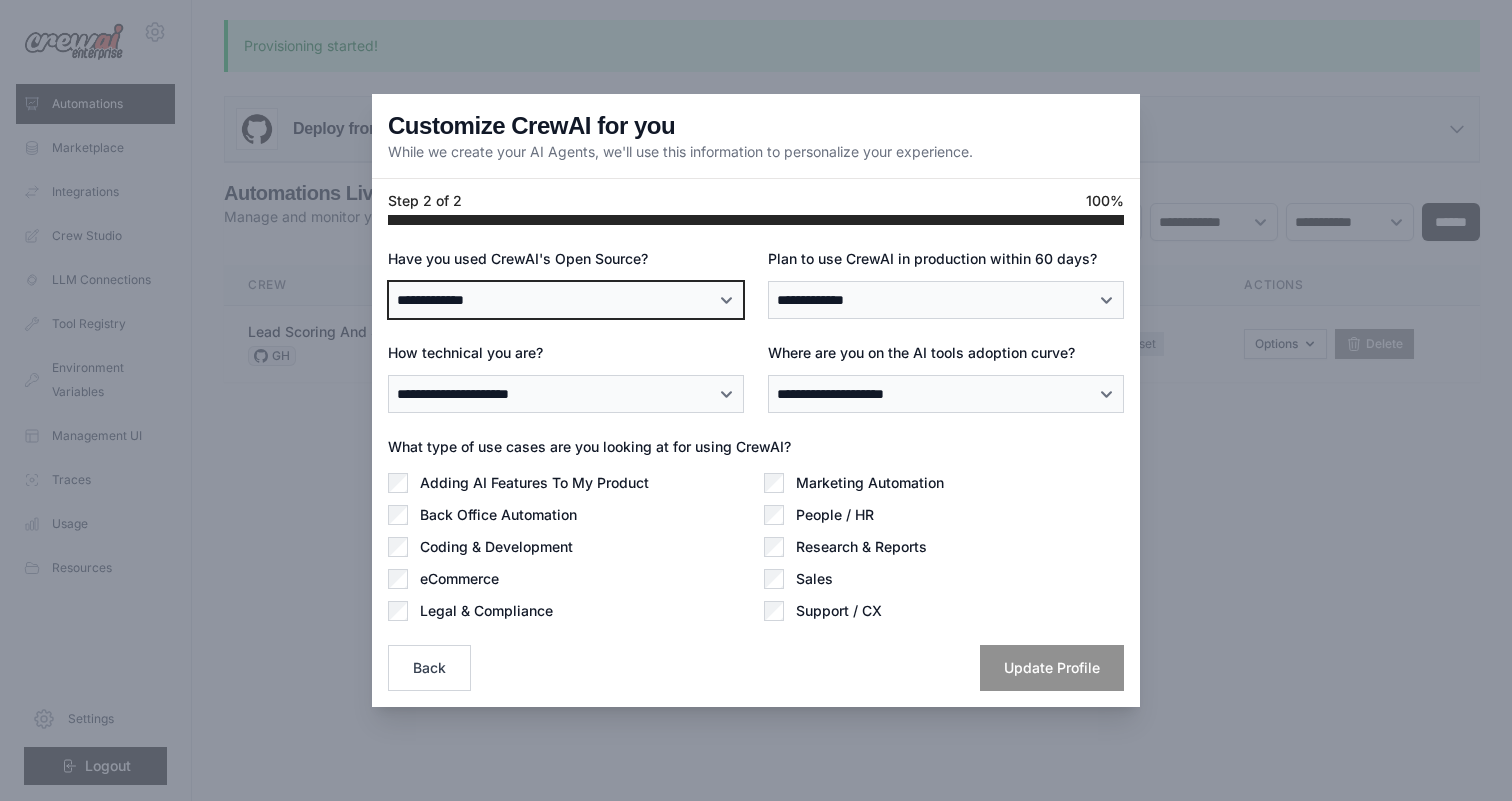 click on "**********" at bounding box center (566, 300) 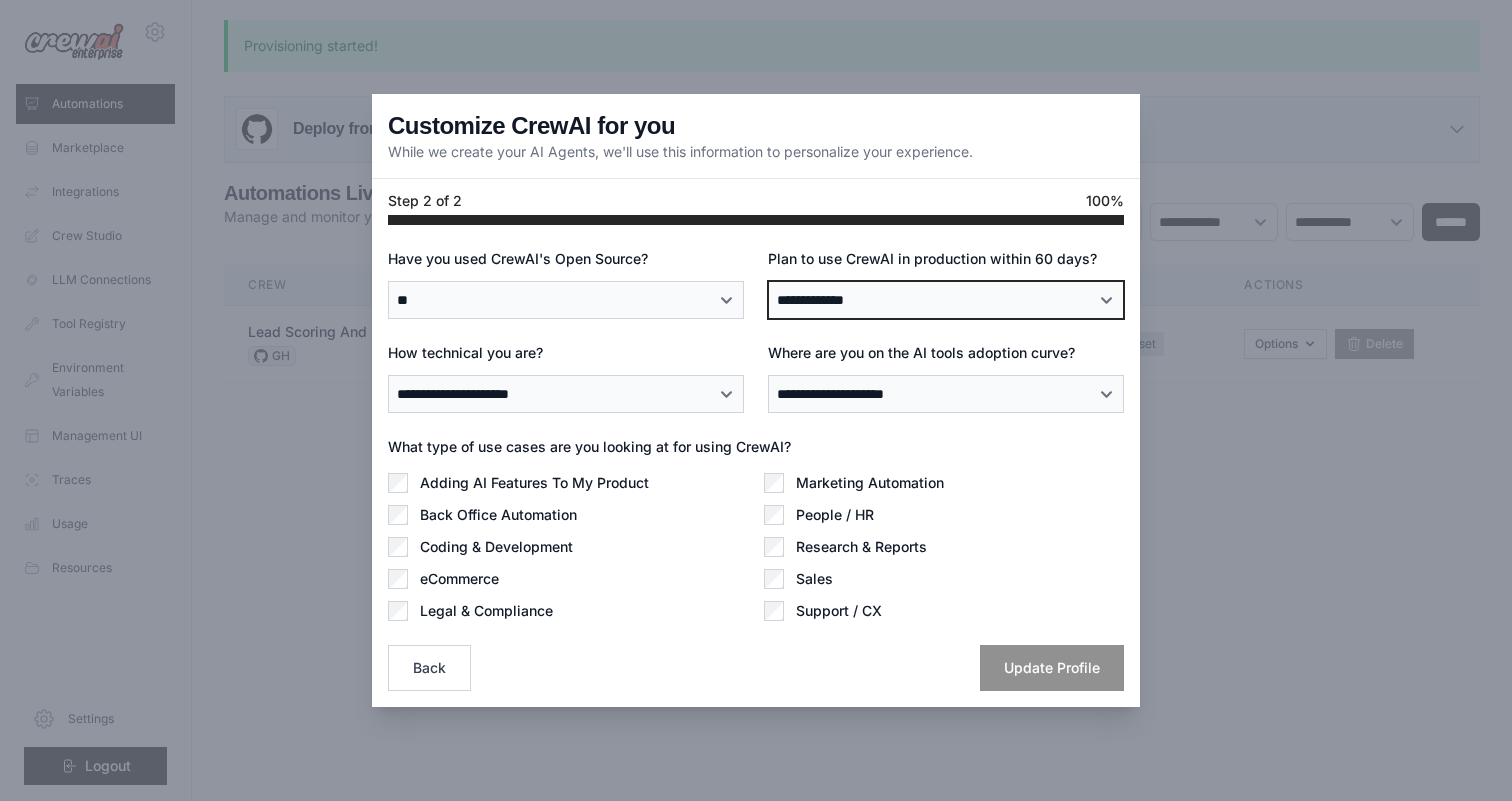 click on "**********" at bounding box center (946, 300) 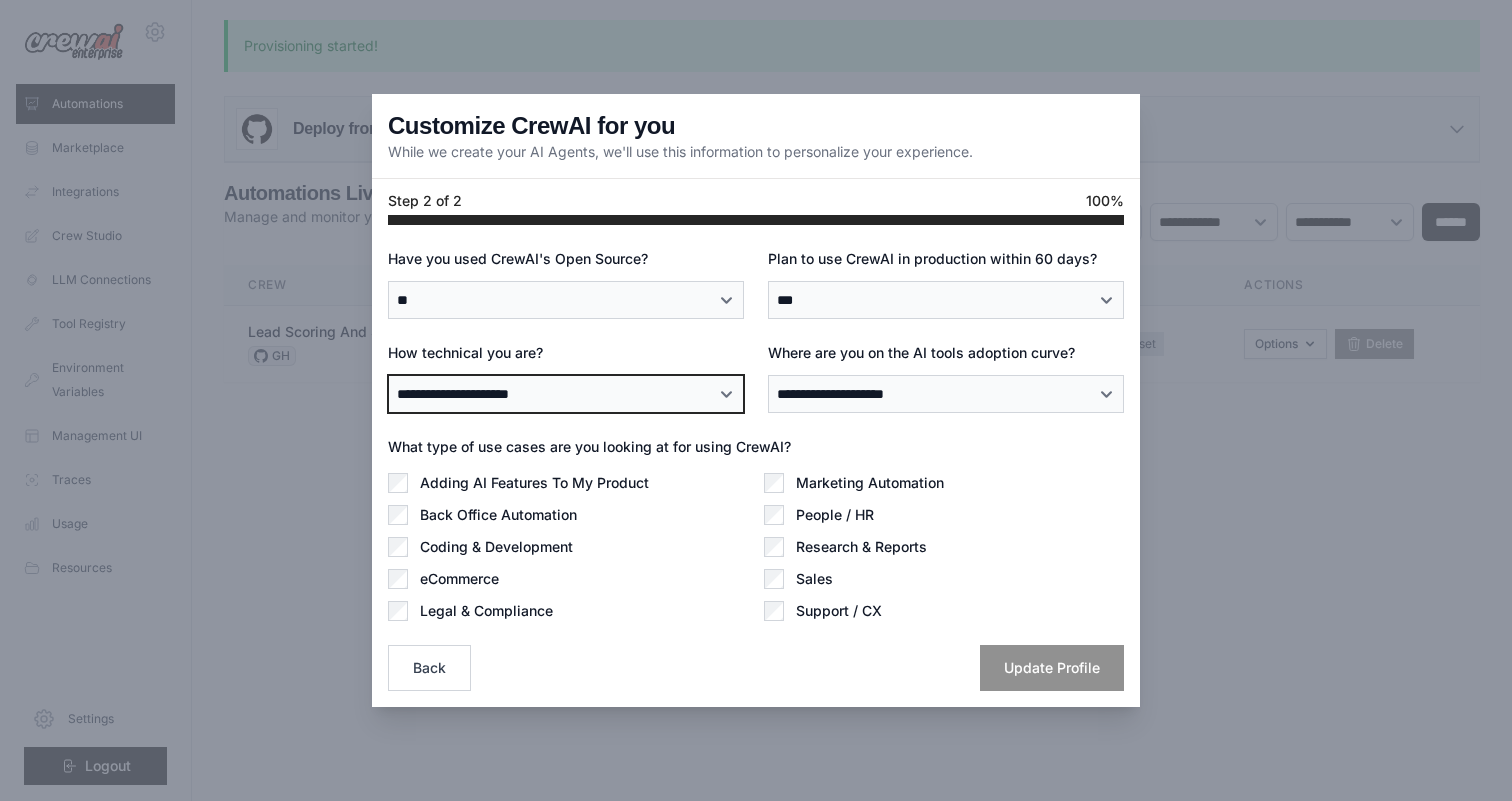 click on "**********" at bounding box center [566, 394] 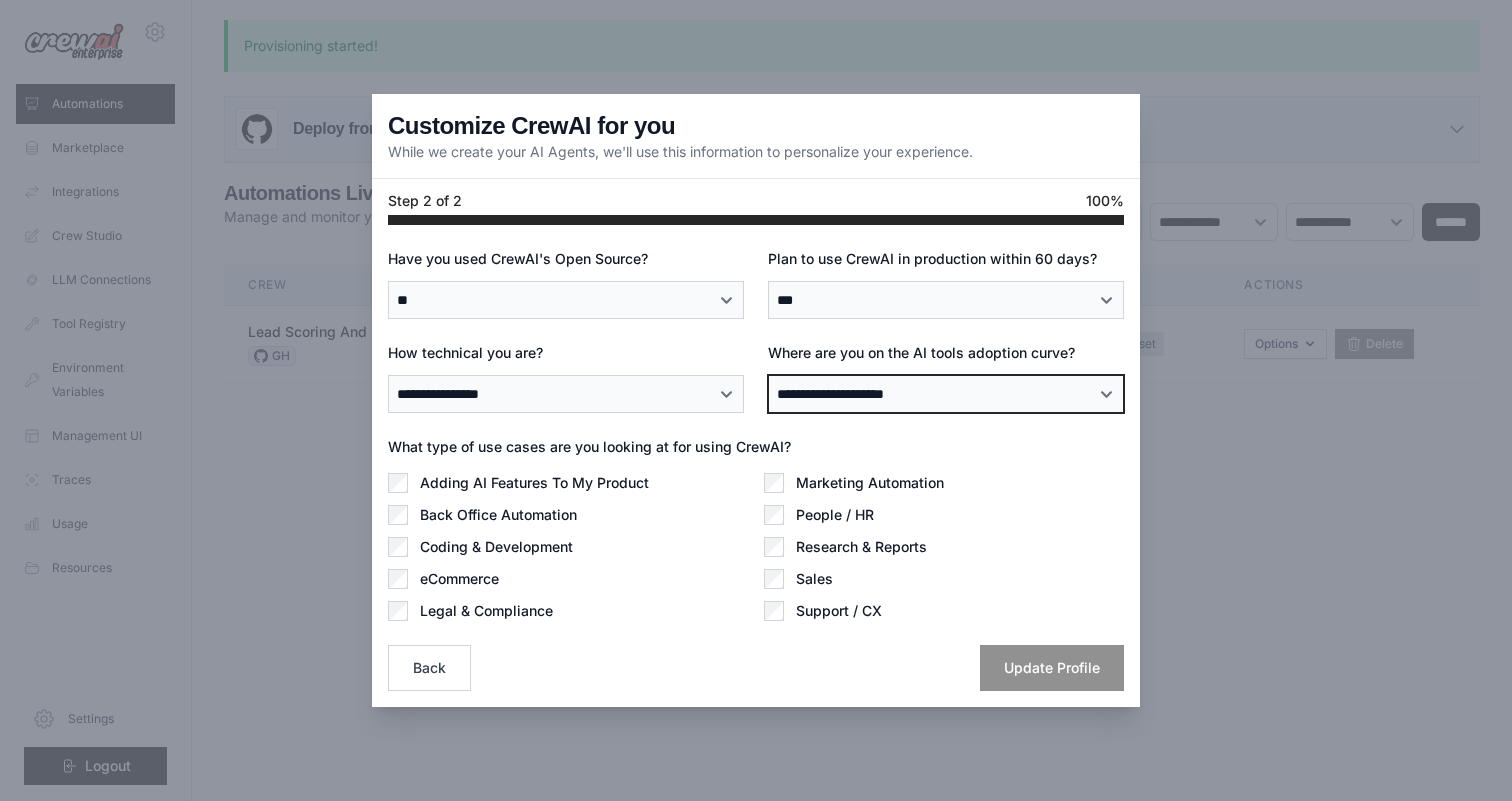 click on "**********" at bounding box center (946, 394) 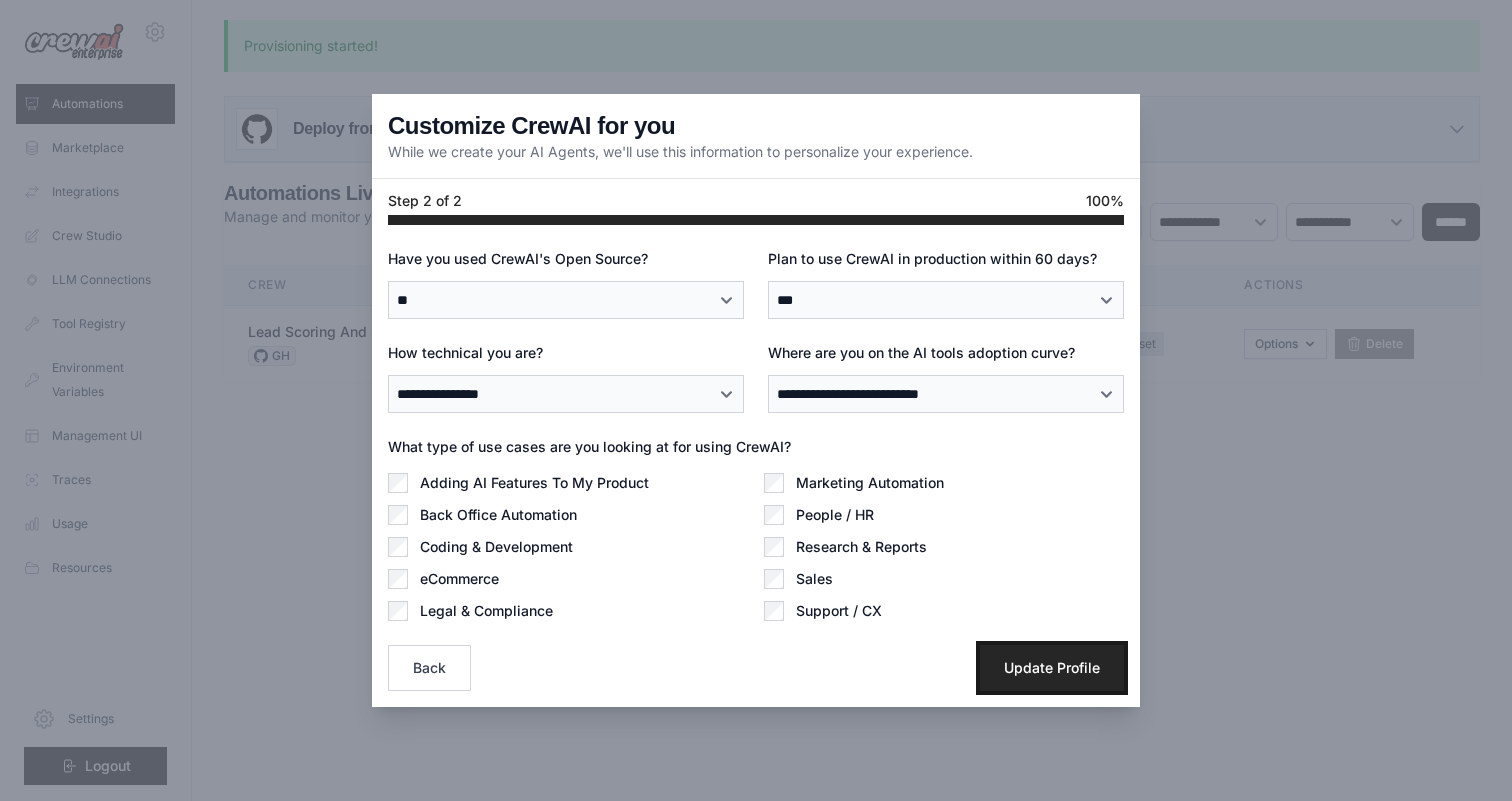 click on "Update Profile" at bounding box center [1052, 668] 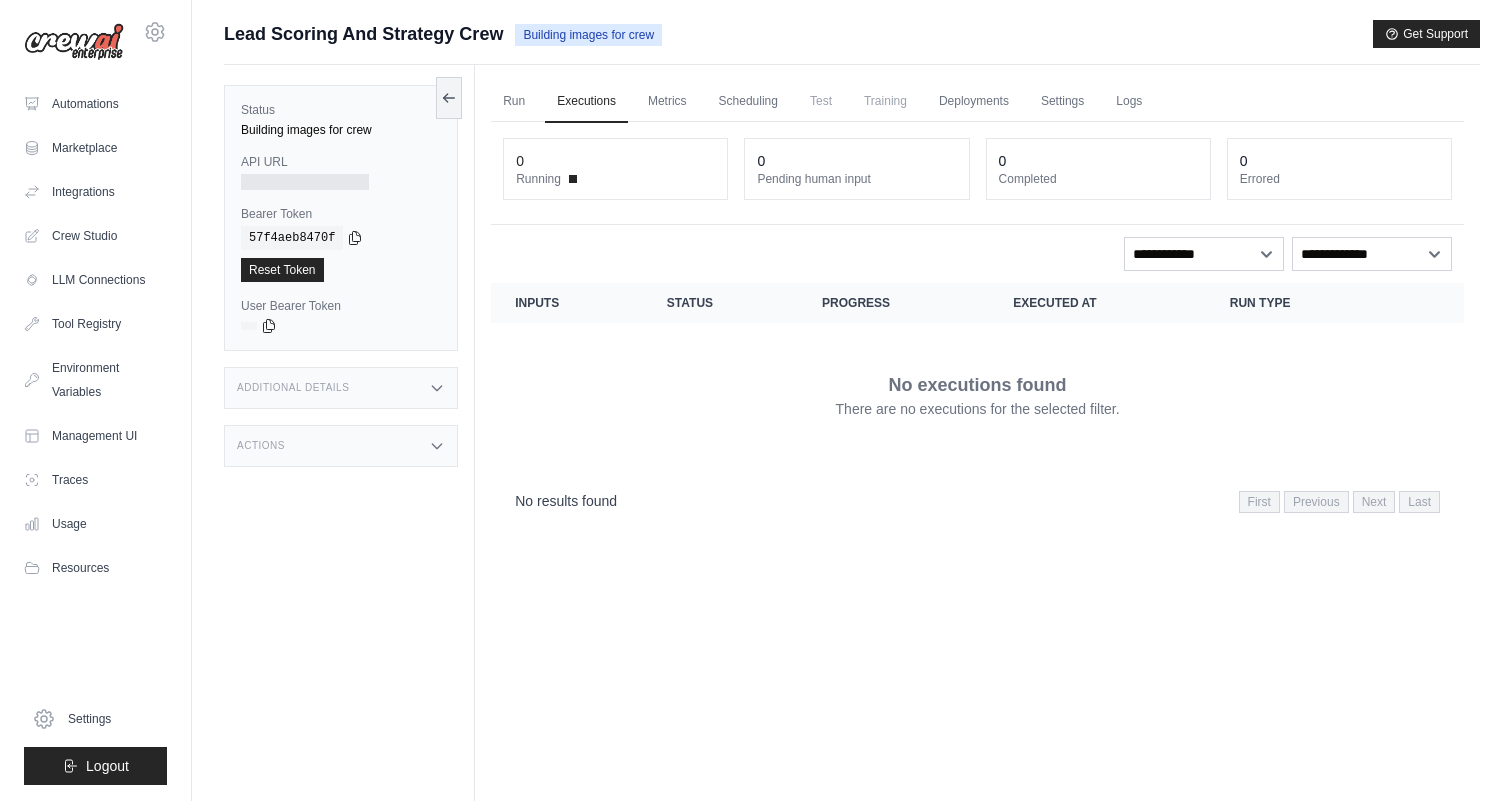 scroll, scrollTop: 0, scrollLeft: 0, axis: both 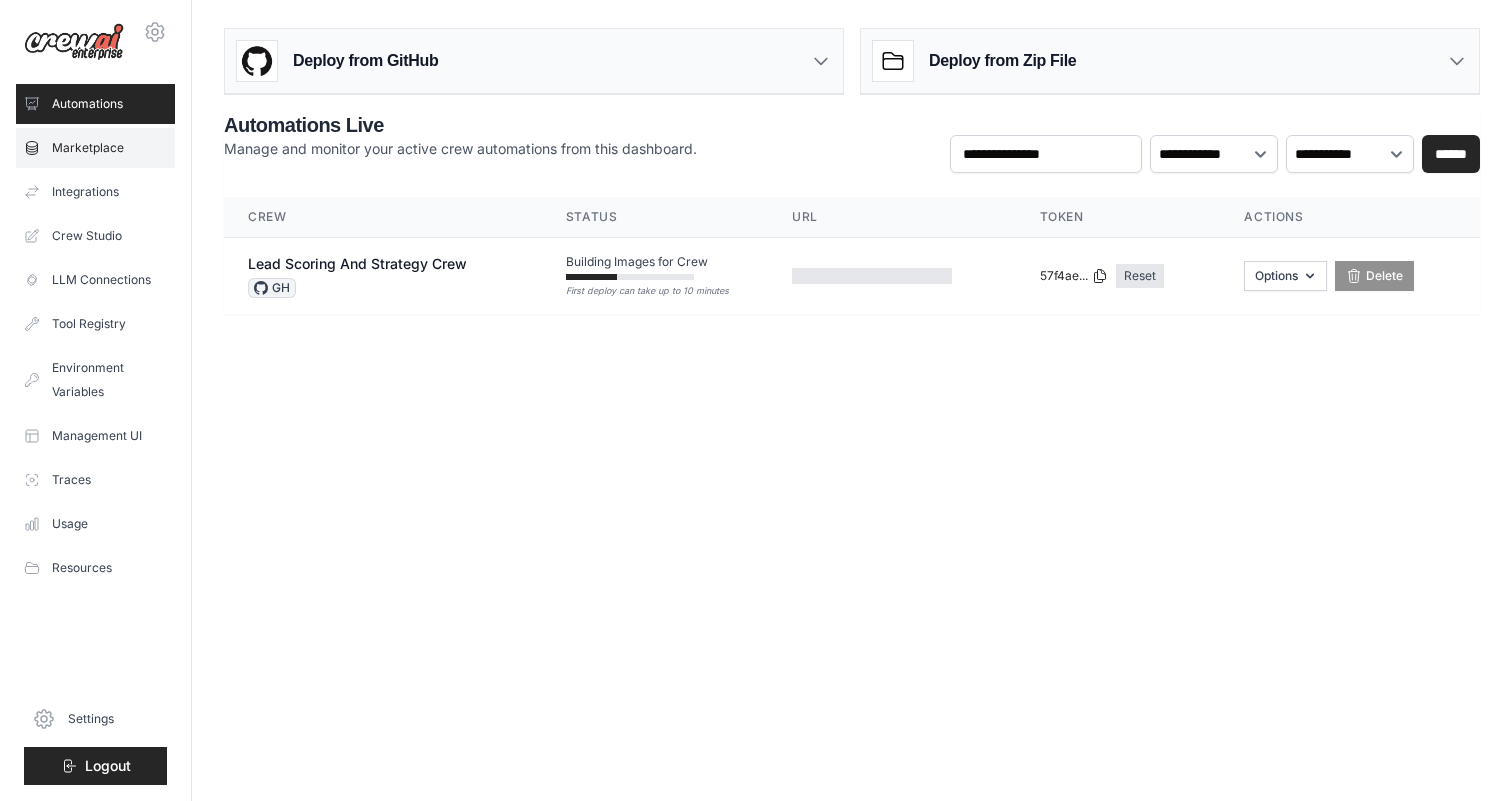click on "Marketplace" at bounding box center (95, 148) 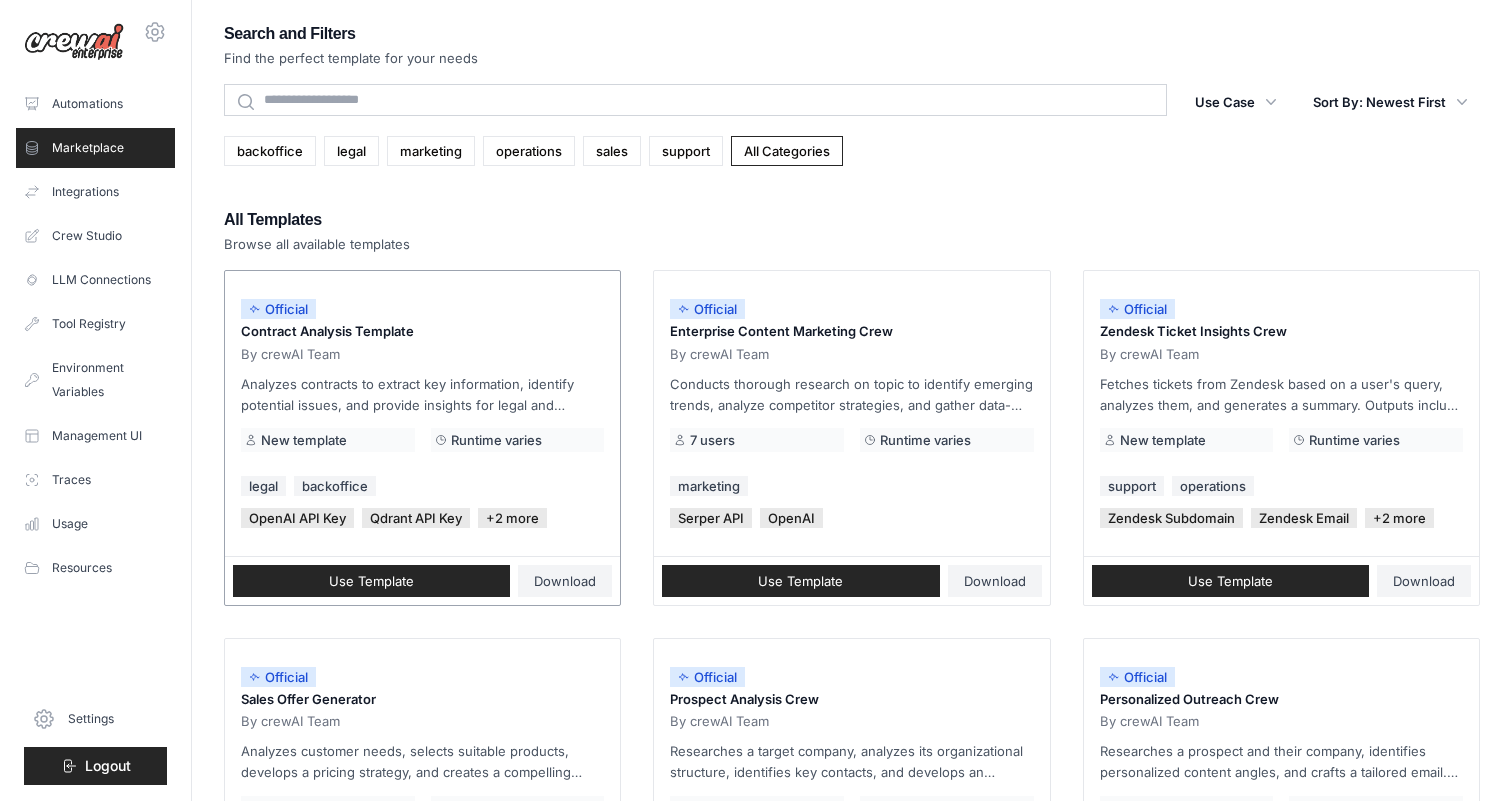 click on "Contract Analysis Template" at bounding box center [422, 332] 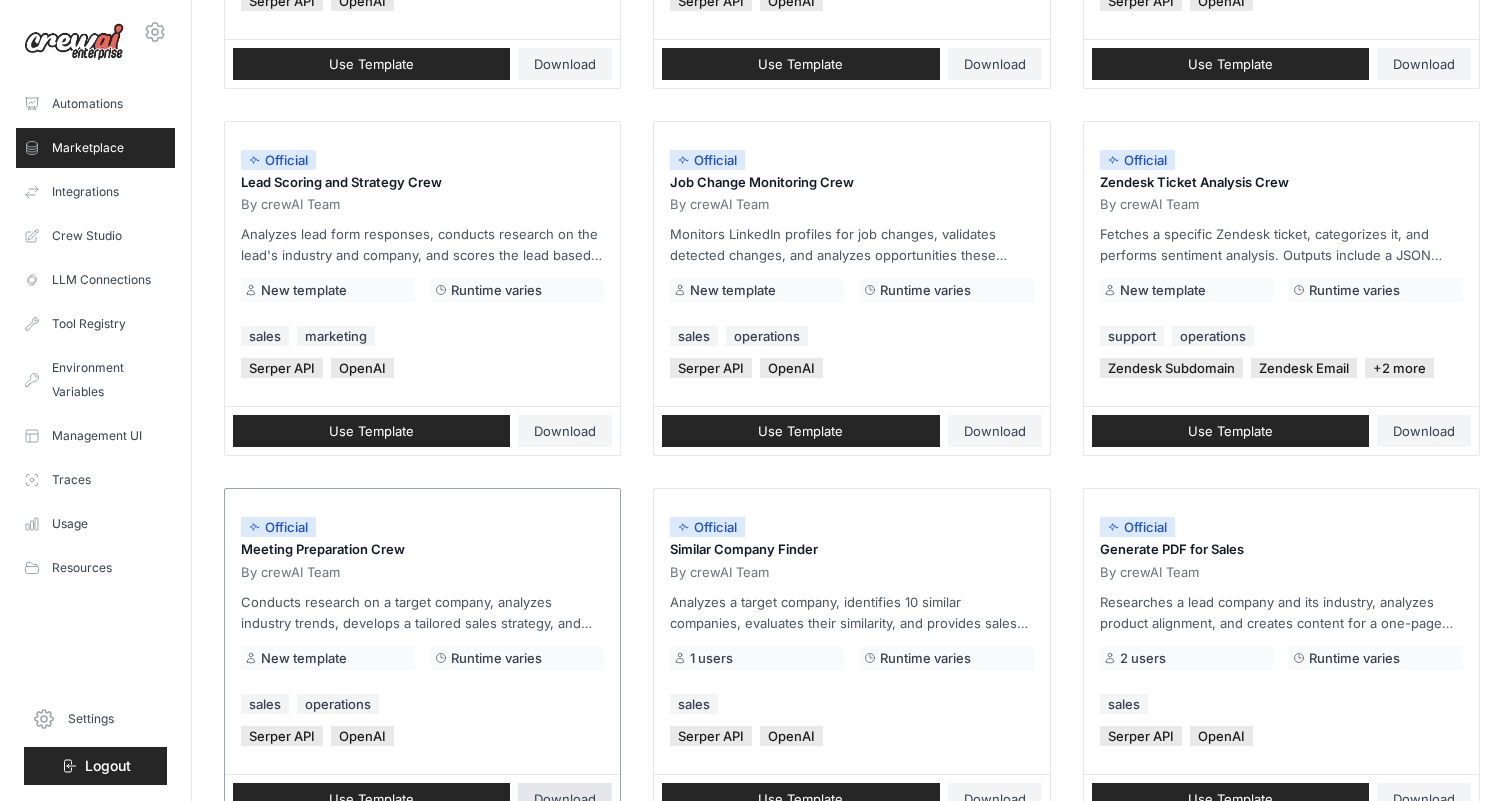 scroll, scrollTop: 731, scrollLeft: 0, axis: vertical 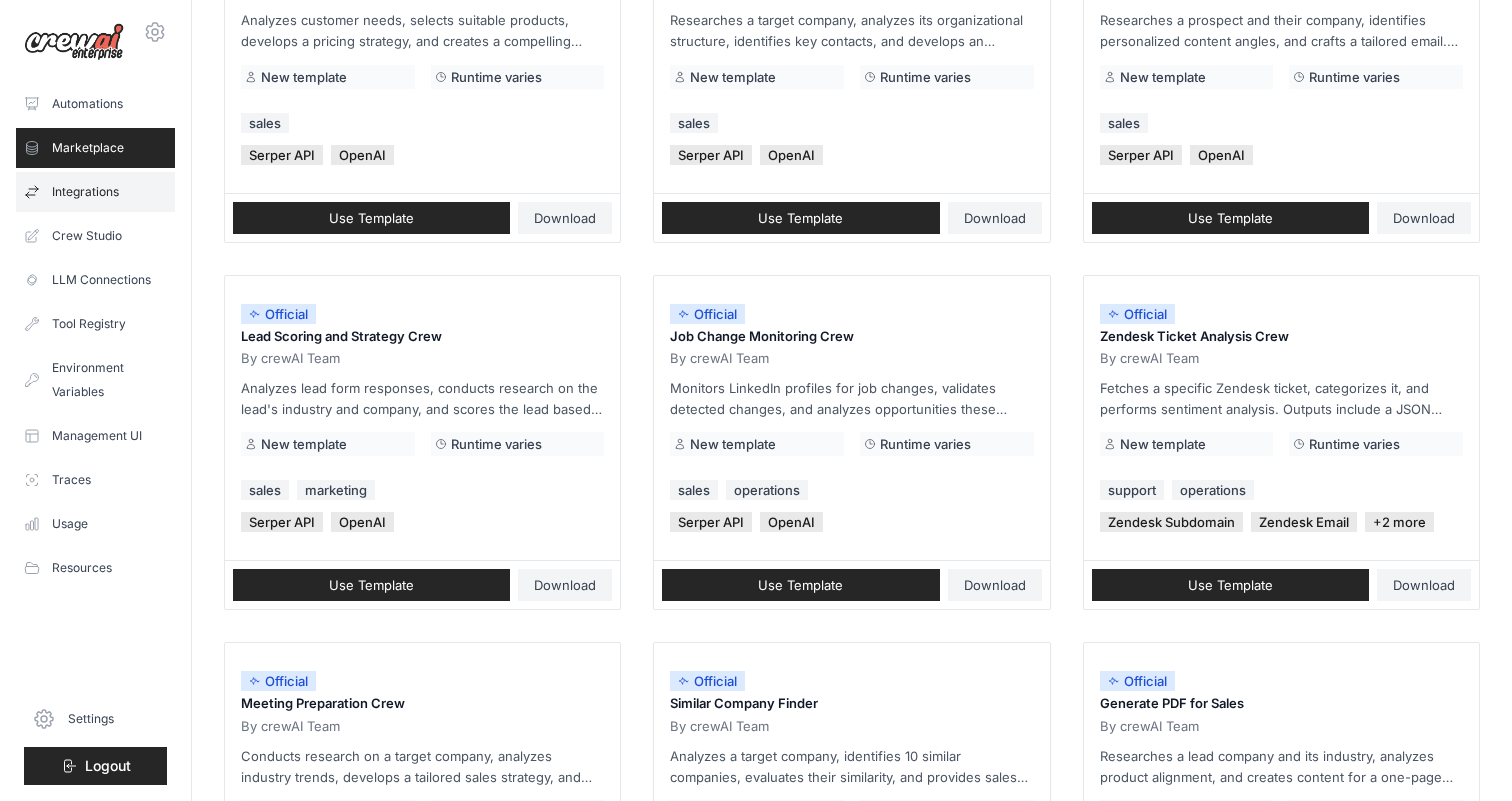 click on "Integrations" at bounding box center [95, 192] 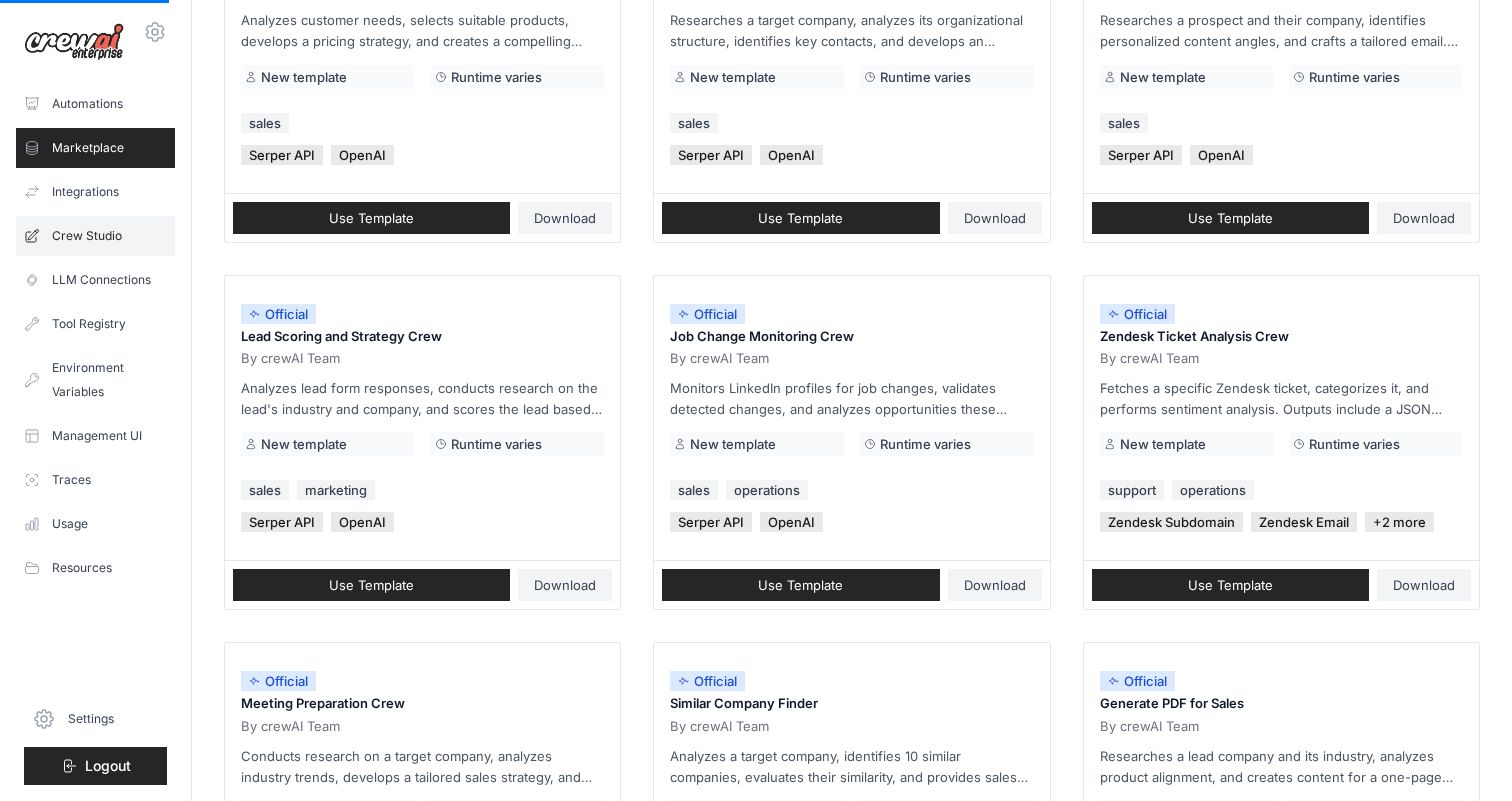 scroll, scrollTop: 0, scrollLeft: 0, axis: both 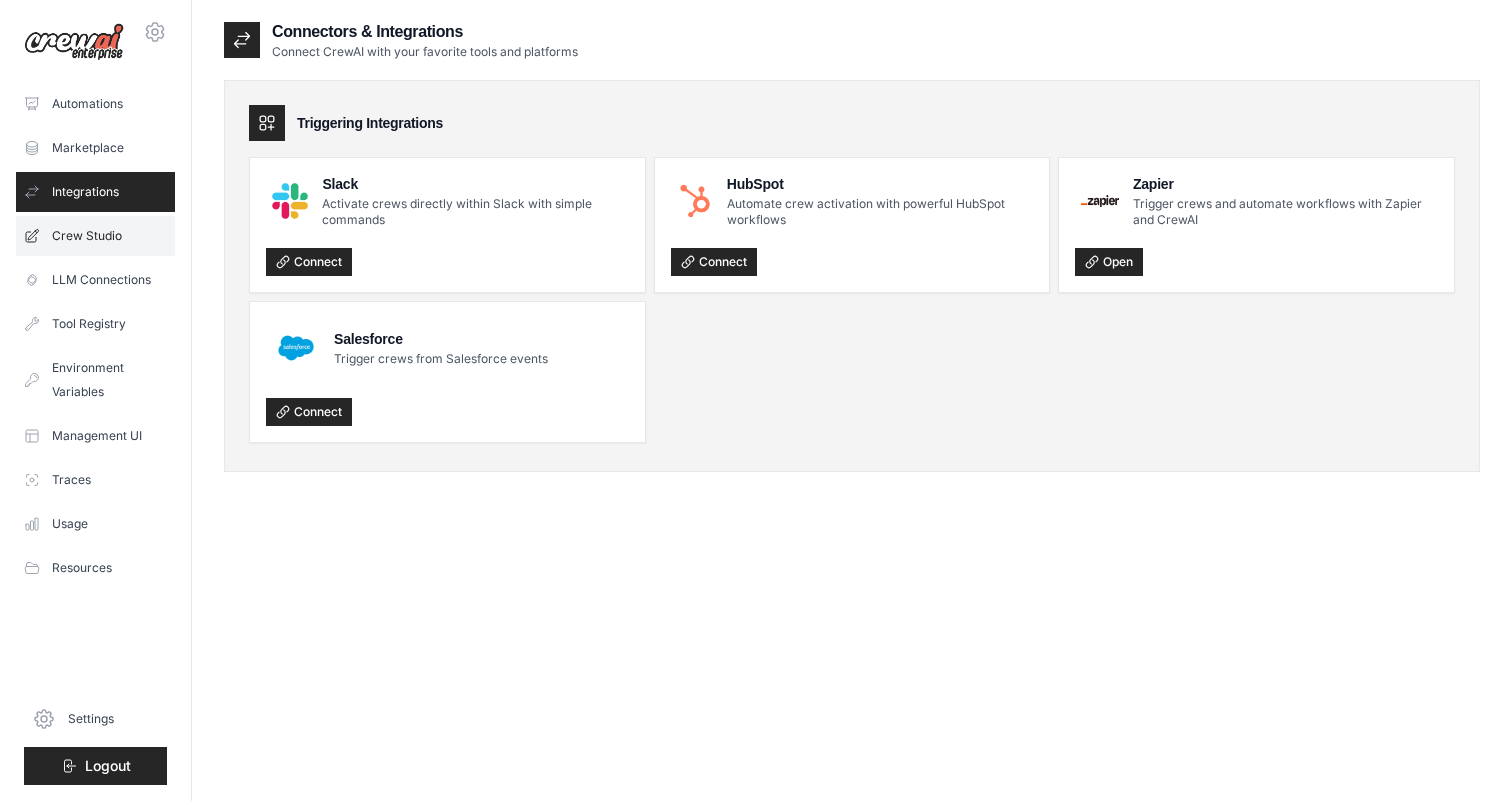 click on "Crew Studio" at bounding box center (95, 236) 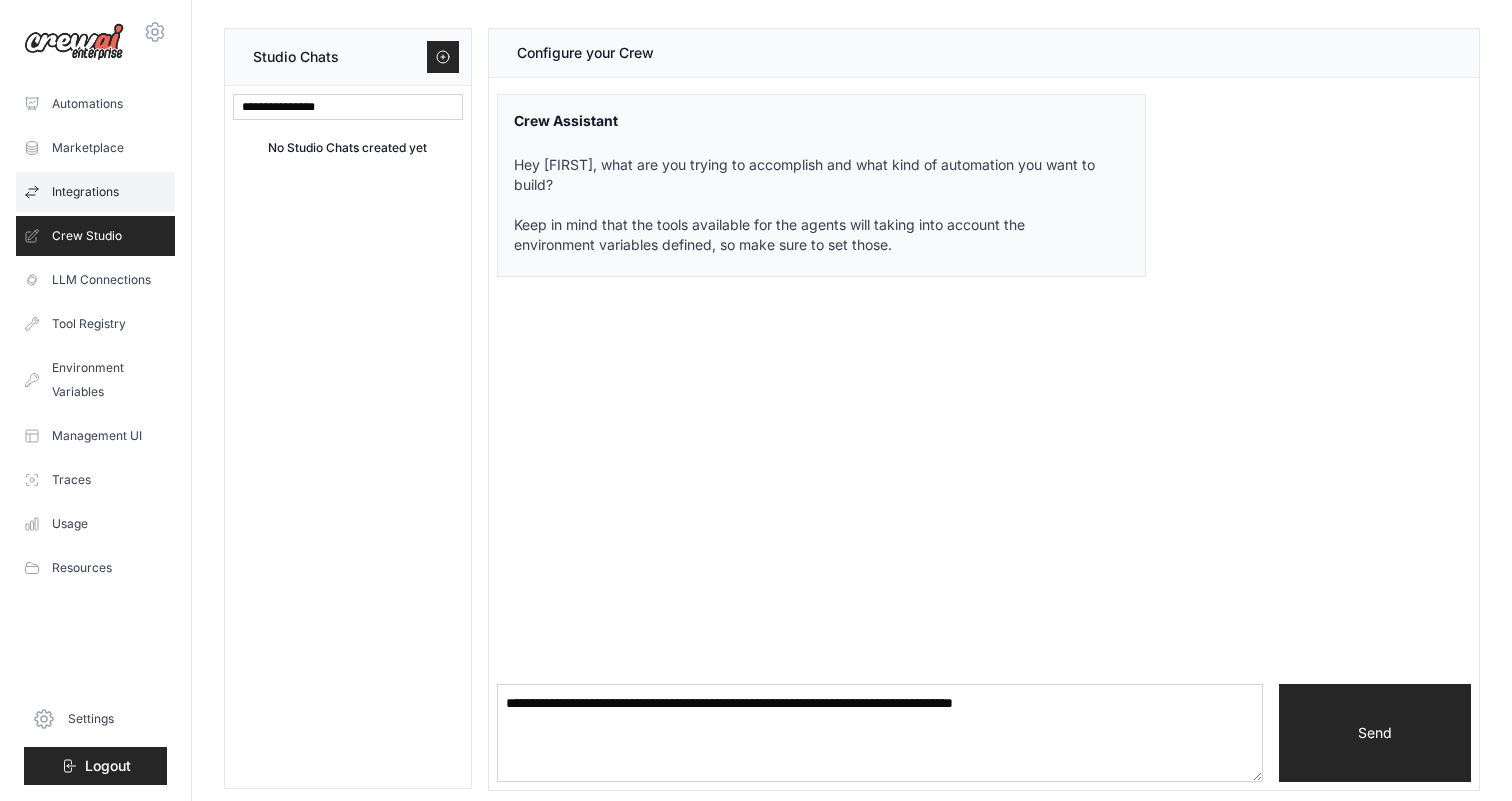 click on "Integrations" at bounding box center [95, 192] 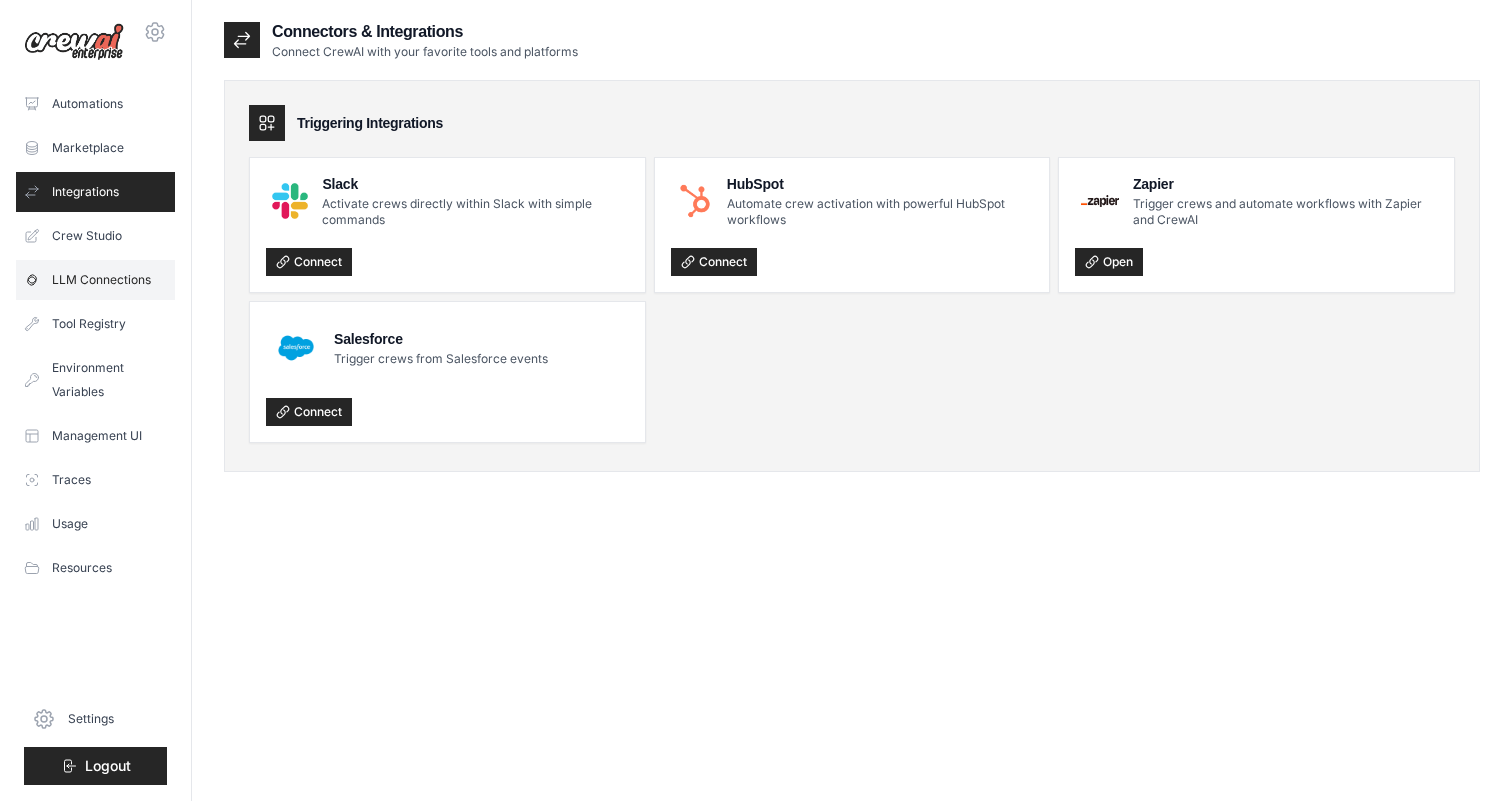 click on "LLM Connections" at bounding box center [95, 280] 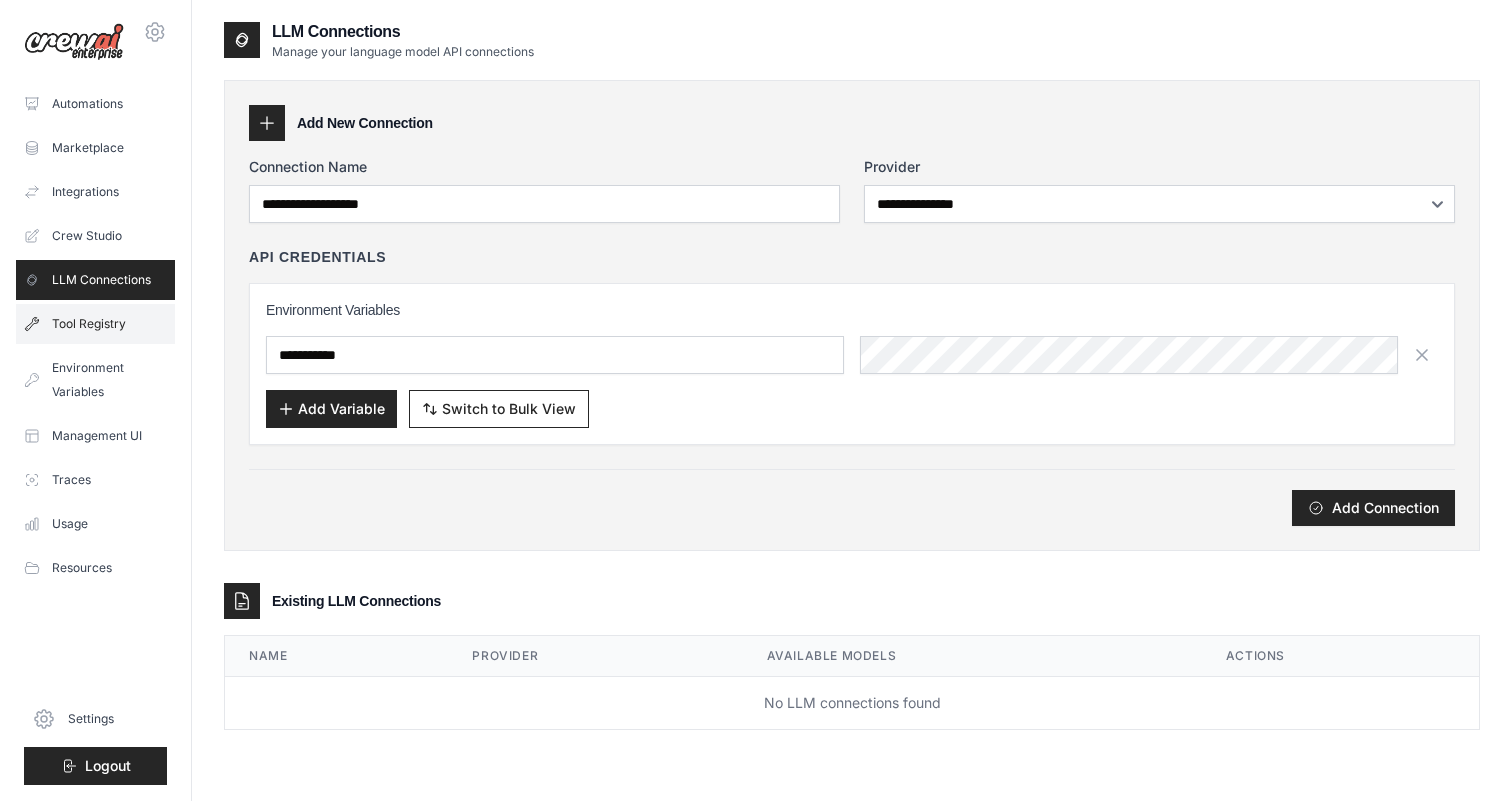 click on "Tool Registry" at bounding box center [95, 324] 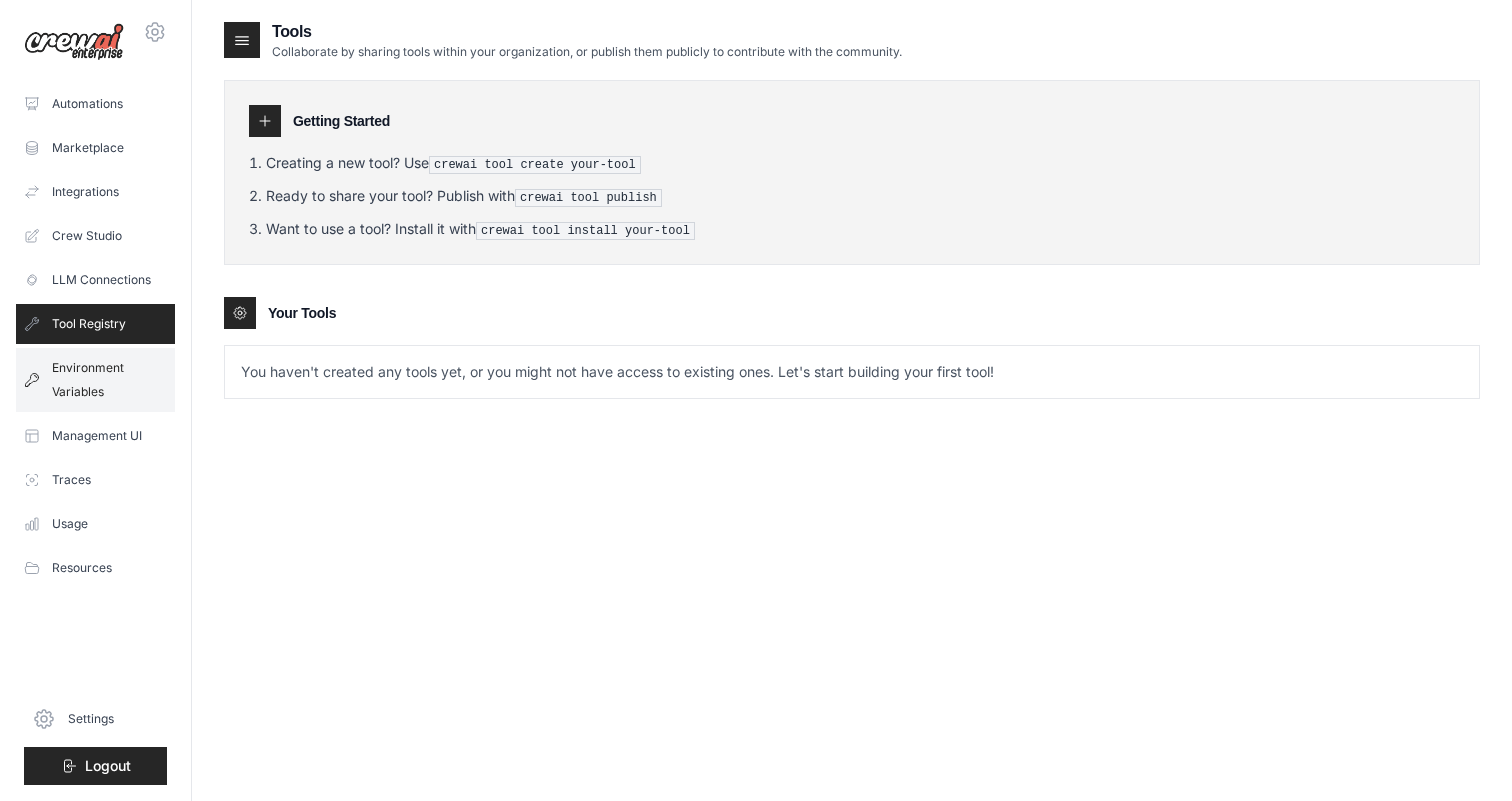 click on "Environment Variables" at bounding box center (95, 380) 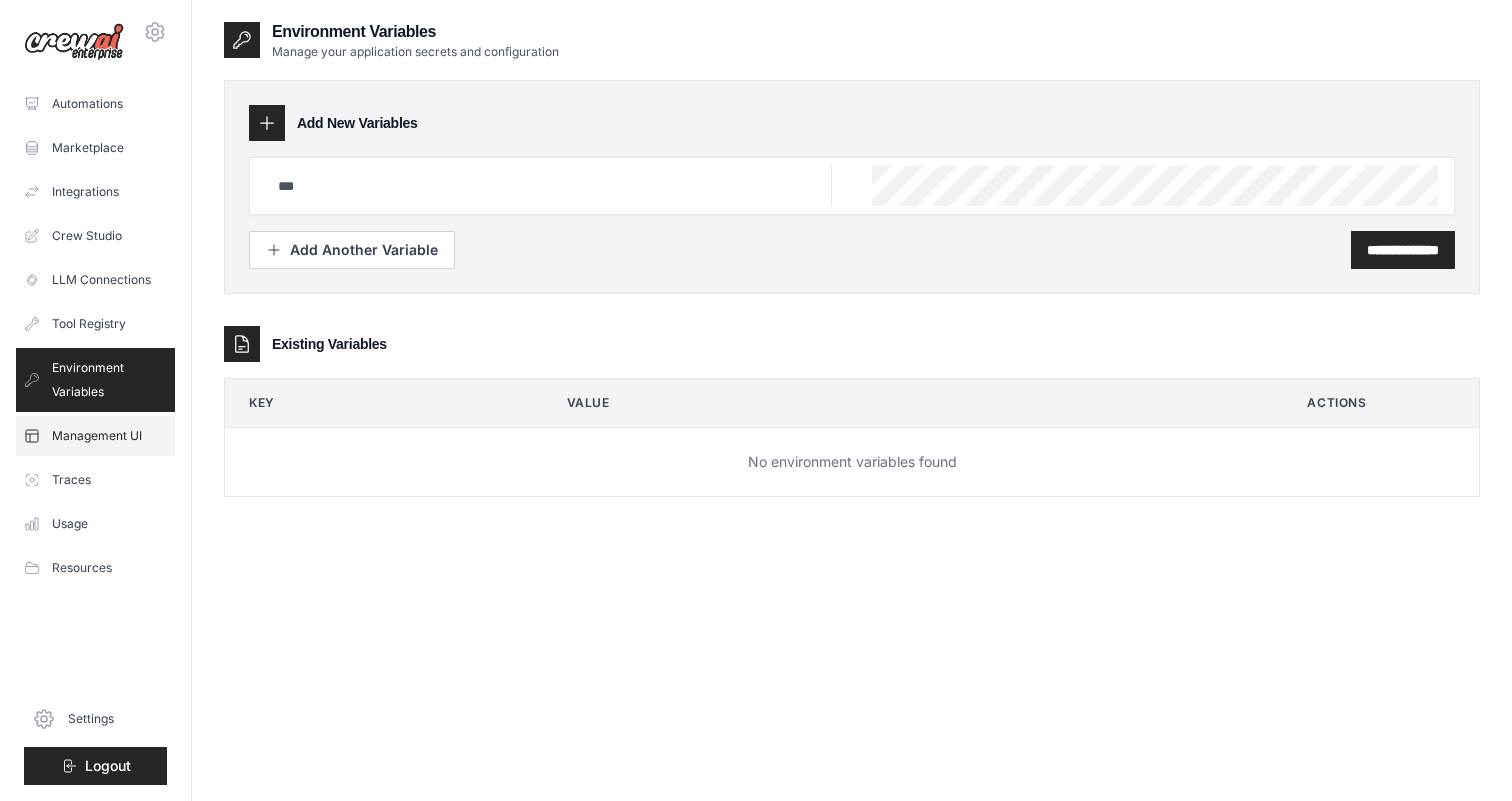 click on "Management UI" at bounding box center [95, 436] 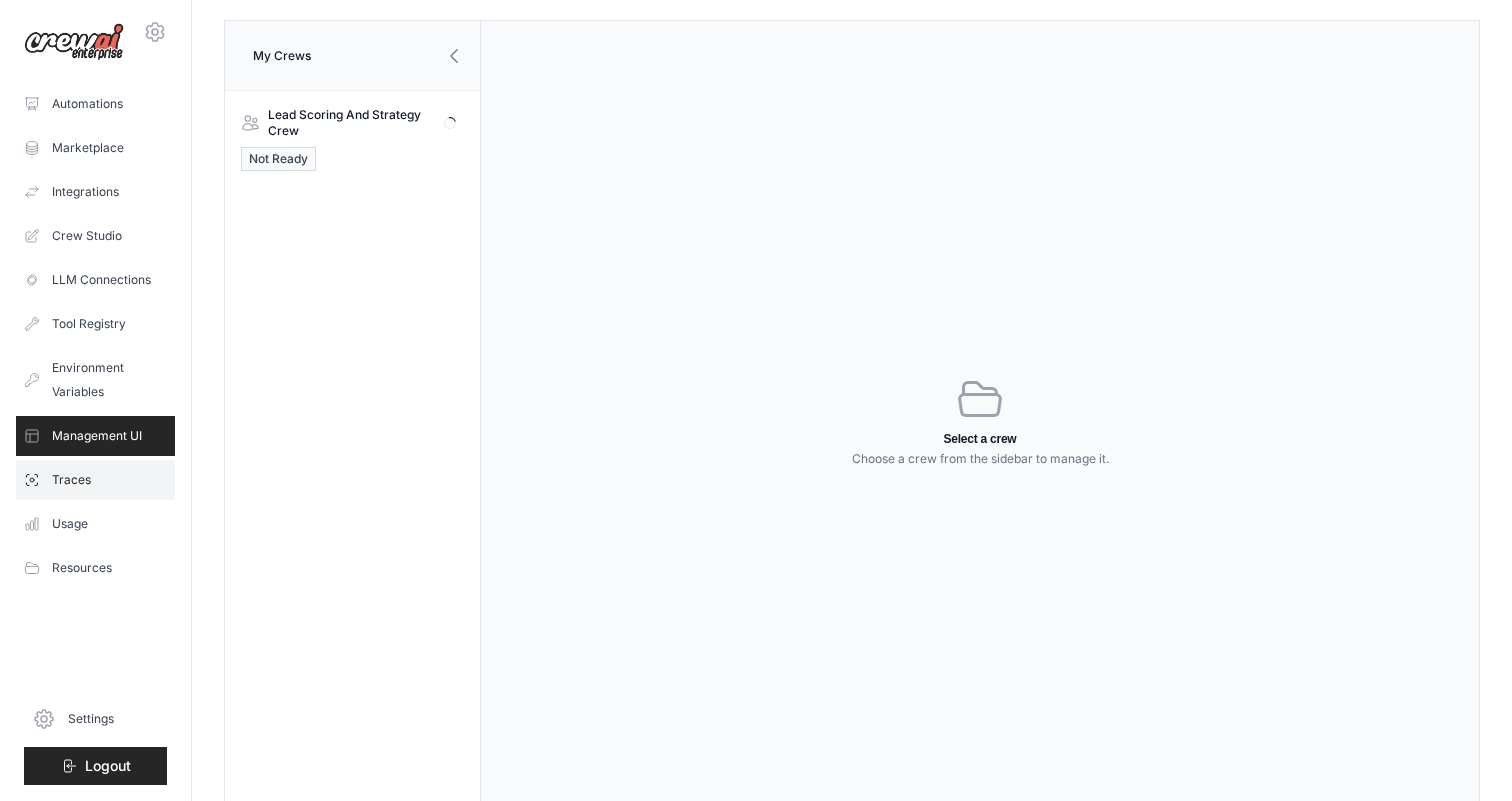 click on "Traces" at bounding box center (95, 480) 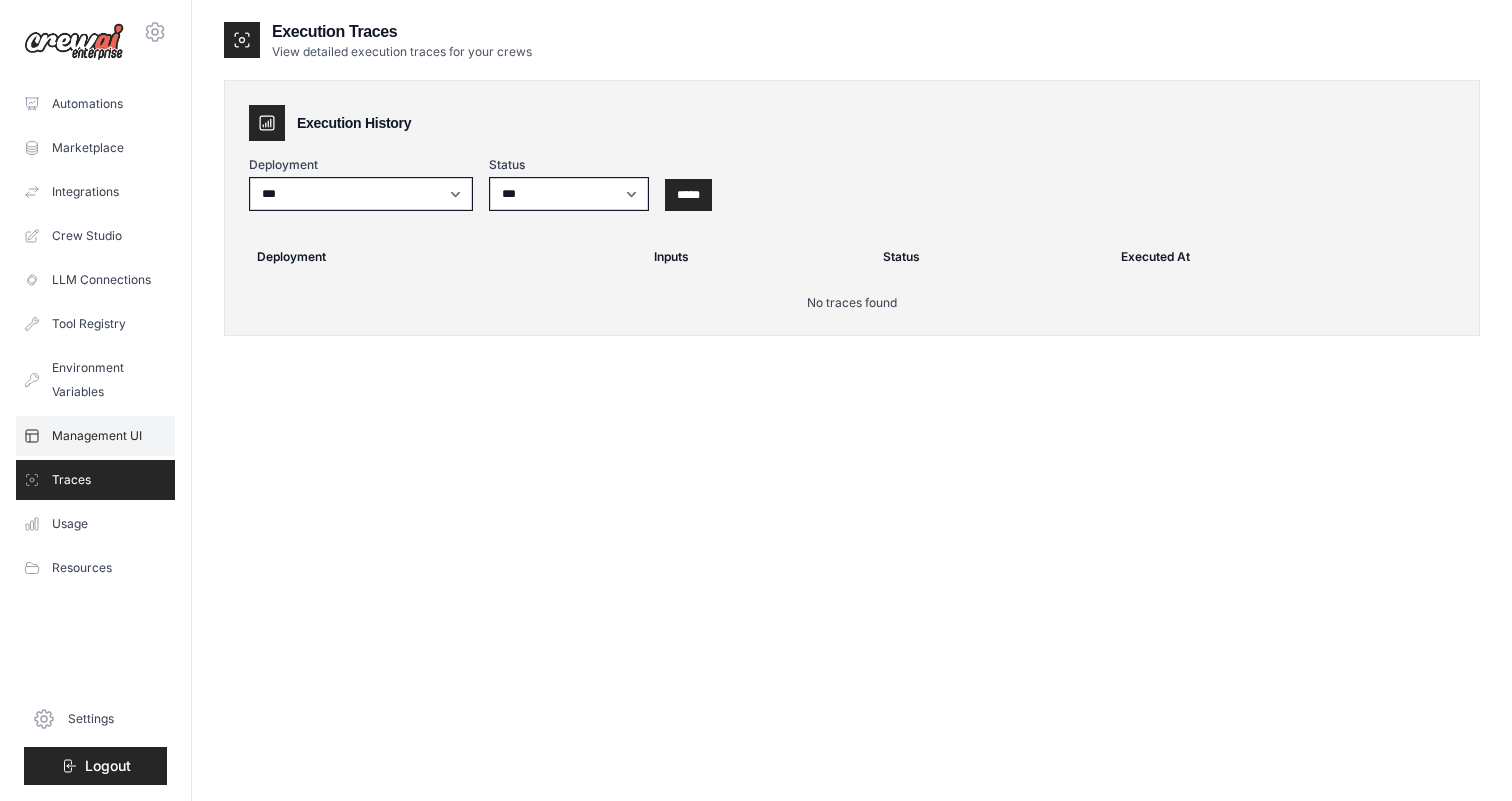 click on "Management UI" at bounding box center (95, 436) 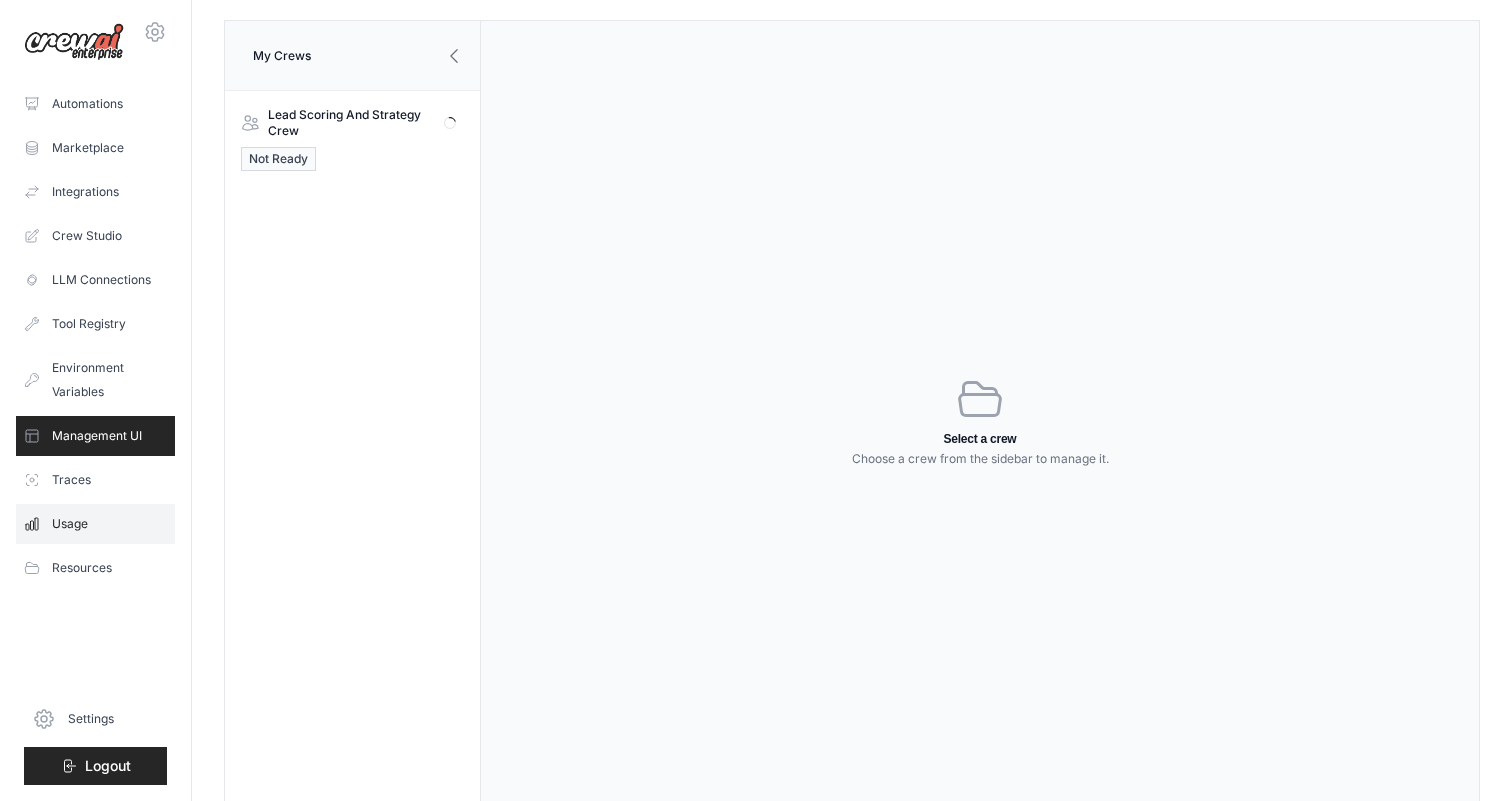 click on "Usage" at bounding box center (95, 524) 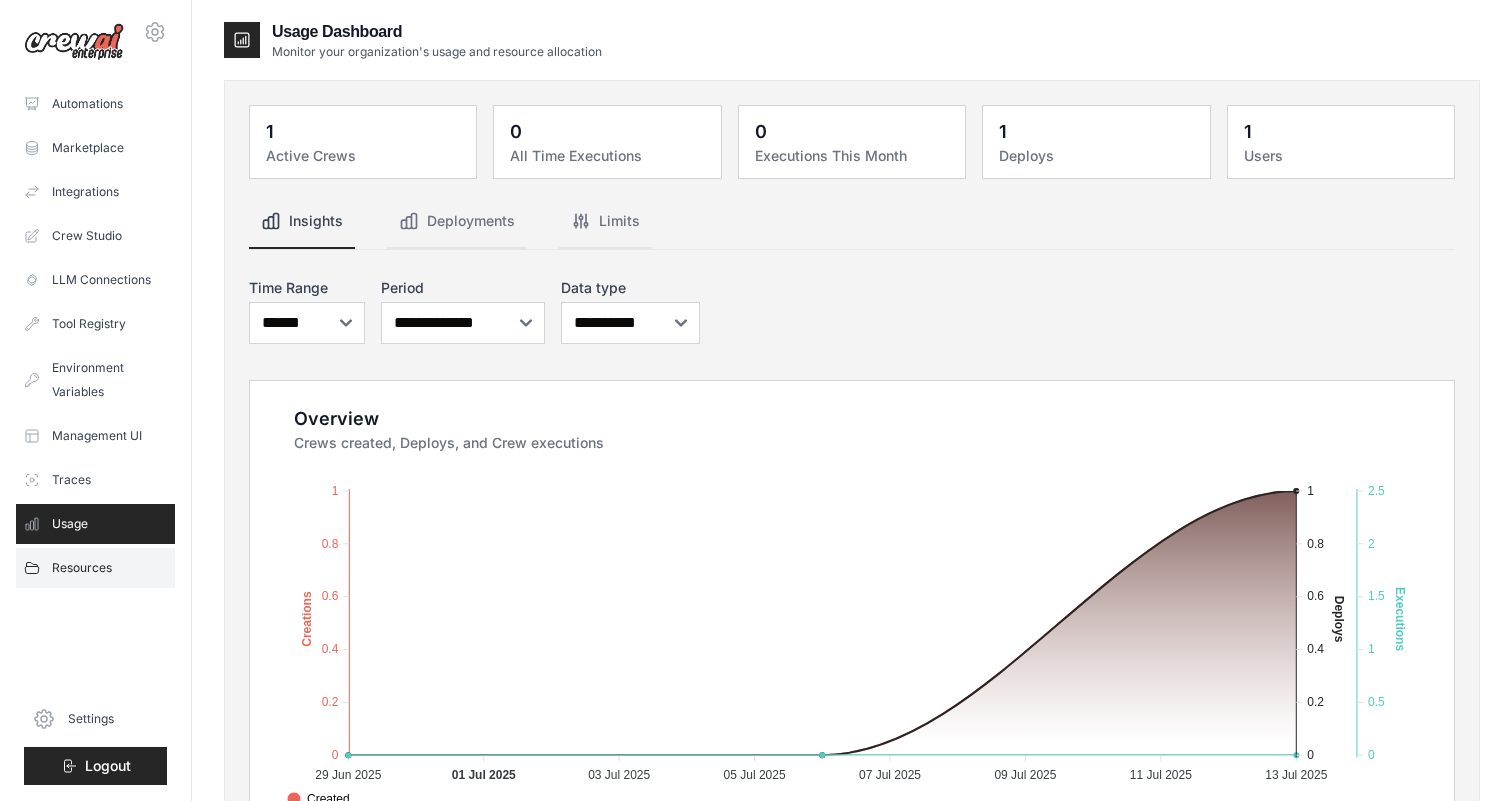 click on "Resources" at bounding box center [95, 568] 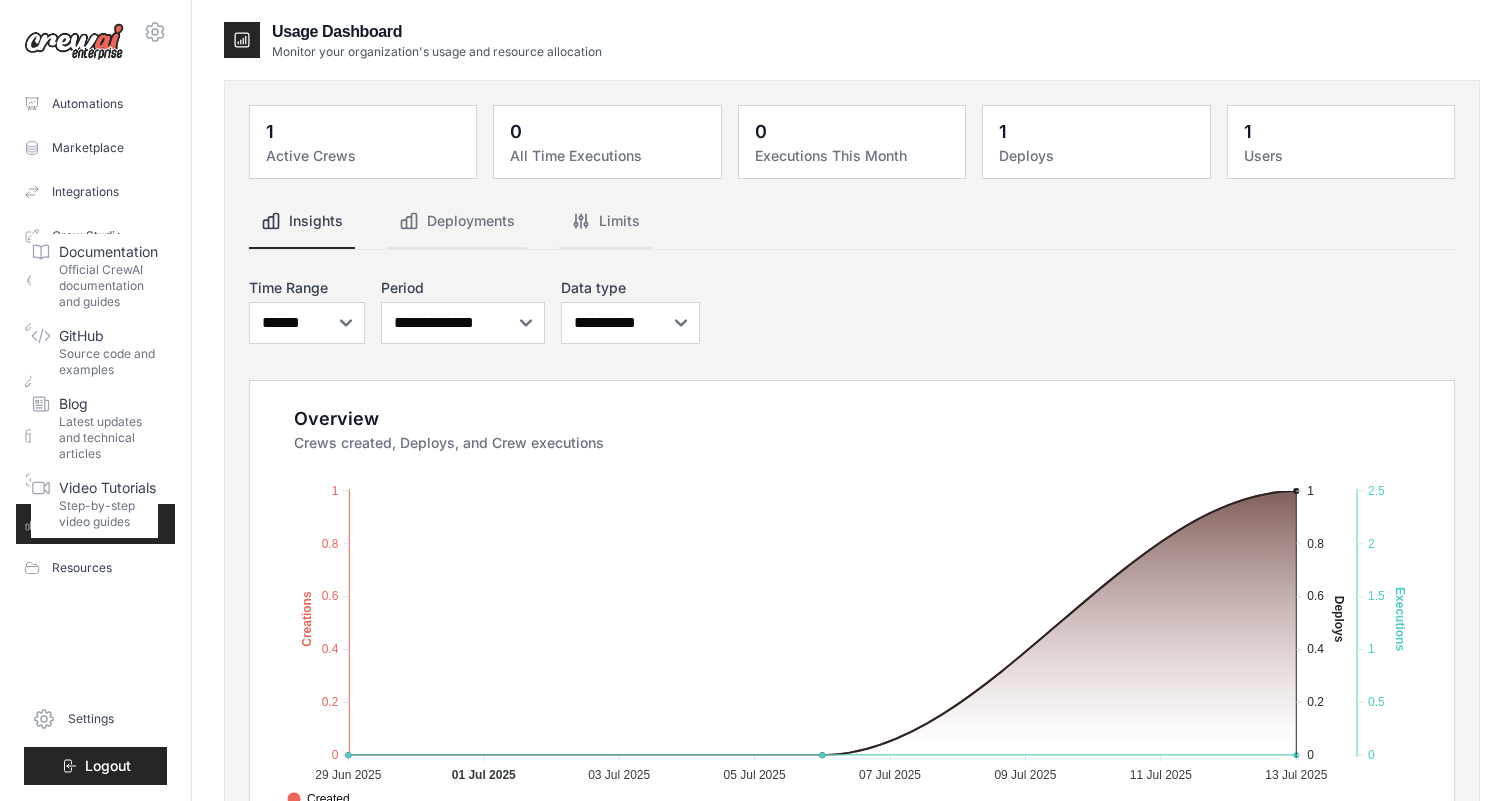 click on "1
Active Crews
0
All Time Executions
0
Executions This Month
1
Deploys
1
Users" at bounding box center (852, 739) 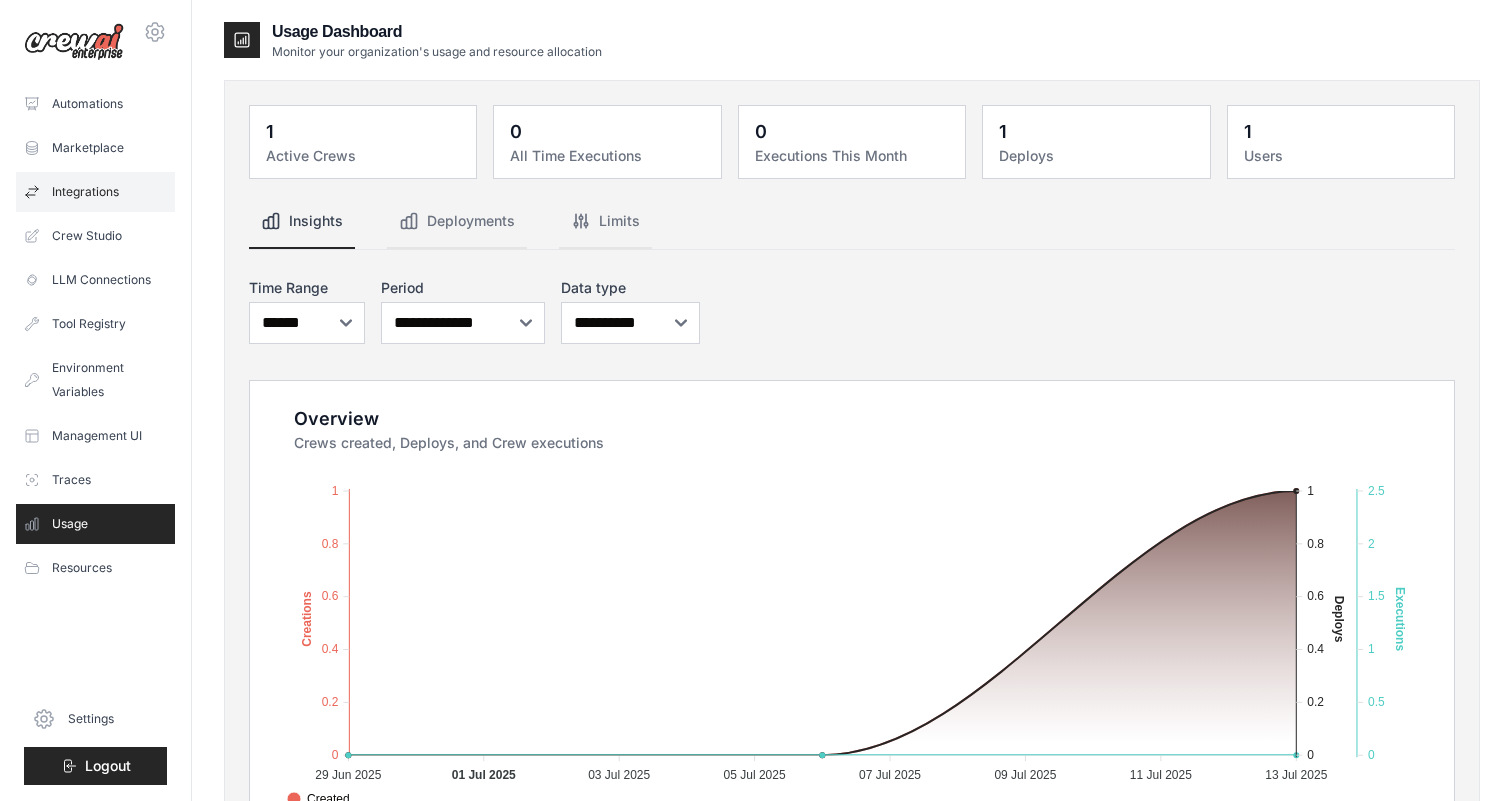 click on "Integrations" at bounding box center (95, 192) 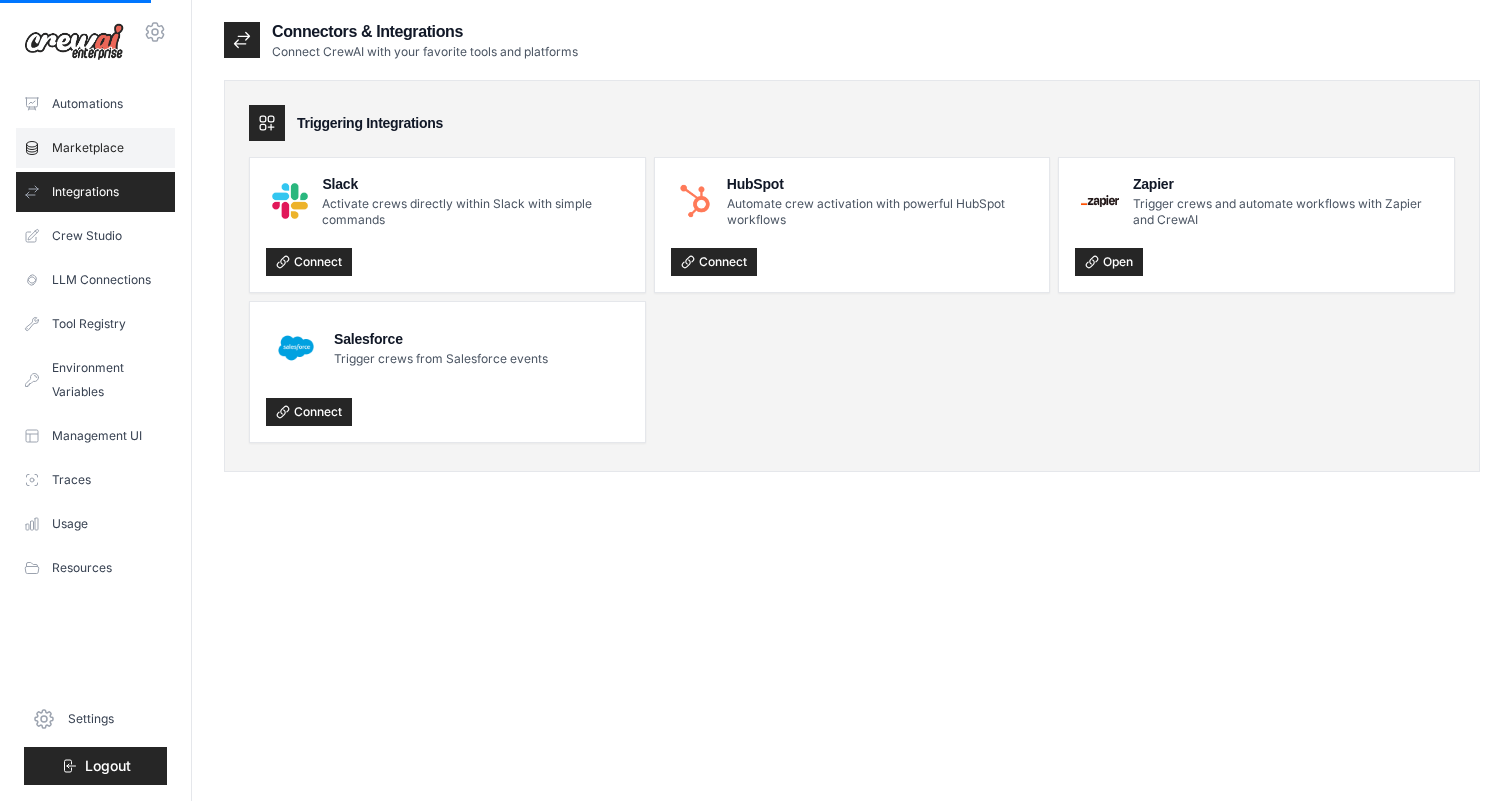 click on "Marketplace" at bounding box center [95, 148] 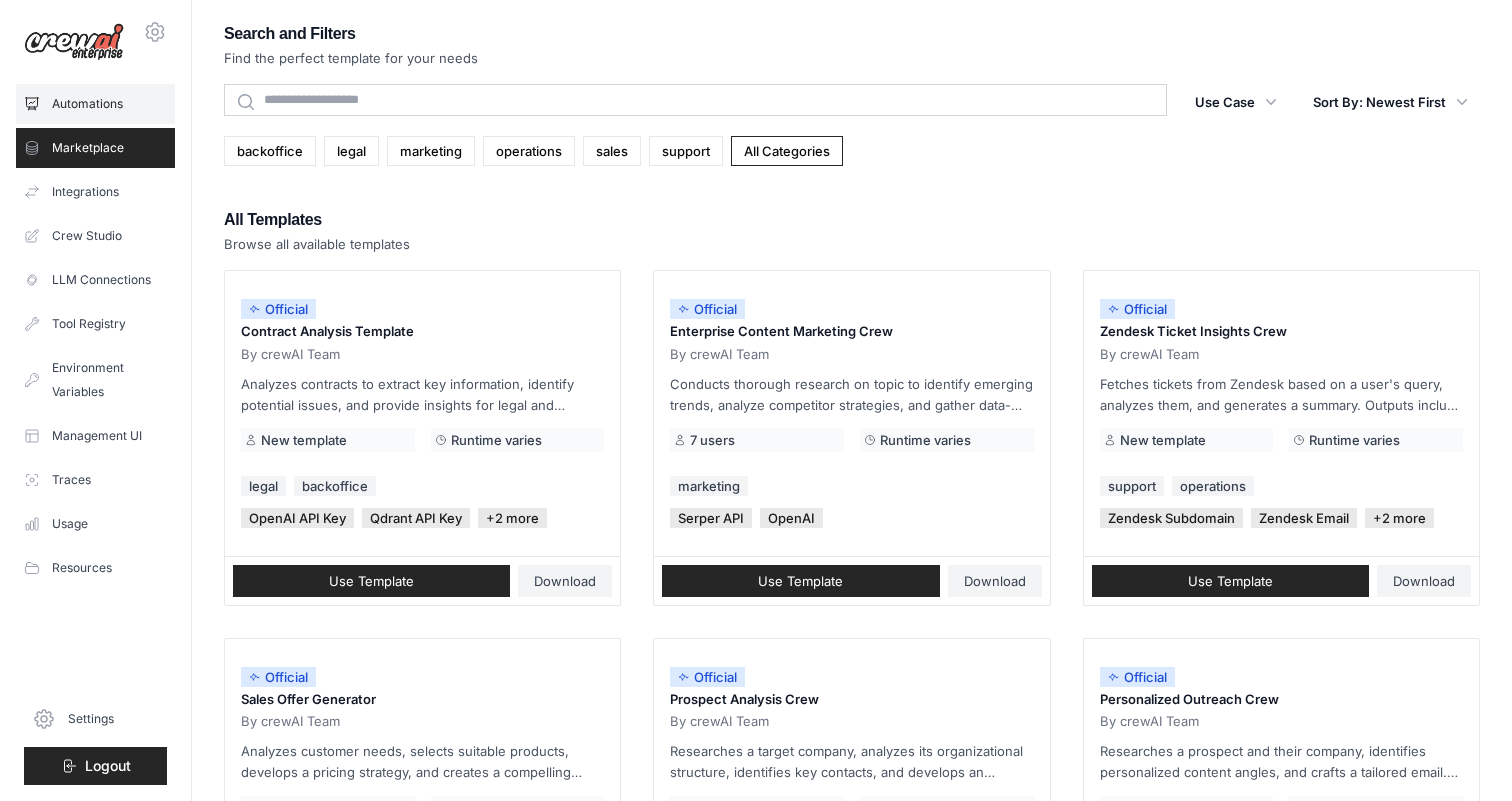 click on "Automations" at bounding box center [95, 104] 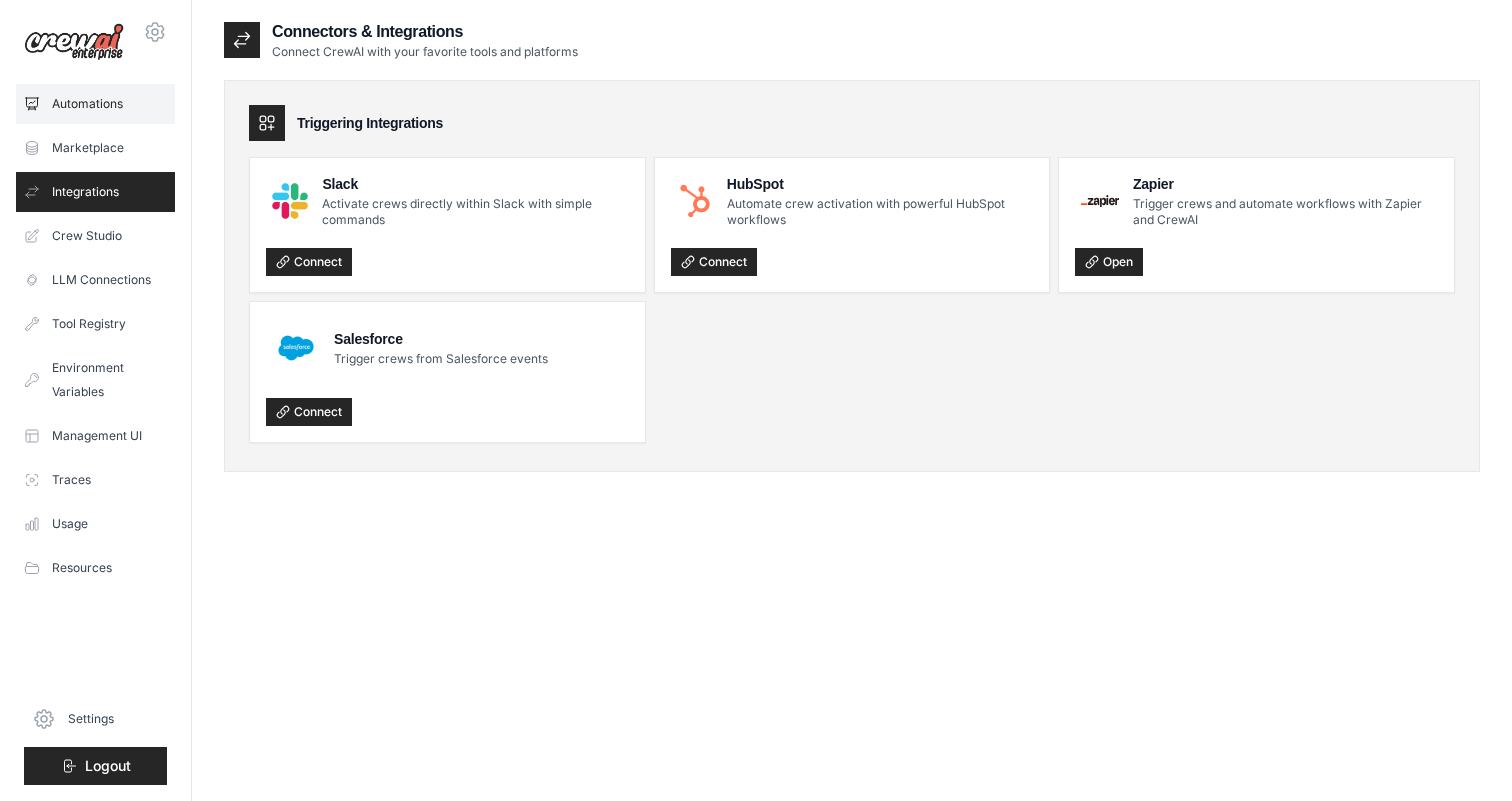 click on "Automations" at bounding box center [95, 104] 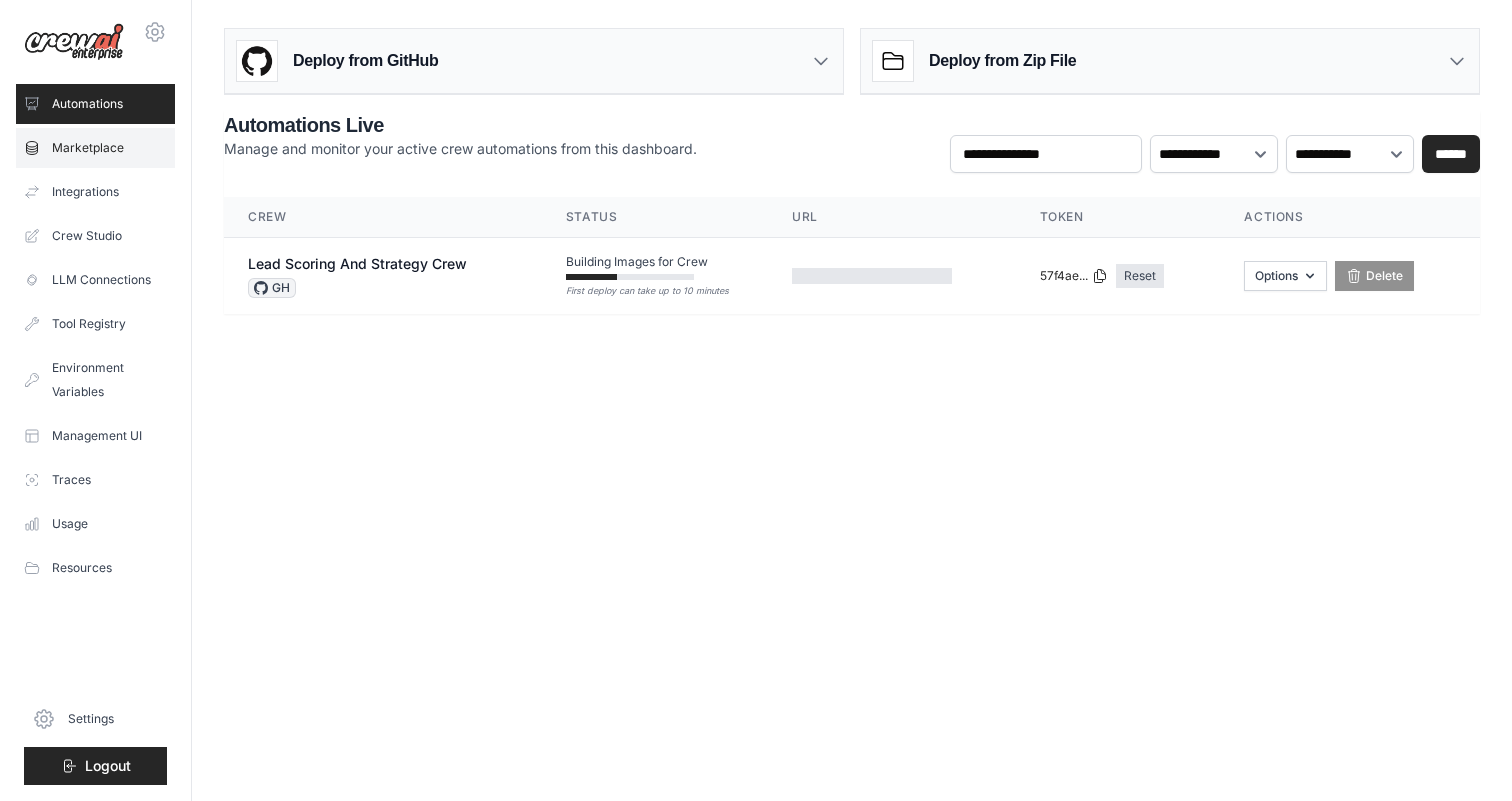 click on "Marketplace" at bounding box center (95, 148) 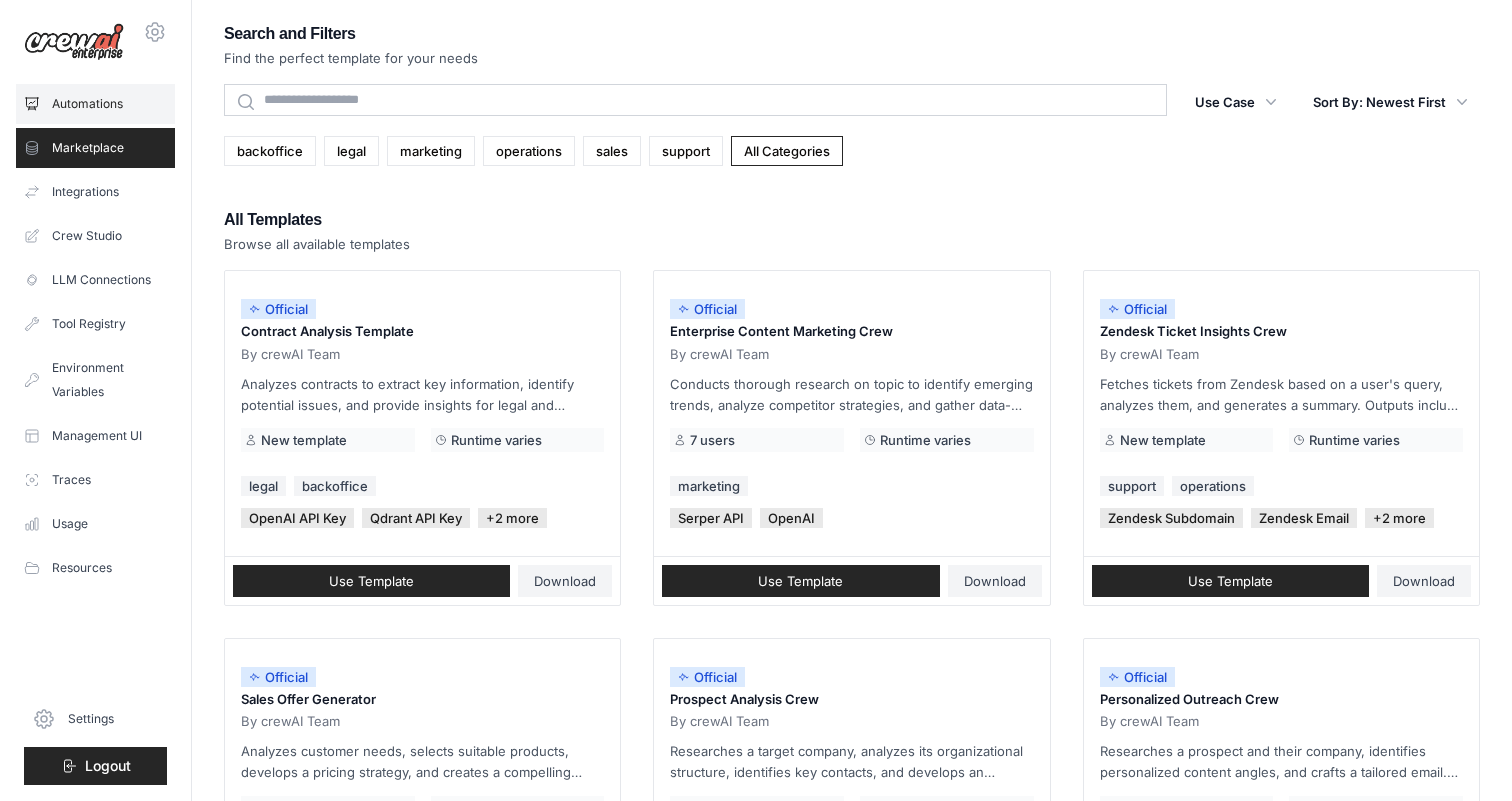 click on "Automations" at bounding box center (95, 104) 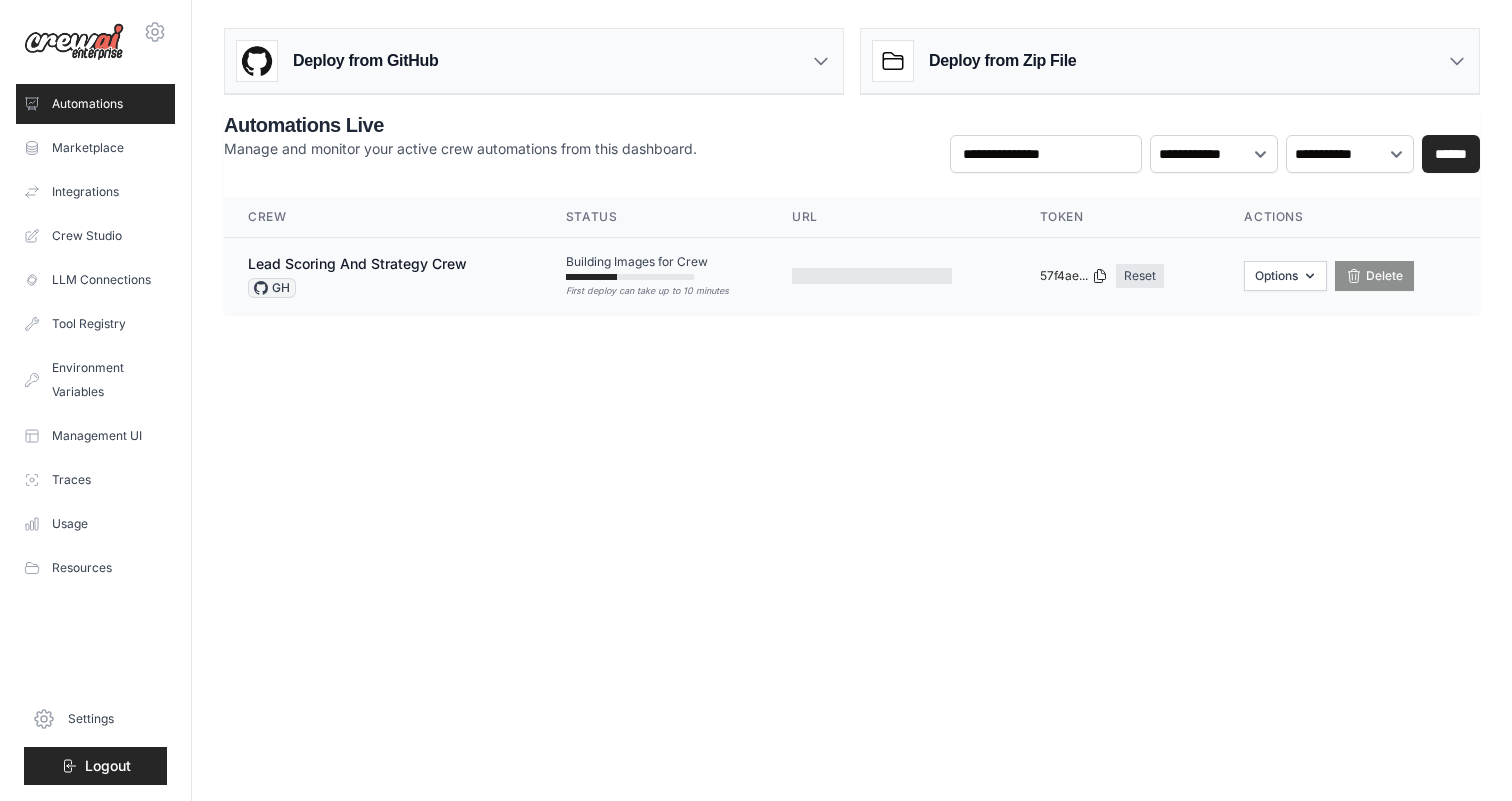 click on "Lead Scoring And Strategy Crew
GH" at bounding box center [383, 276] 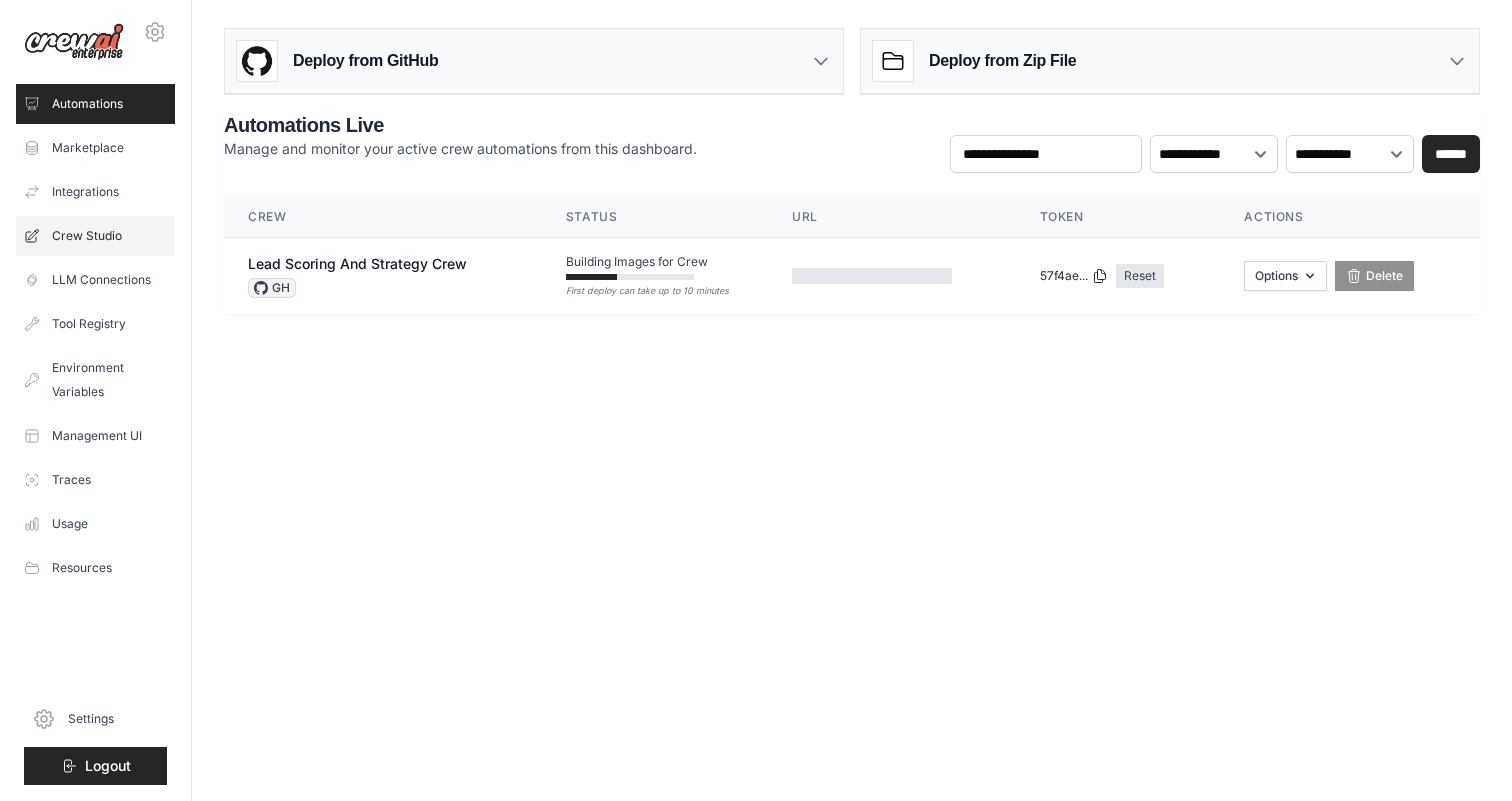 click on "Crew Studio" at bounding box center [95, 236] 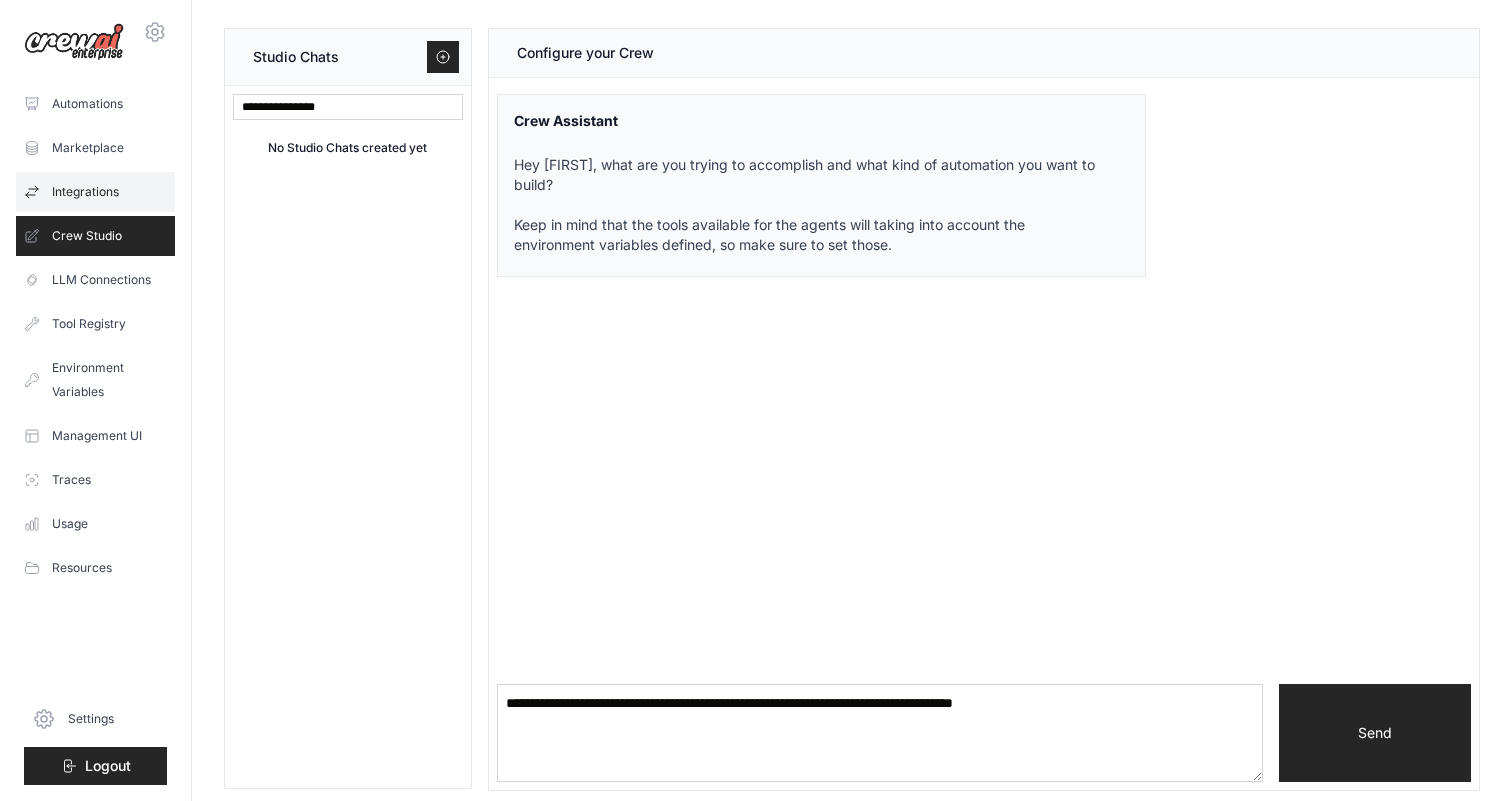 click on "Integrations" at bounding box center (95, 192) 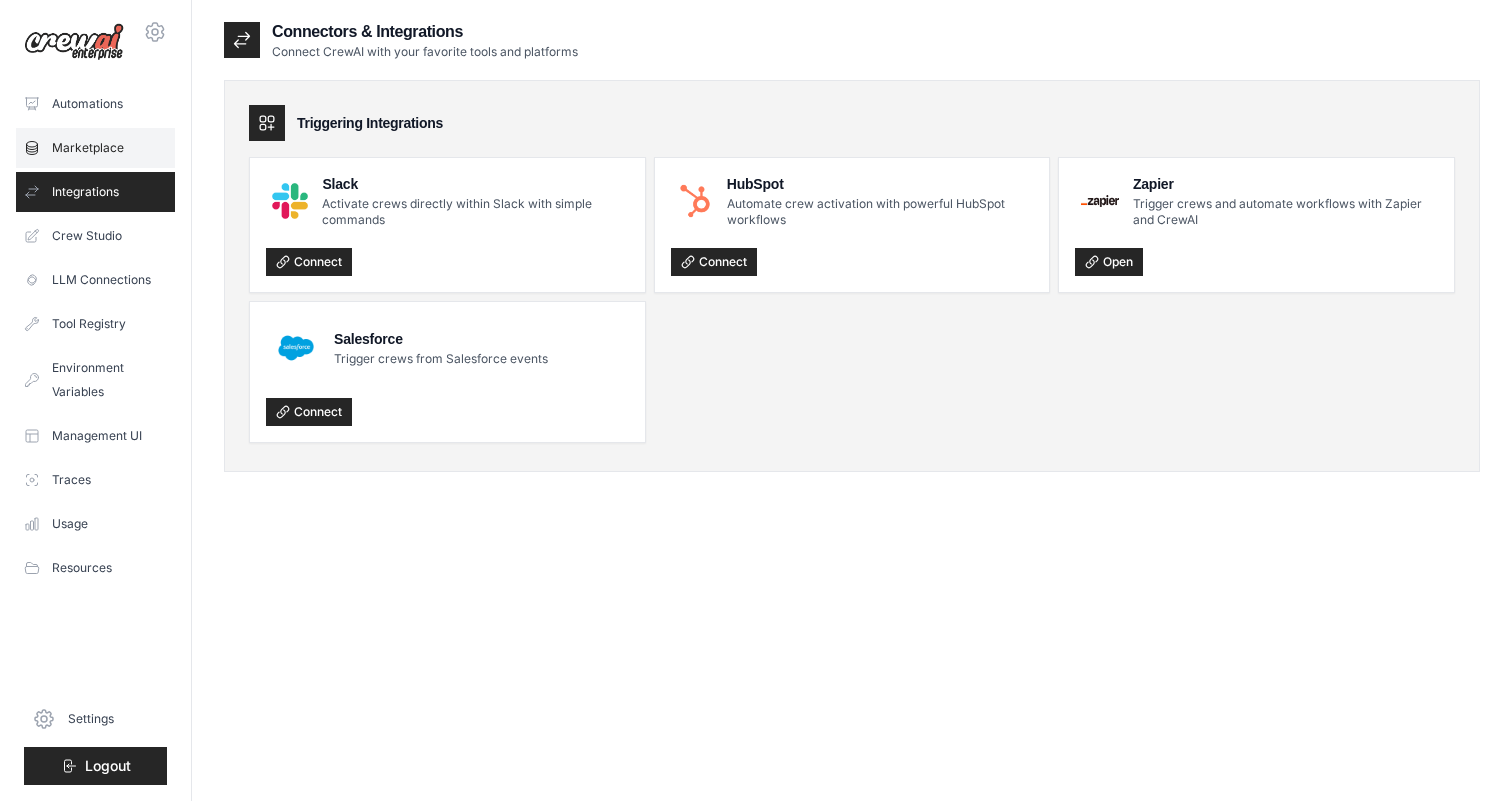 click on "Marketplace" at bounding box center (95, 148) 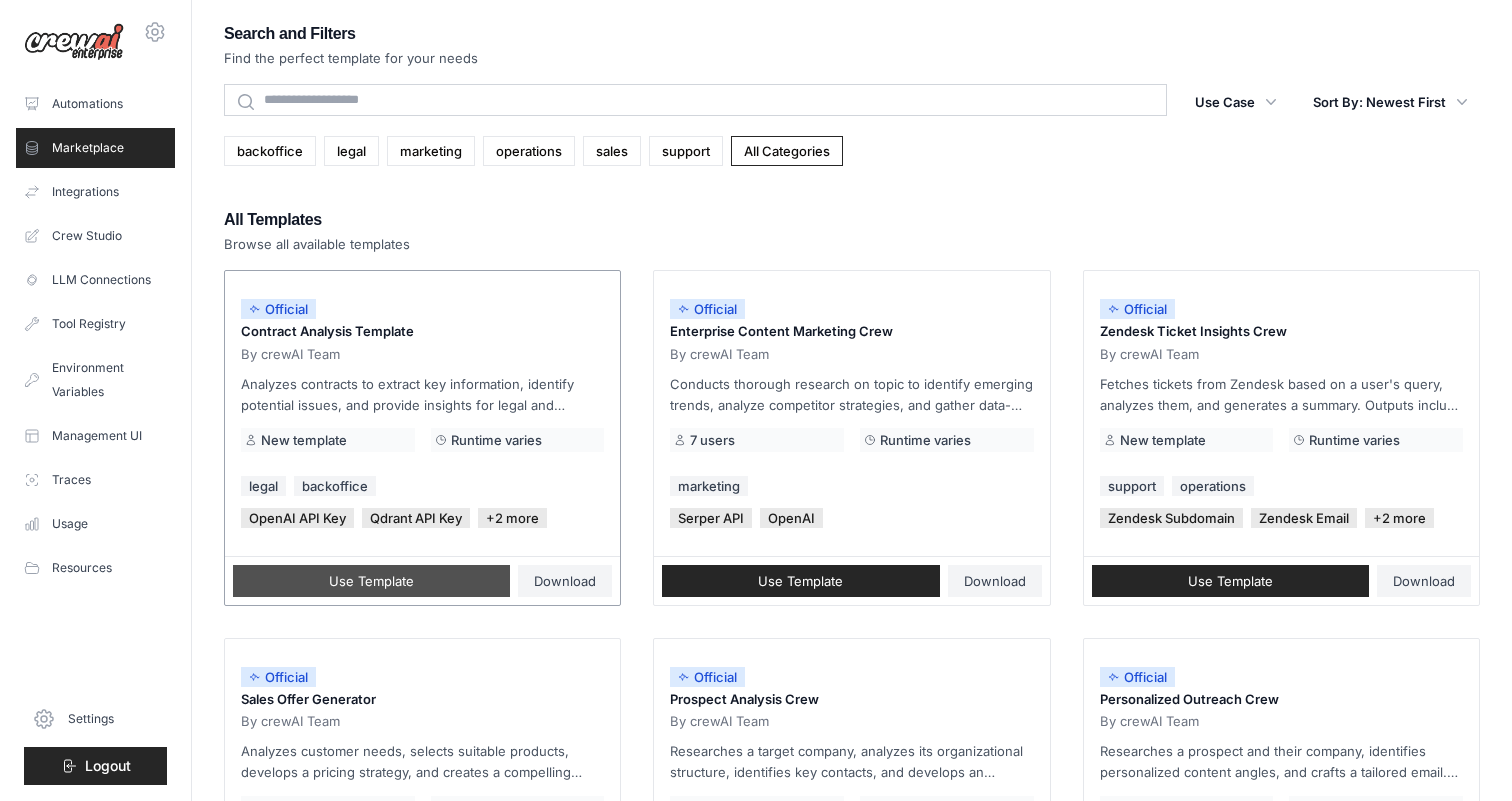 click on "Use Template" at bounding box center (371, 581) 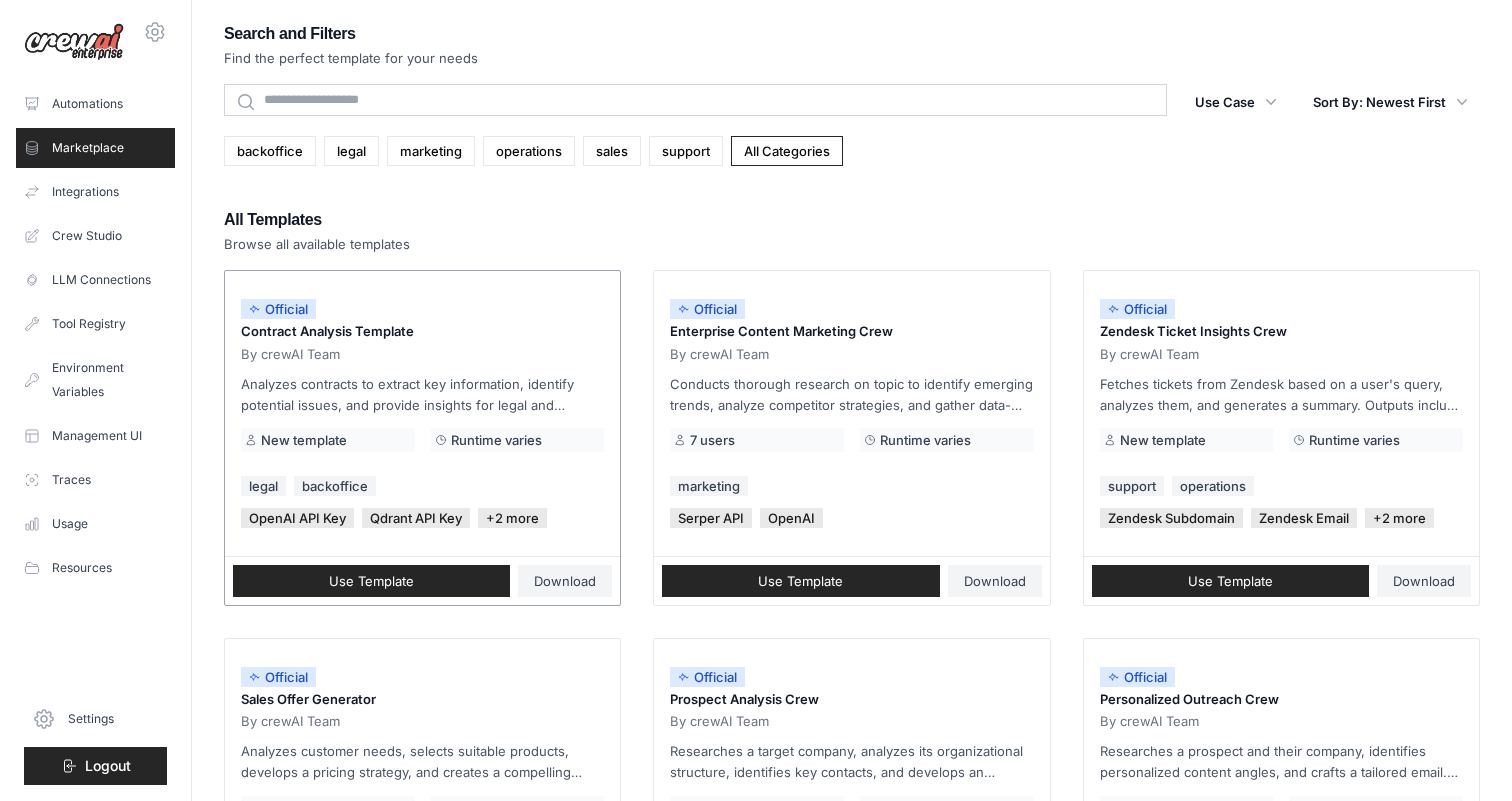 click on "legal
backoffice" at bounding box center [422, 486] 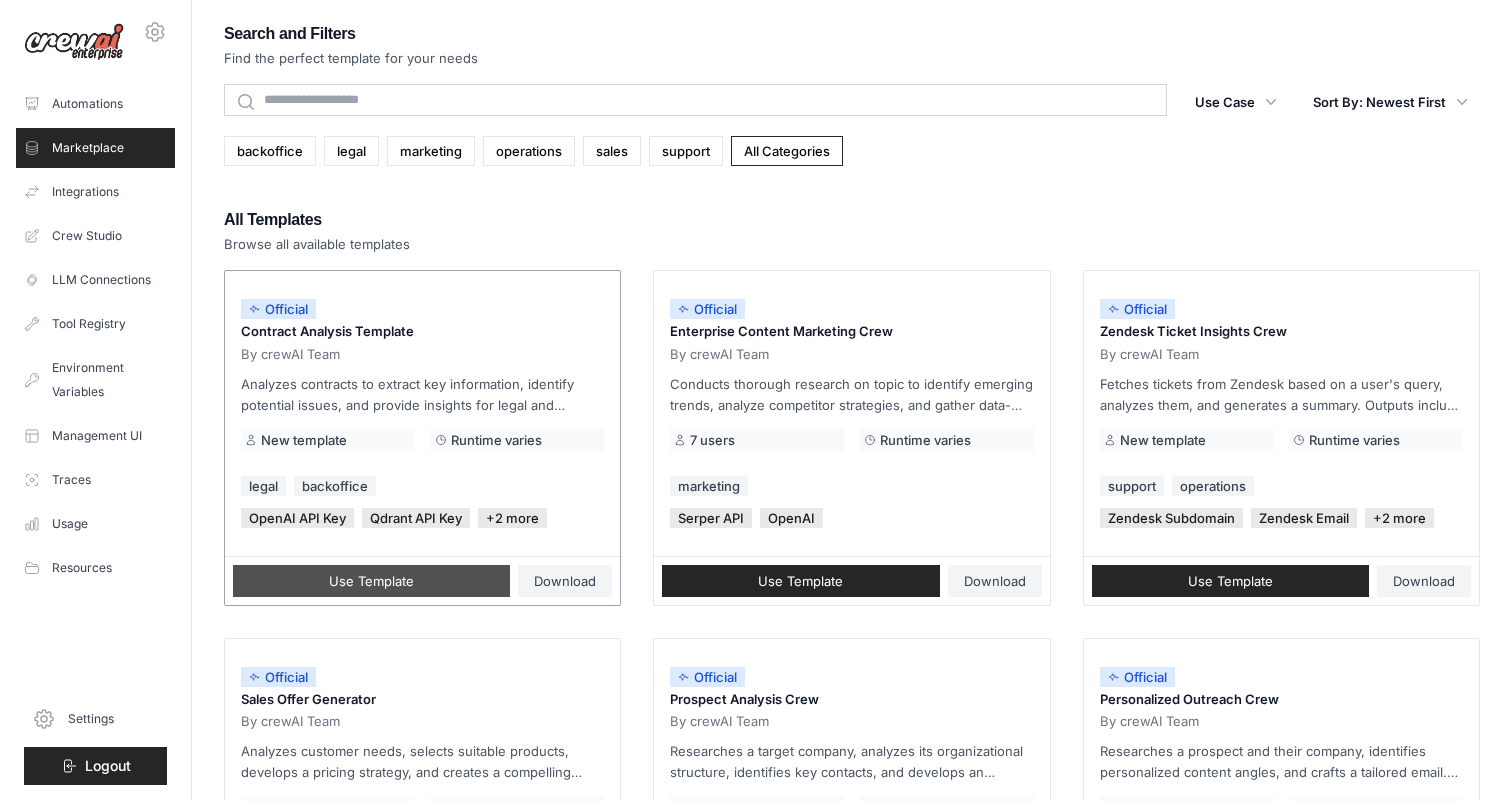 click on "Use Template" at bounding box center [371, 581] 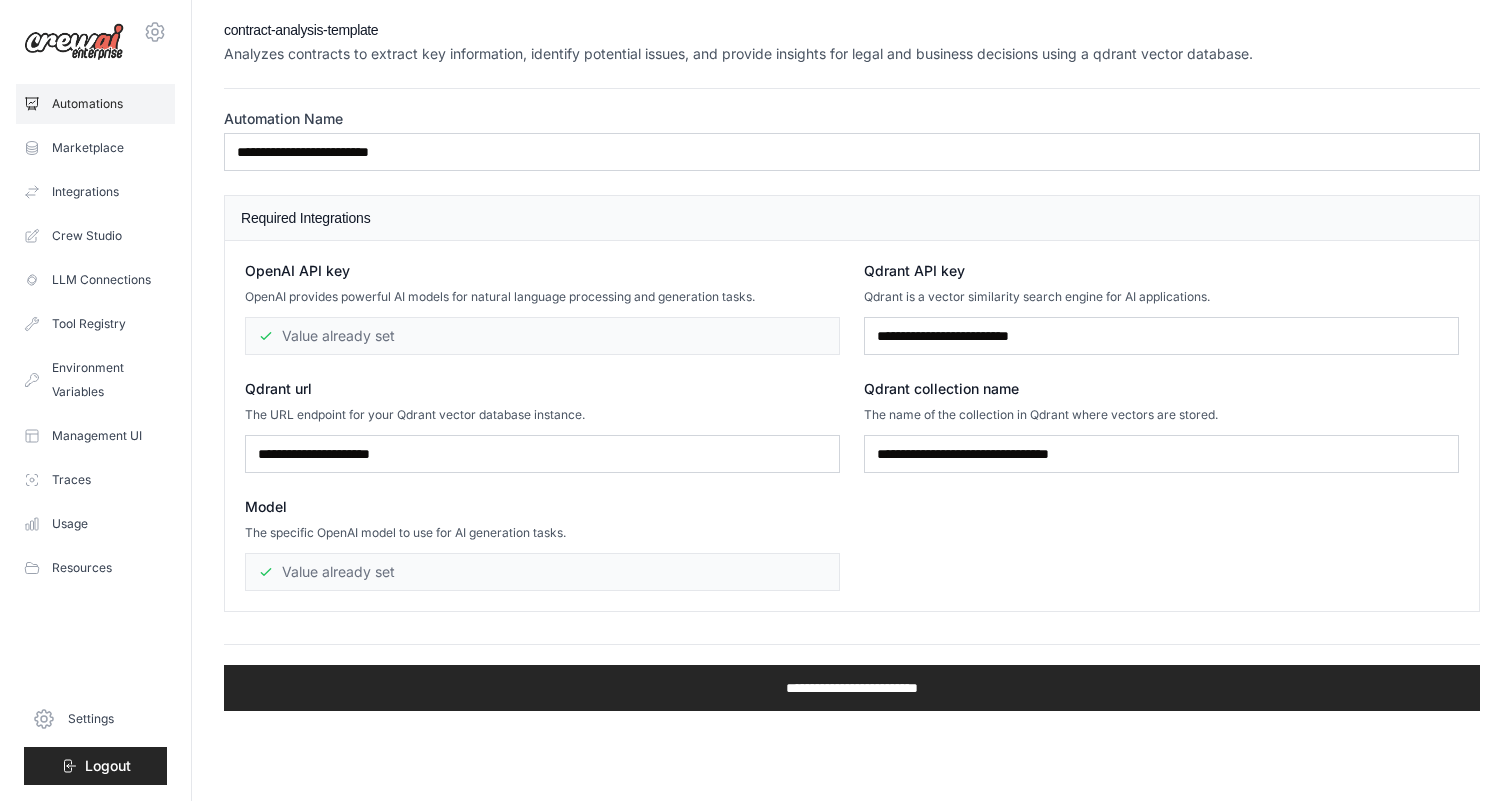 click on "Automations" at bounding box center (95, 104) 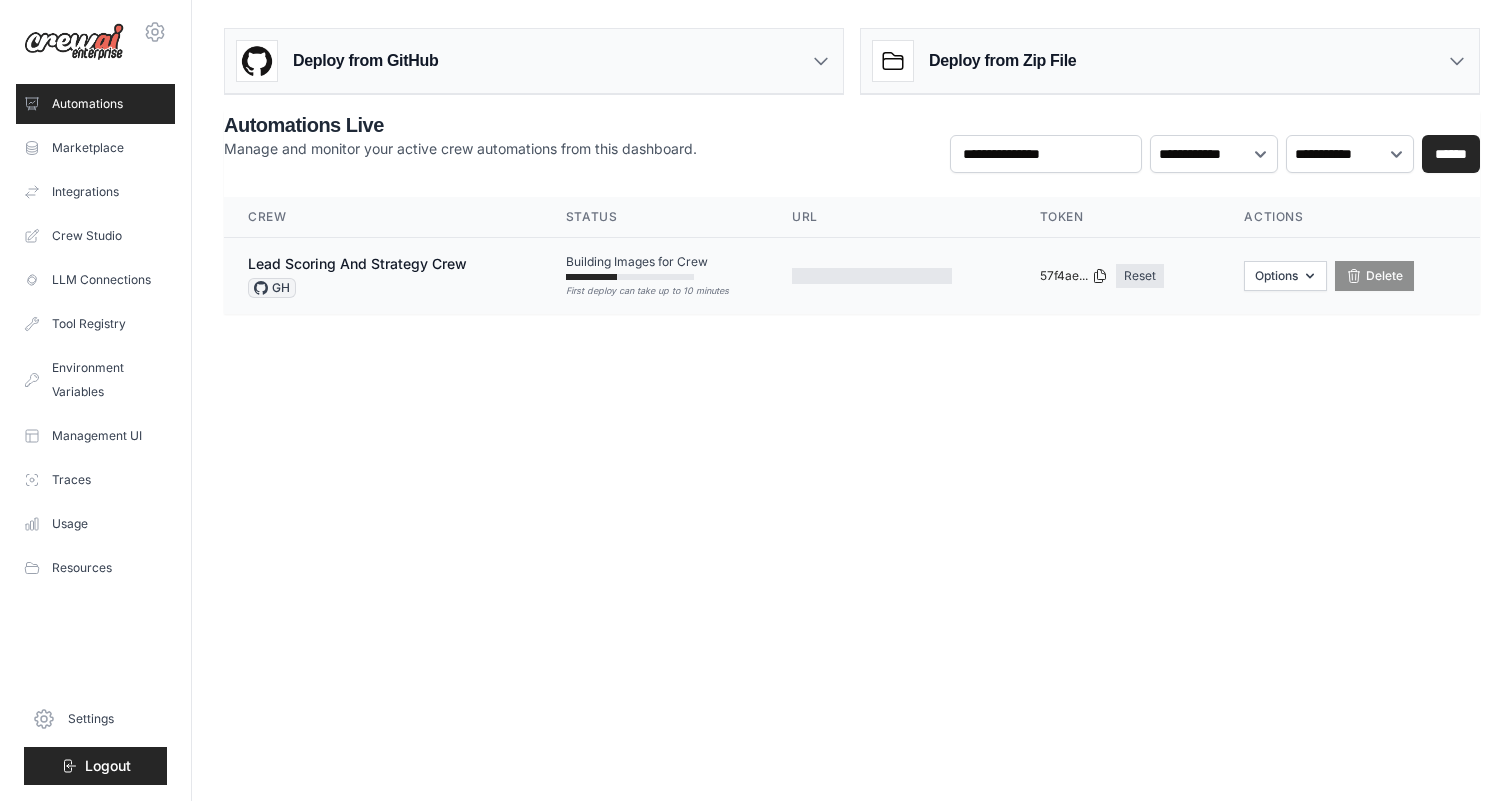 click on "Lead Scoring And Strategy Crew
GH" at bounding box center [383, 276] 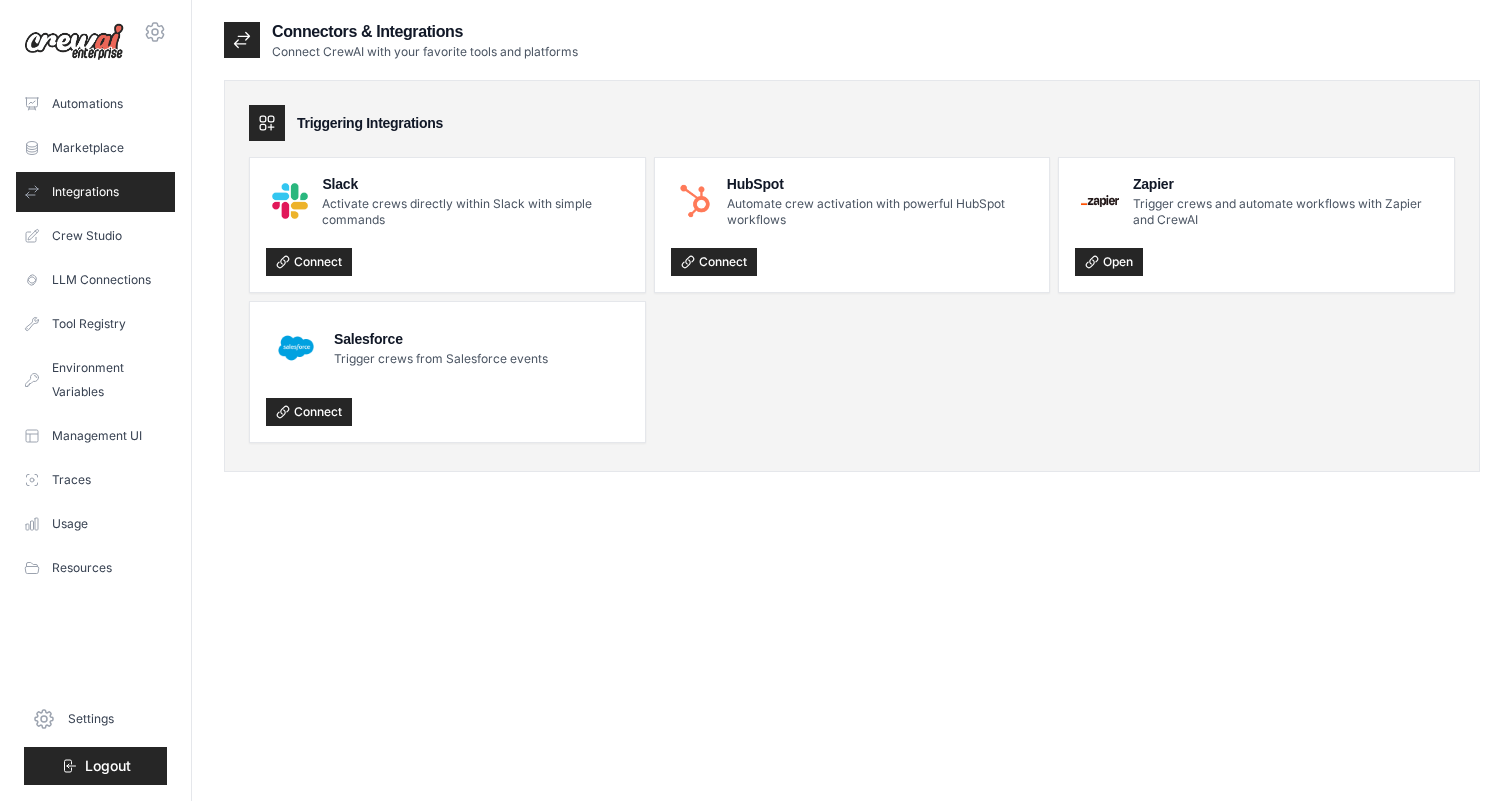 scroll, scrollTop: 731, scrollLeft: 0, axis: vertical 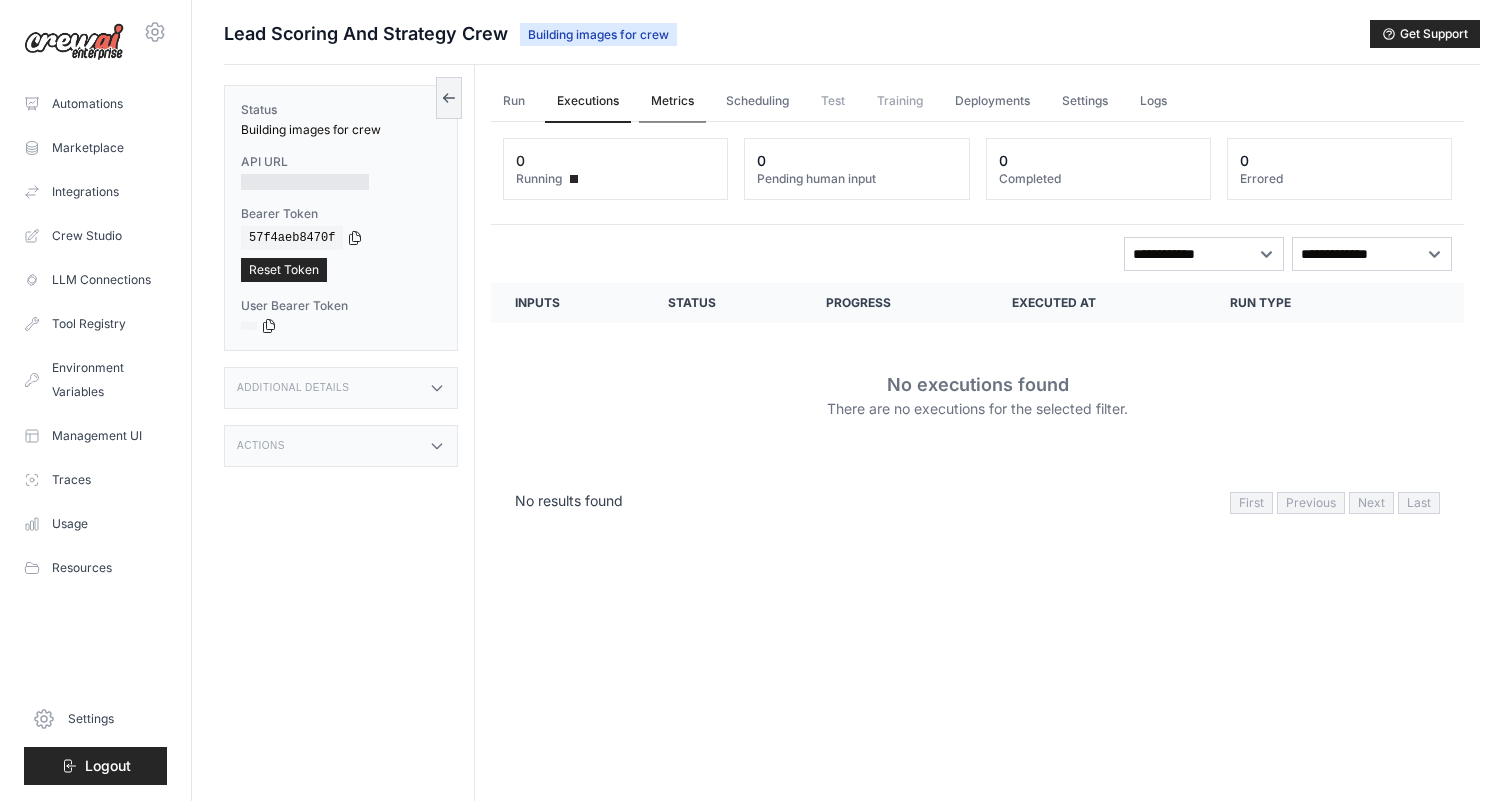 click on "Metrics" at bounding box center [672, 102] 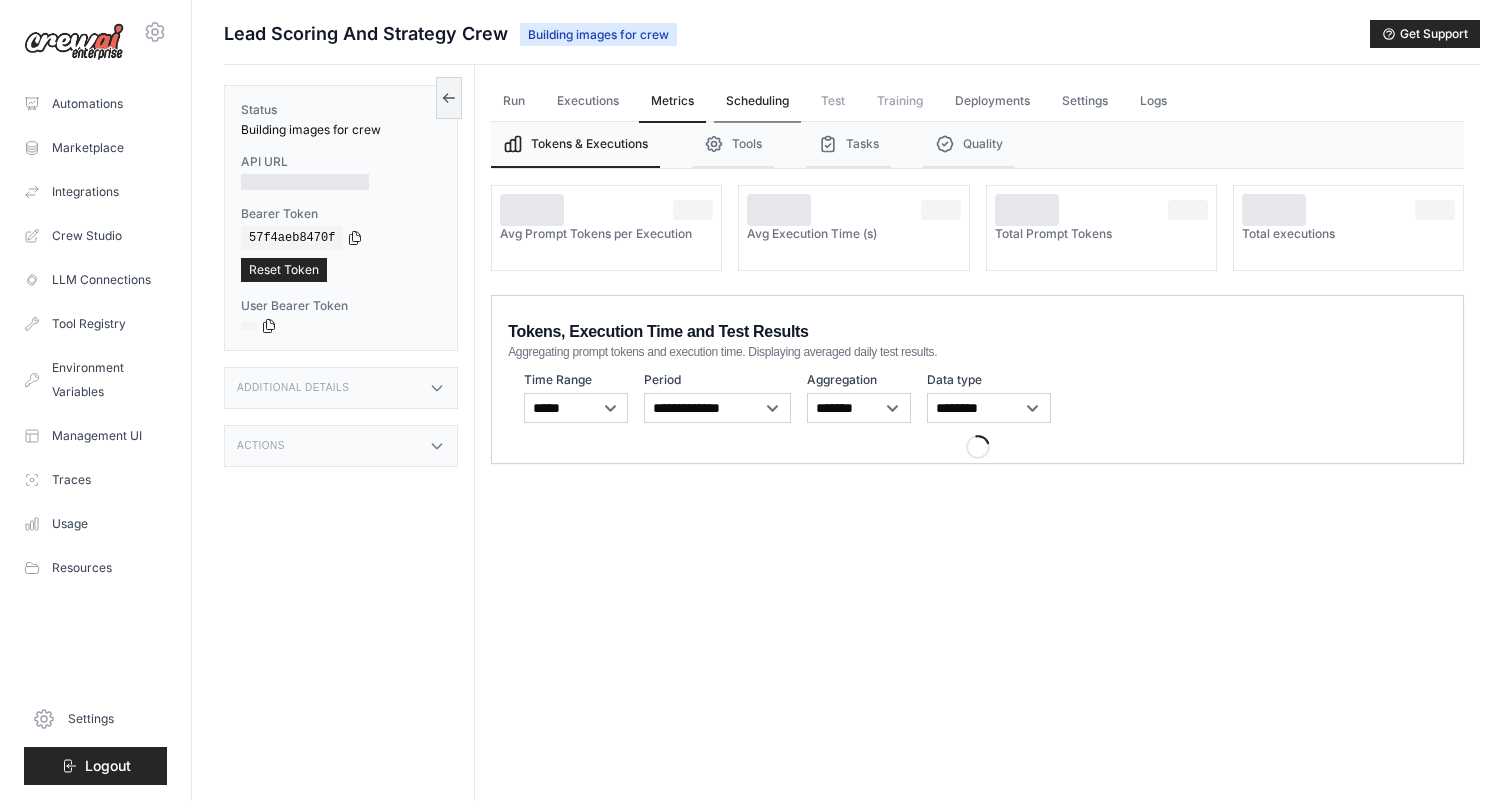 click on "Scheduling" at bounding box center [757, 102] 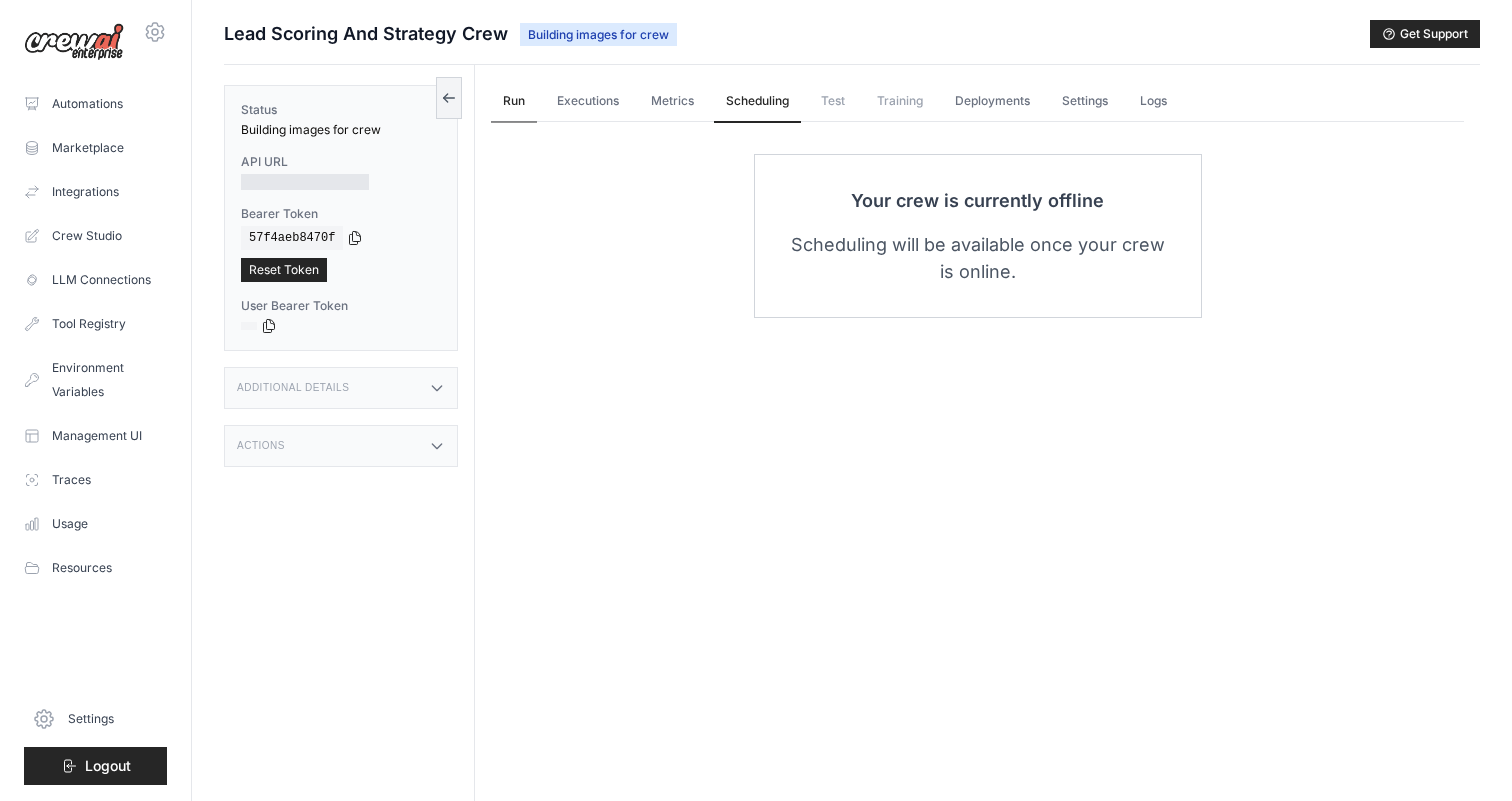 click on "Run" at bounding box center (514, 102) 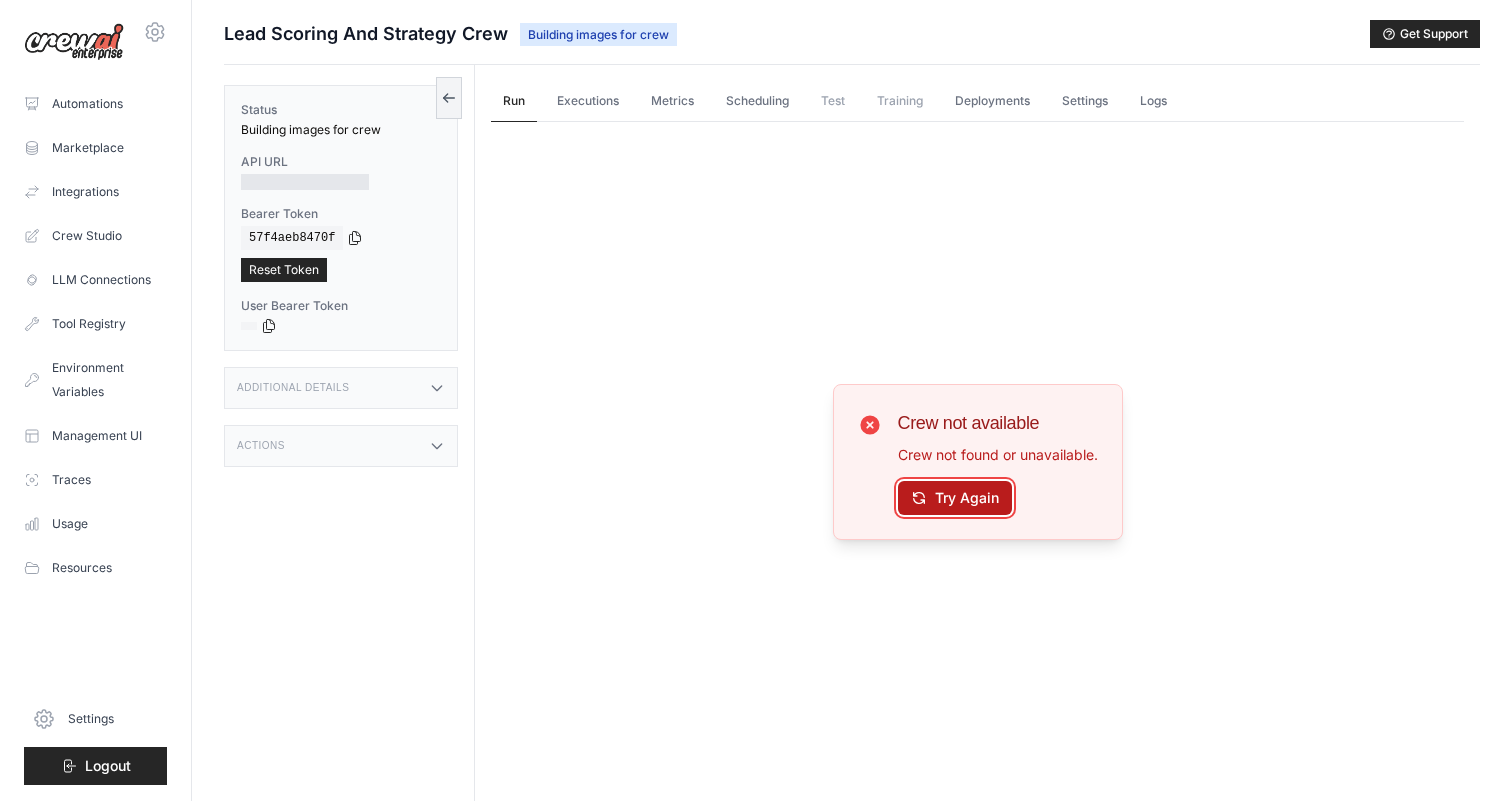 click on "Try Again" at bounding box center (955, 498) 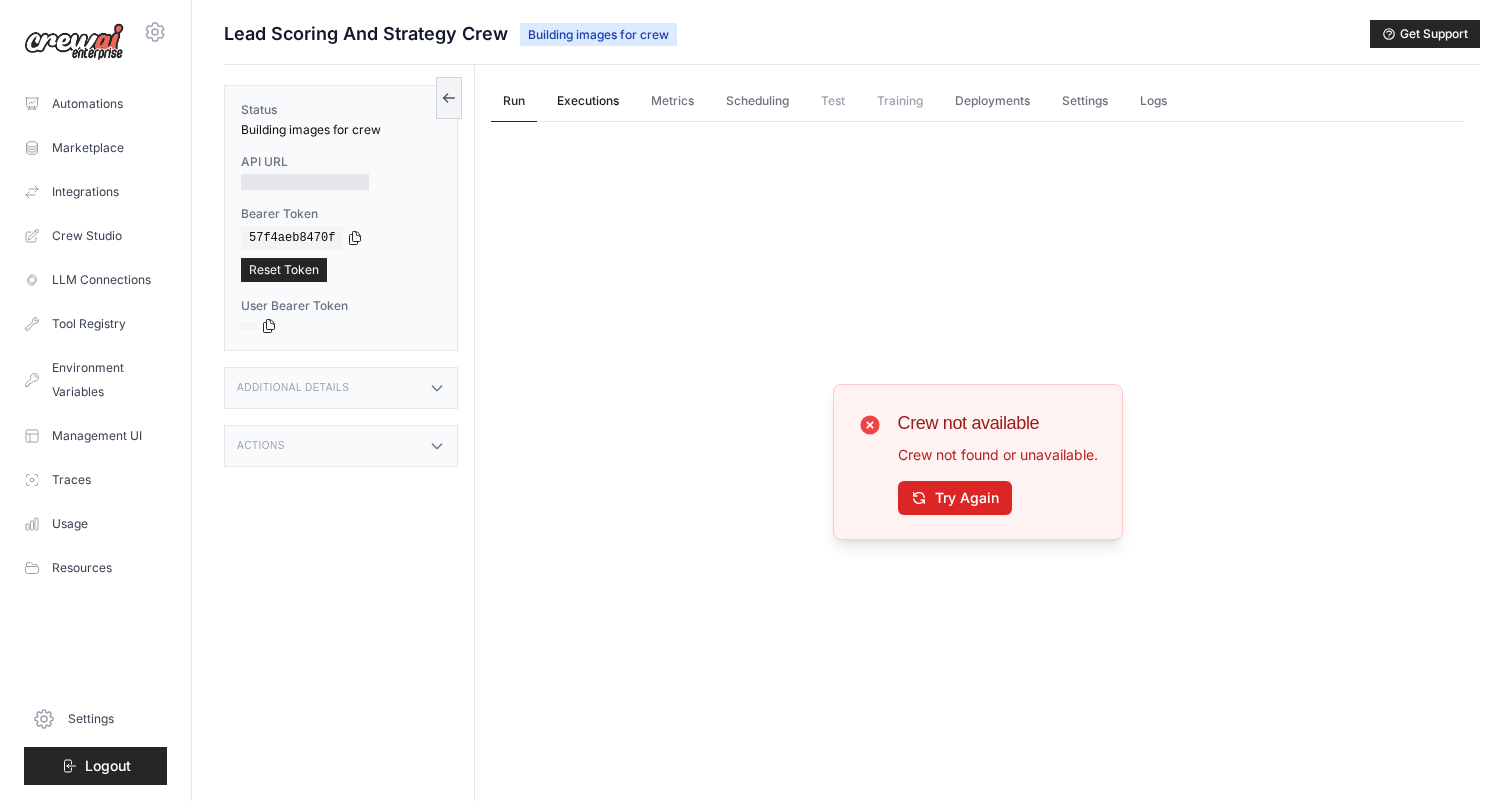 click on "Executions" at bounding box center [588, 102] 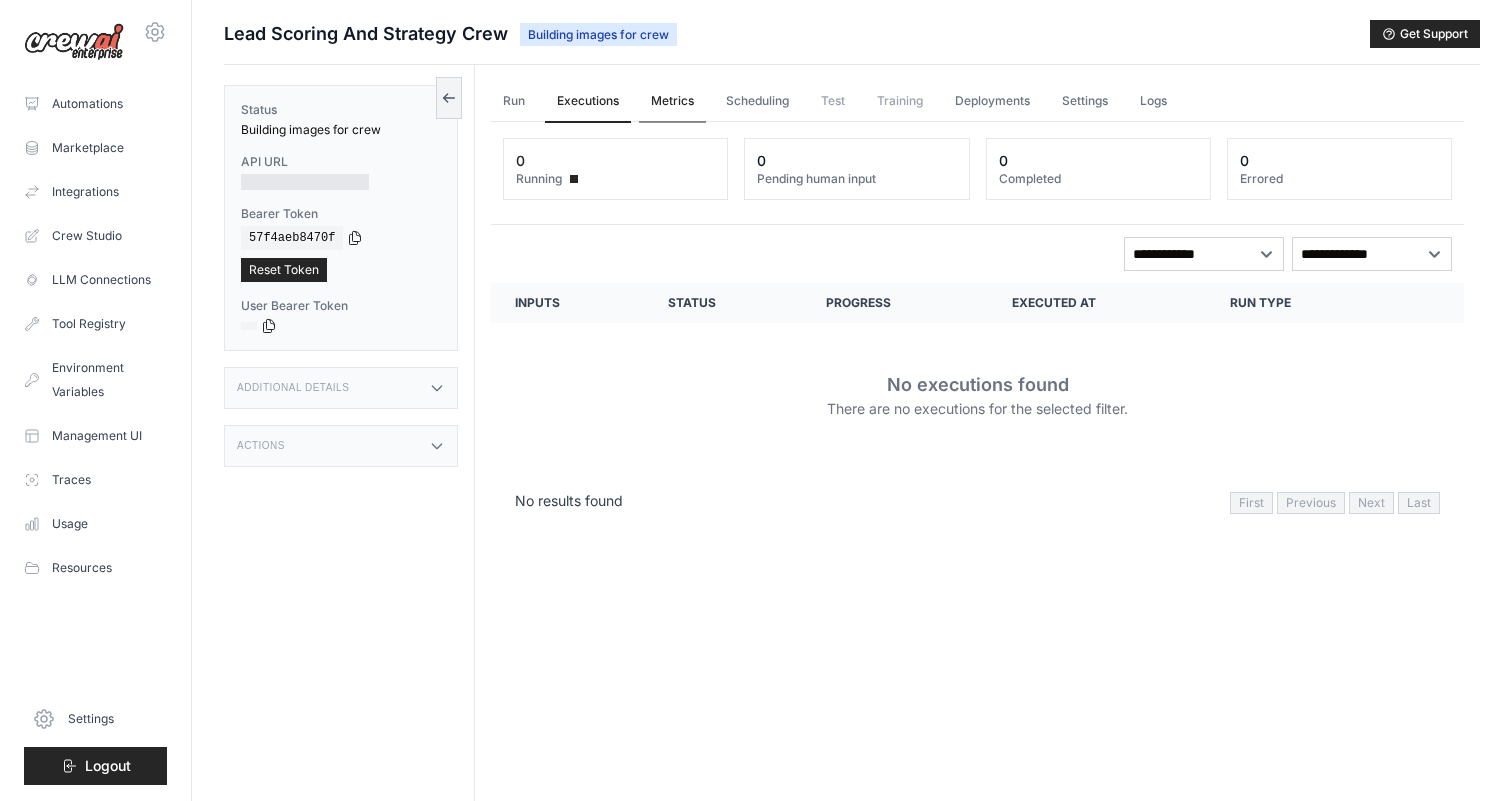click on "Metrics" at bounding box center [672, 102] 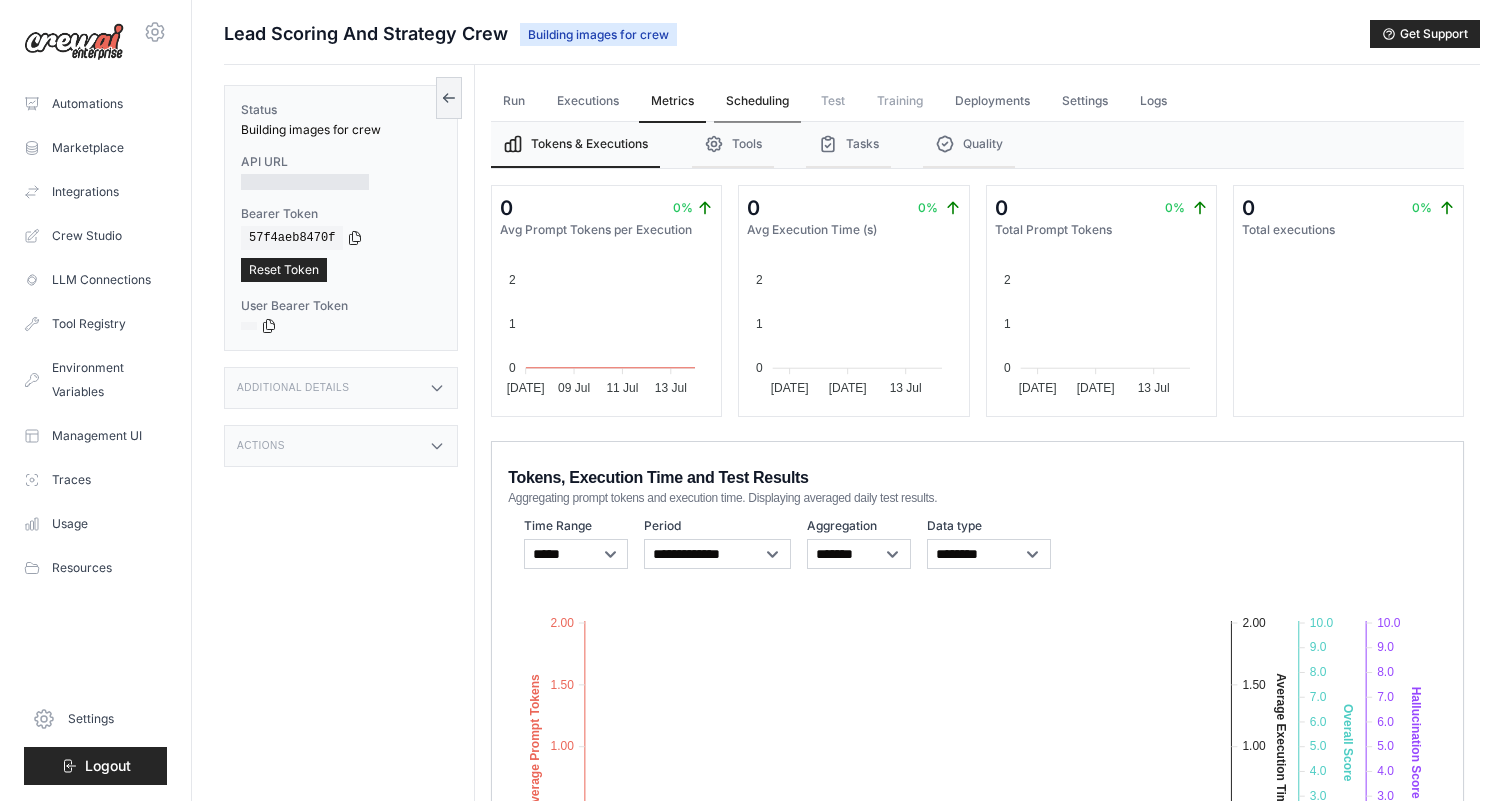 click on "Scheduling" at bounding box center (757, 102) 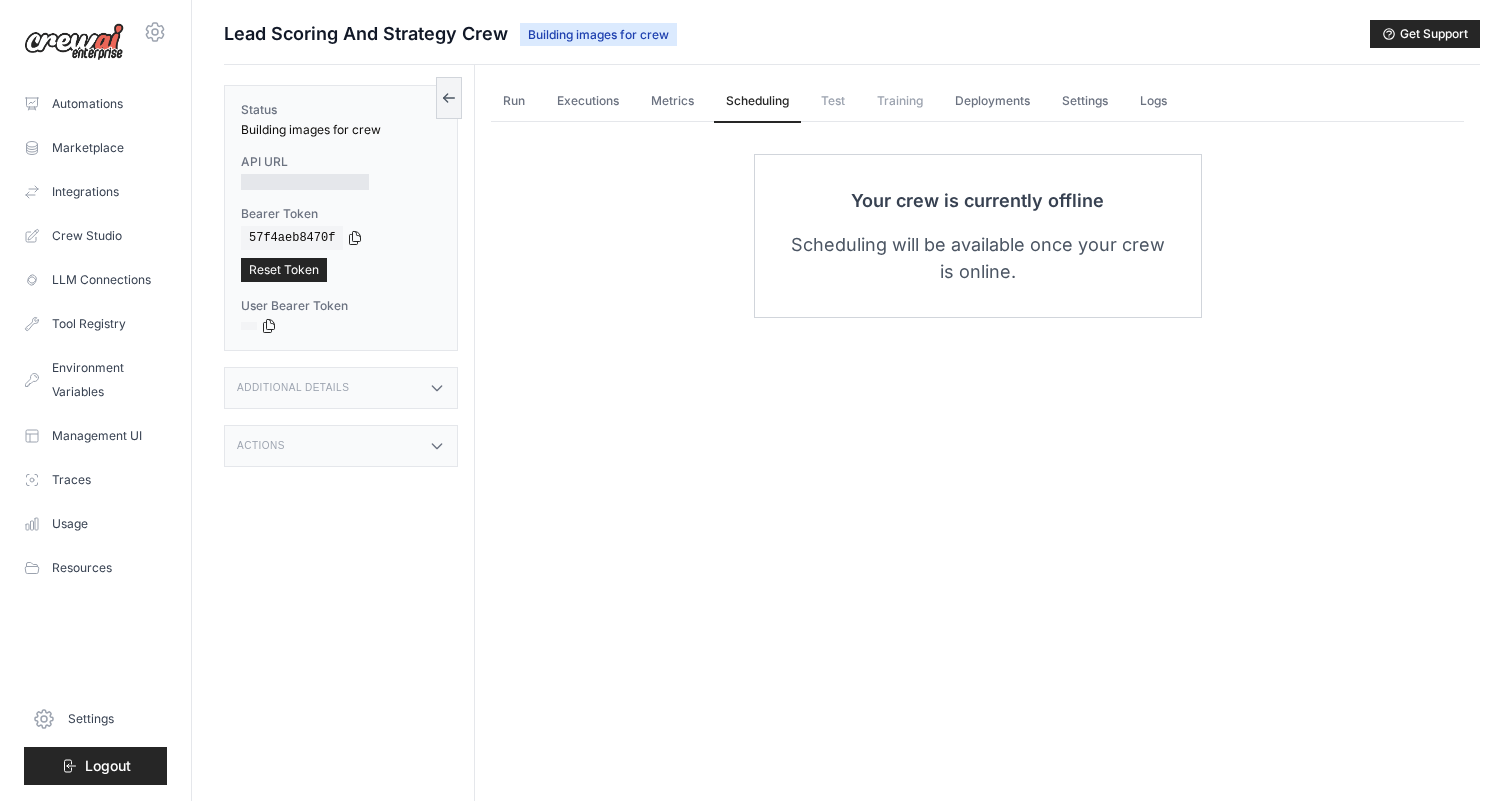 click on "Test" at bounding box center (833, 101) 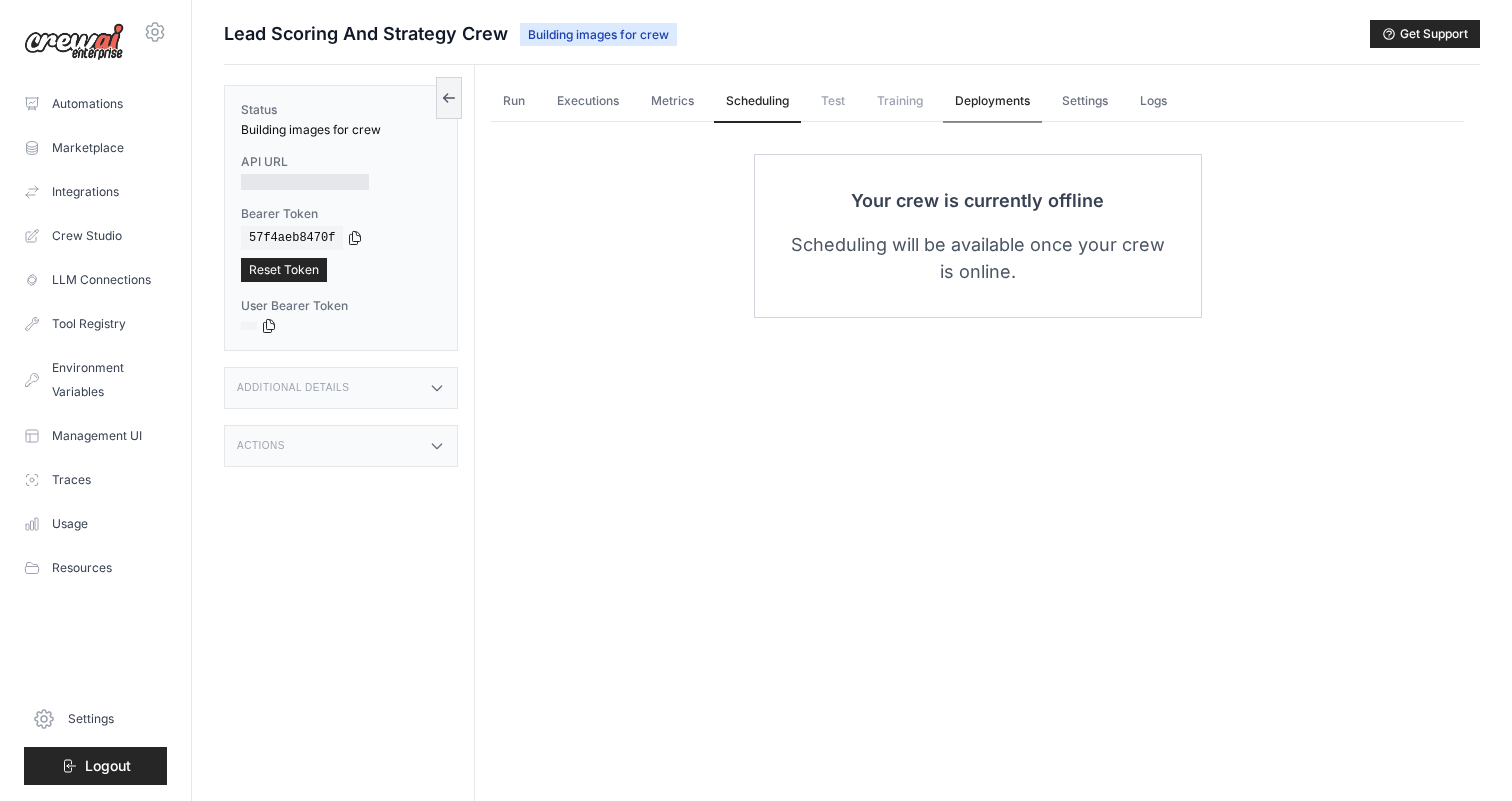 click on "Deployments" at bounding box center [992, 102] 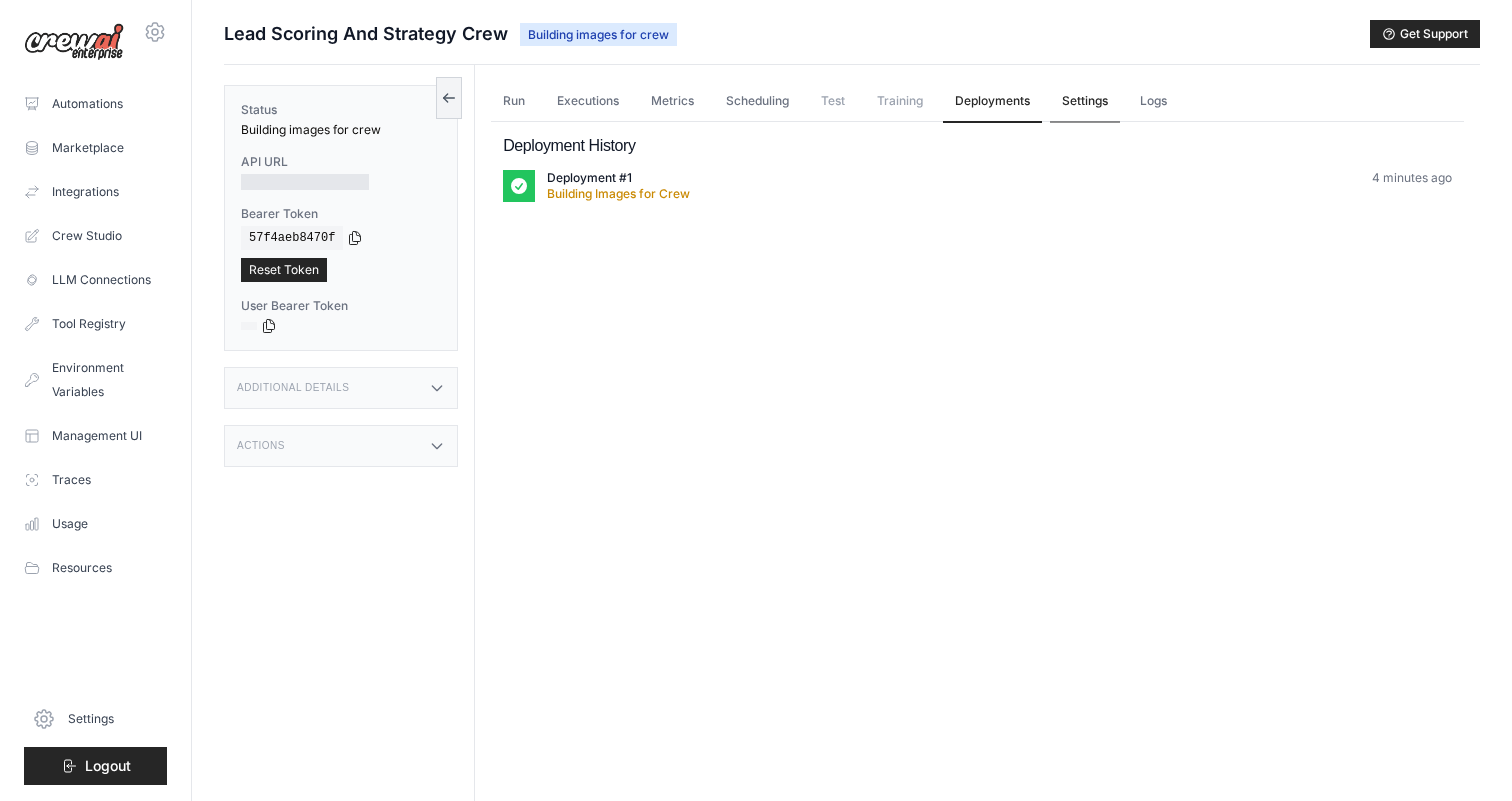 click on "Settings" at bounding box center (1085, 102) 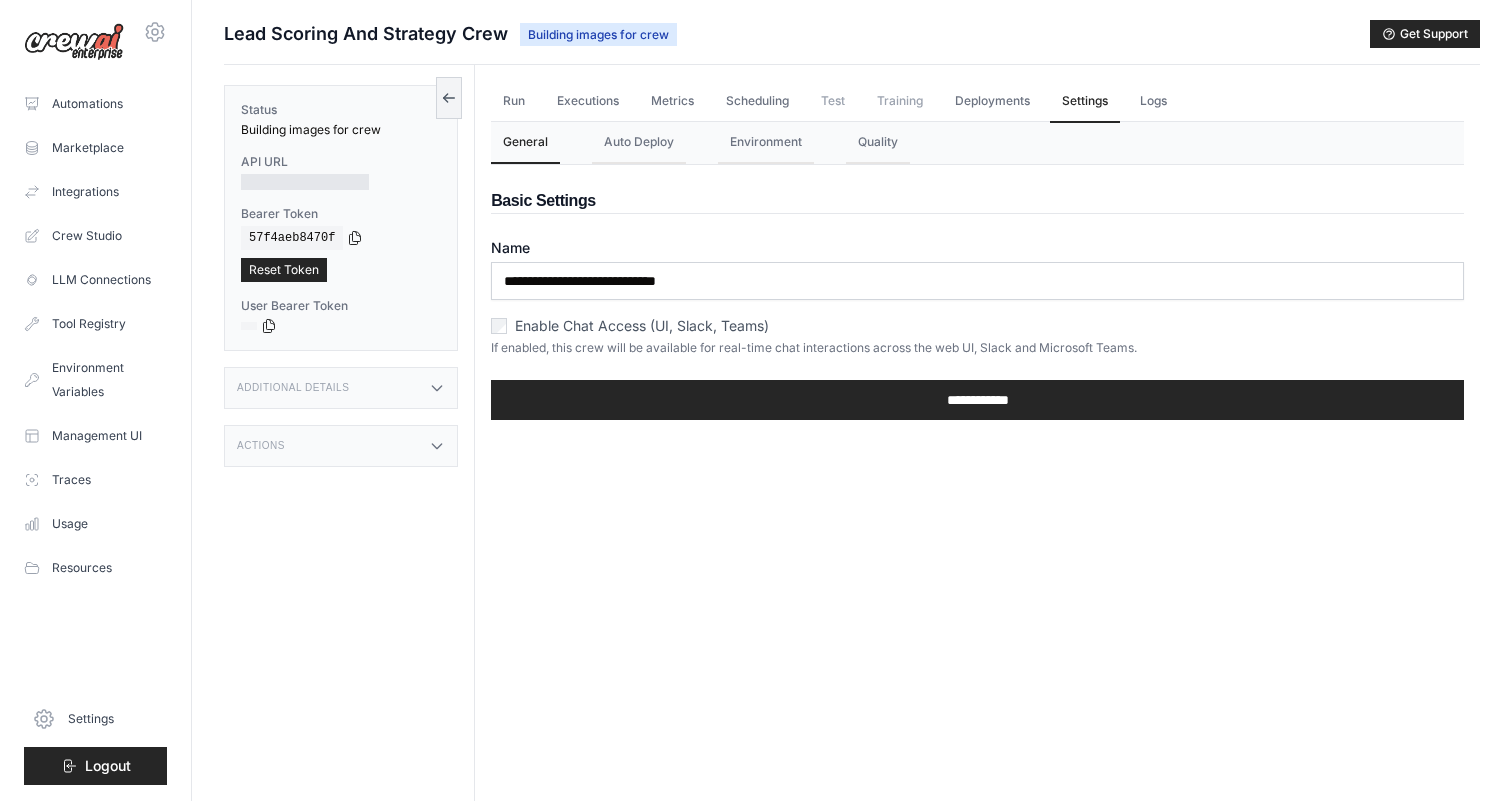 click on "Run
Executions
Metrics
Scheduling
Test
Training
Deployments
Settings
Logs" at bounding box center [977, 101] 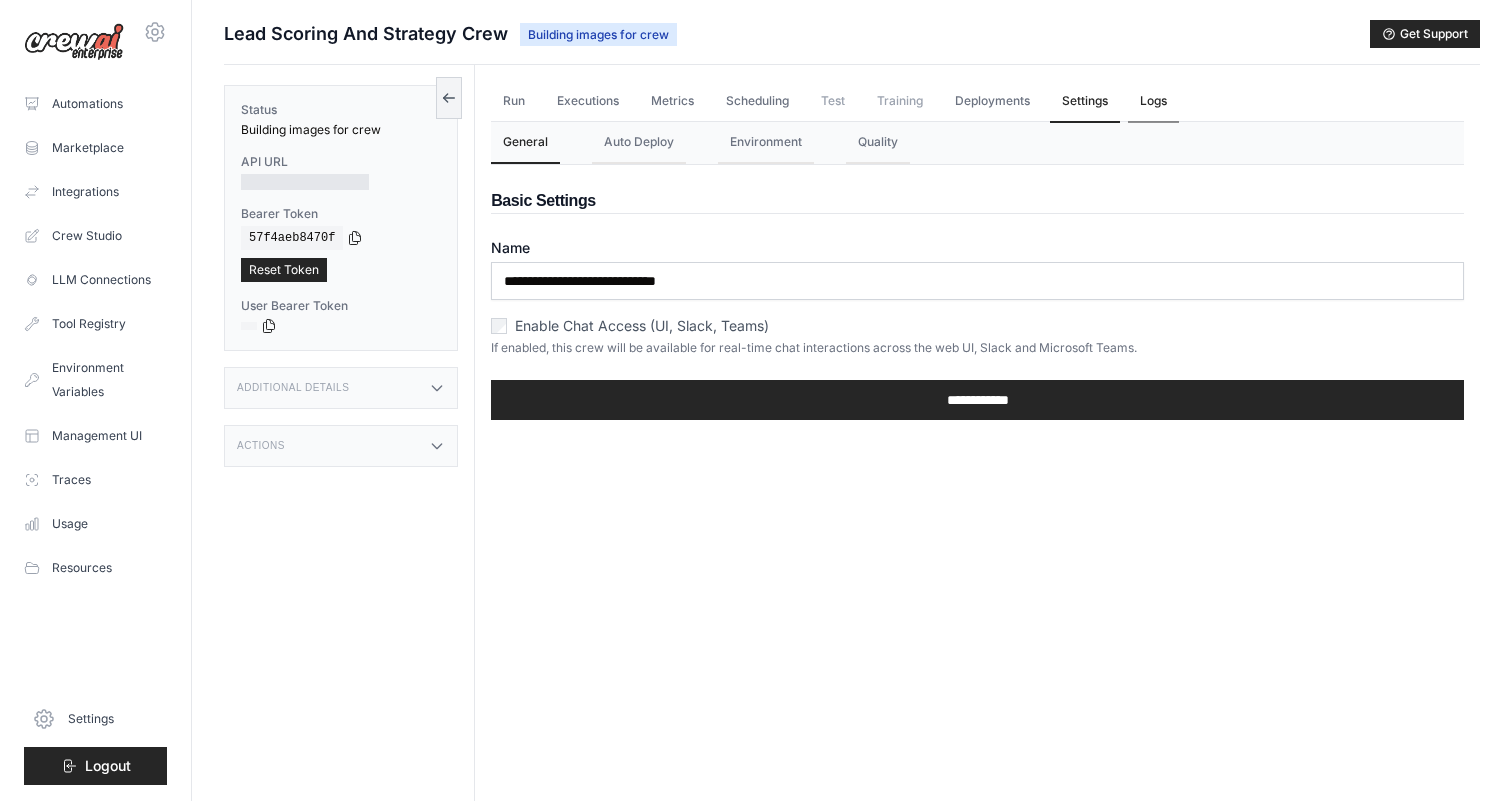 click on "Logs" at bounding box center (1153, 102) 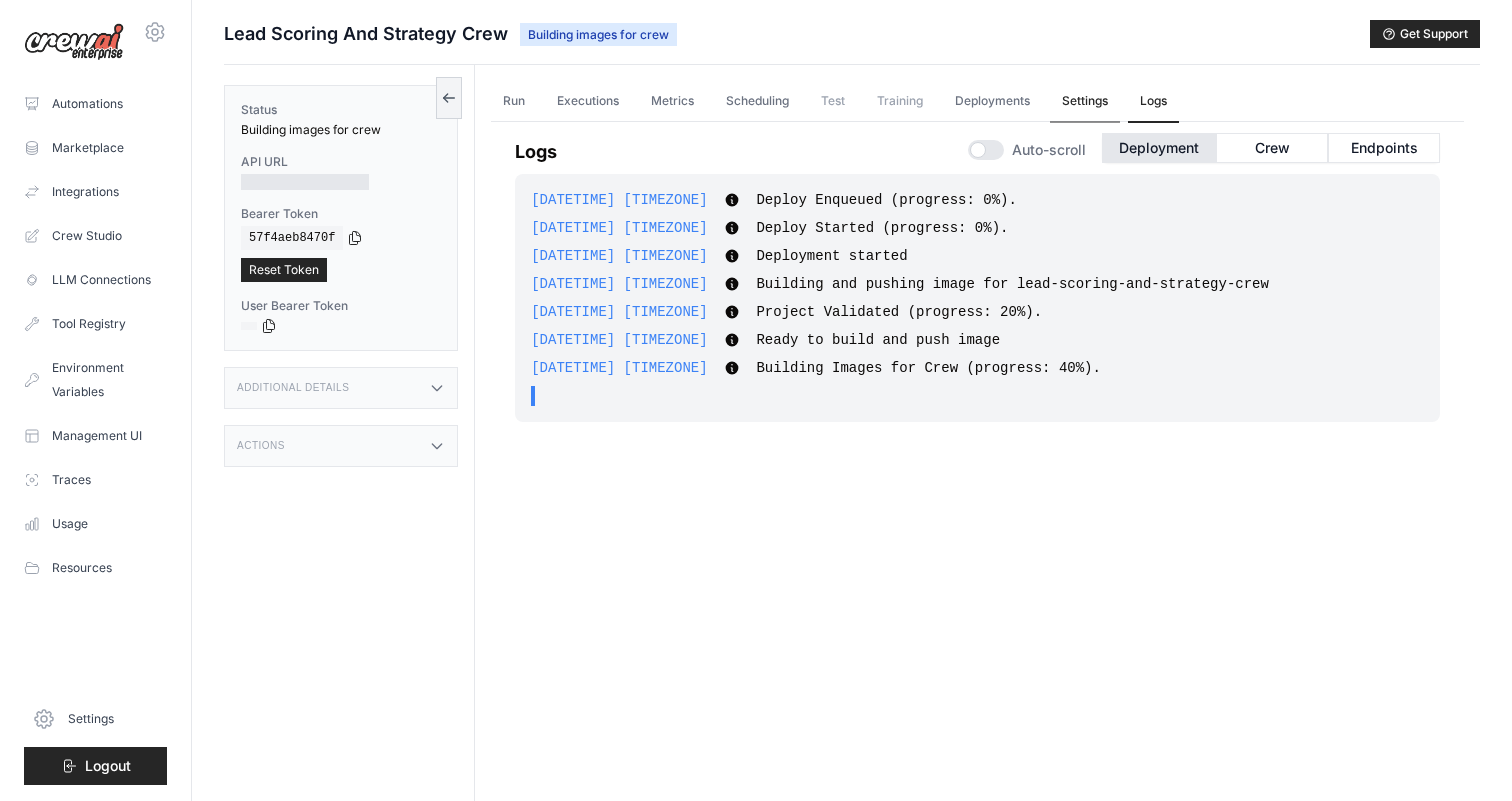 click on "Settings" at bounding box center (1085, 102) 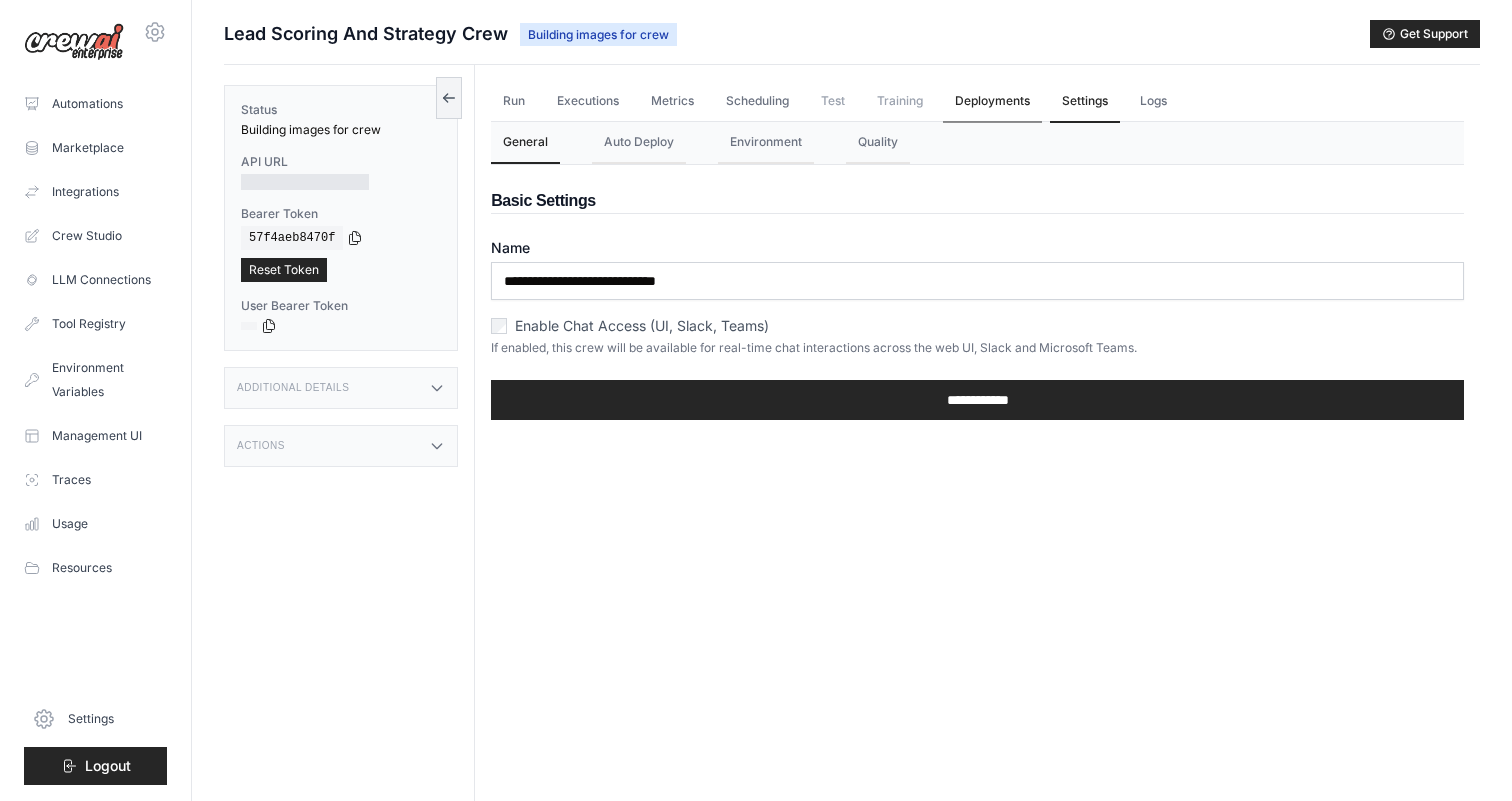 click on "Deployments" at bounding box center [992, 102] 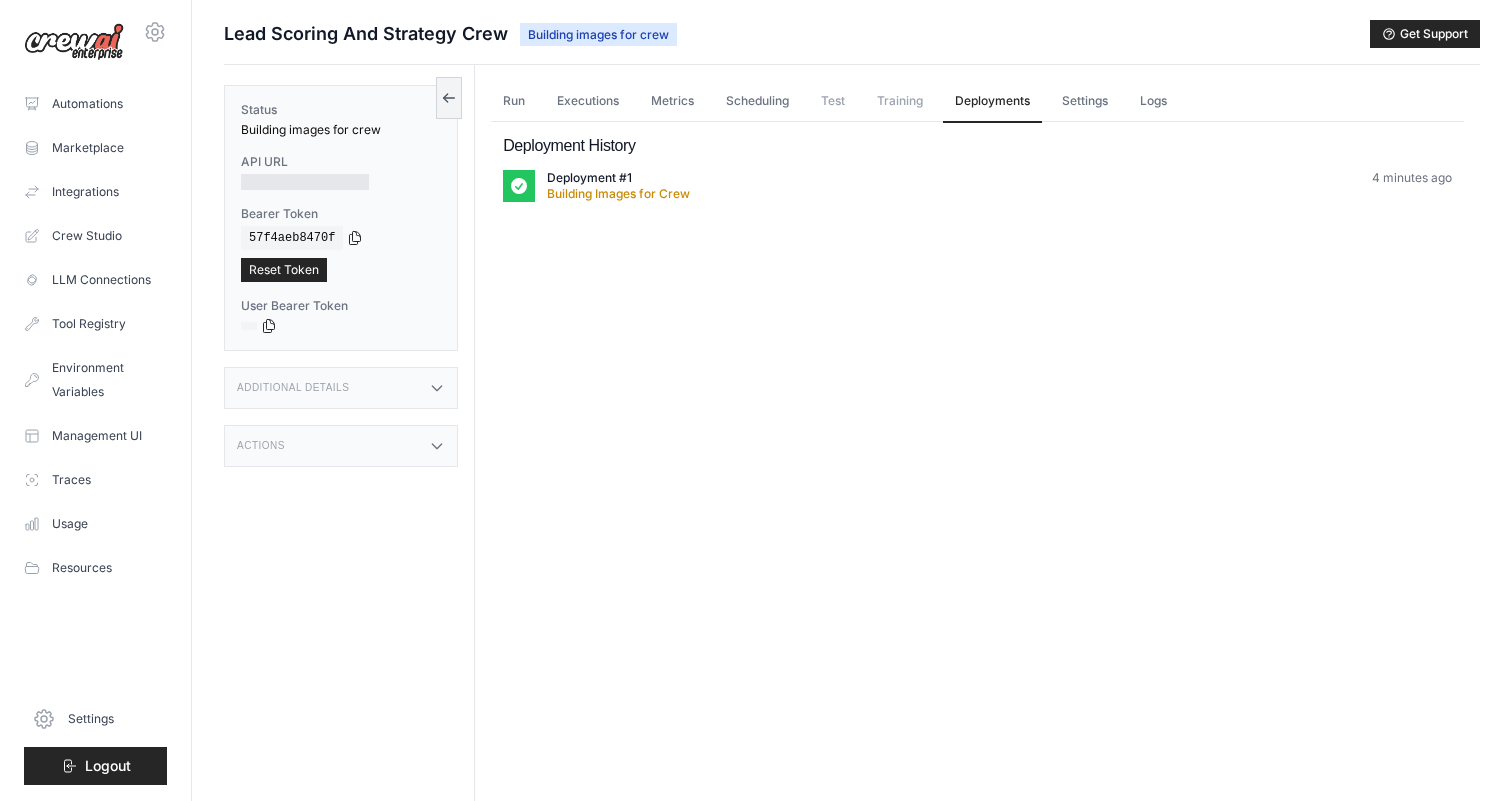 click on "Training" at bounding box center [900, 101] 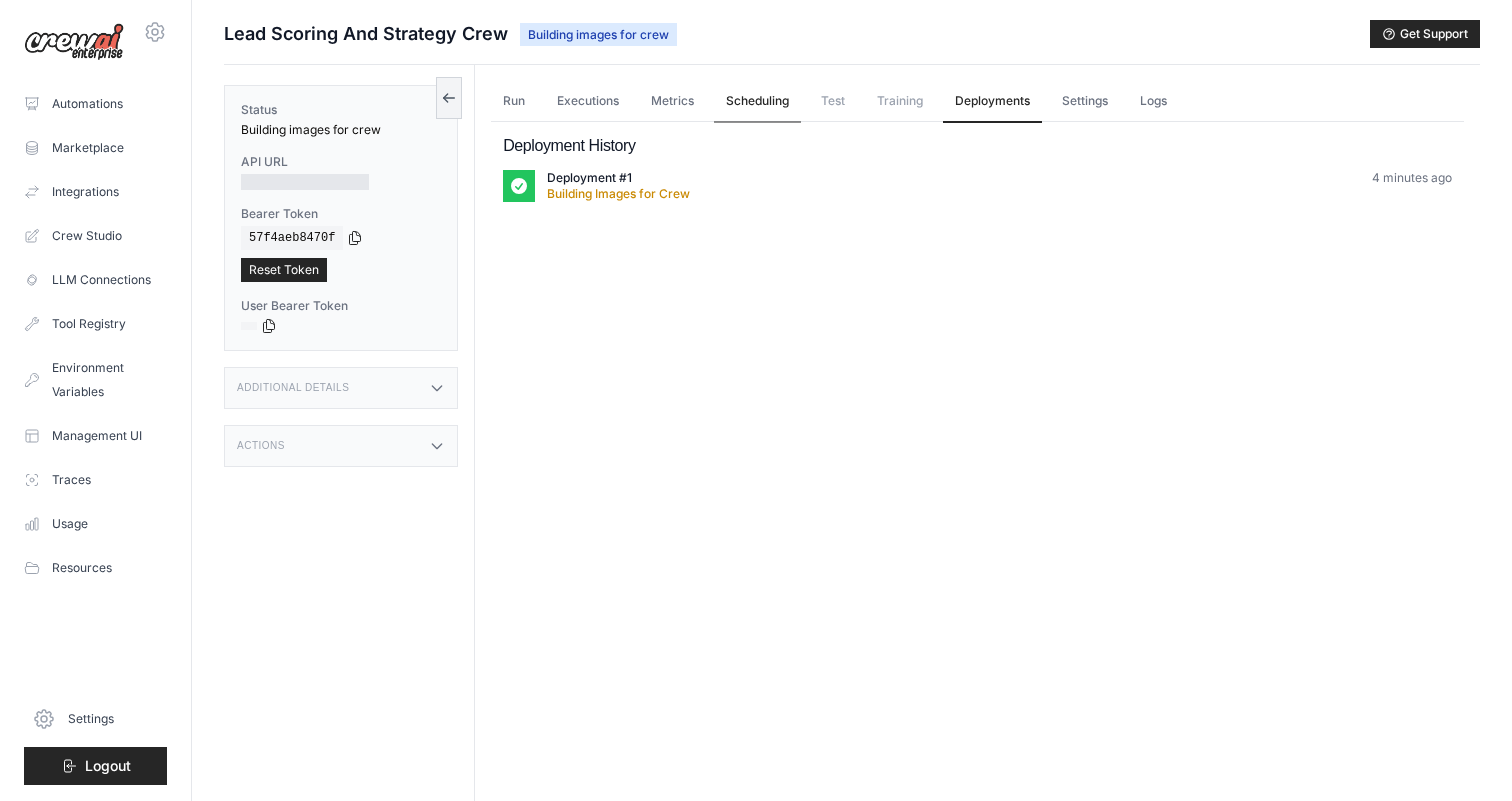 click on "Scheduling" at bounding box center [757, 102] 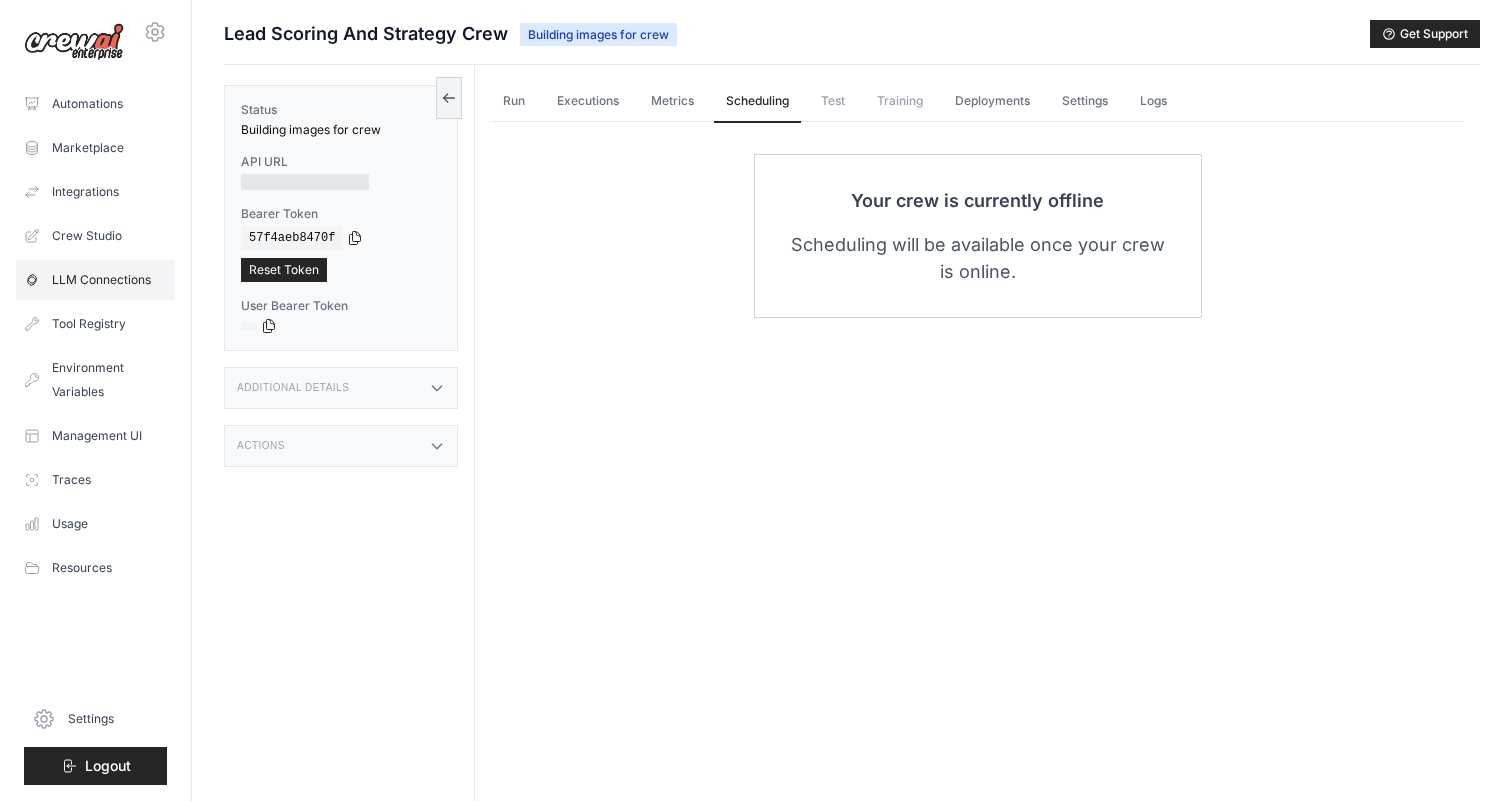click on "LLM Connections" at bounding box center (95, 280) 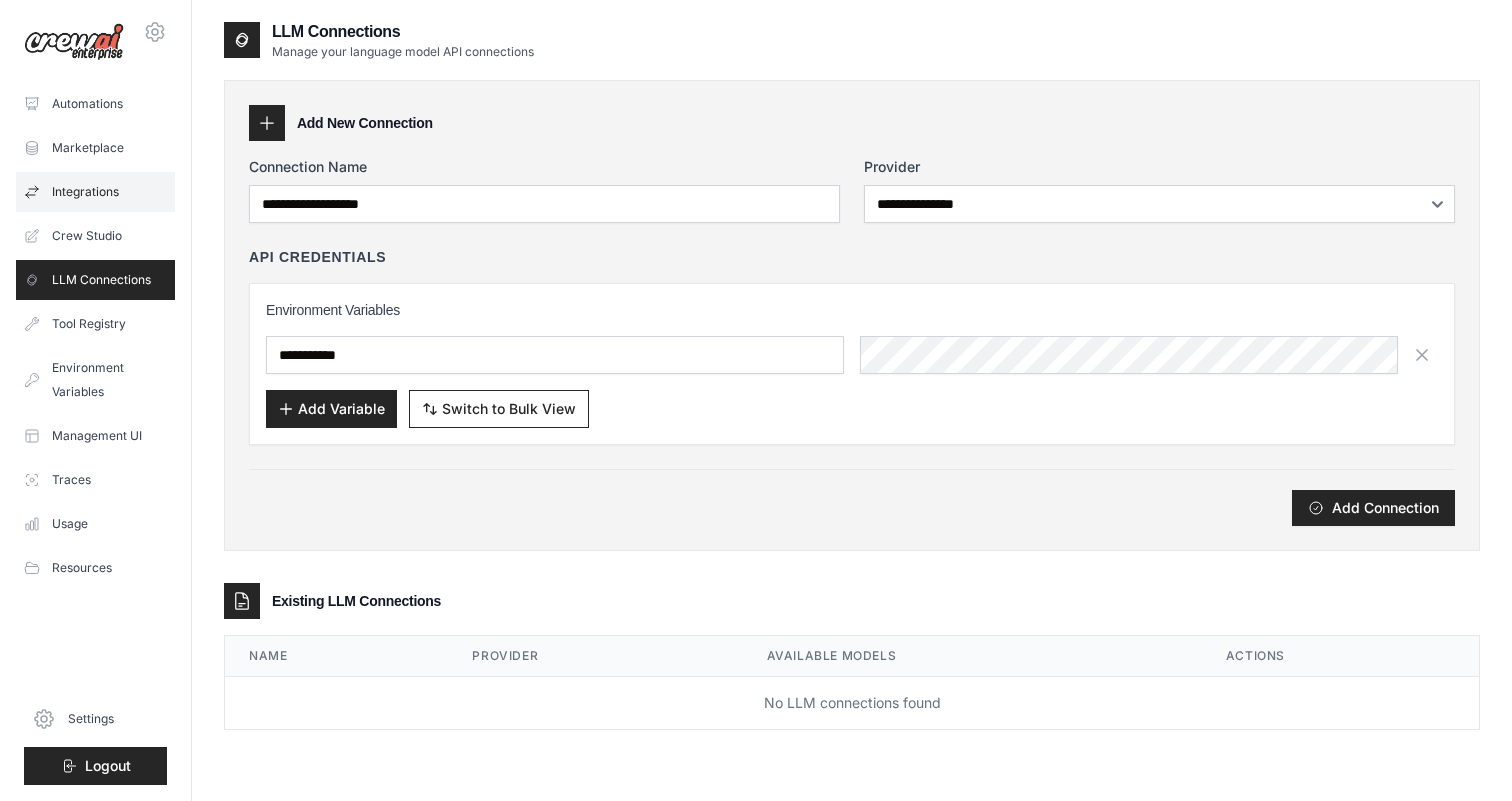 click on "Integrations" at bounding box center (95, 192) 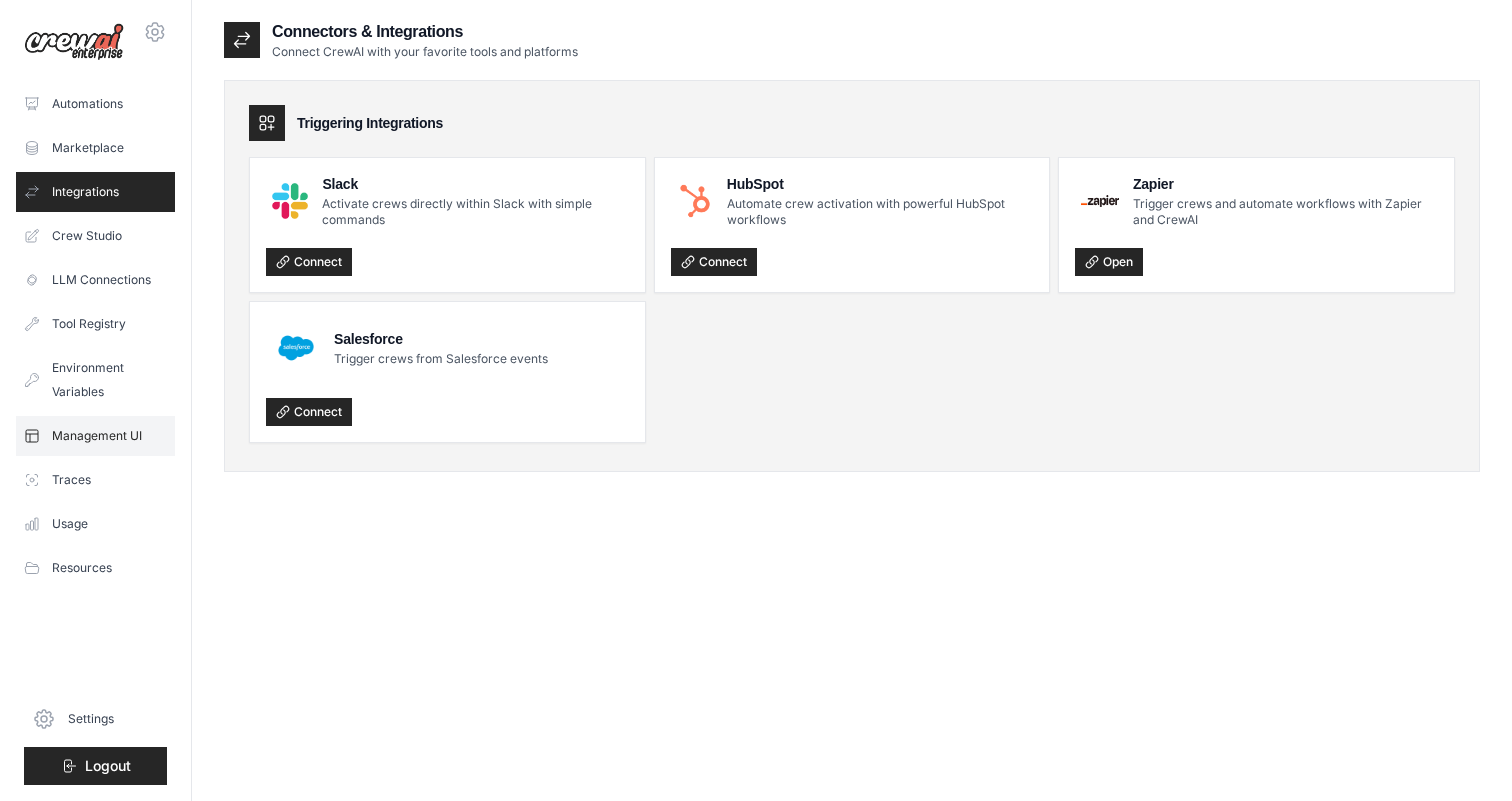 click on "Management UI" at bounding box center (95, 436) 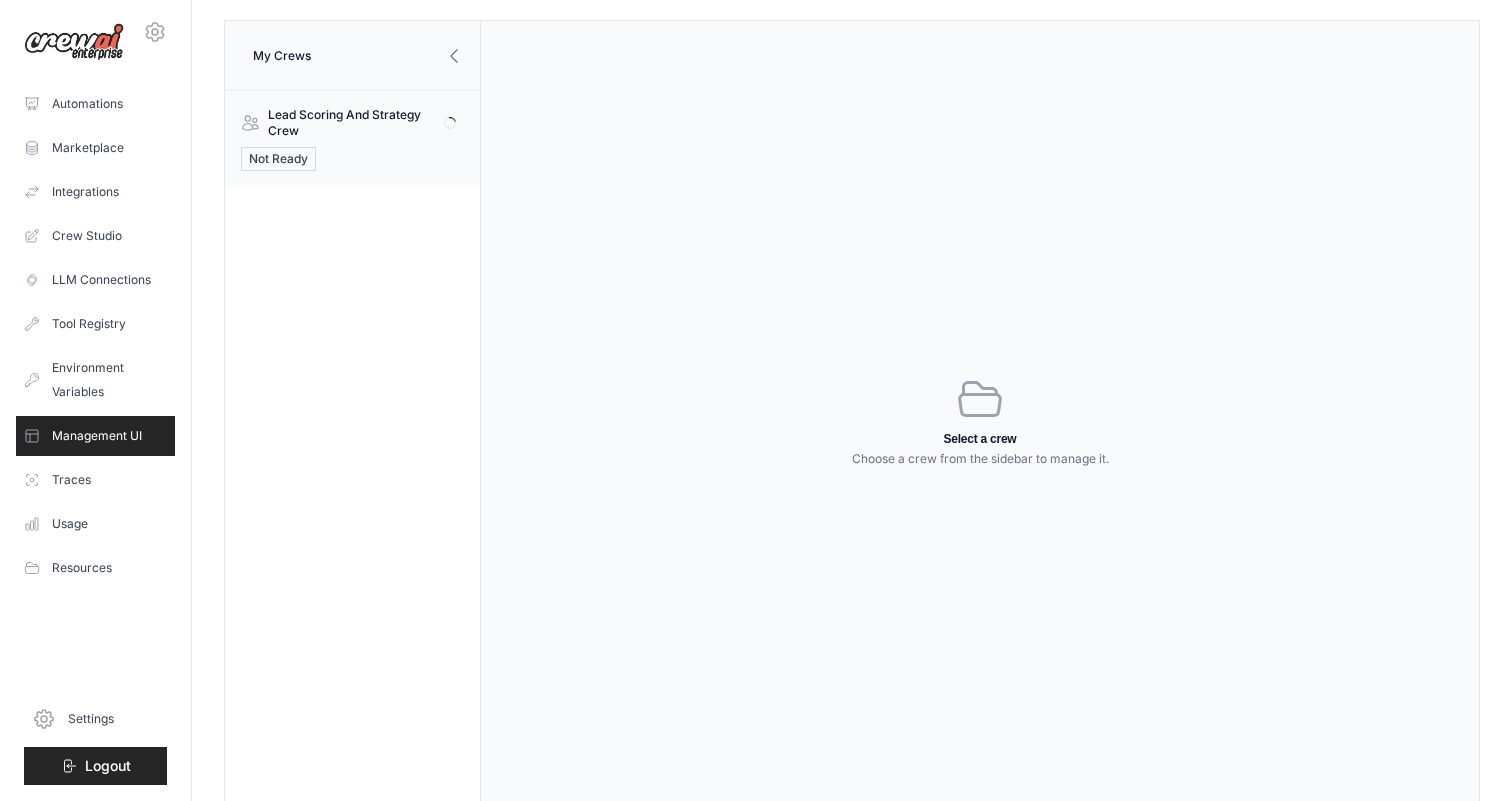 click on "Lead Scoring And Strategy Crew" at bounding box center (356, 123) 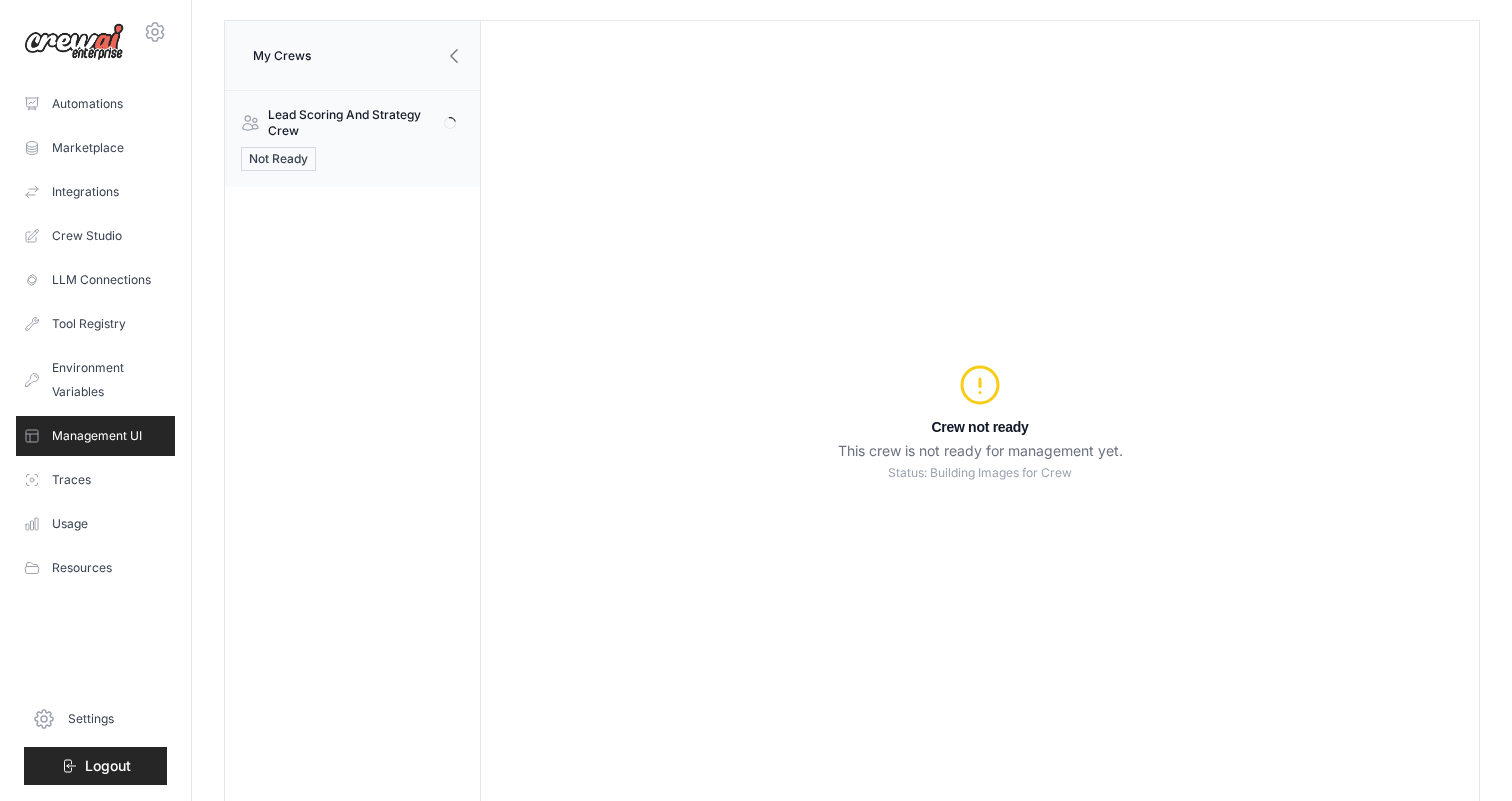 click on "Lead Scoring And Strategy Crew" at bounding box center [356, 123] 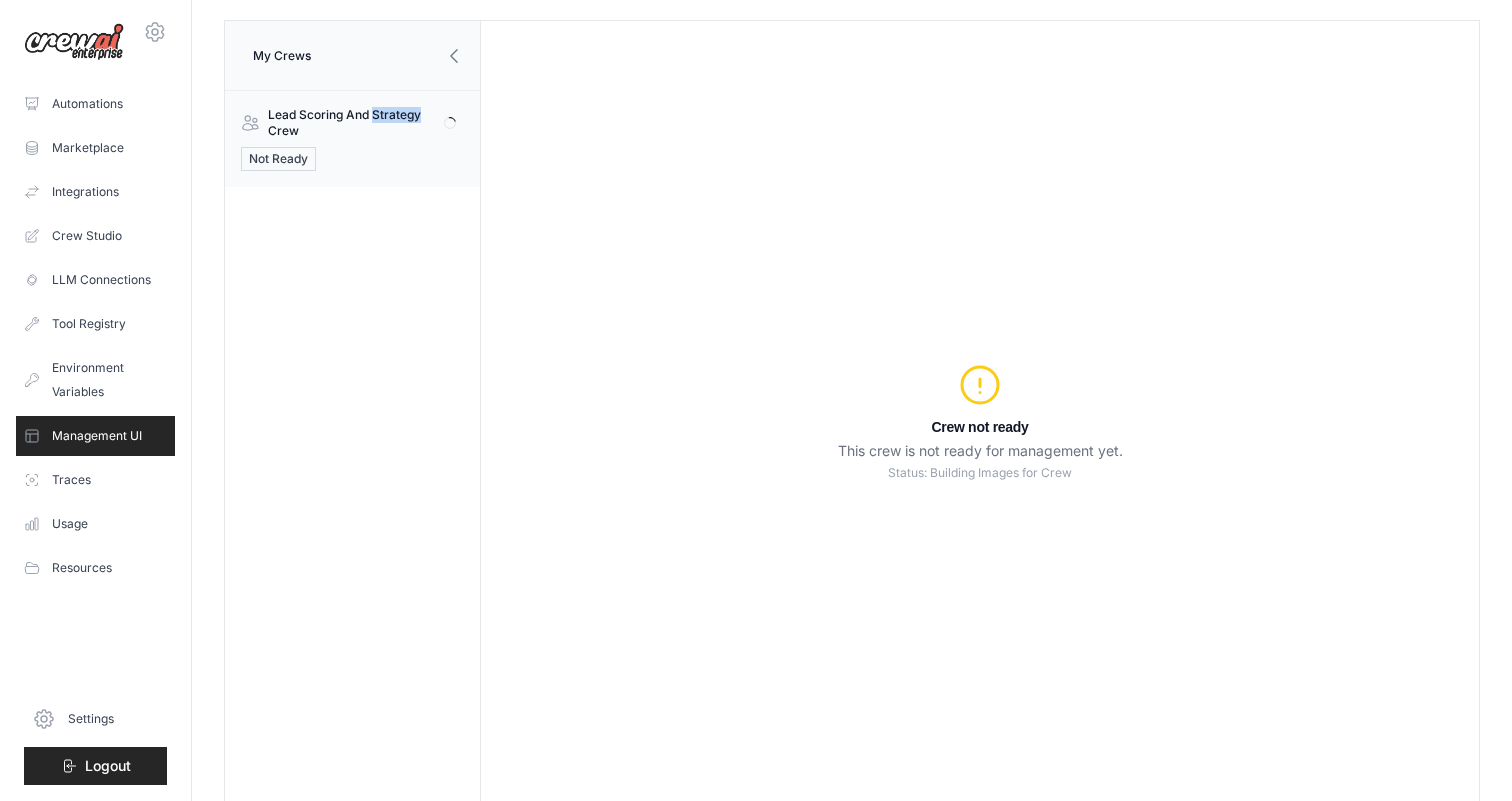 click on "Lead Scoring And Strategy Crew" at bounding box center (356, 123) 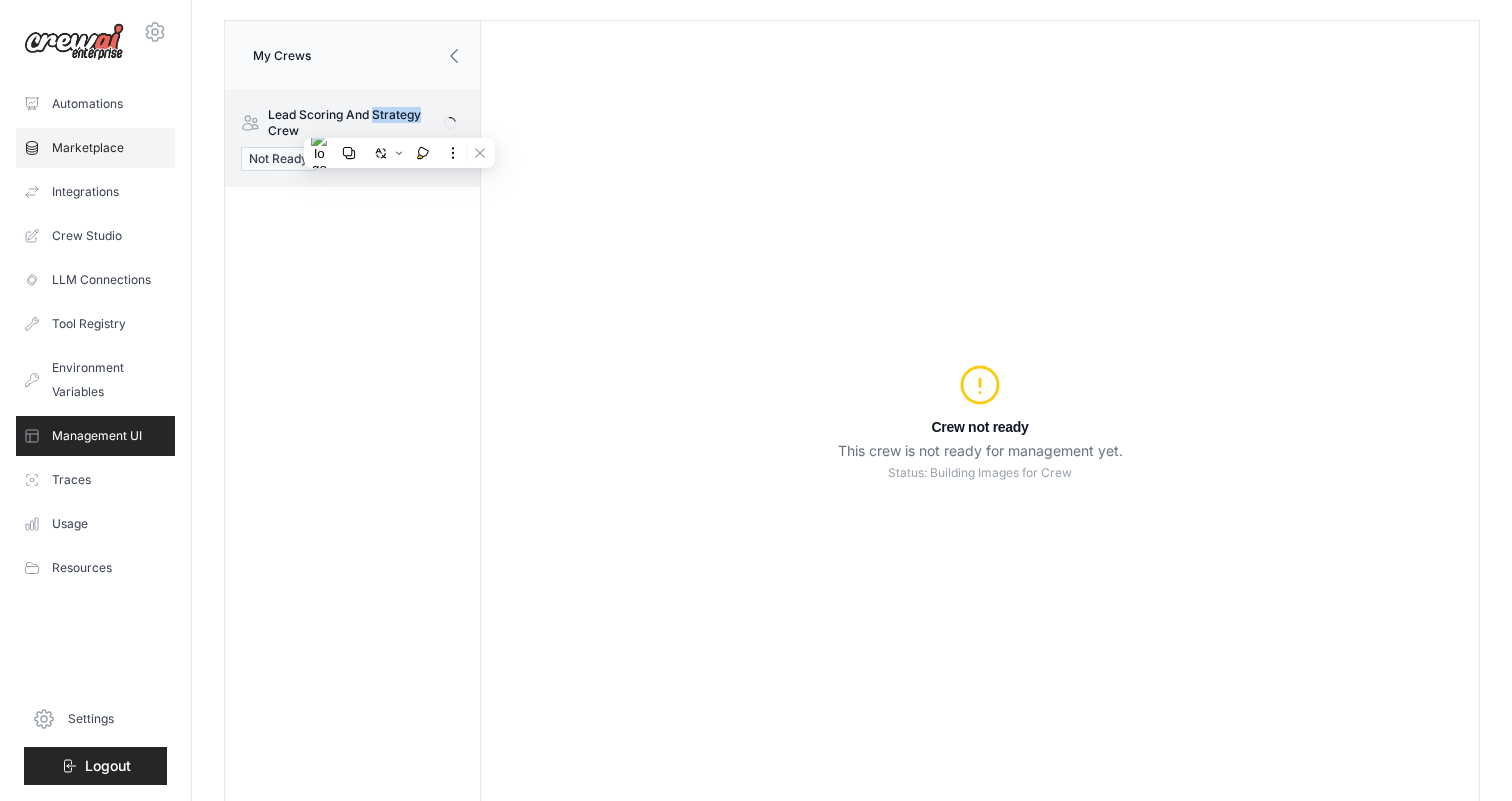 click on "Marketplace" at bounding box center (95, 148) 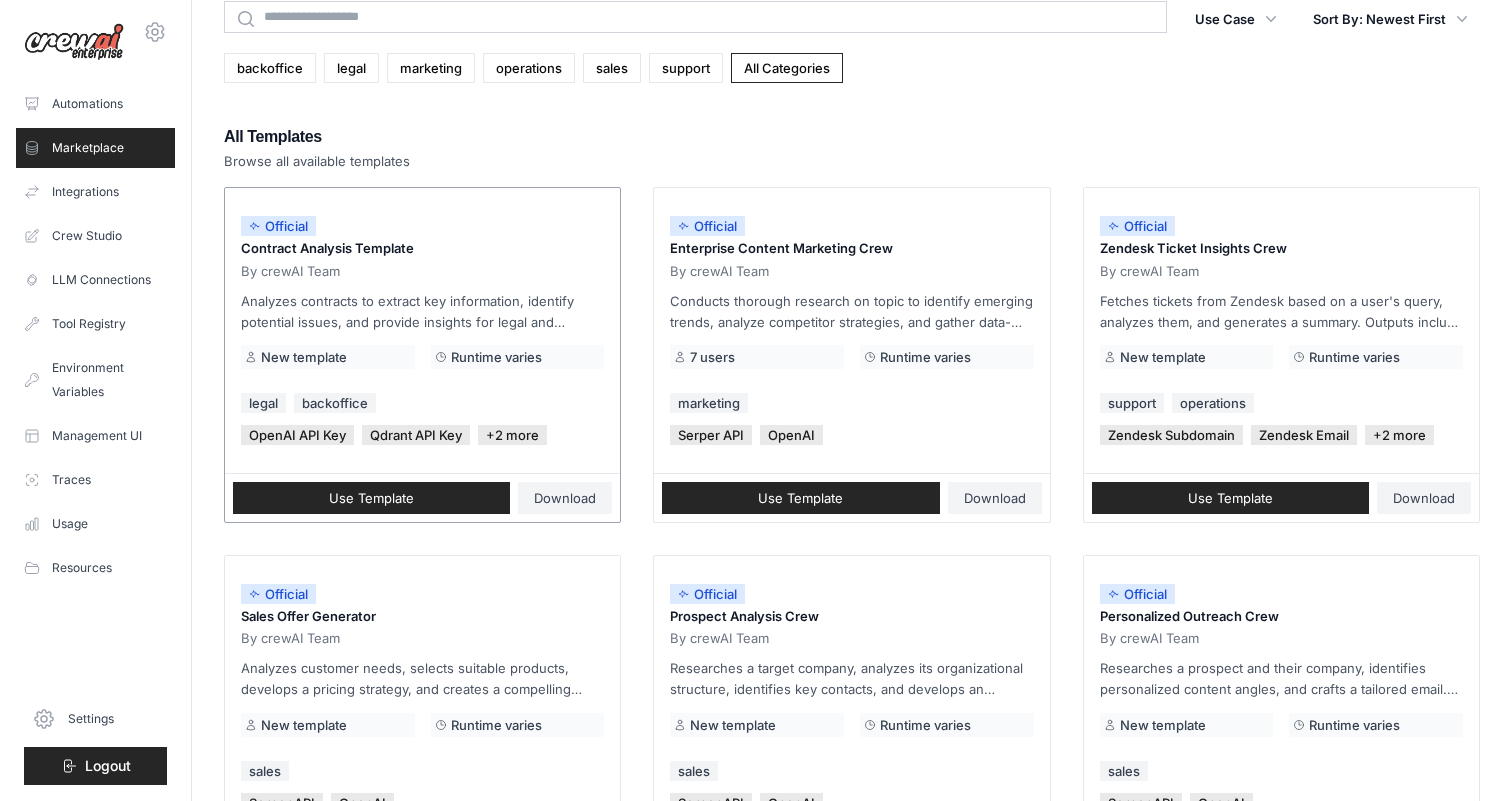 scroll, scrollTop: 90, scrollLeft: 0, axis: vertical 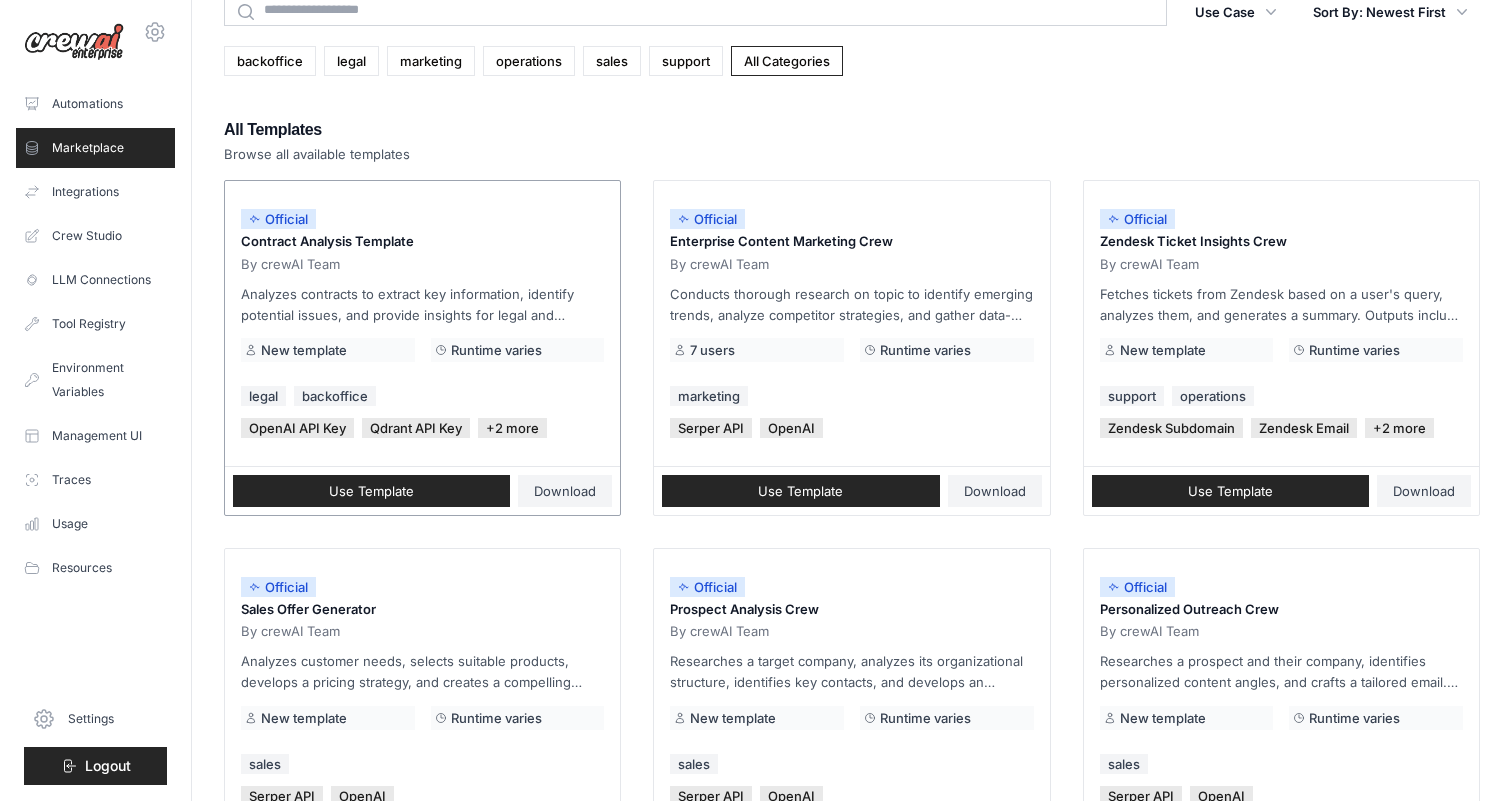 click on "Official
Contract Analysis Template
By
crewAI Team
Analyzes contracts to extract key information, identify potential issues, and provide insights for legal and business decisions using a qdrant vector database.
New template
Runtime varies
legal
backoffice
OpenAI API Key
Qdrant API Key
+2 more" at bounding box center (422, 323) 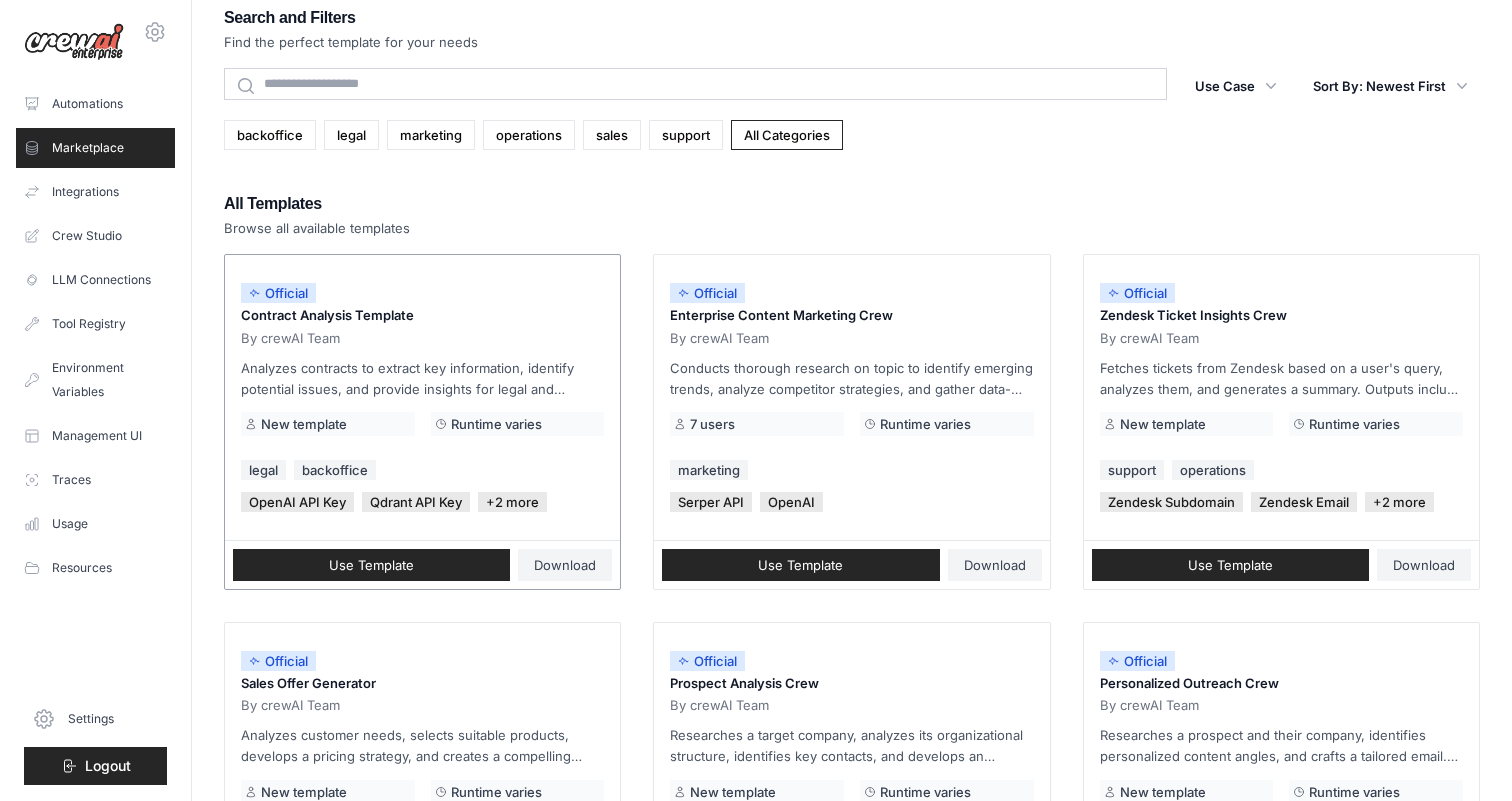 scroll, scrollTop: 0, scrollLeft: 0, axis: both 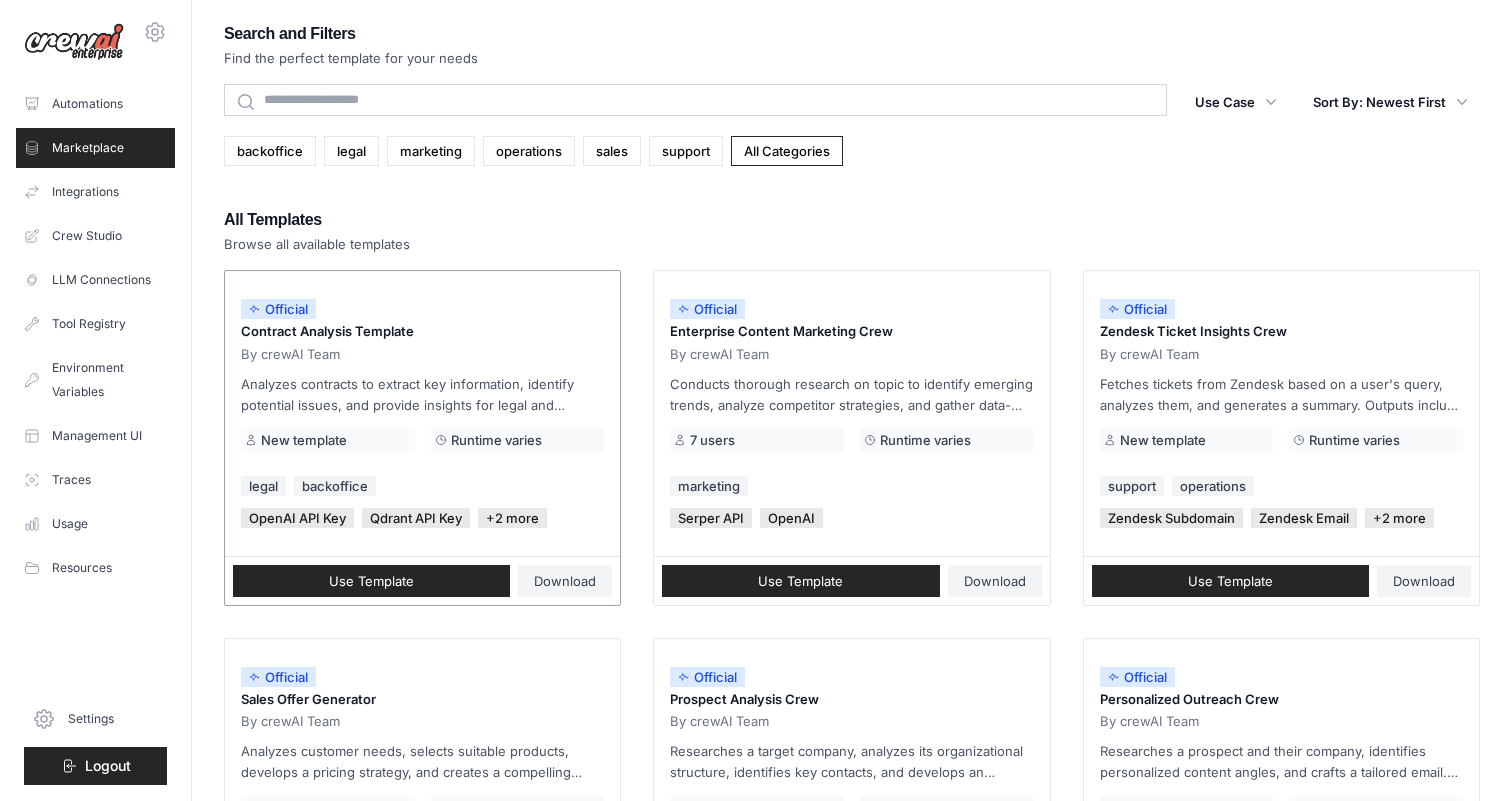 click on "Official" at bounding box center [278, 309] 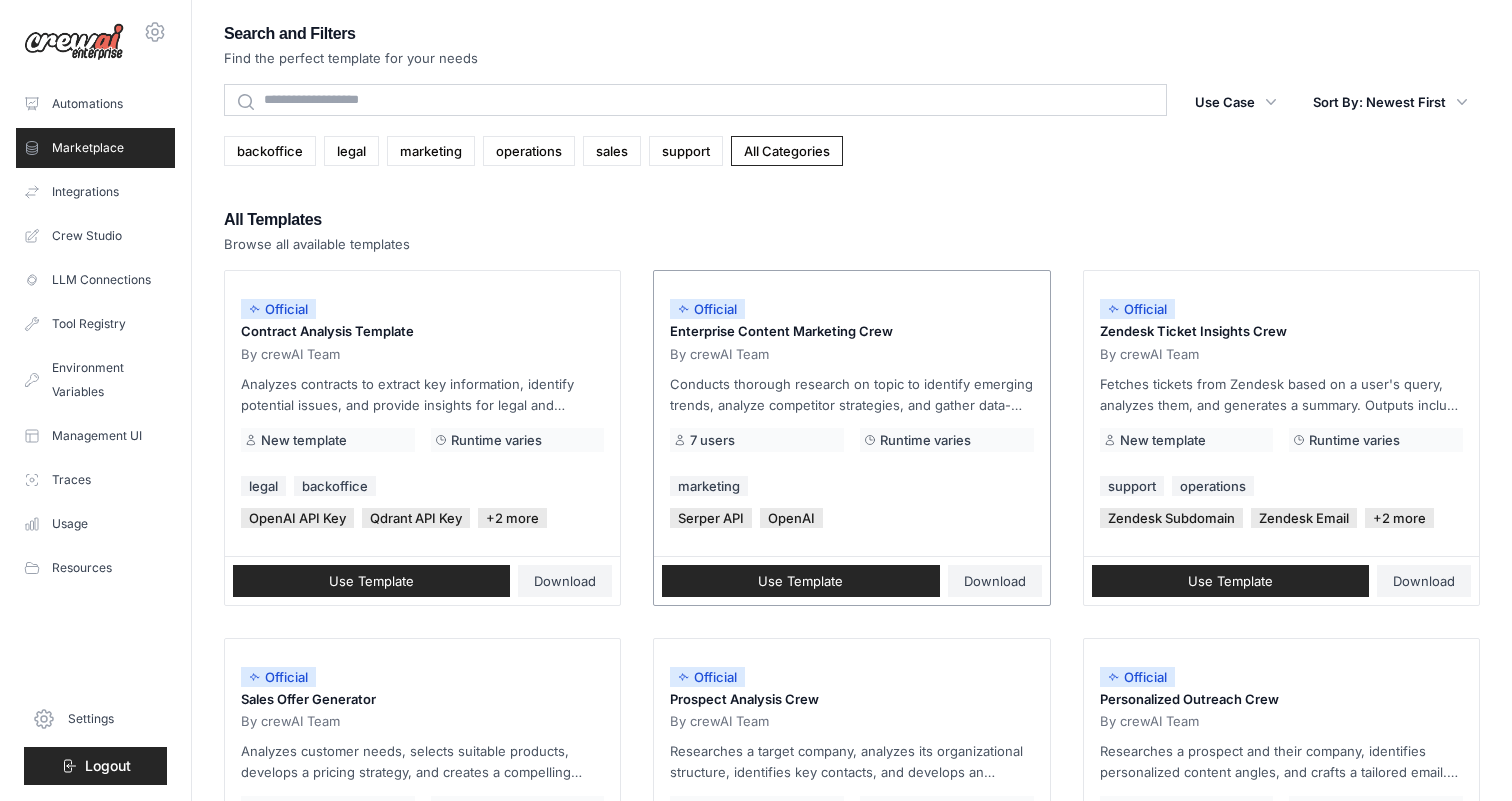 click on "Conducts thorough research on topic to identify emerging trends, analyze competitor strategies, and gather data-driven insights, focusing on 2024. Based on this research, generates engaging content ideas tailored to your brand voice and target audience. Outputs include a list of key insights in bullet points, along with detailed outlines for at least 5 content pieces in multiple formats (blog posts, social media content, infographics, etc.), complete with descriptions, target audiences, and distribution strategies." at bounding box center [851, 395] 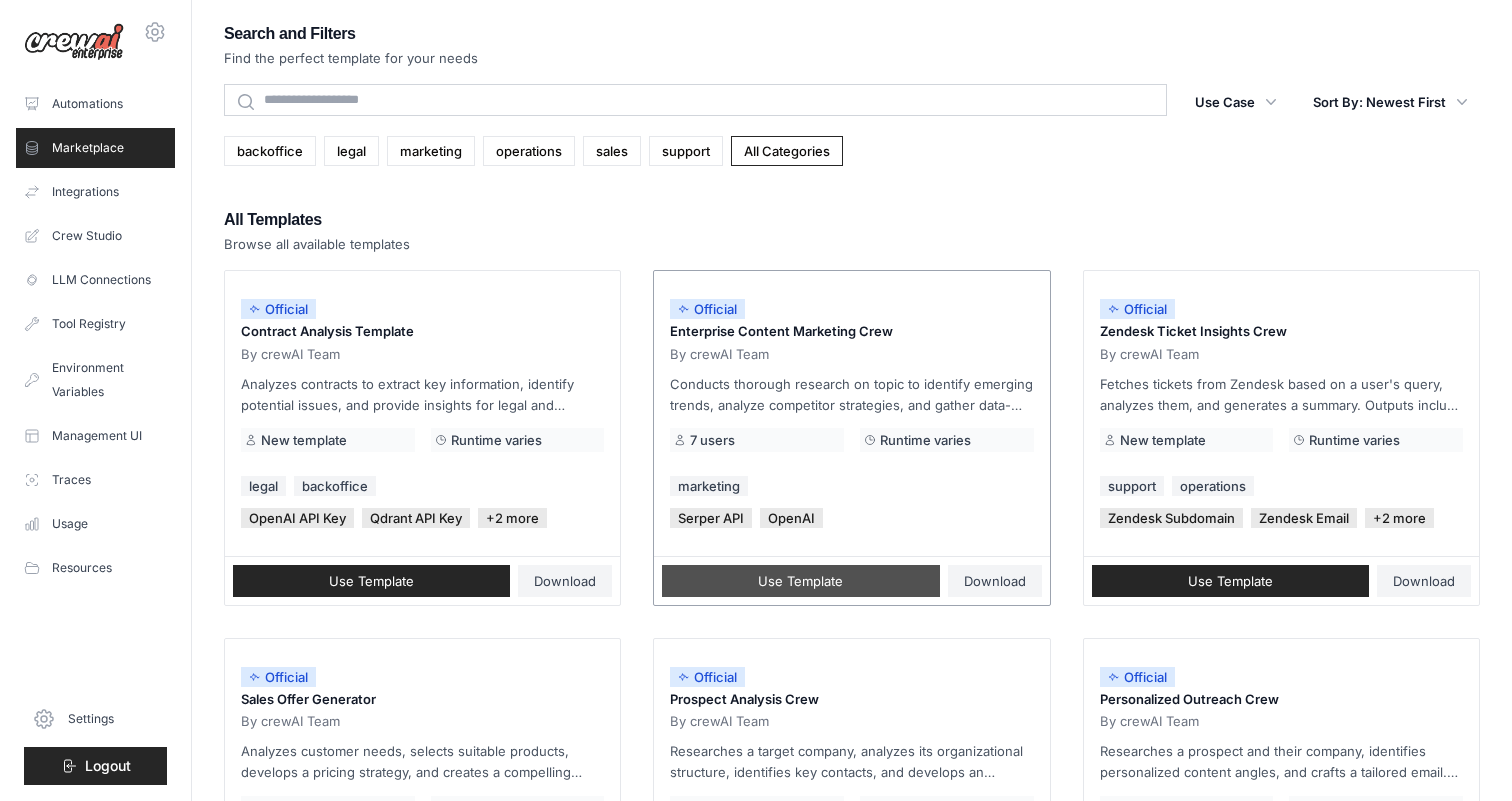 click on "Use Template" at bounding box center (800, 581) 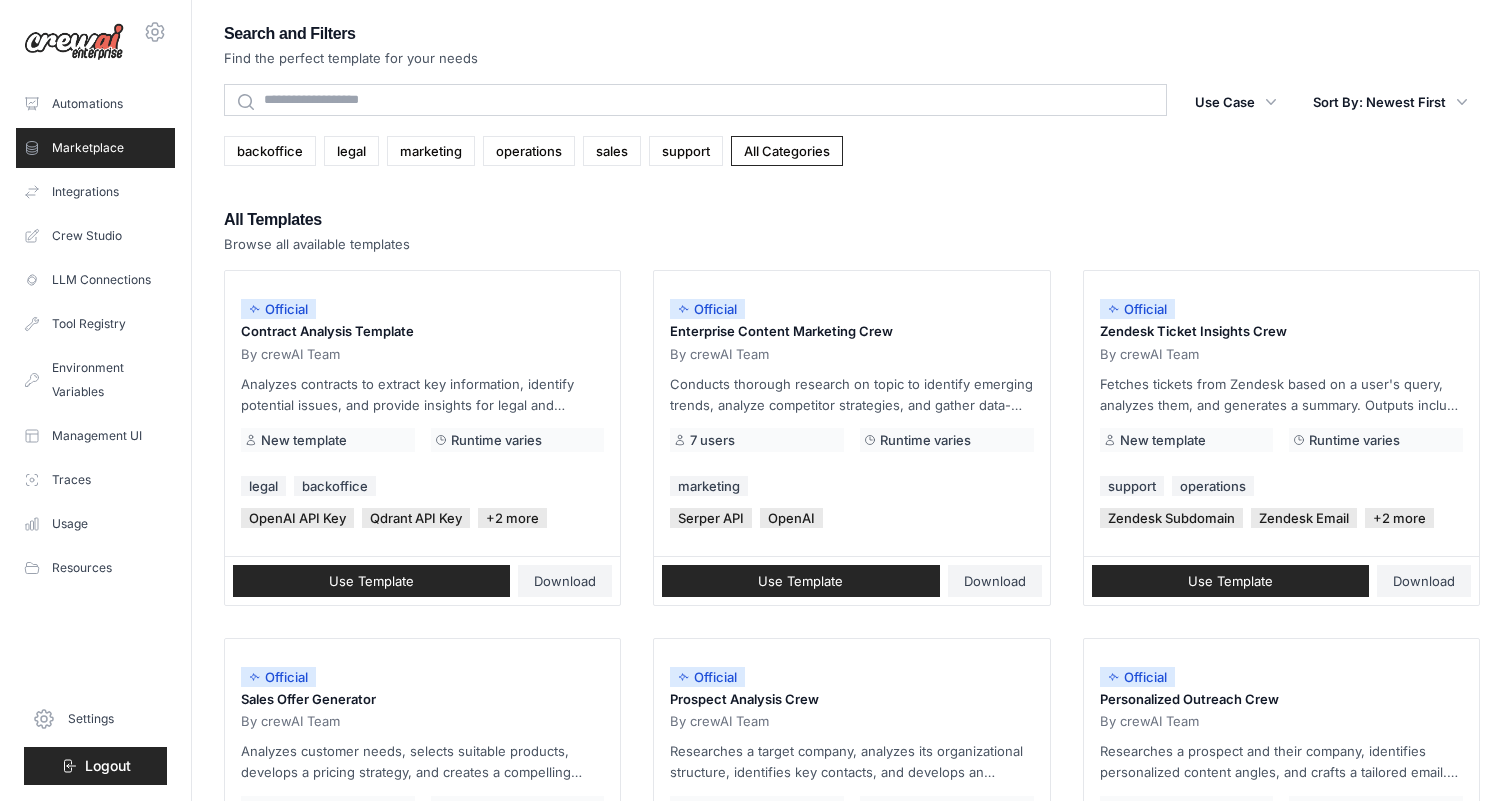 click 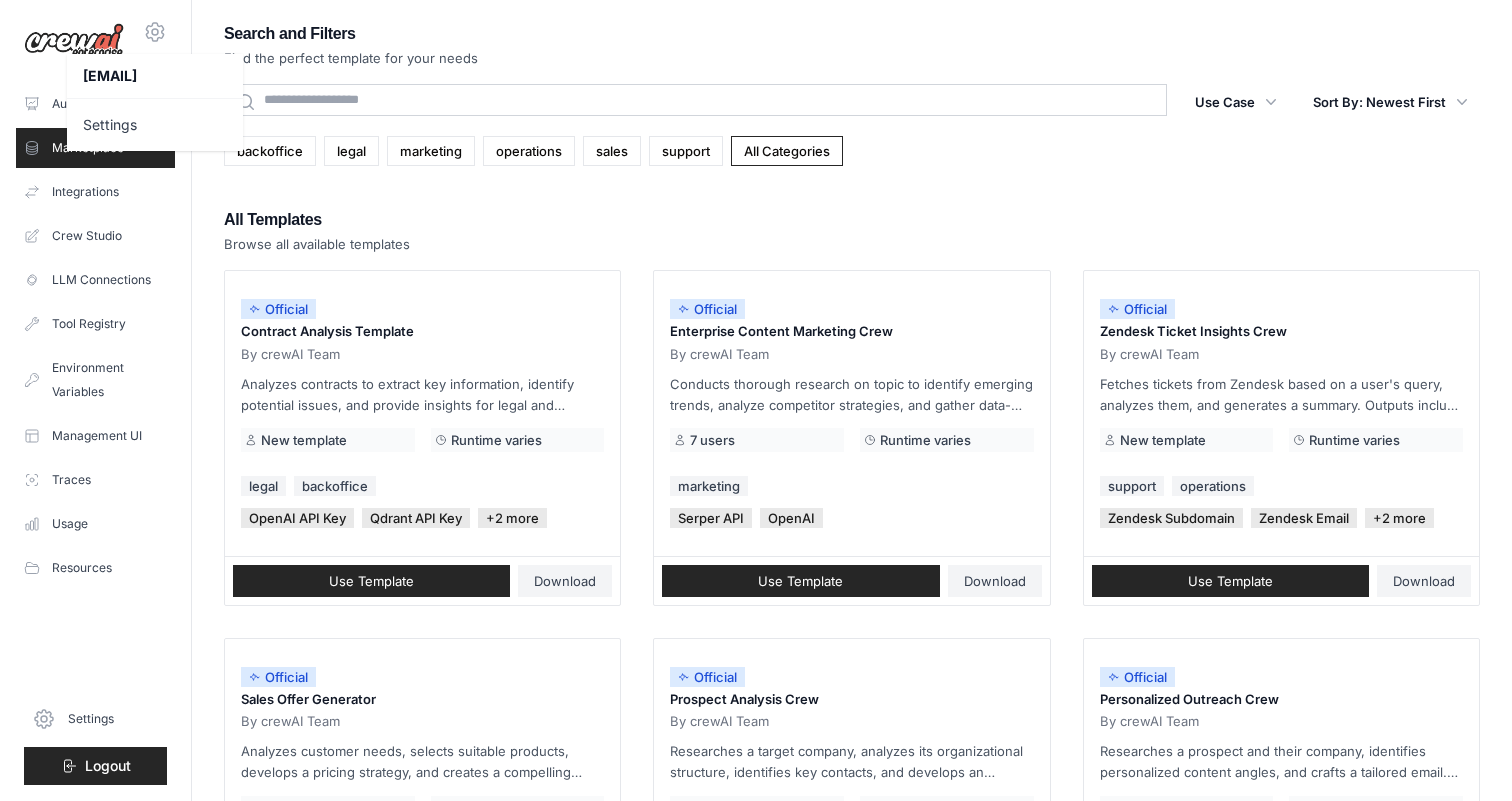 click on "akhan@digitalspec.net
Settings" at bounding box center [95, 32] 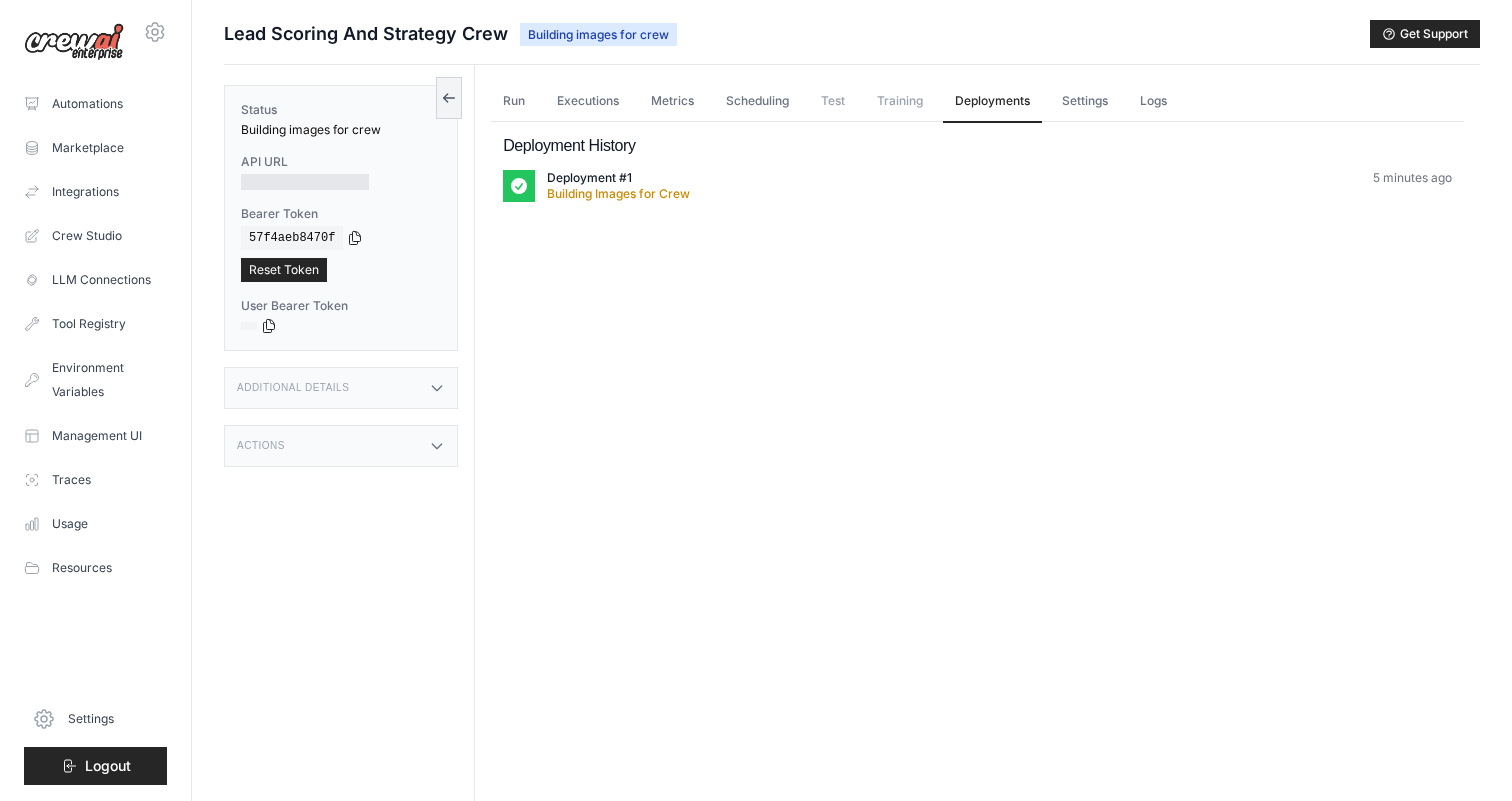 scroll, scrollTop: 85, scrollLeft: 0, axis: vertical 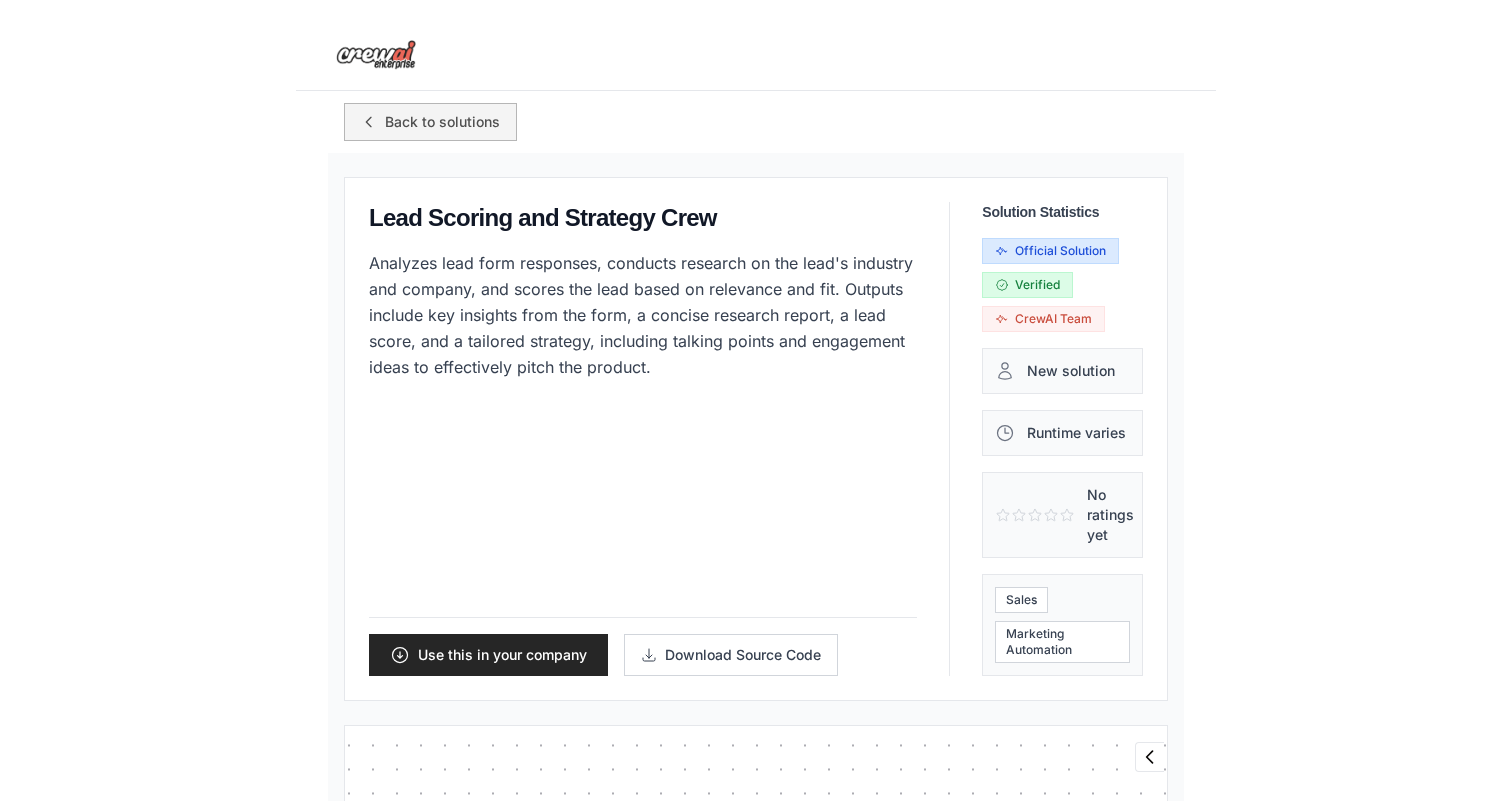 click on "Back to solutions" at bounding box center (430, 122) 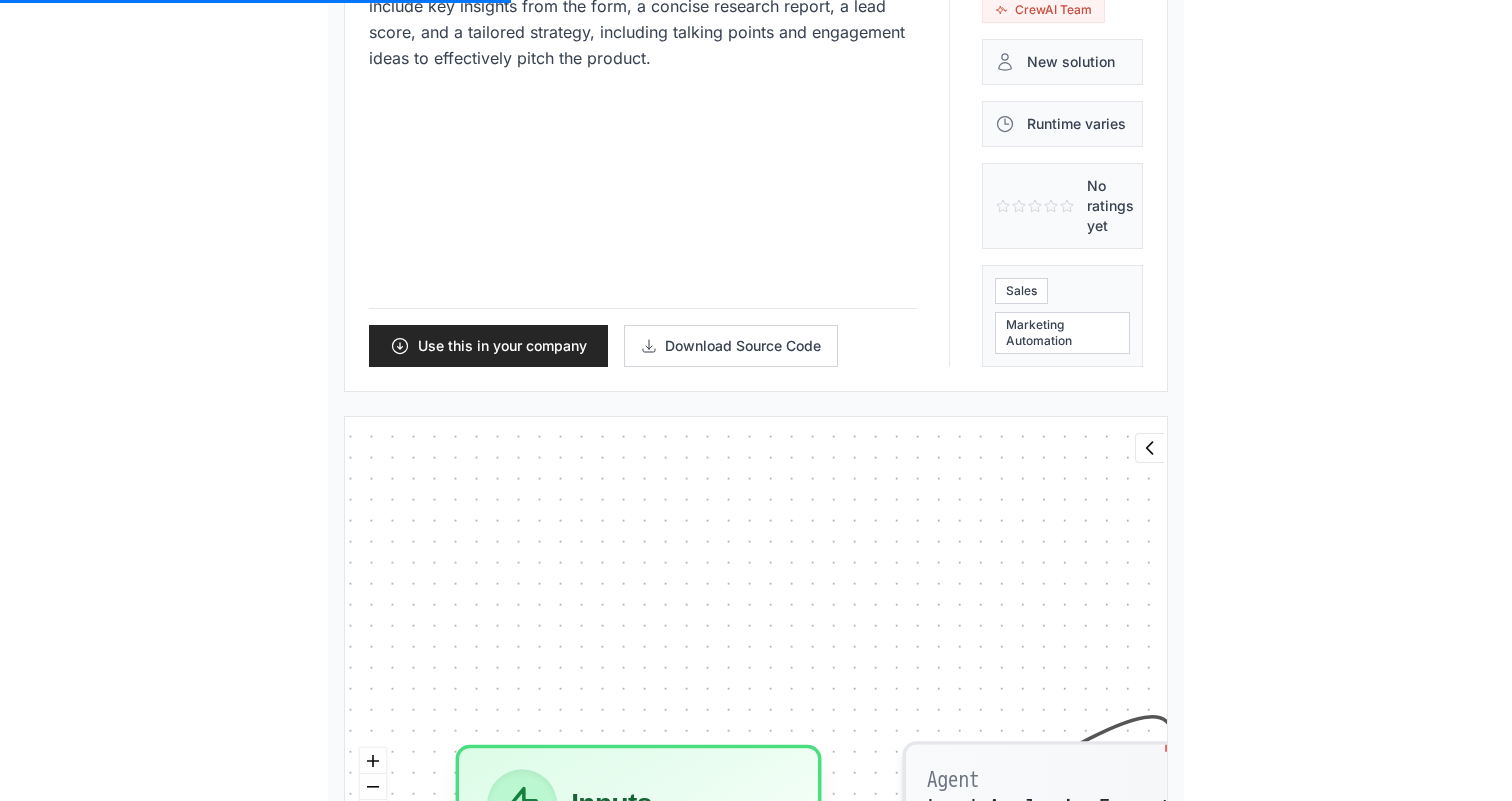 scroll, scrollTop: 0, scrollLeft: 0, axis: both 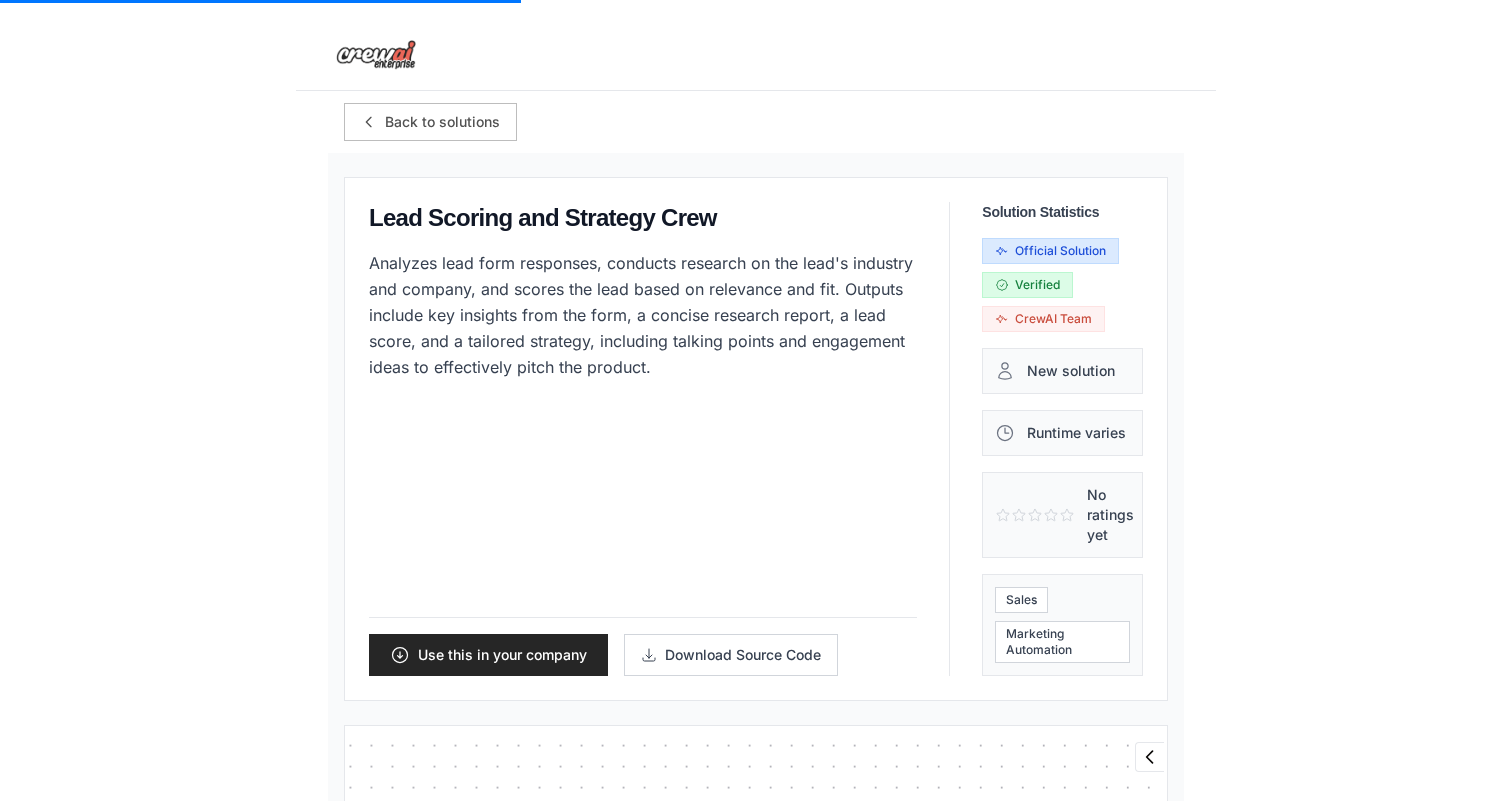 click on "Back to solutions" at bounding box center [756, 122] 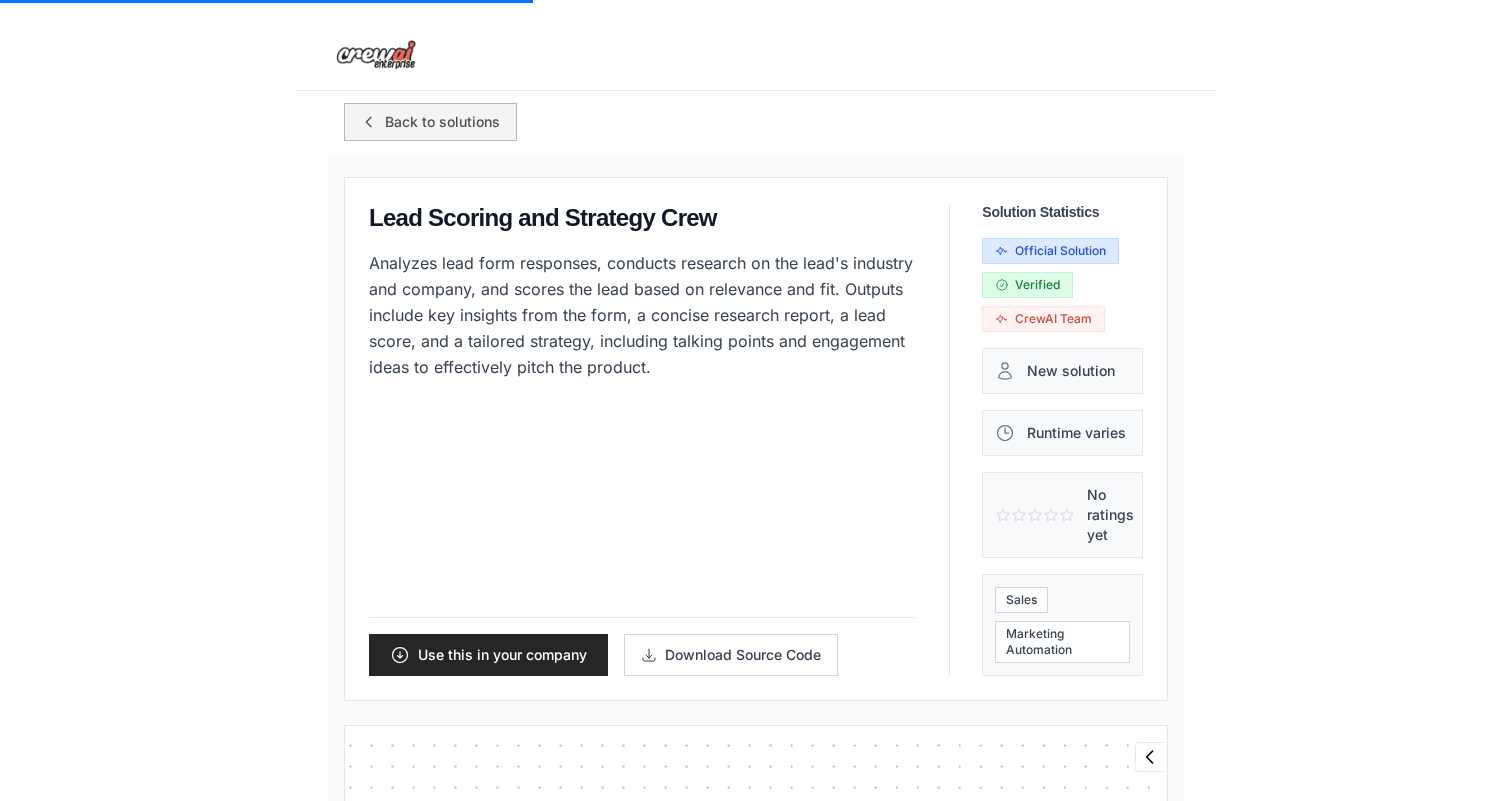 click on "Back to solutions" at bounding box center [430, 122] 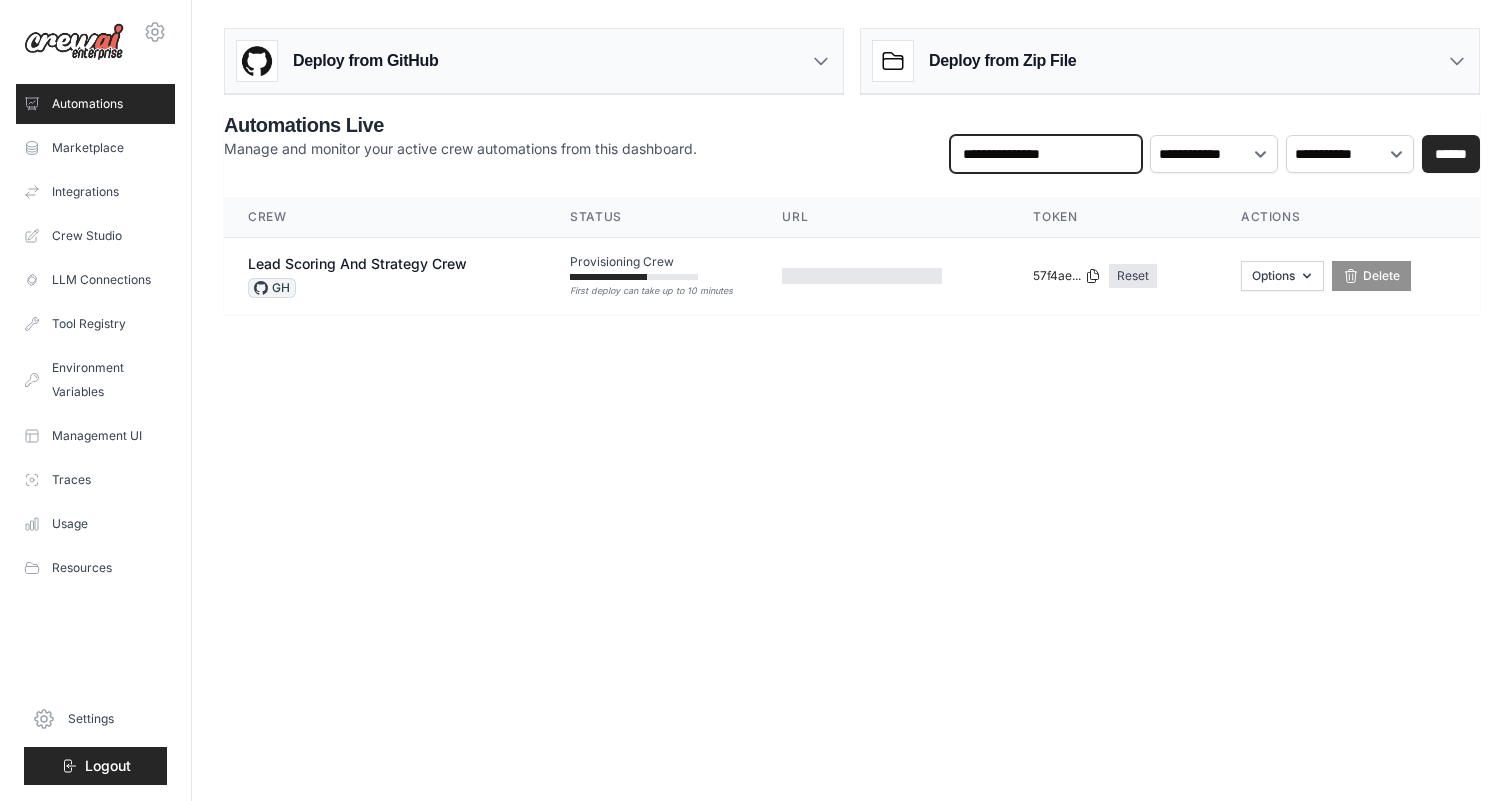 click at bounding box center [1046, 154] 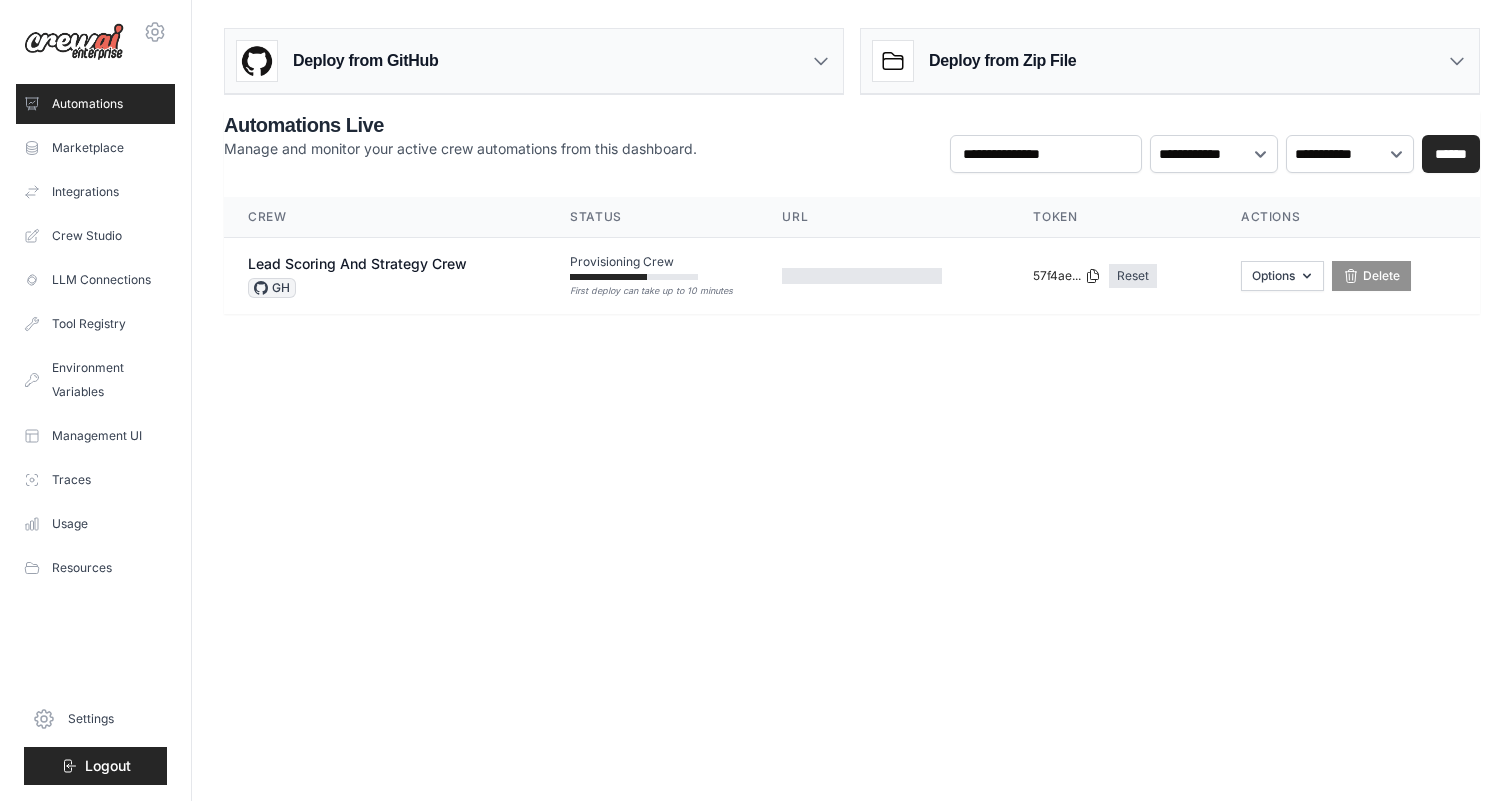 click on "**********" at bounding box center (852, 212) 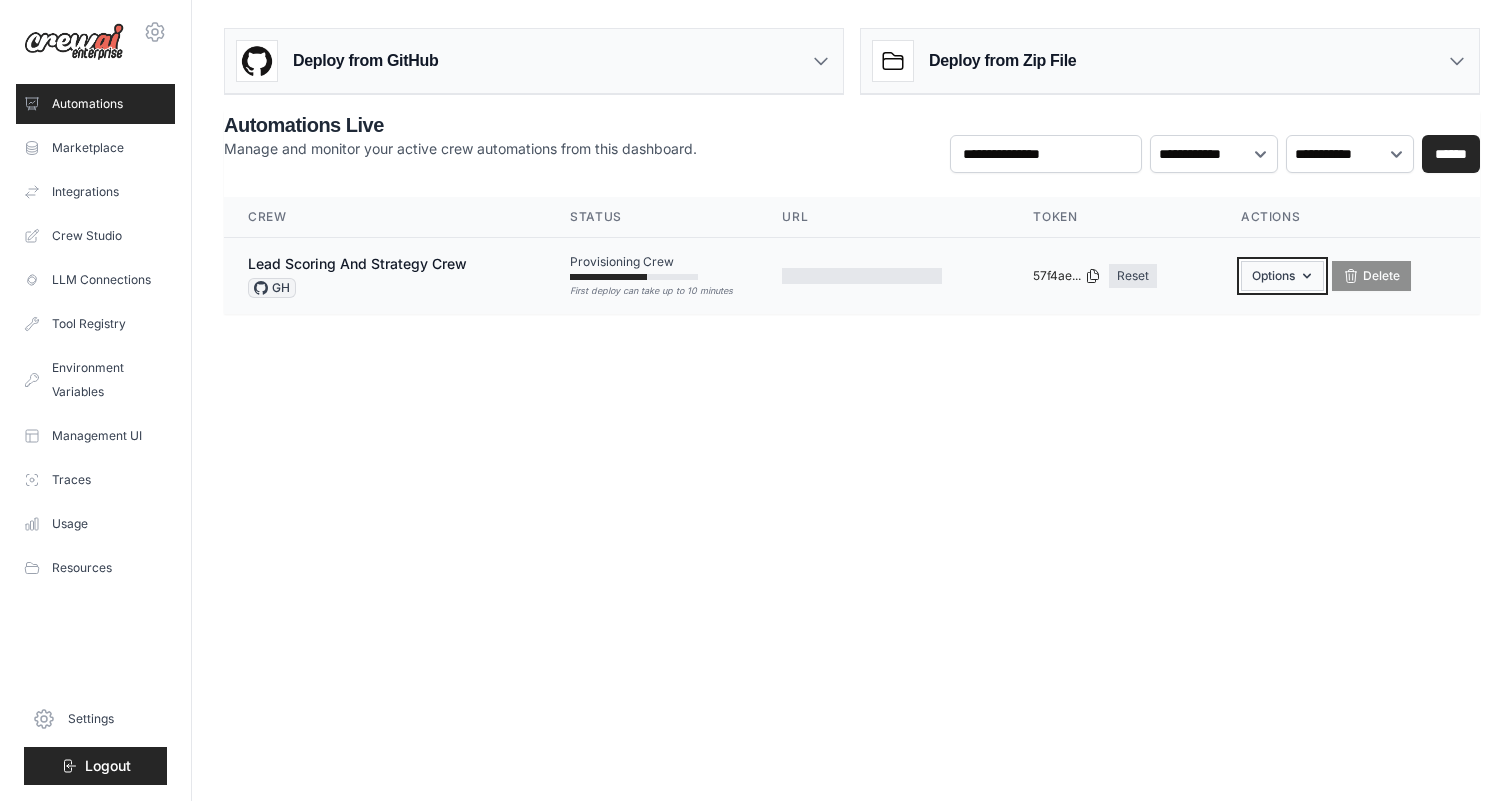click on "Options" at bounding box center (1282, 276) 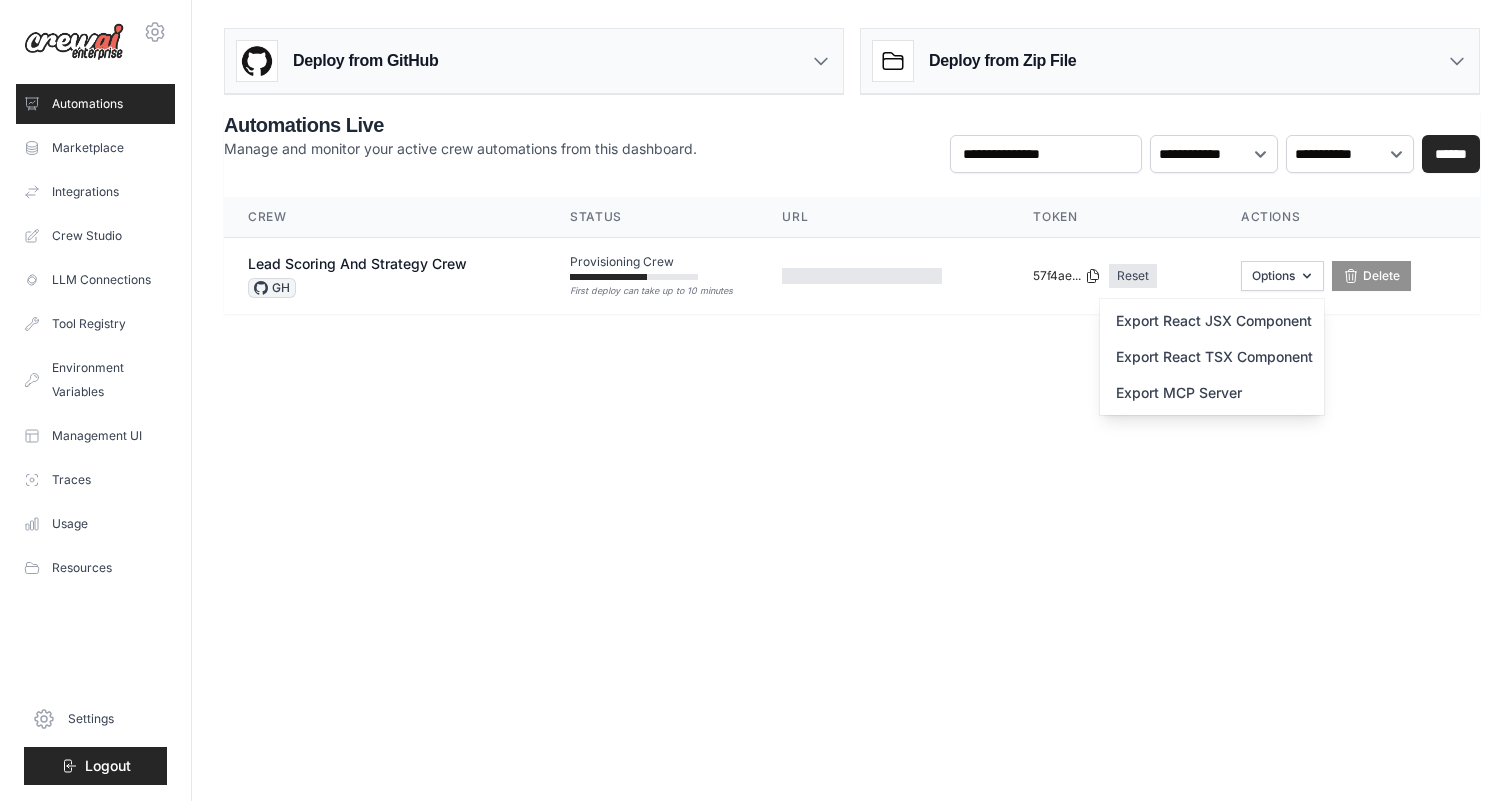 click on "[EMAIL]" at bounding box center (756, 400) 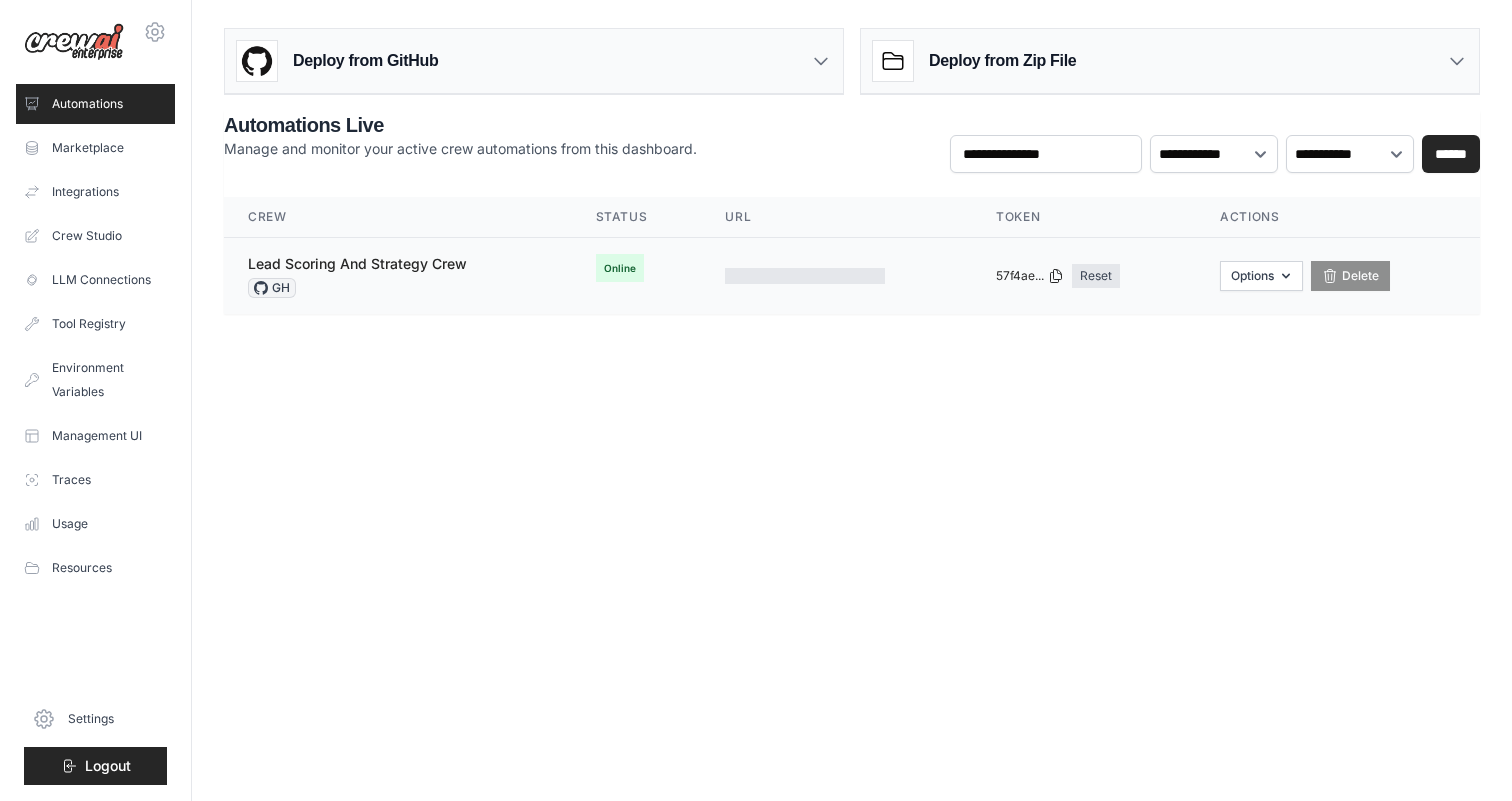 click on "Lead Scoring And Strategy Crew" at bounding box center [357, 263] 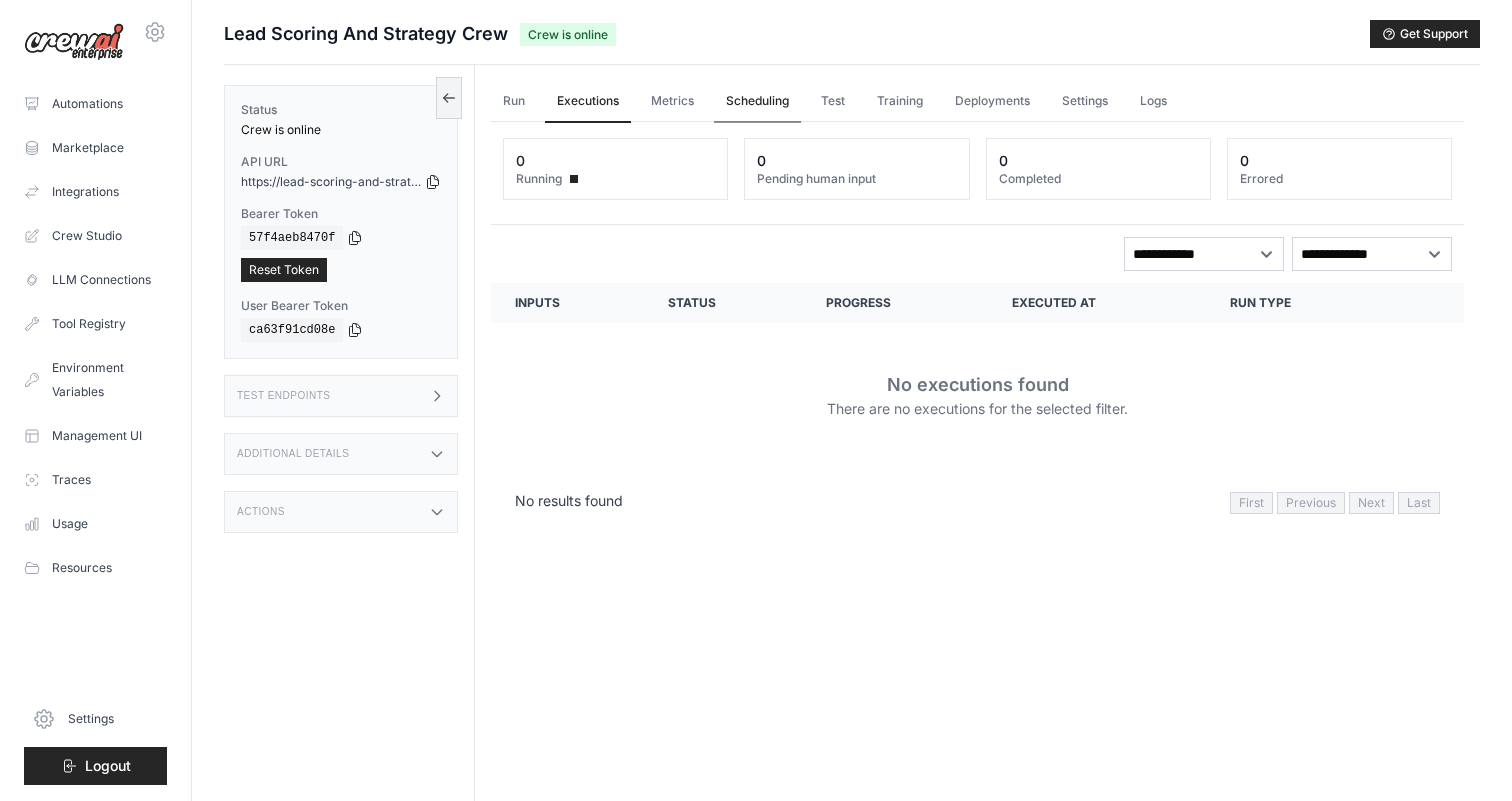 click on "Scheduling" at bounding box center (757, 102) 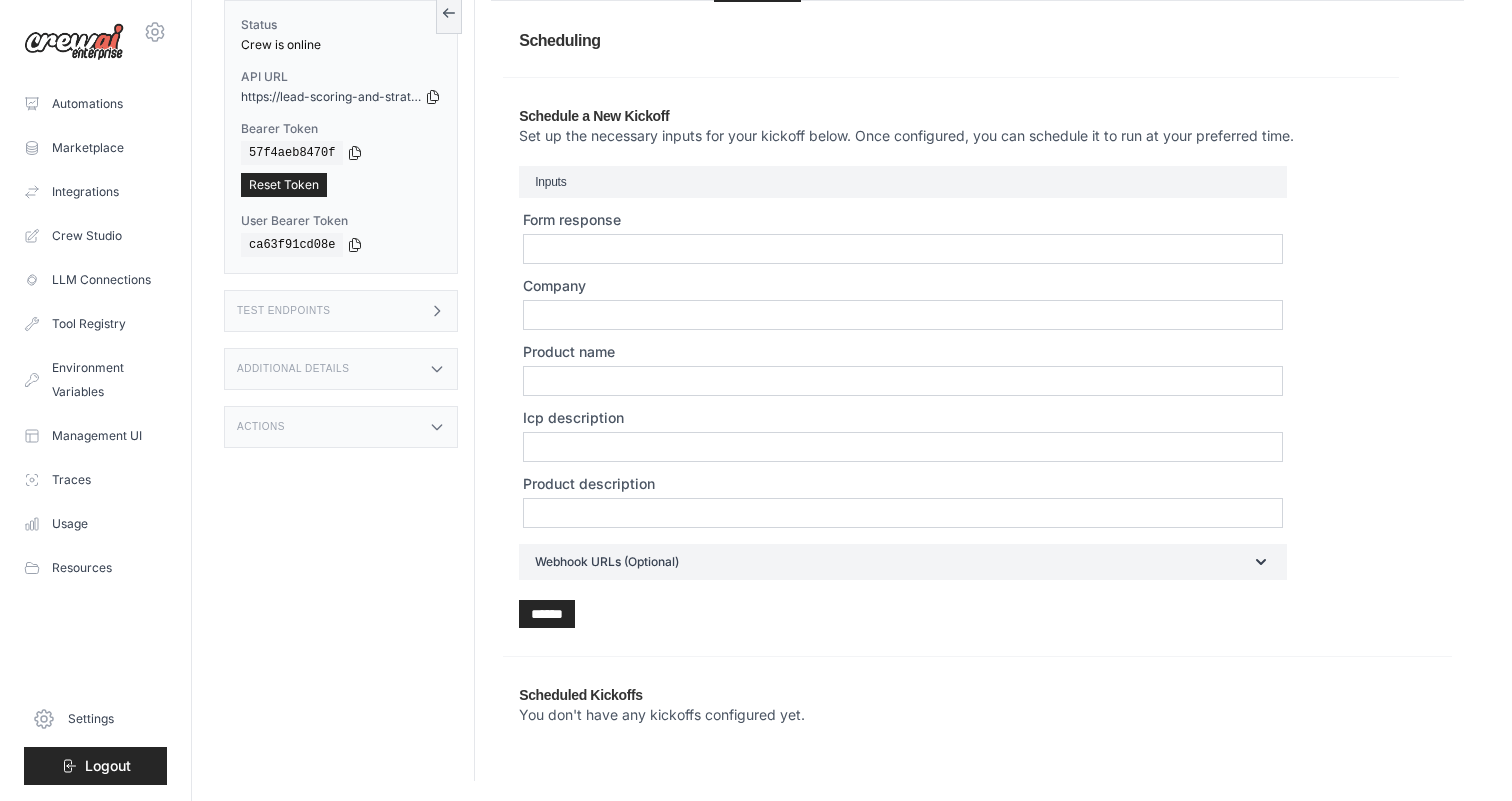 scroll, scrollTop: 0, scrollLeft: 0, axis: both 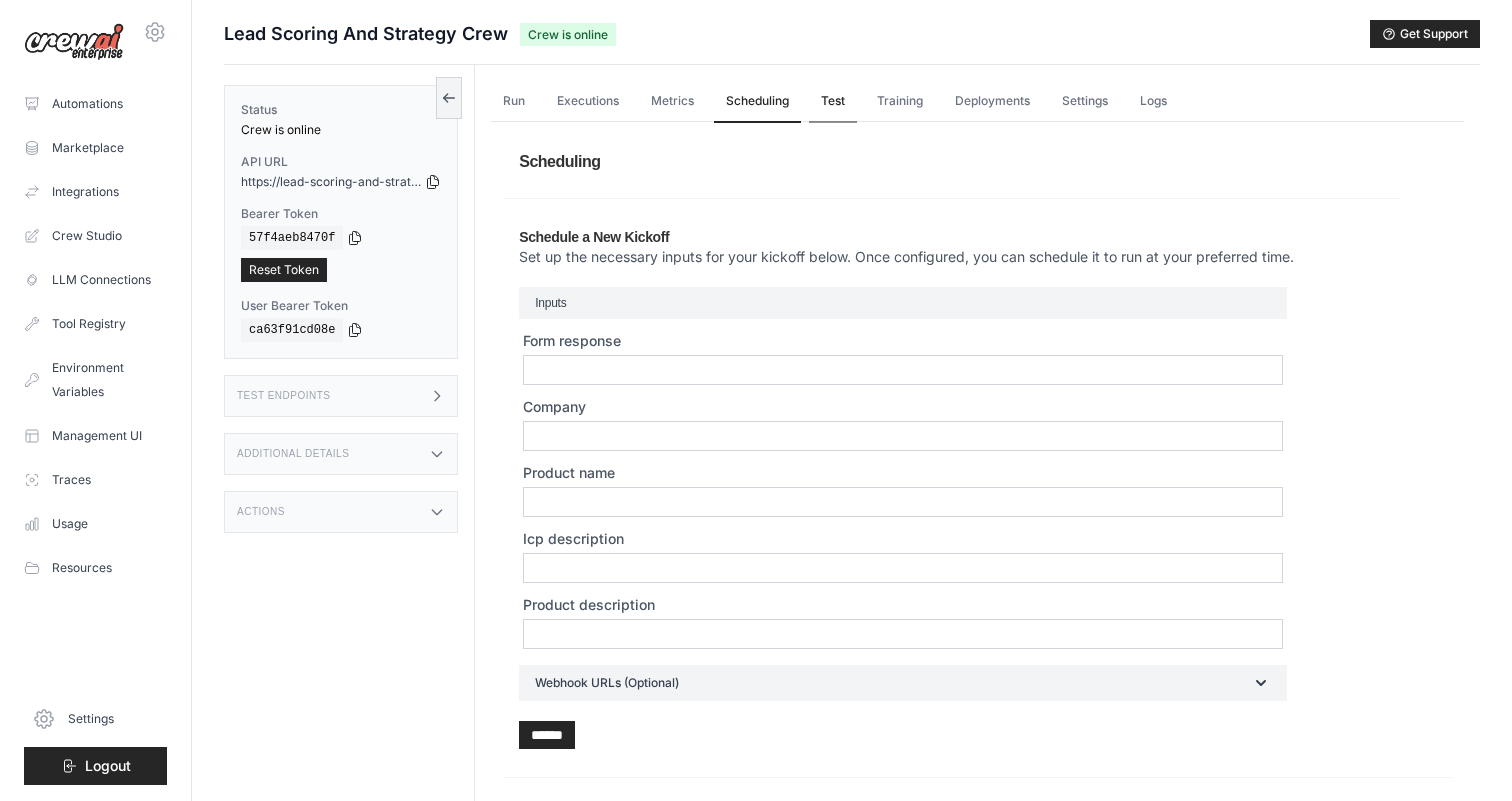 click on "Test" at bounding box center (833, 102) 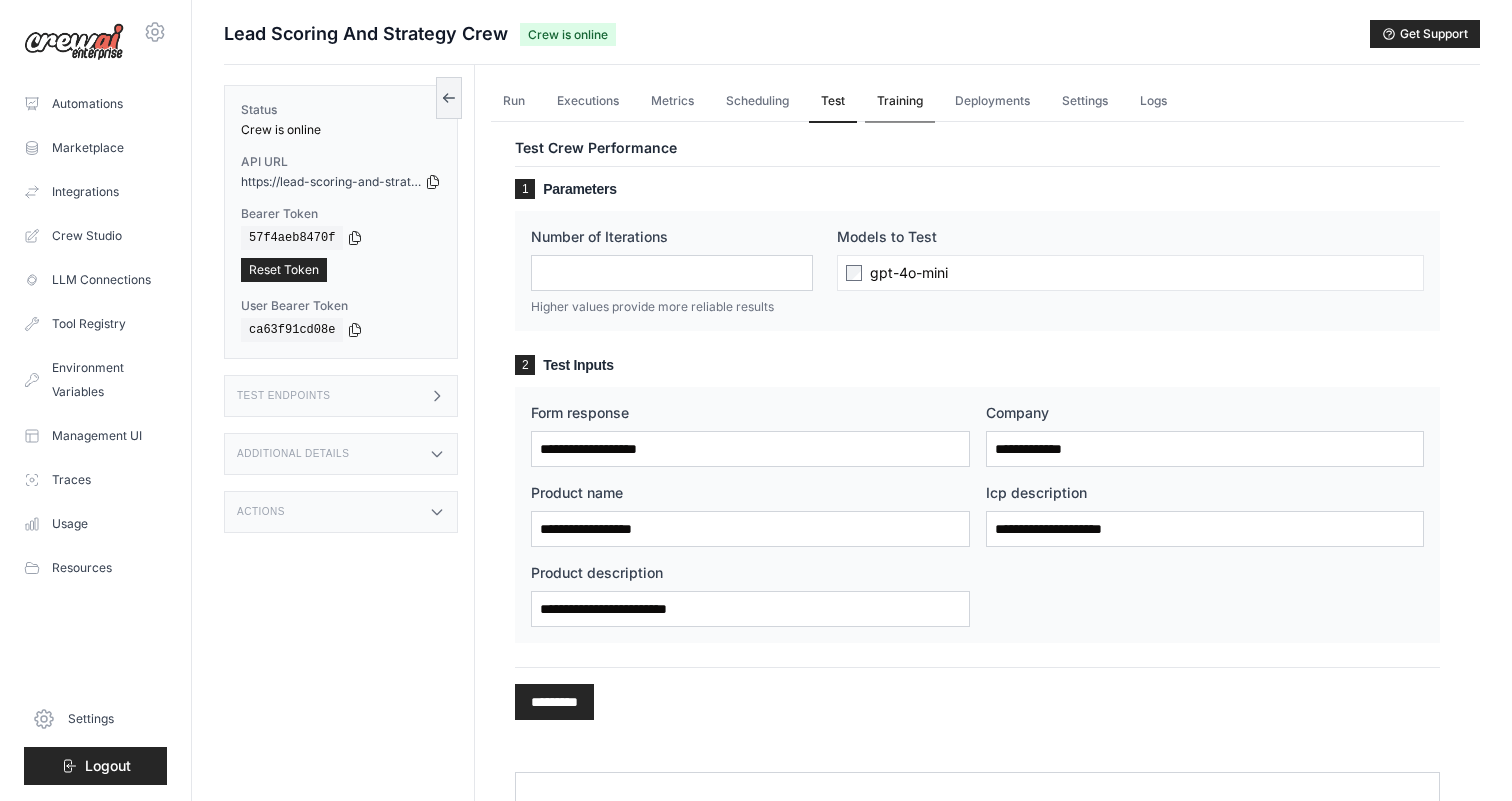 click on "Training" at bounding box center (900, 102) 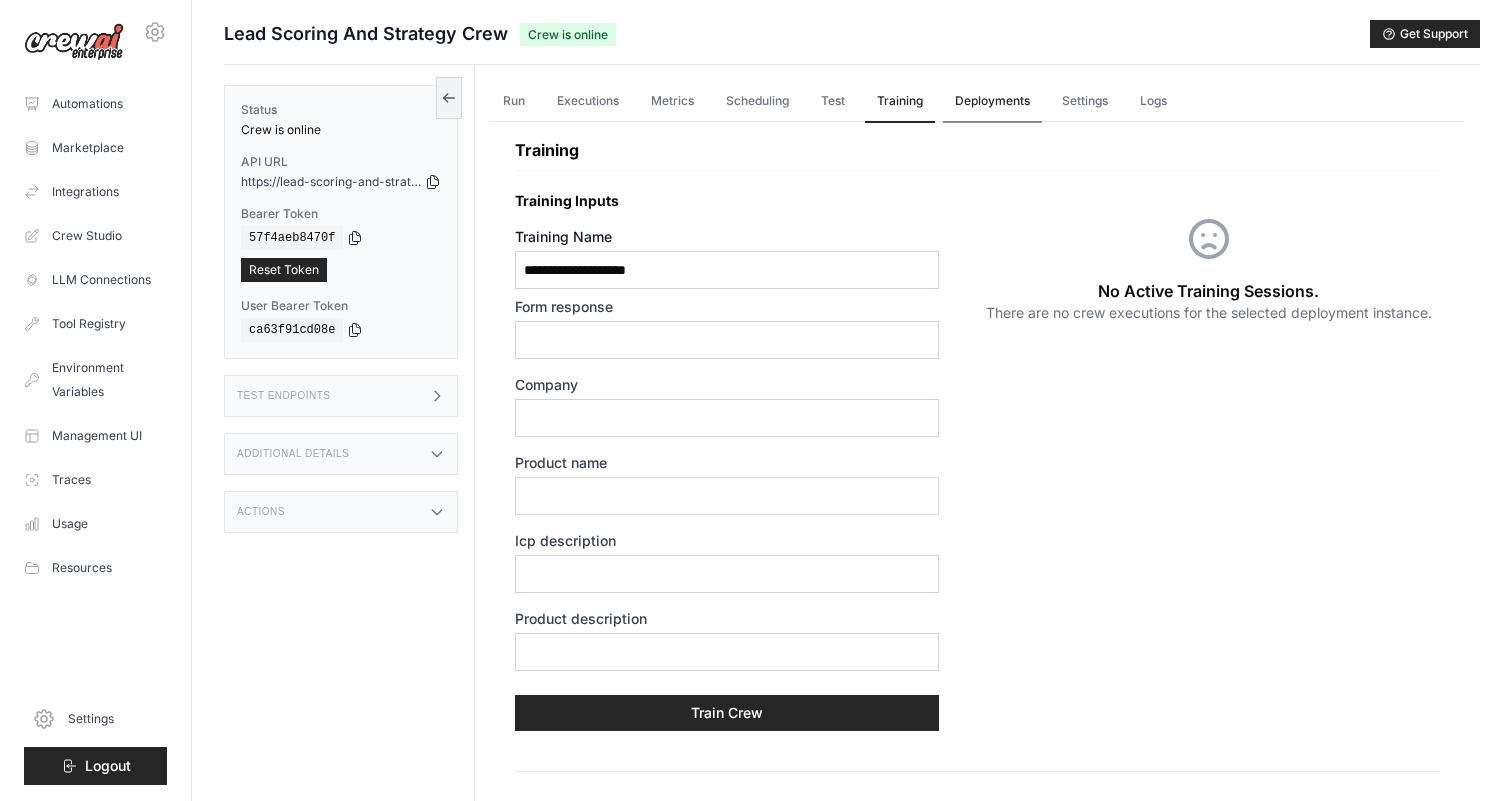 click on "Deployments" at bounding box center [992, 102] 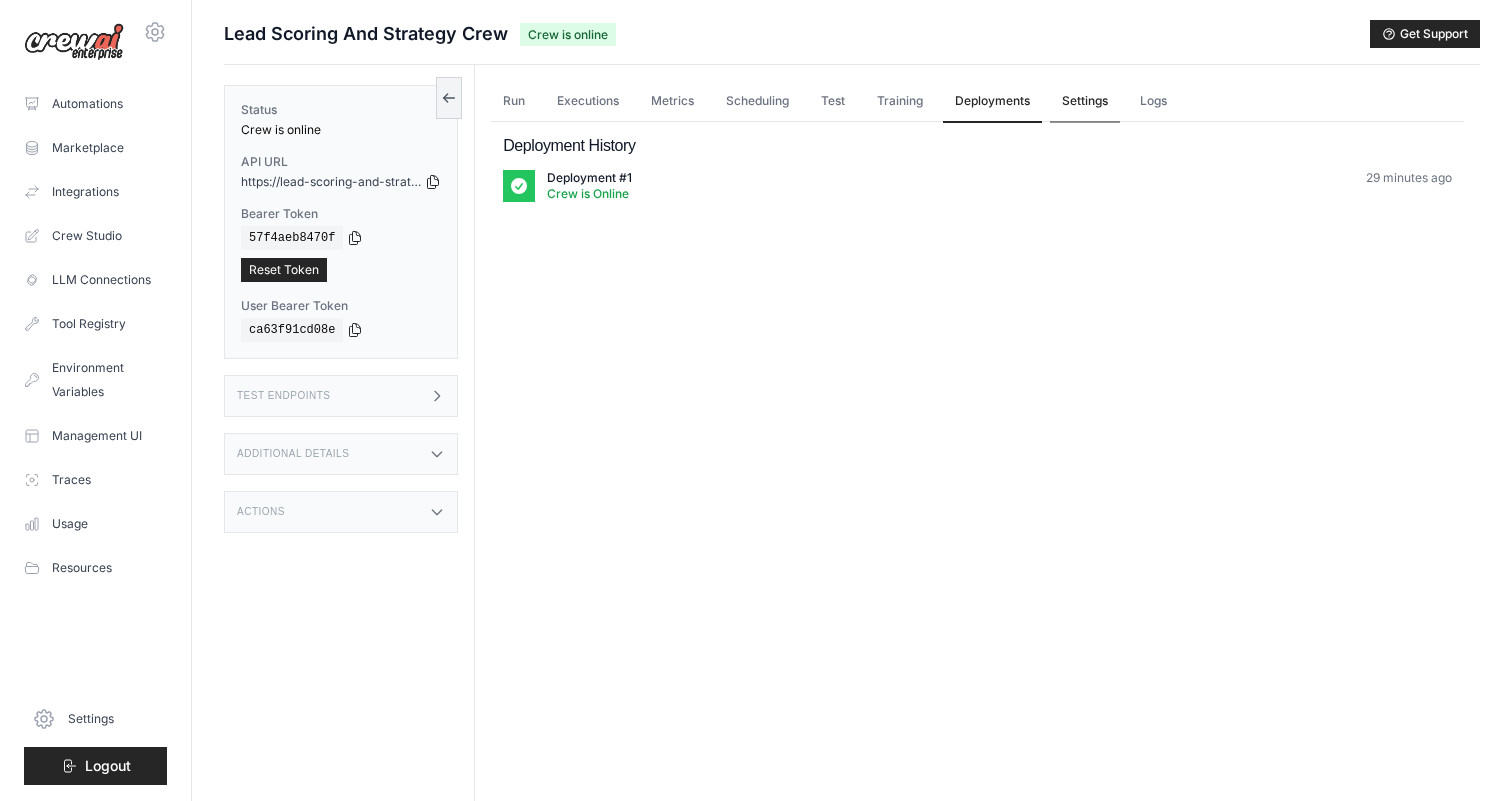 click on "Settings" at bounding box center [1085, 102] 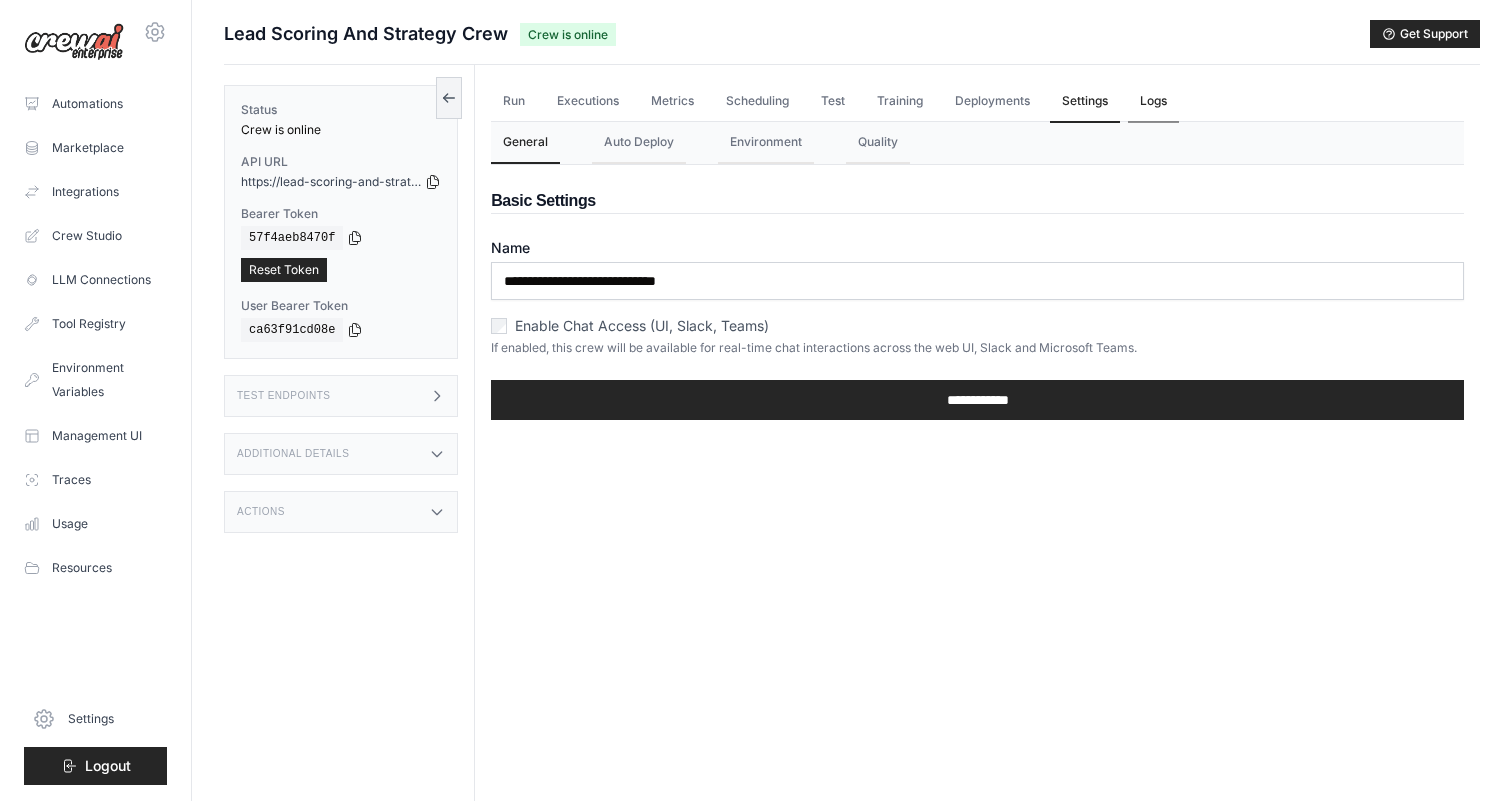click on "Logs" at bounding box center [1153, 102] 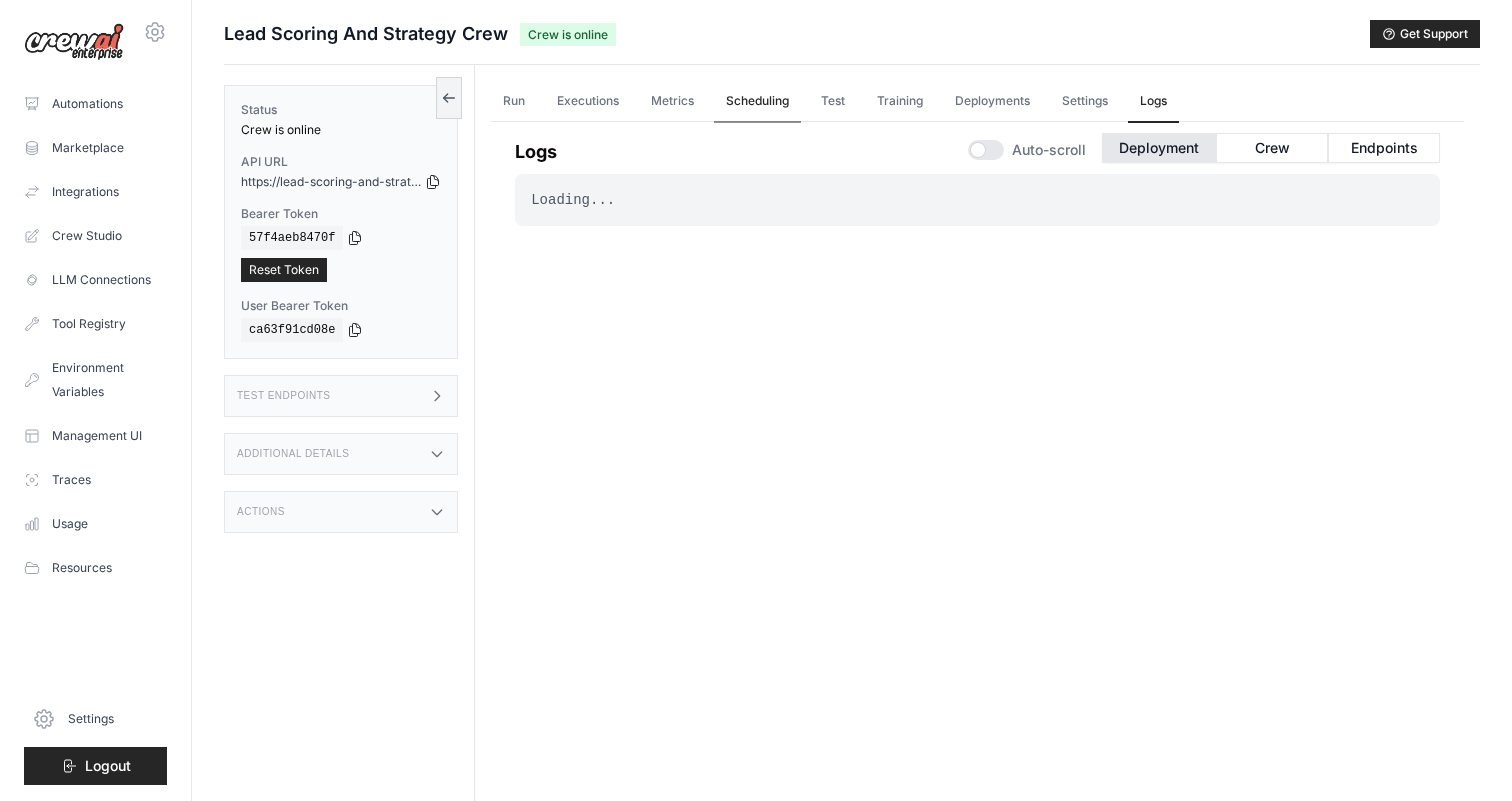click on "Scheduling" at bounding box center [757, 102] 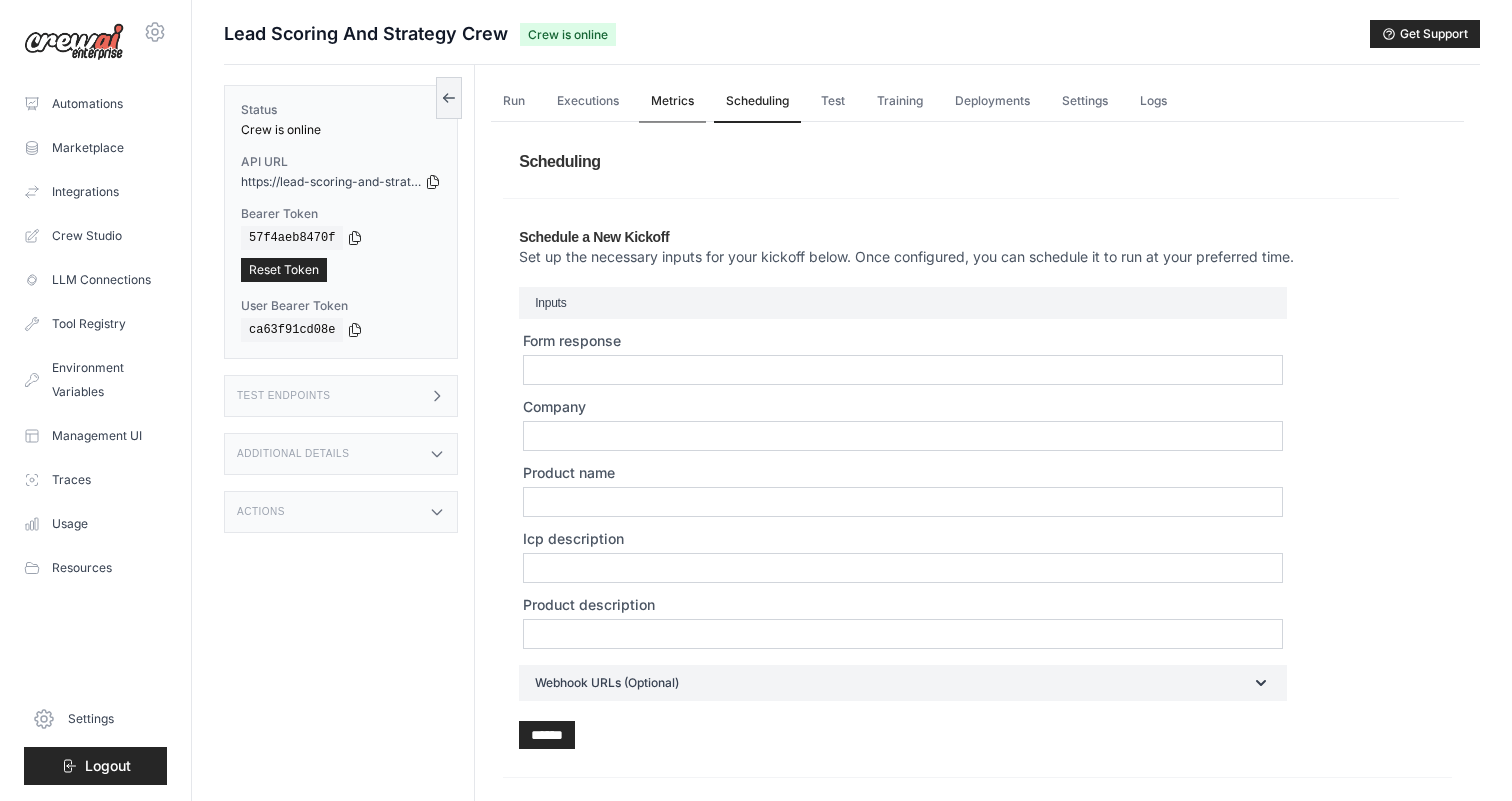 click on "Metrics" at bounding box center [672, 102] 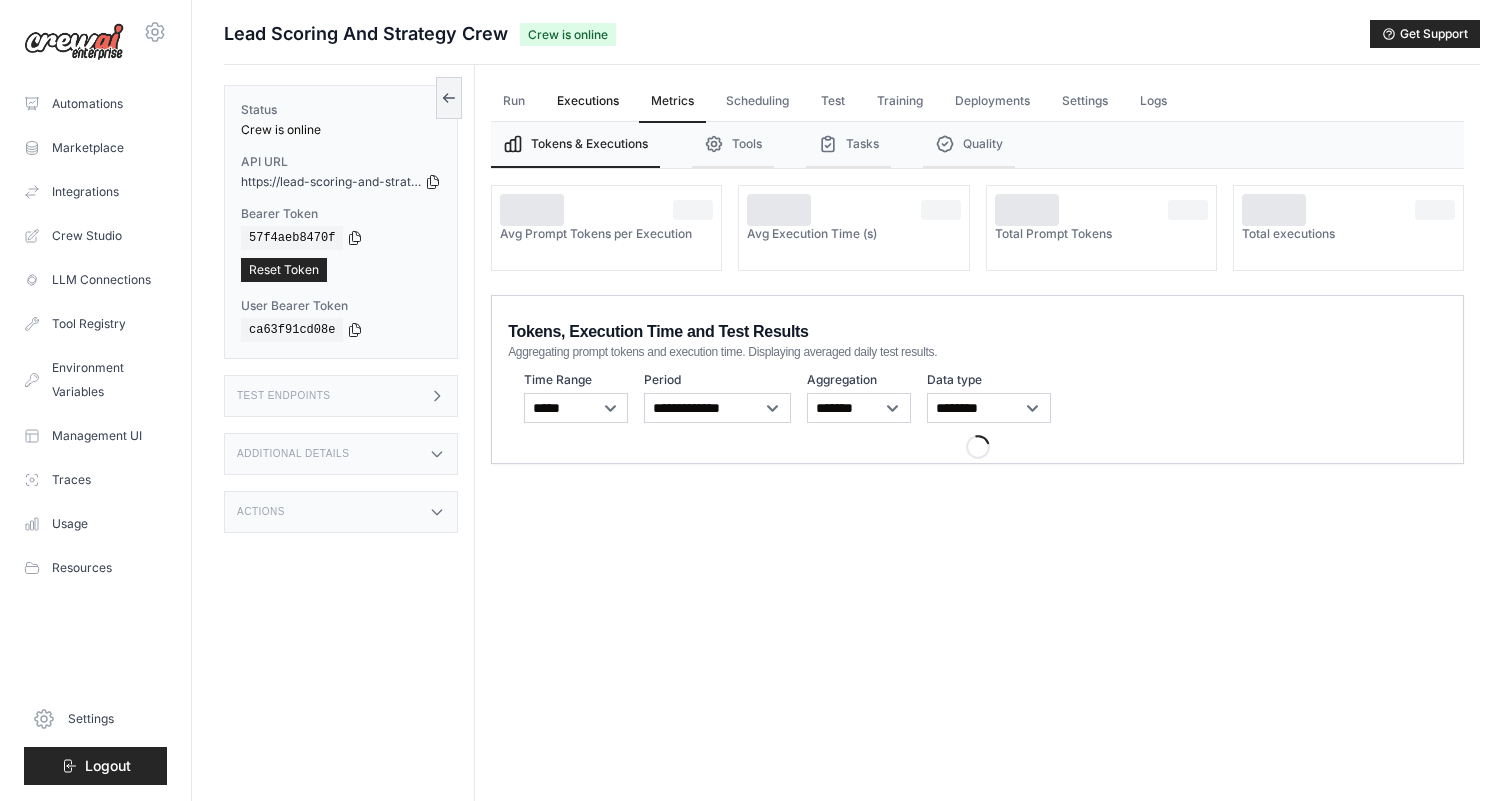 click on "Executions" at bounding box center [588, 102] 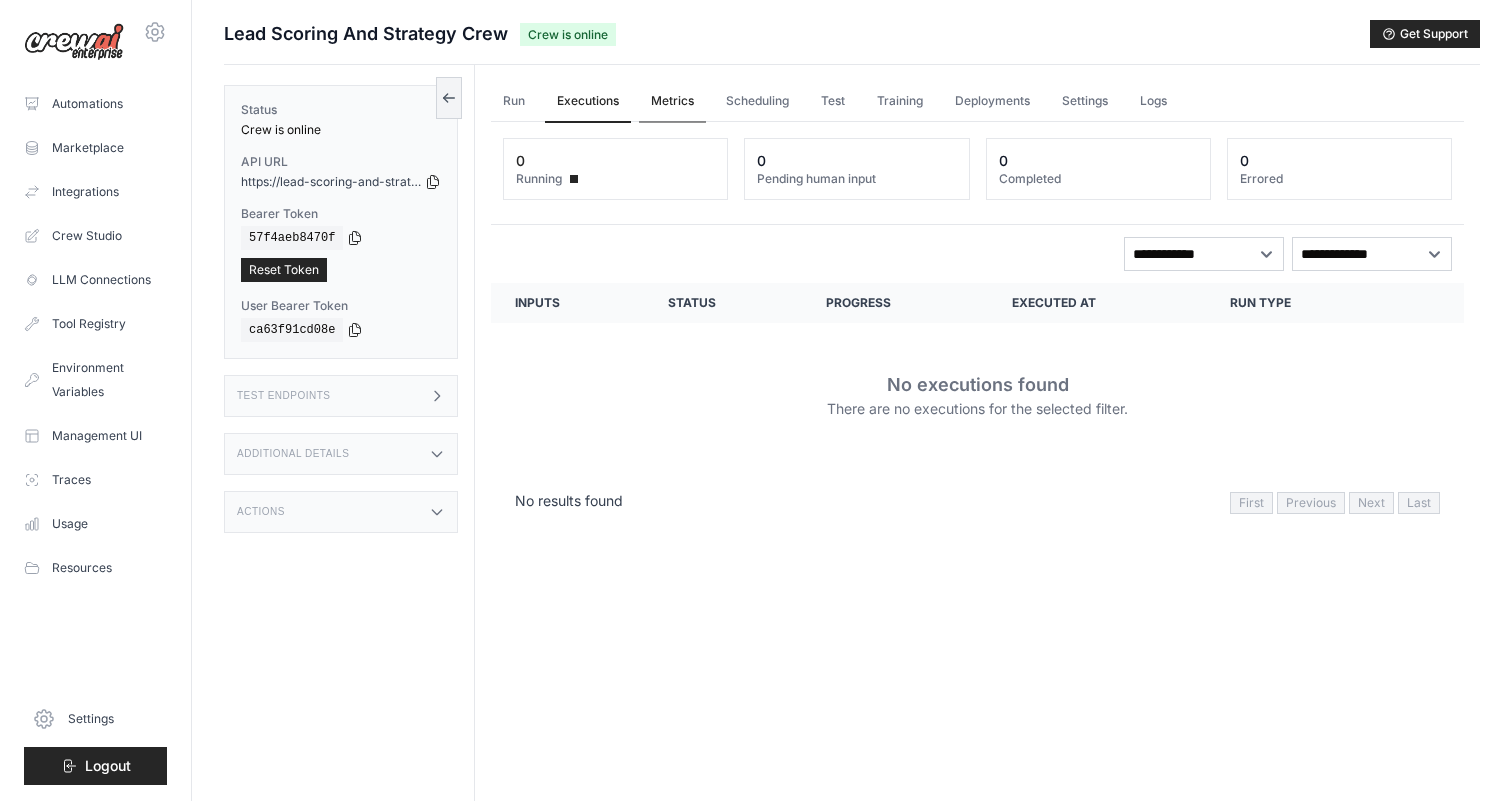 click on "Metrics" at bounding box center (672, 102) 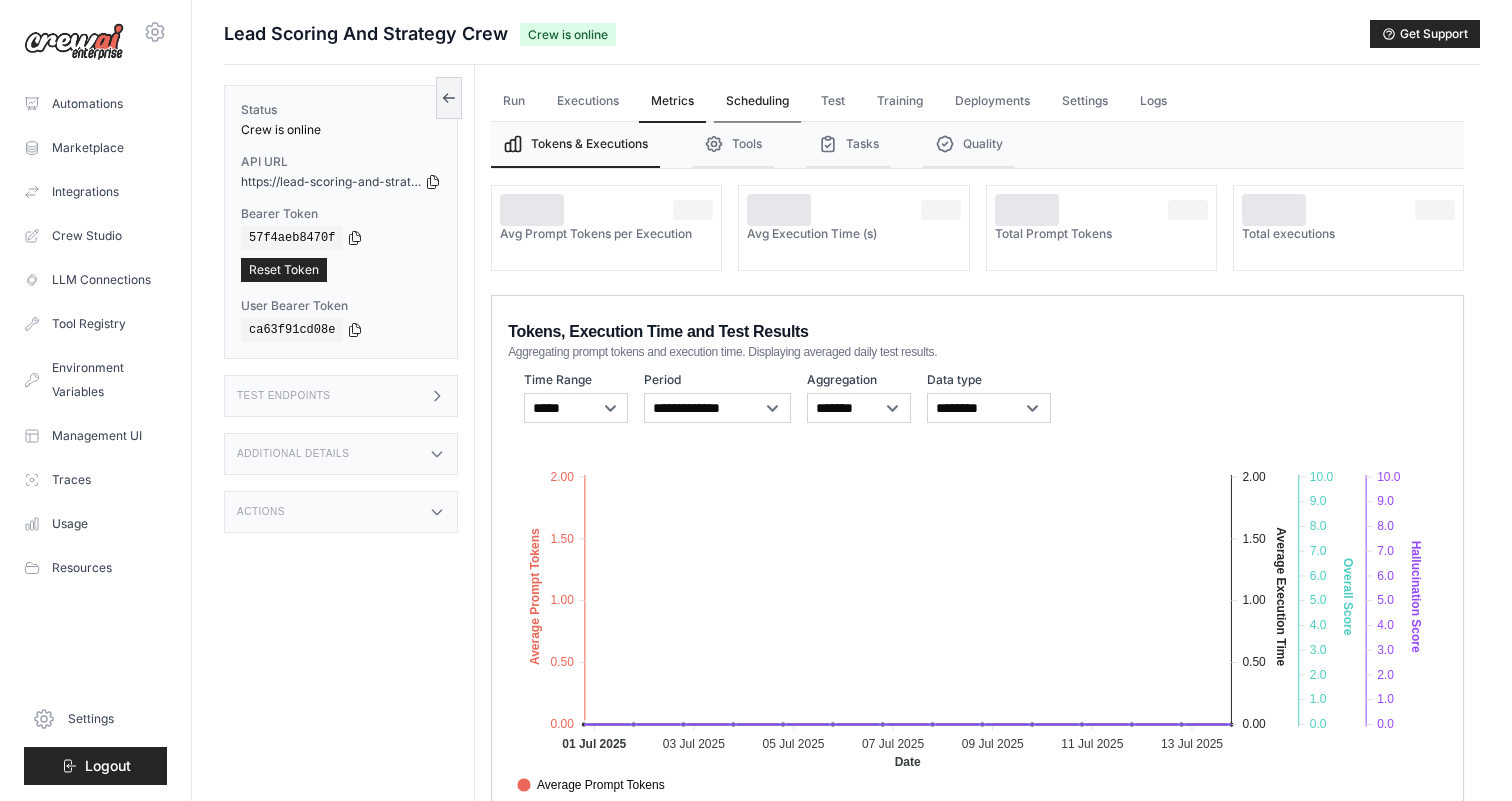 click on "Scheduling" at bounding box center (757, 102) 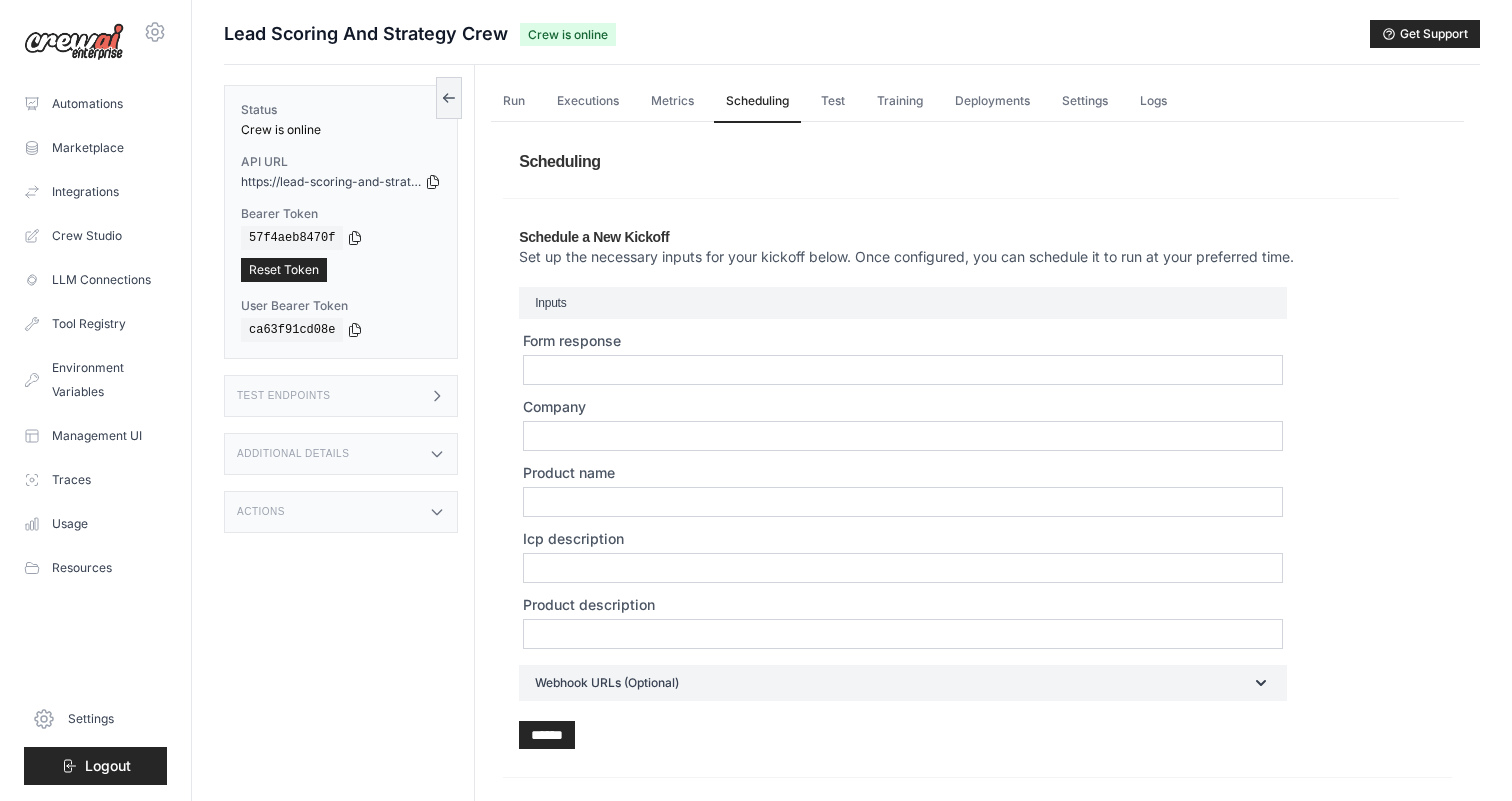 click on "Additional Details" at bounding box center (341, 454) 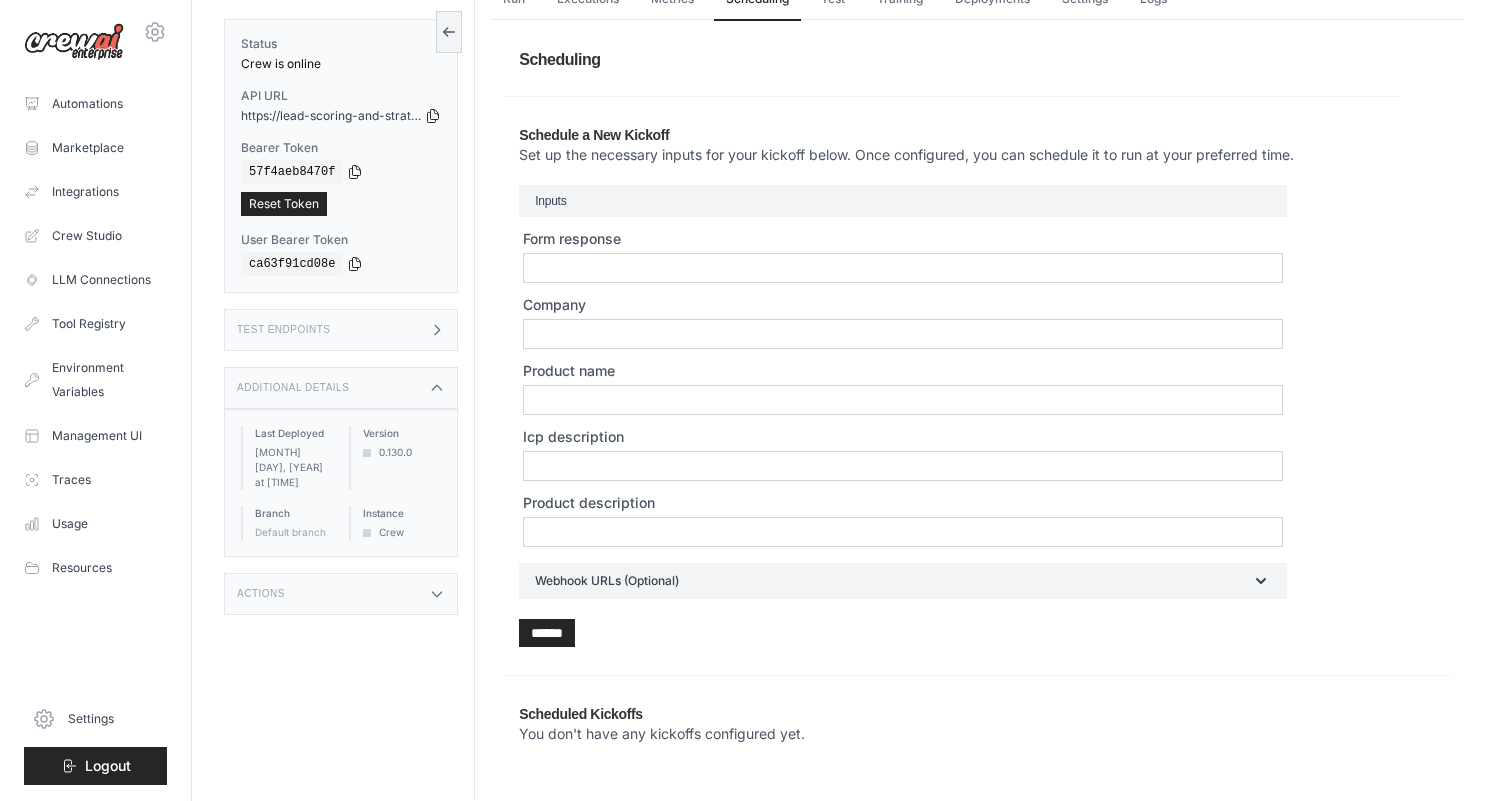 scroll, scrollTop: 121, scrollLeft: 0, axis: vertical 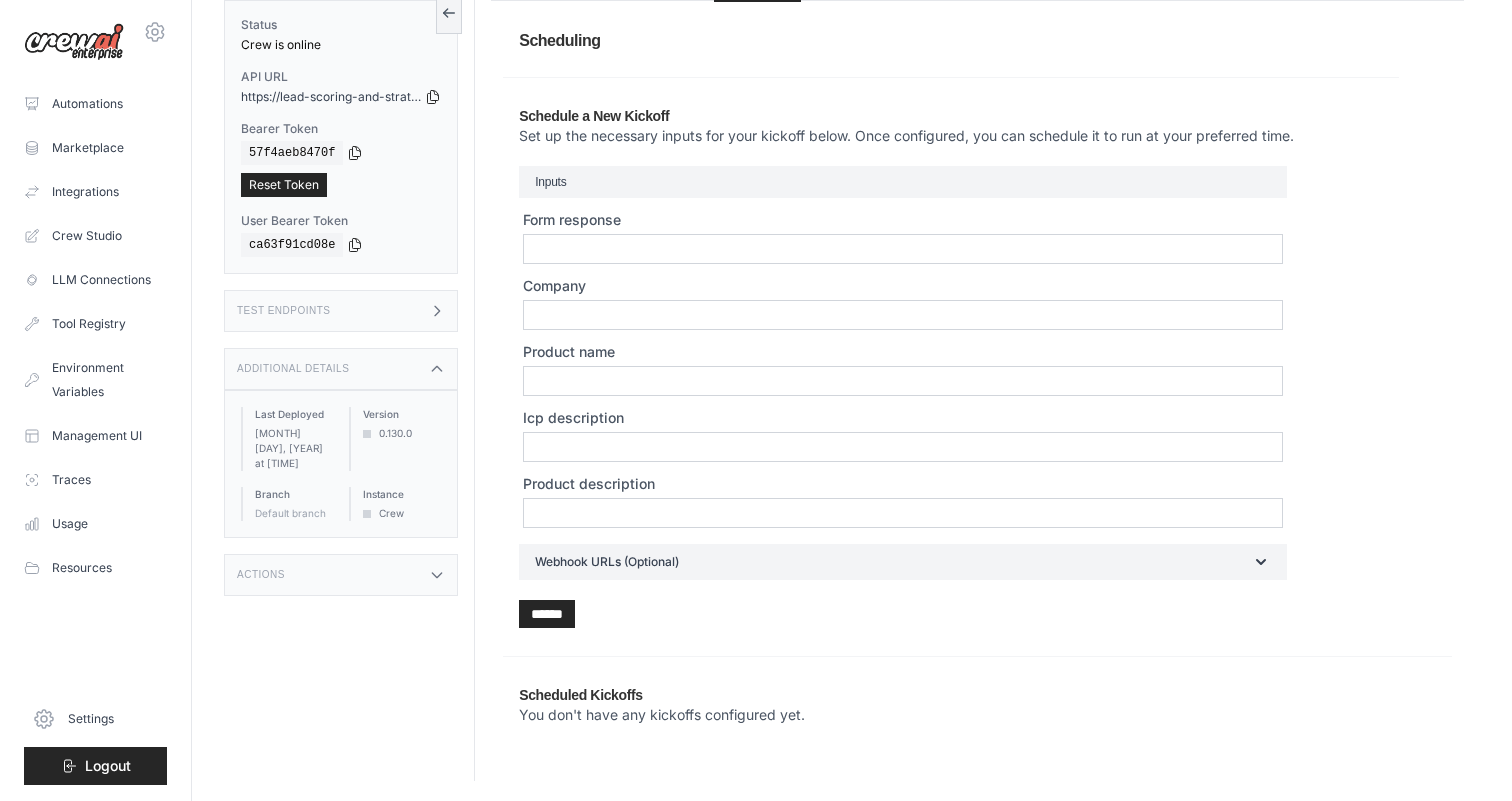 click on "Actions" at bounding box center [341, 575] 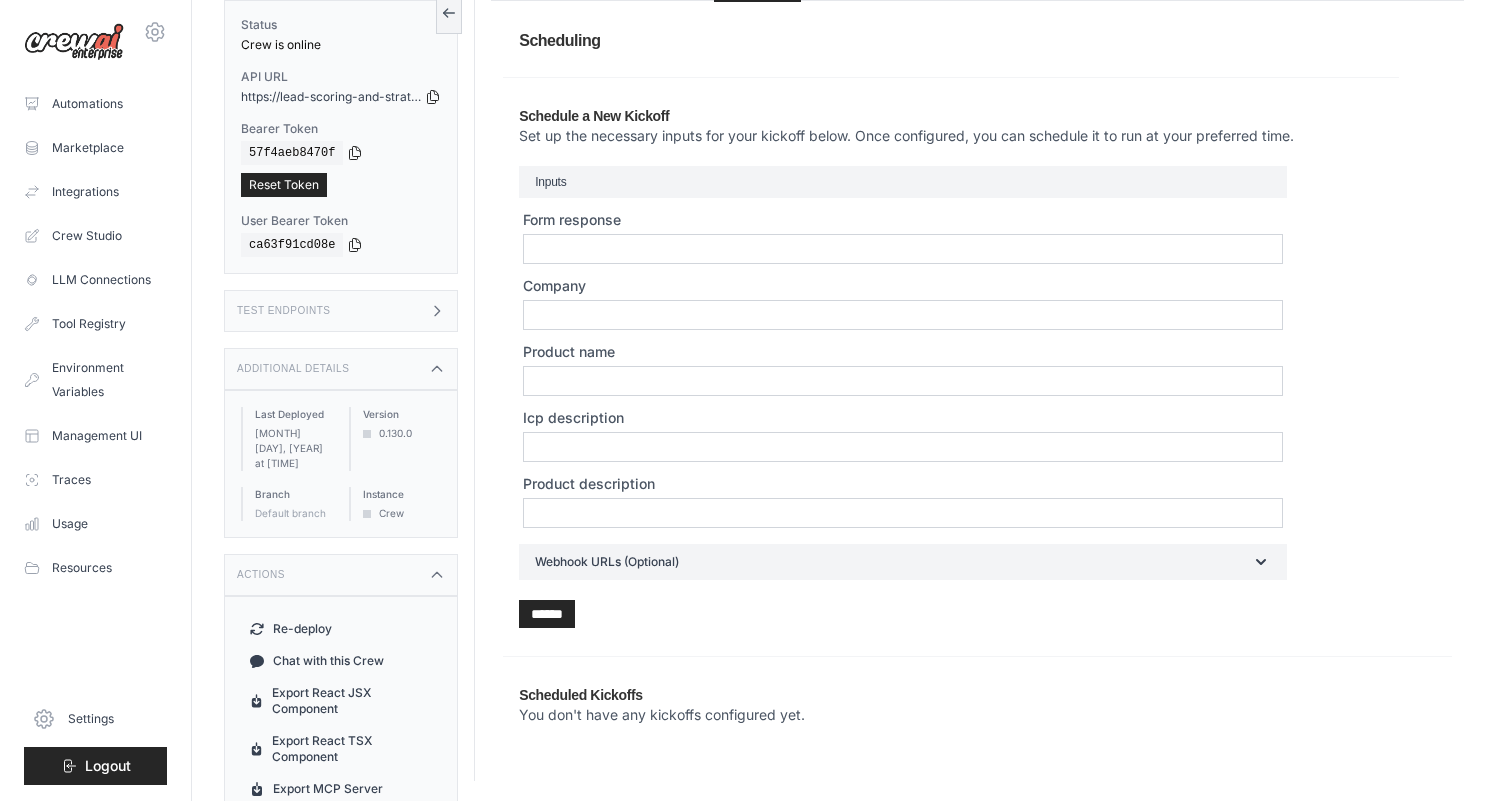 scroll, scrollTop: 123, scrollLeft: 0, axis: vertical 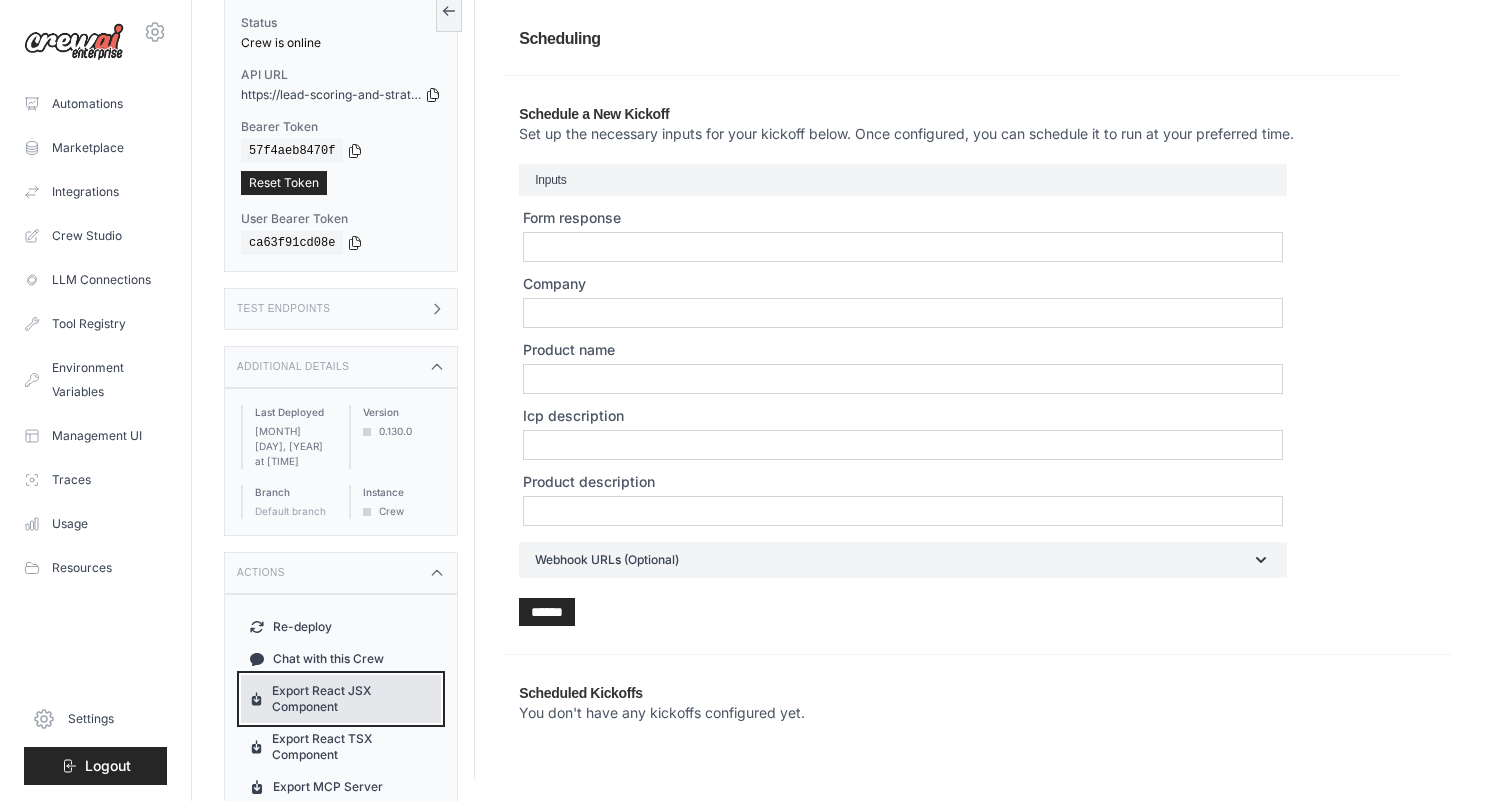click on "Export React JSX Component" at bounding box center (341, 699) 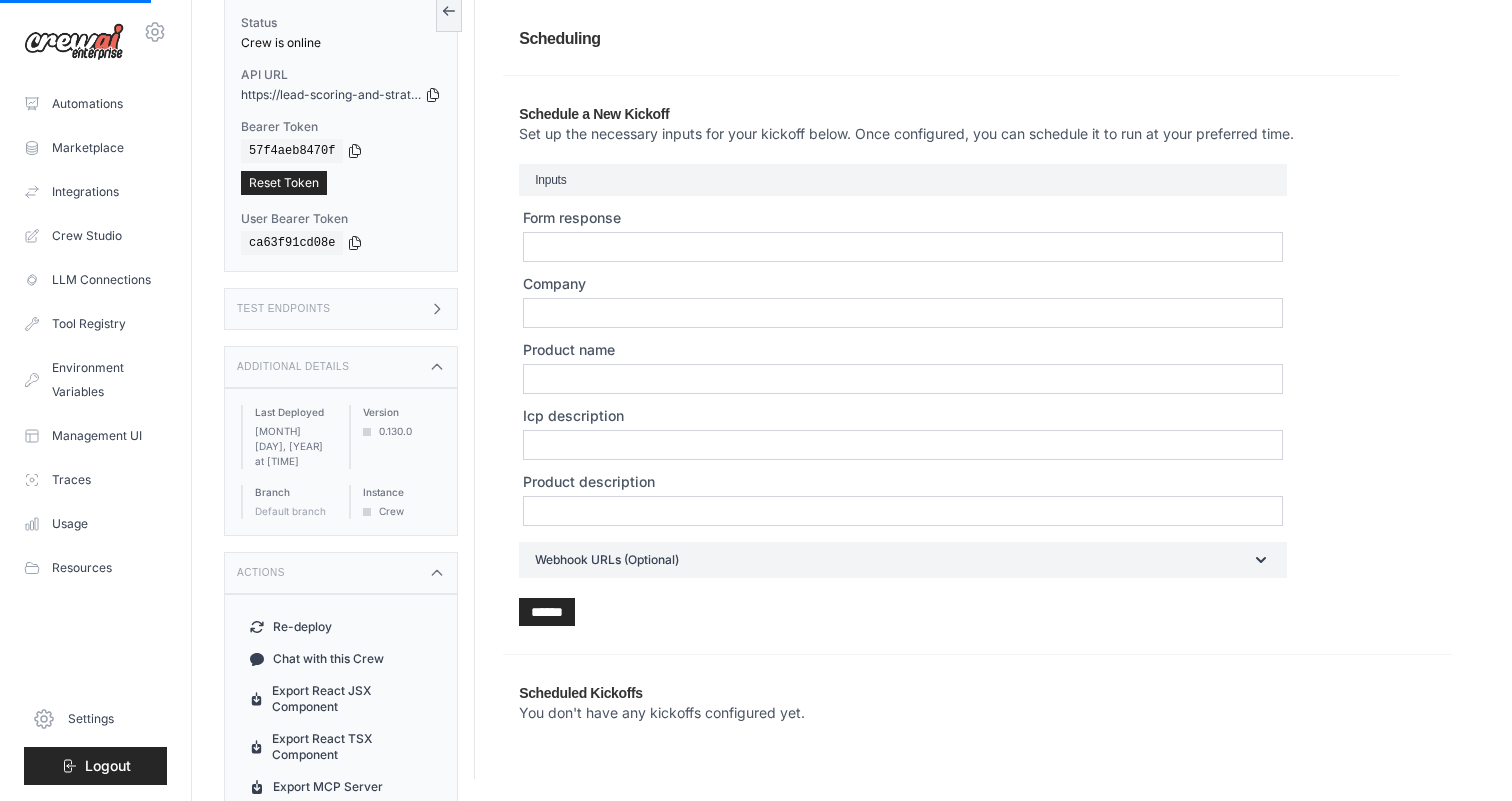 scroll, scrollTop: 0, scrollLeft: 0, axis: both 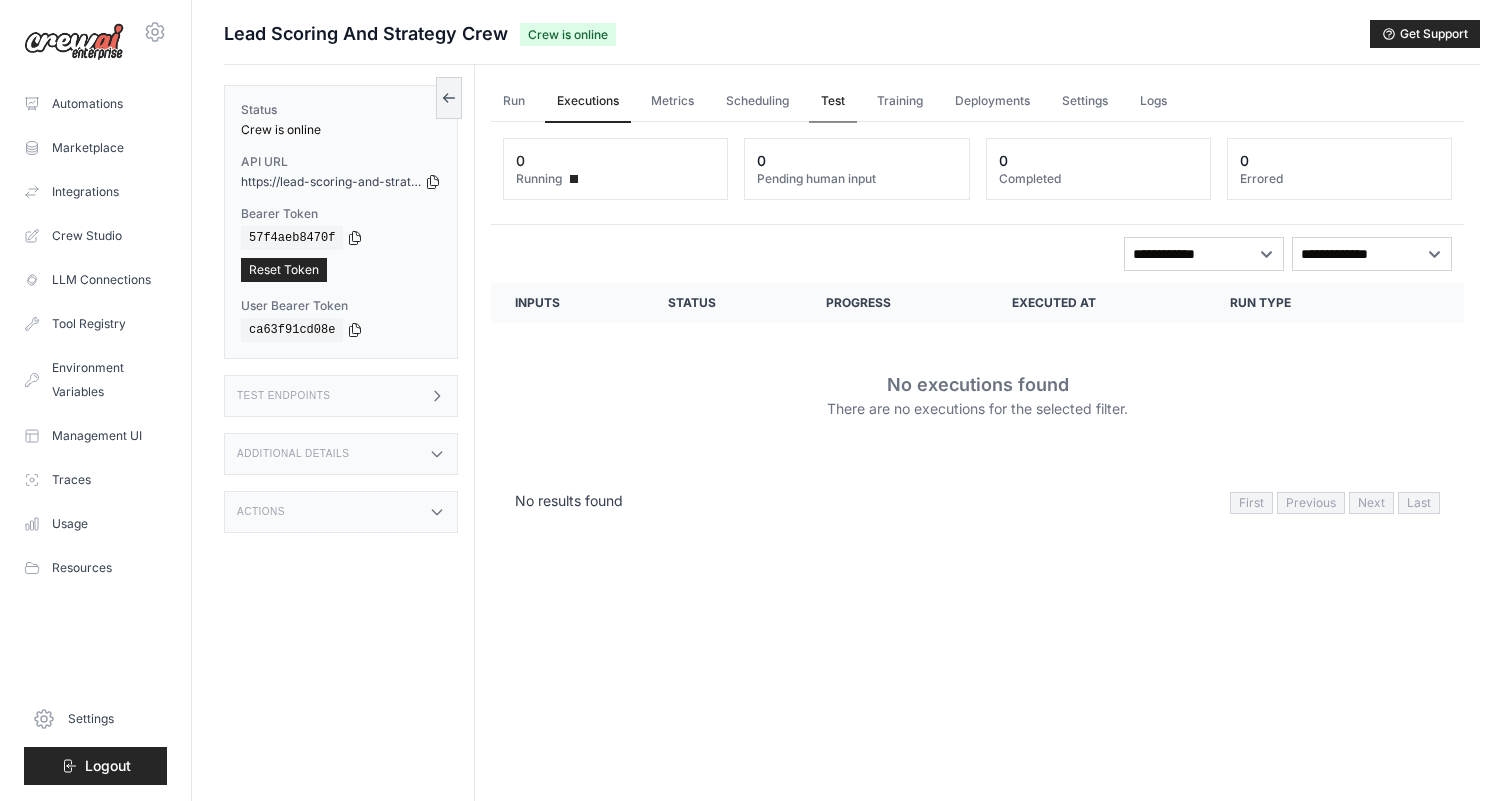 click on "Test" at bounding box center [833, 102] 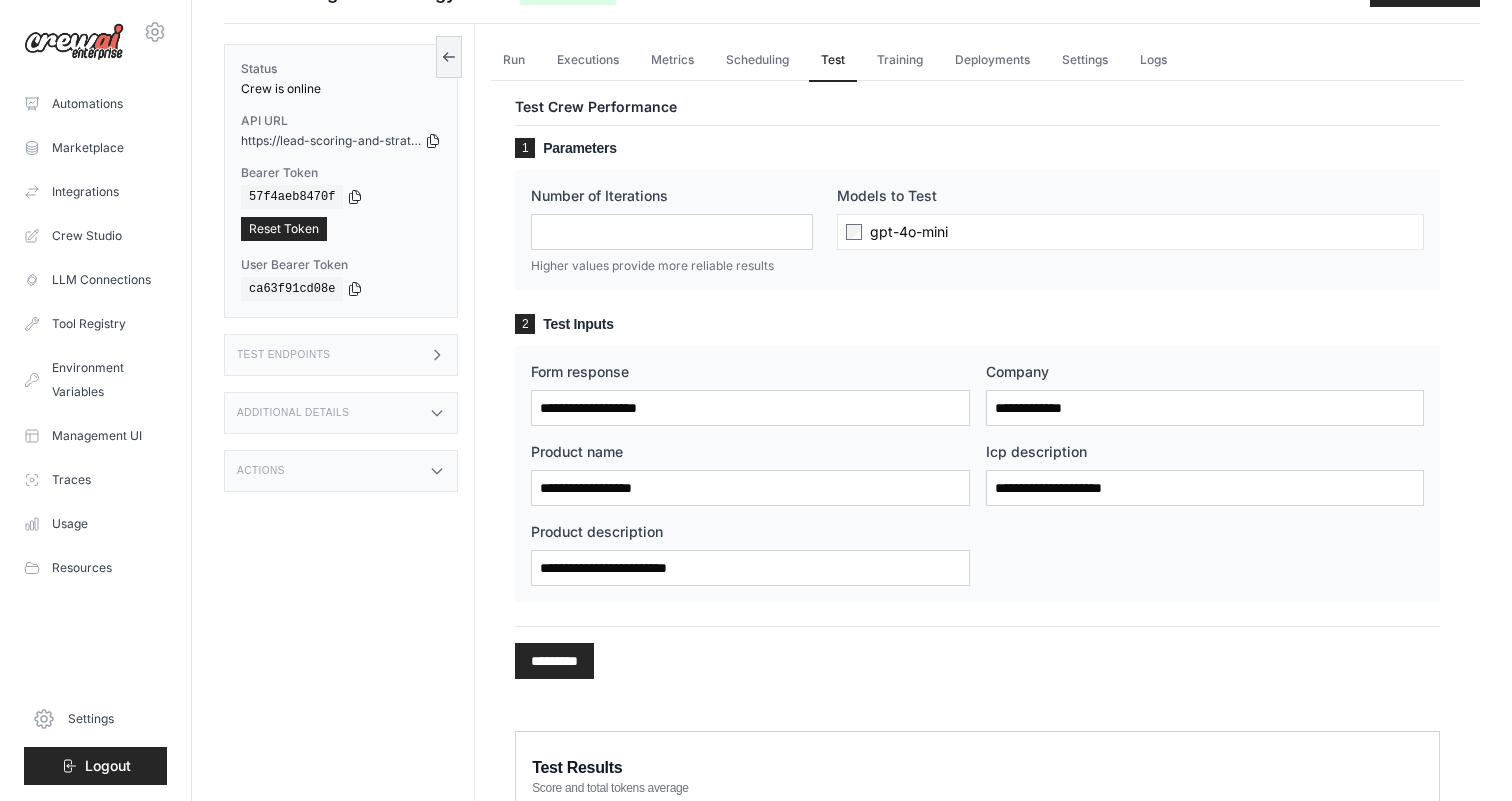scroll, scrollTop: 40, scrollLeft: 0, axis: vertical 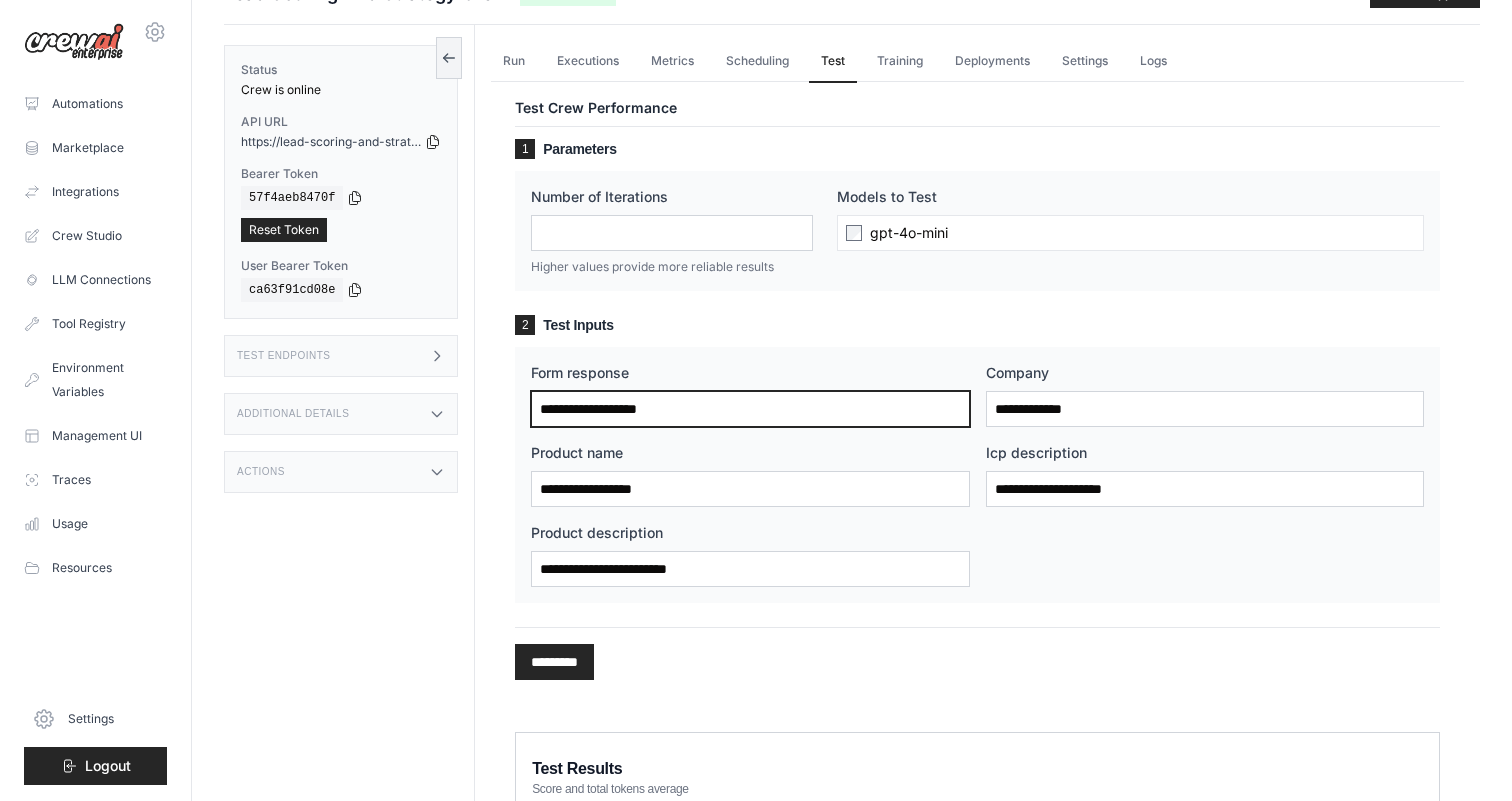 click on "Form response" at bounding box center [750, 409] 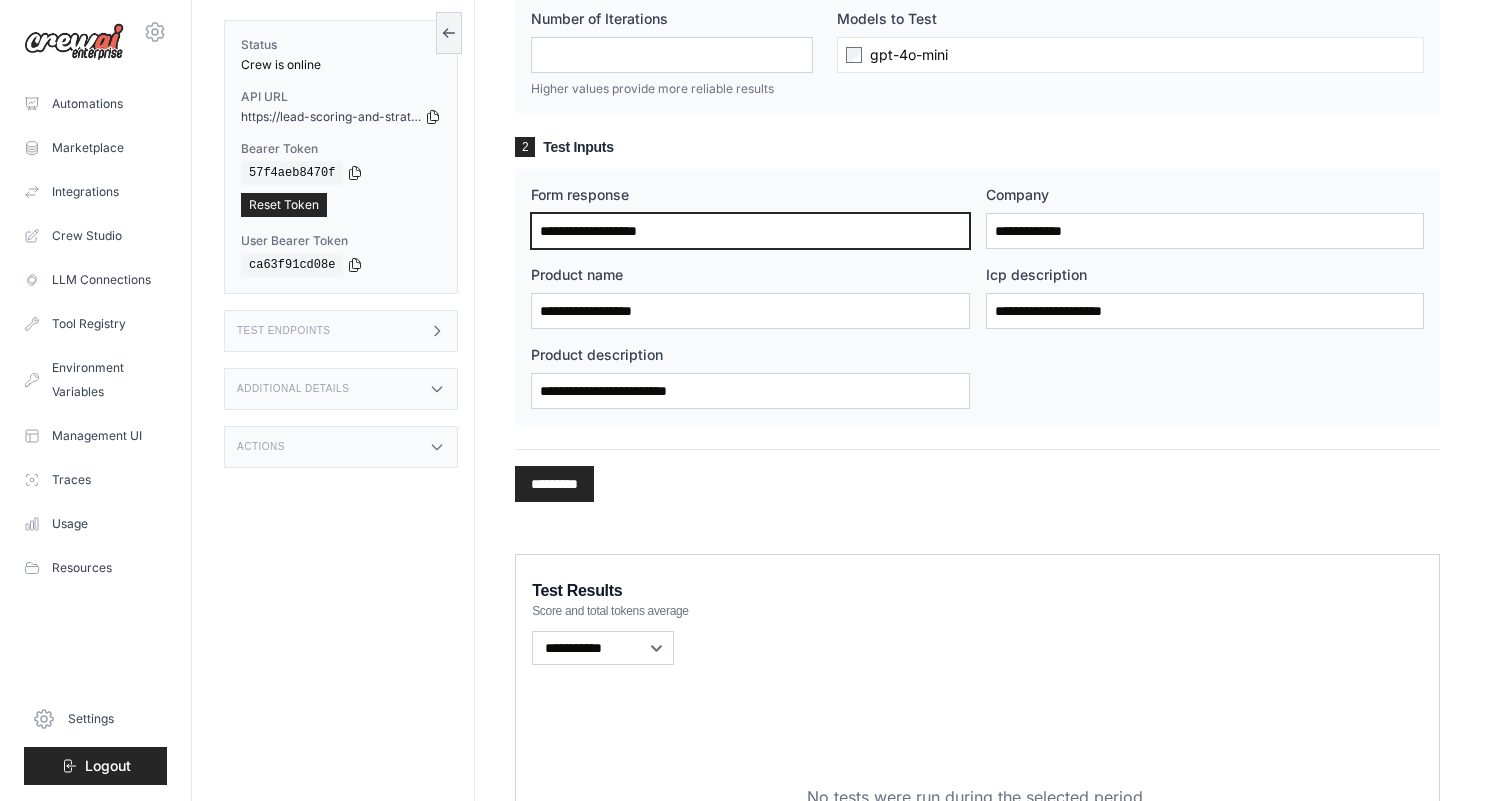 scroll, scrollTop: 191, scrollLeft: 0, axis: vertical 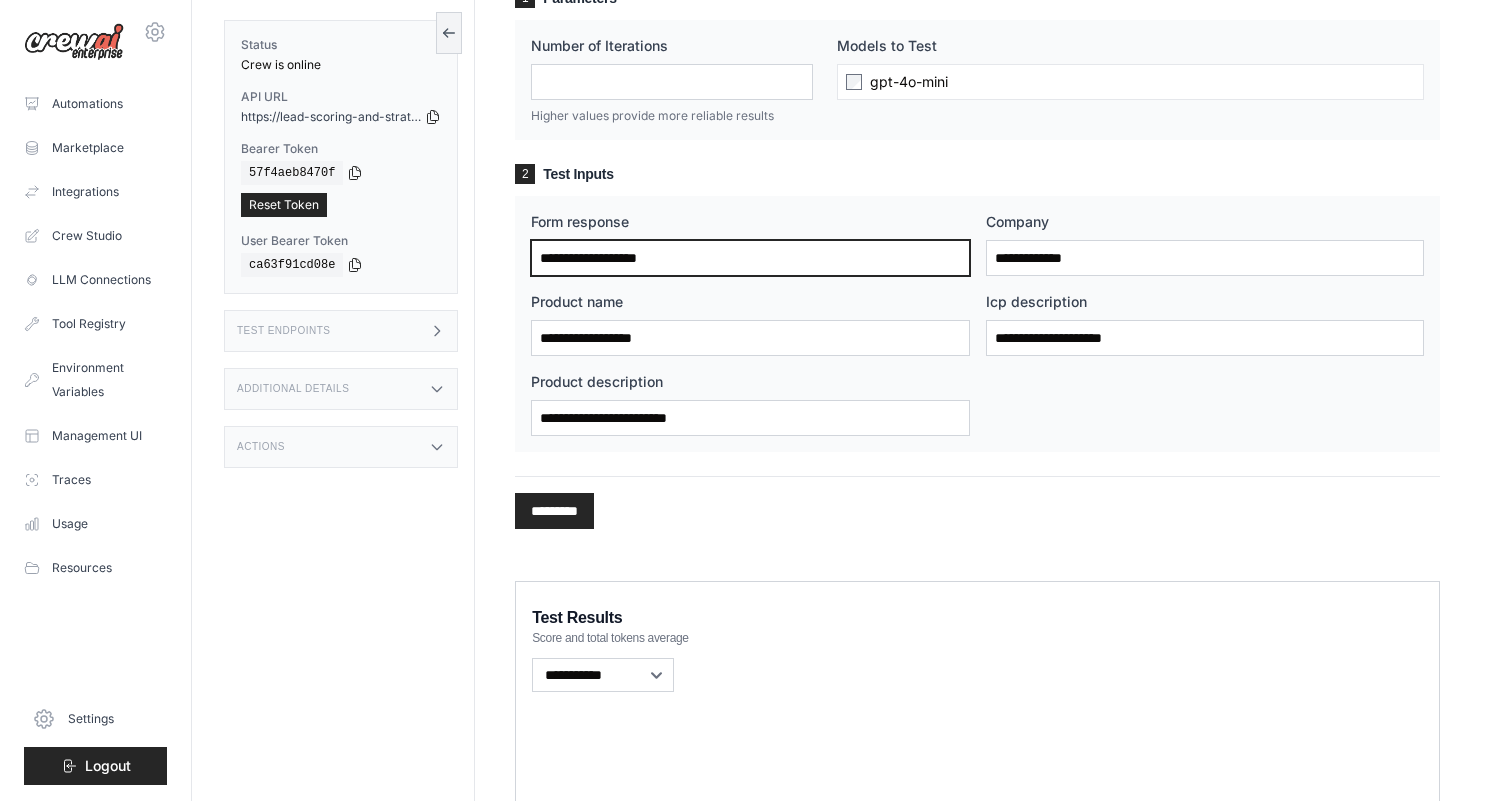 click on "Form response" at bounding box center (750, 258) 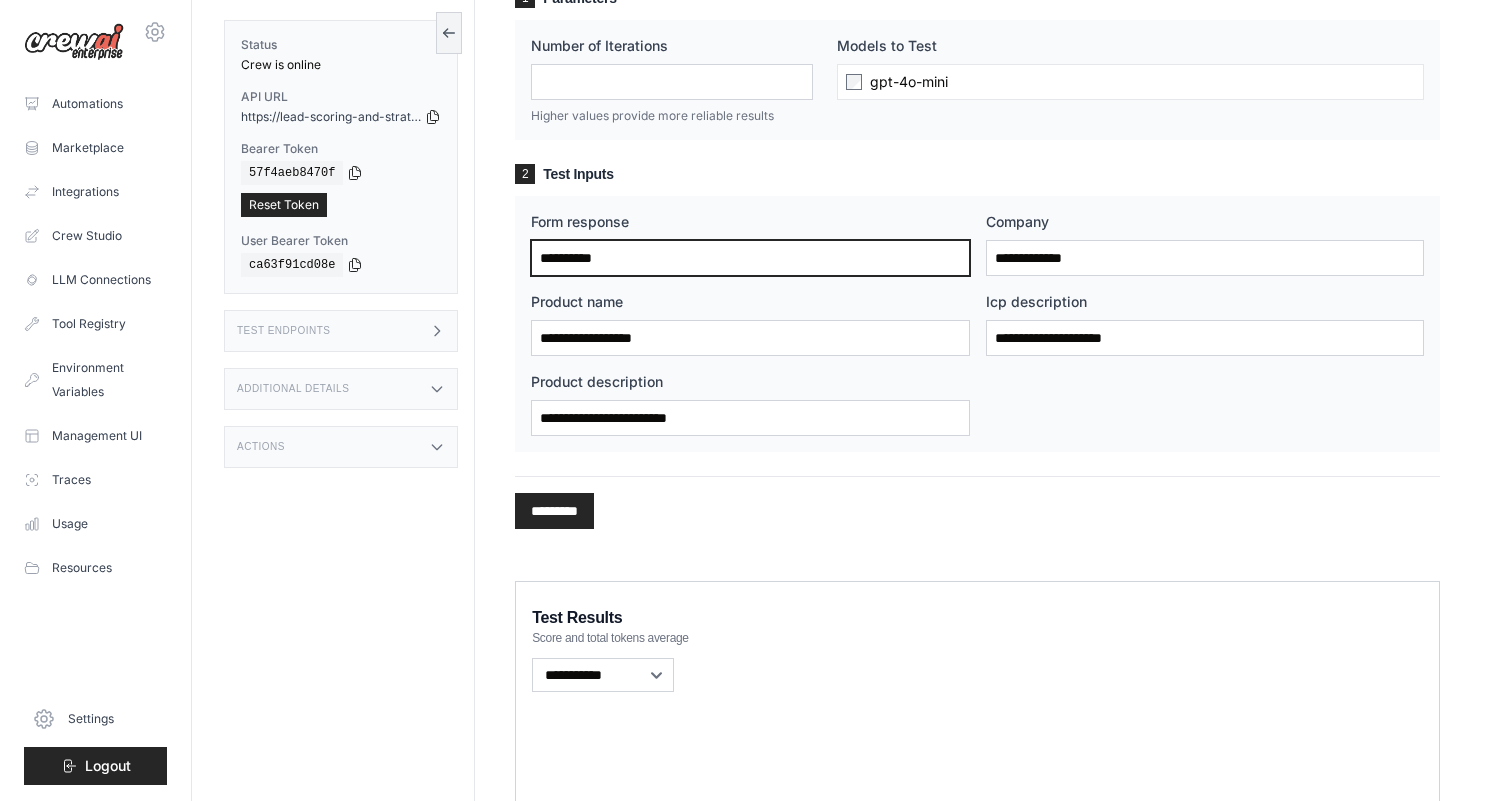 type on "**********" 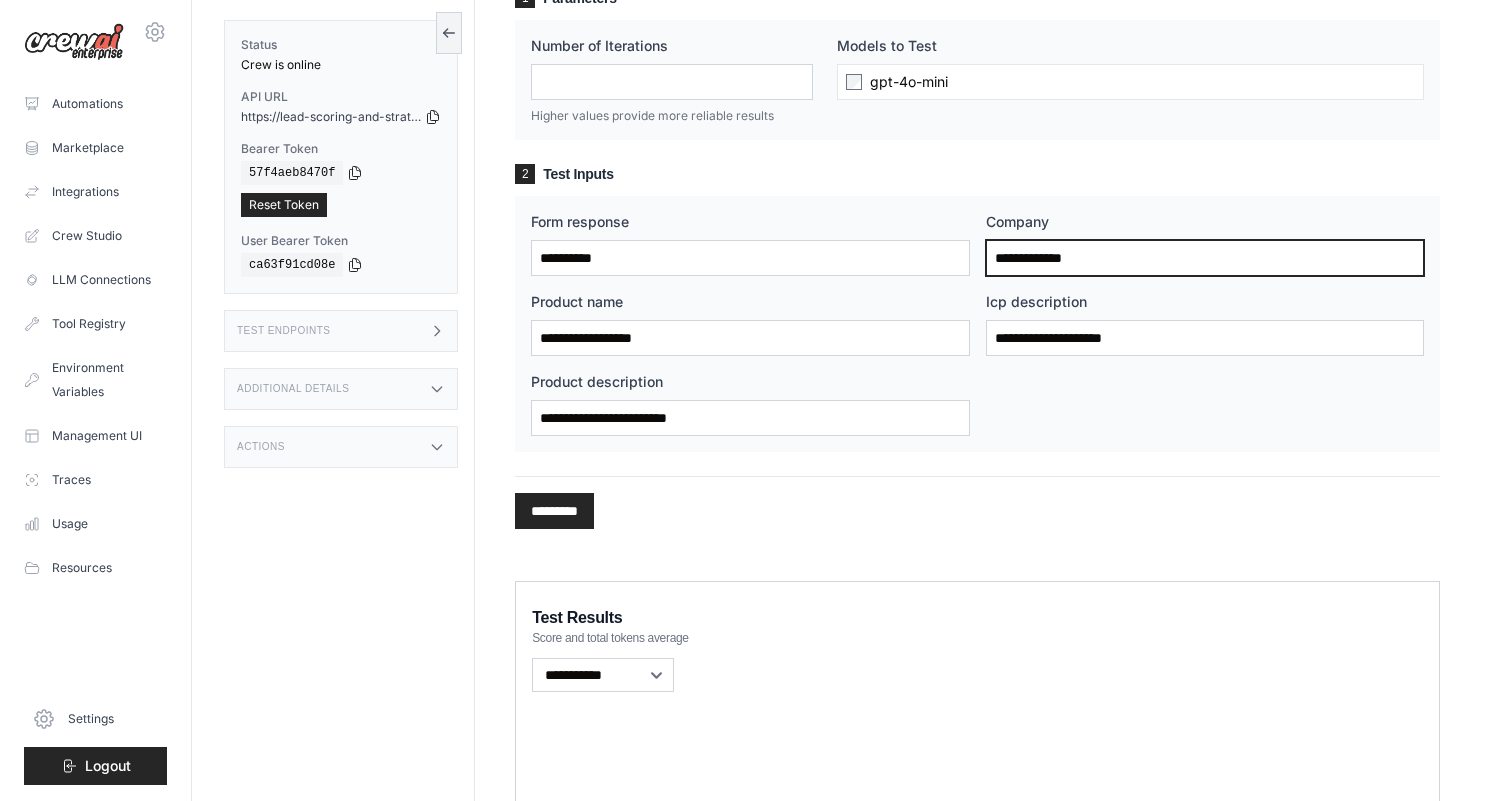 click on "Company" at bounding box center (1205, 258) 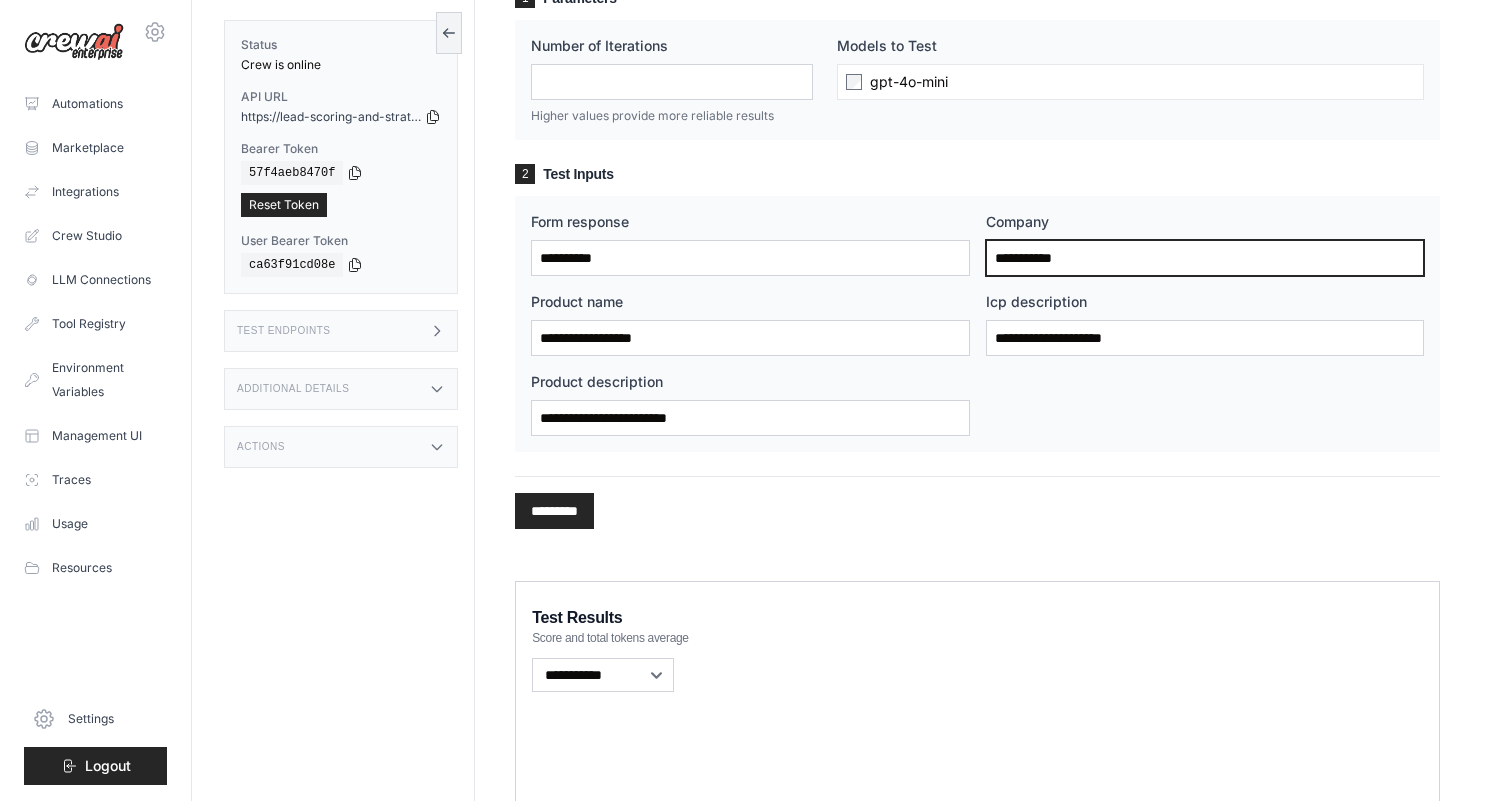type on "**********" 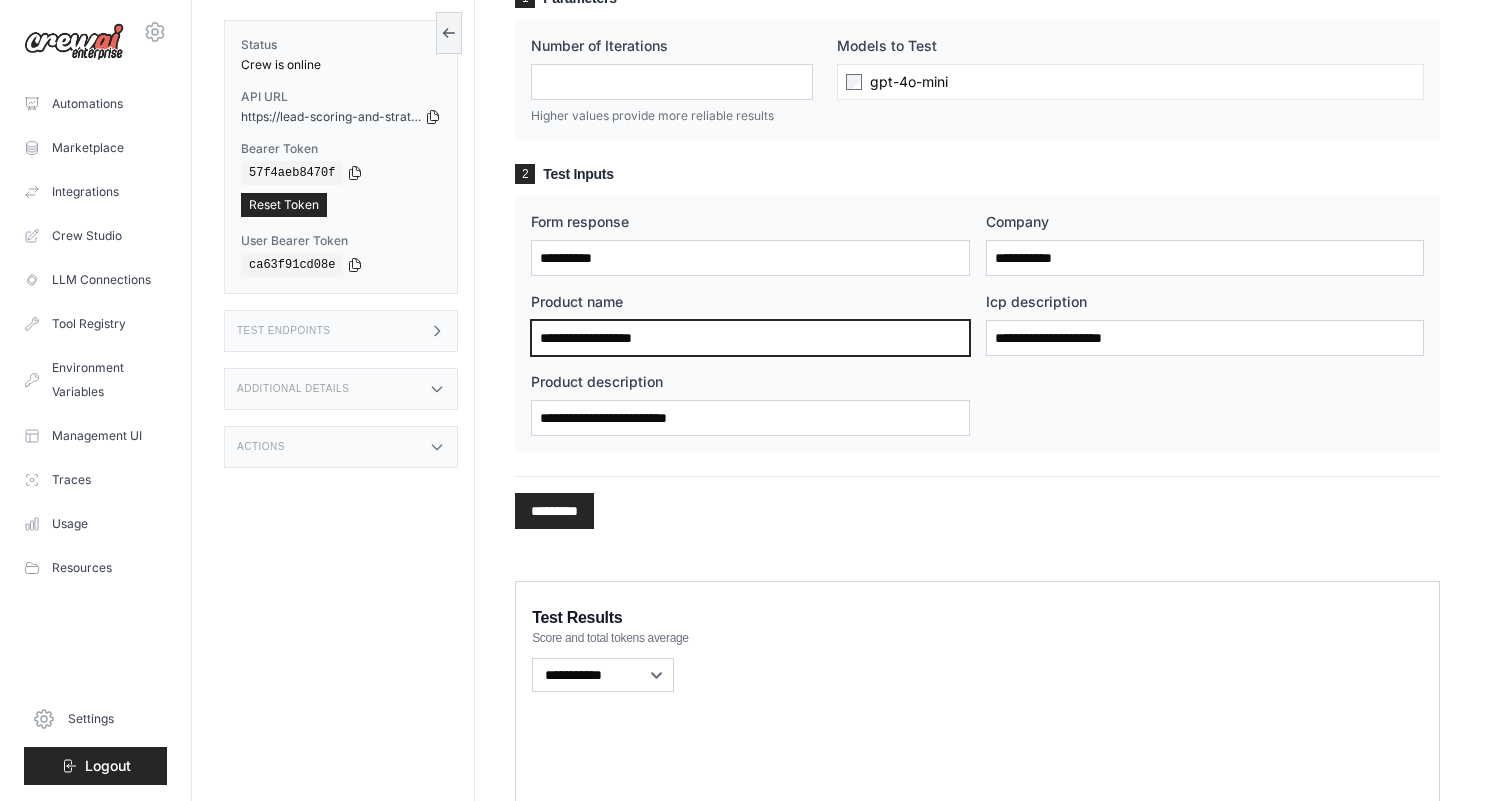 click on "Product name" at bounding box center (750, 338) 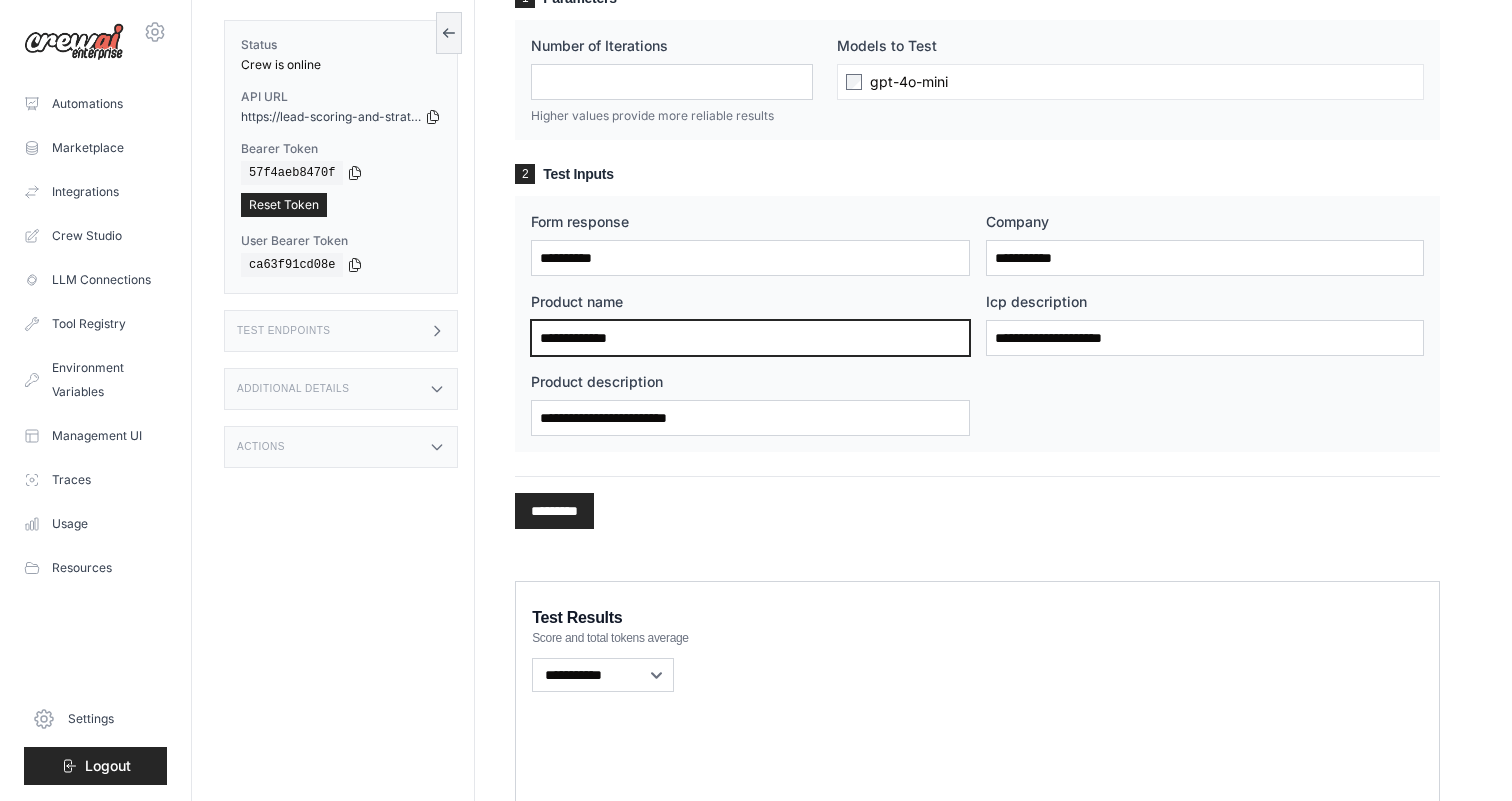 type on "**********" 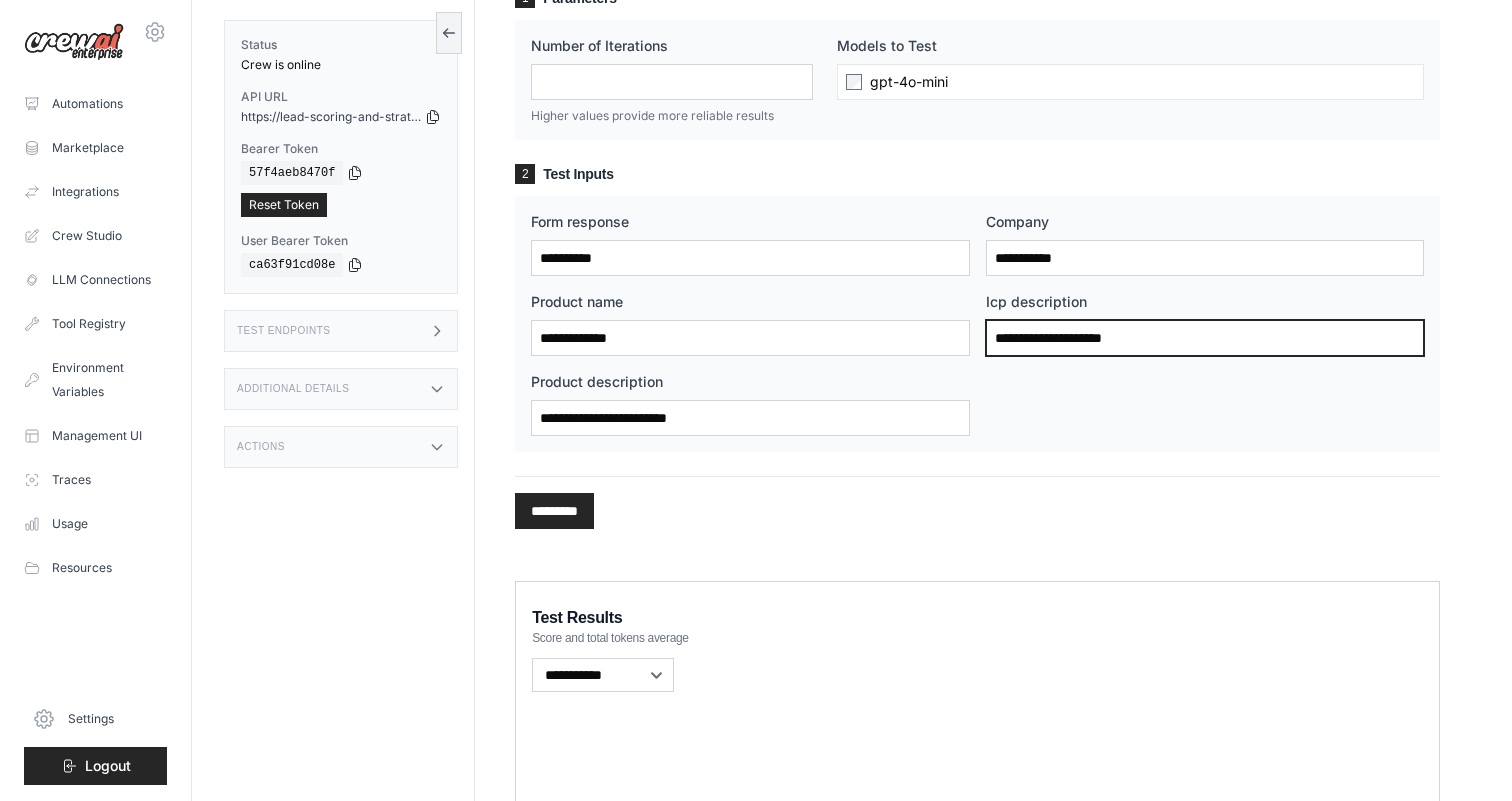 click on "Icp description" at bounding box center (1205, 338) 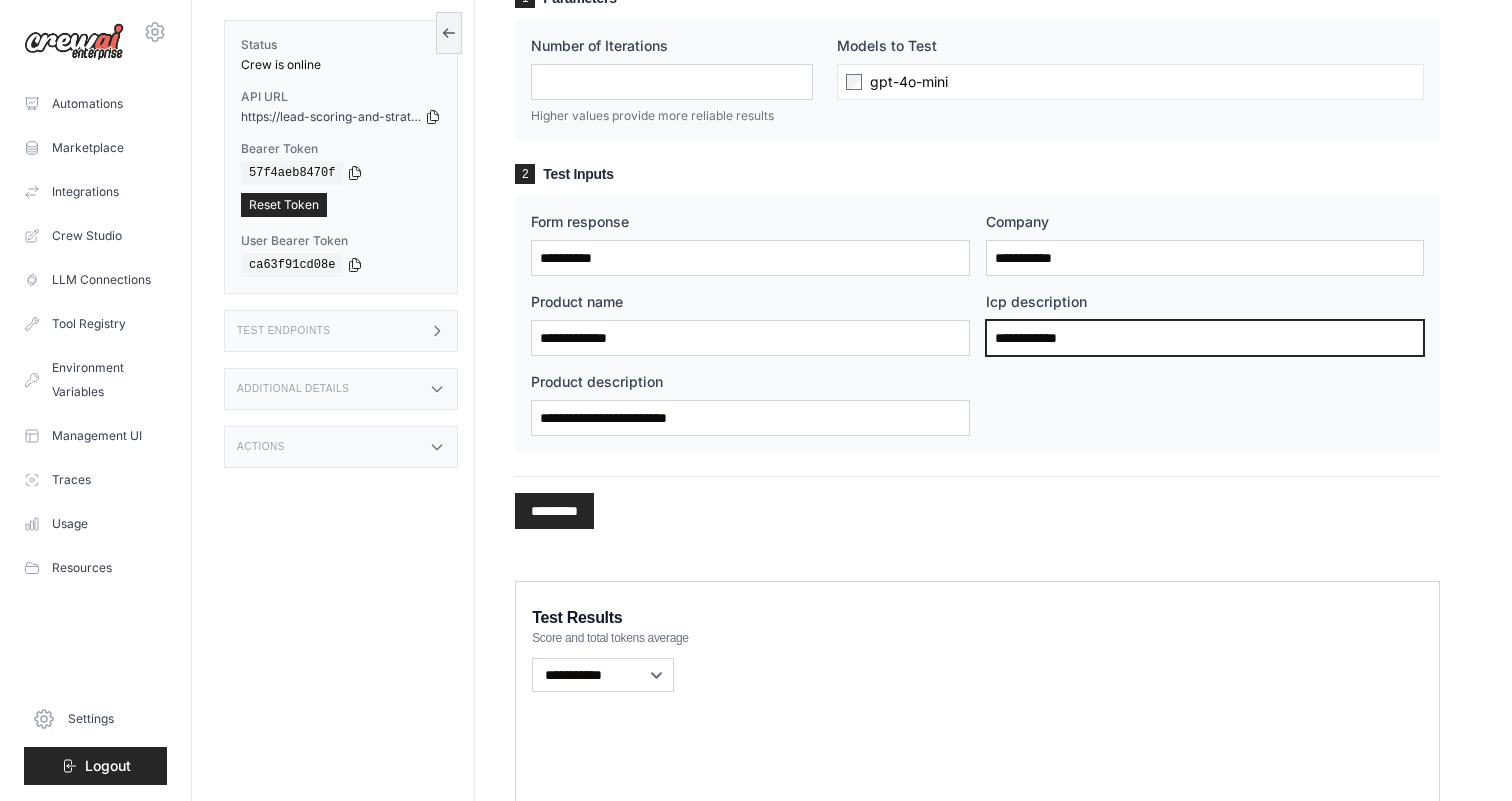type on "**********" 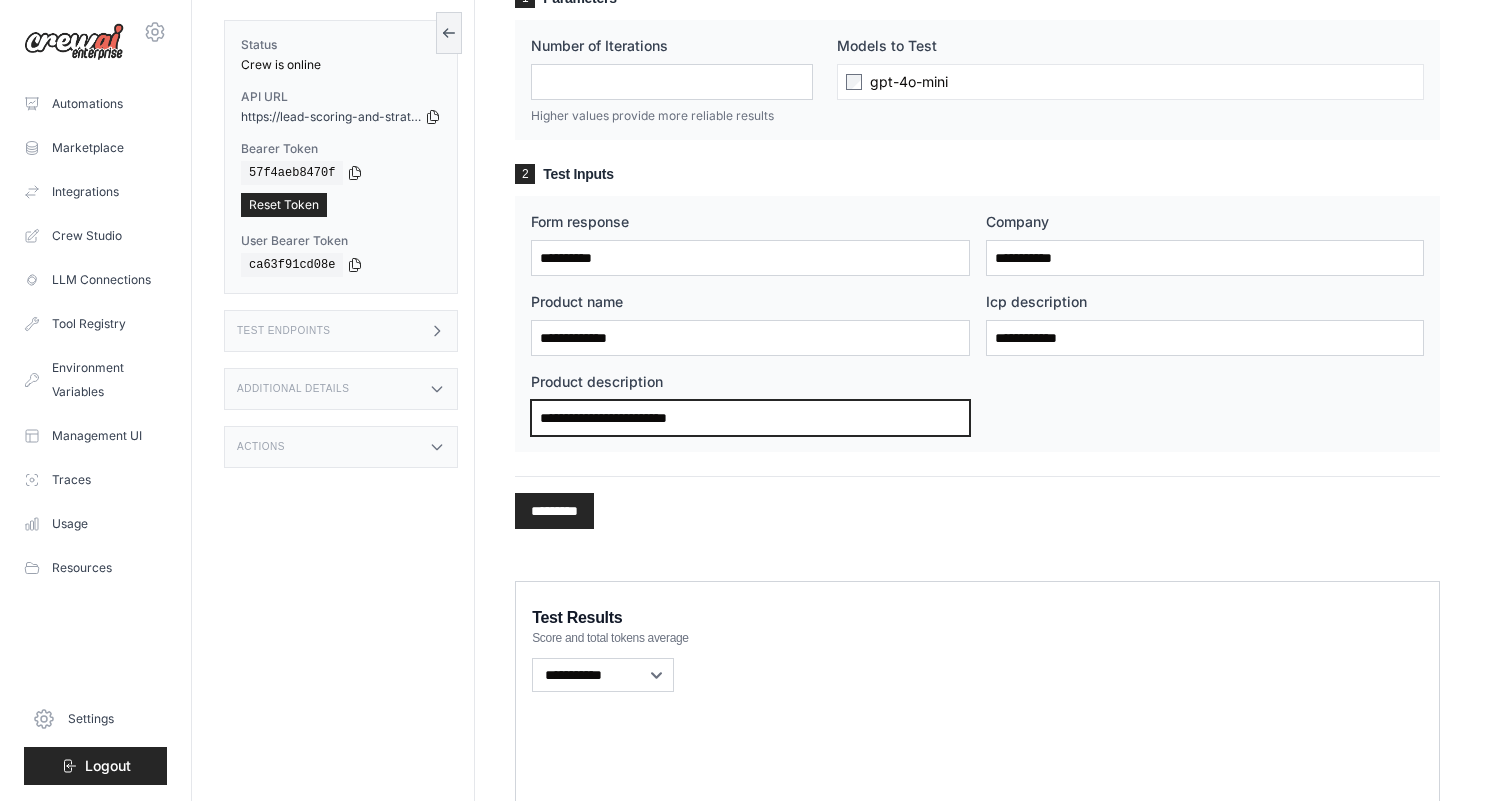 click on "Product description" at bounding box center [750, 418] 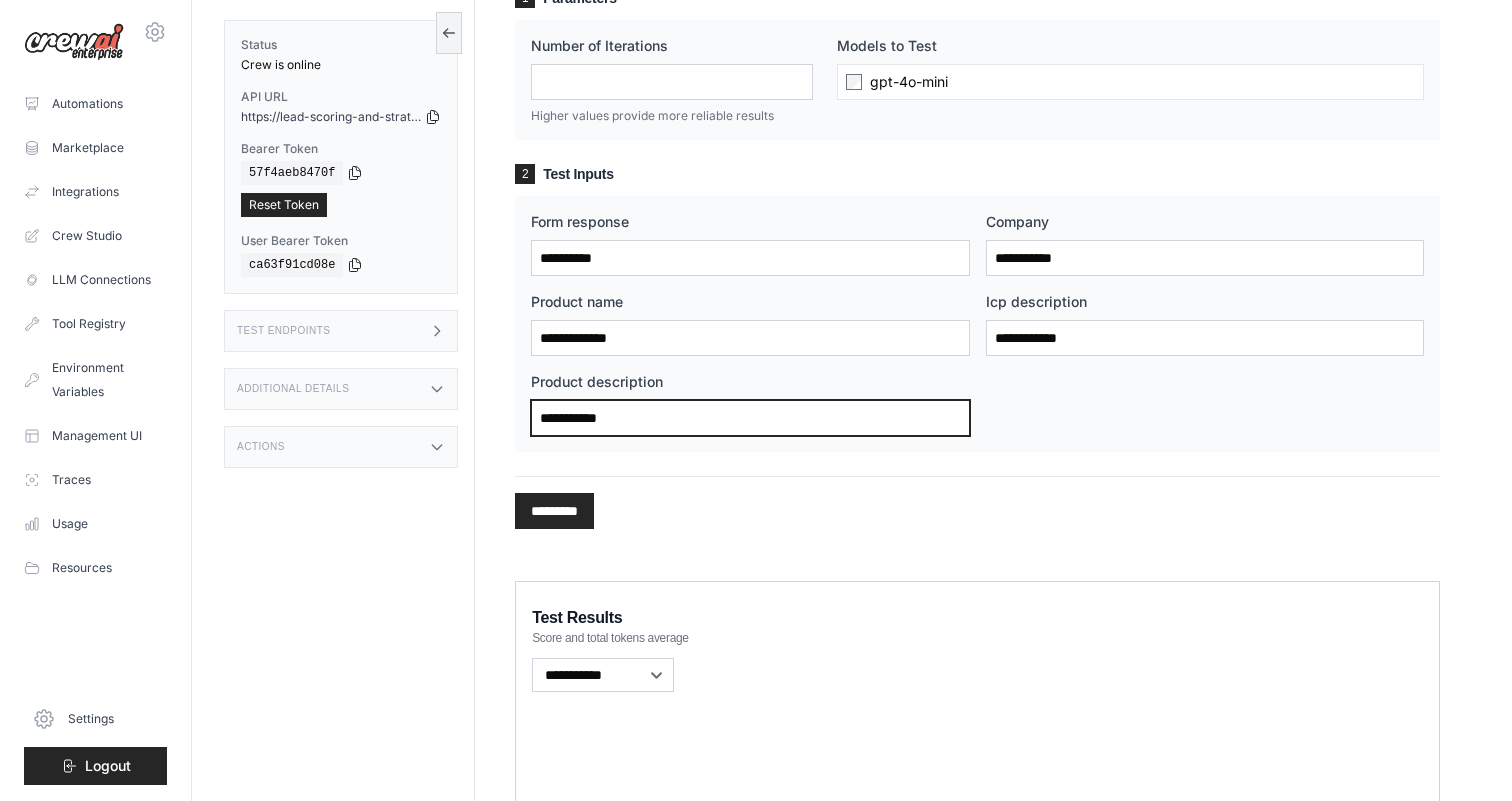 type on "**********" 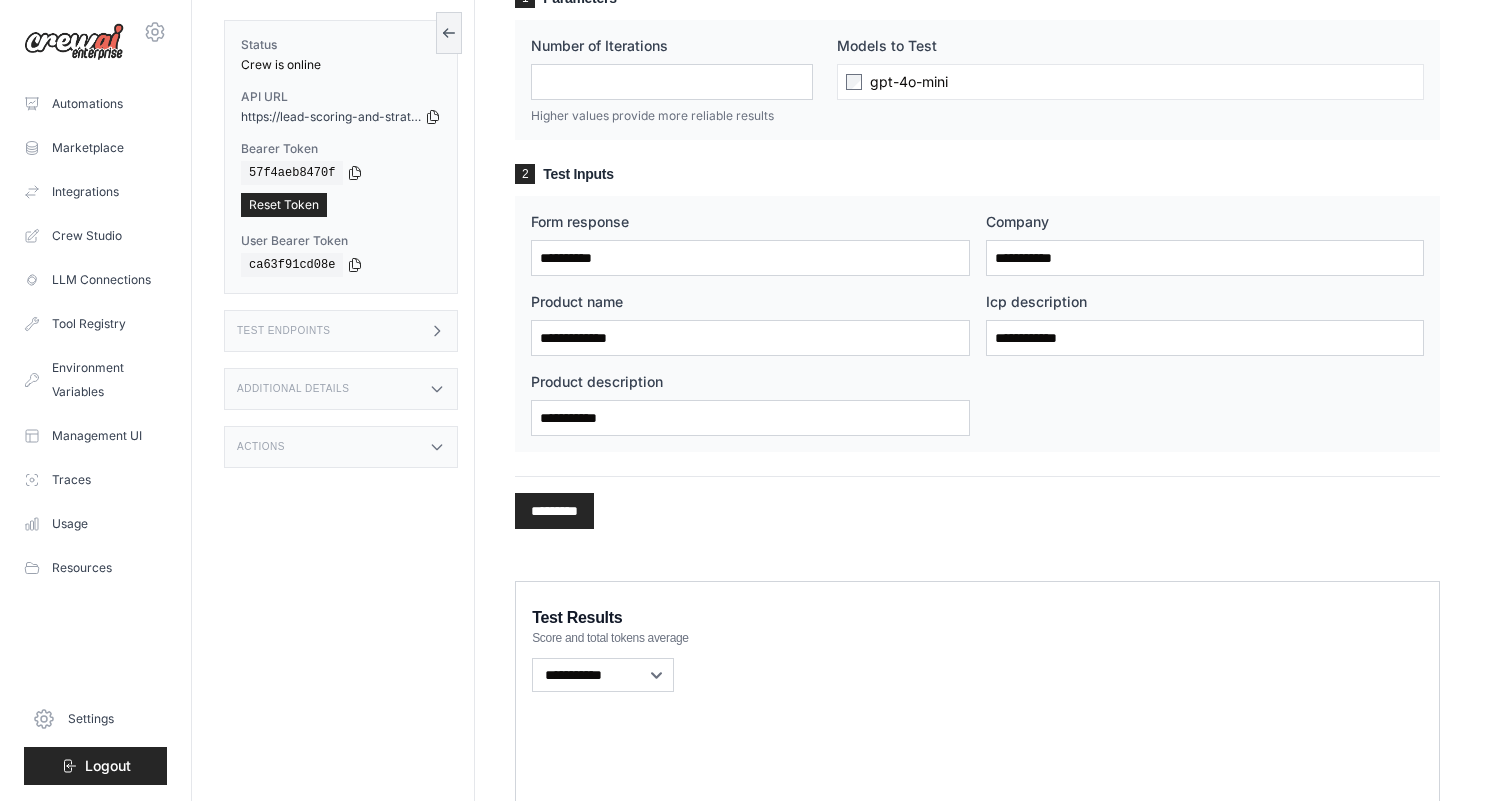 click on "*********
Processing..." at bounding box center [977, 502] 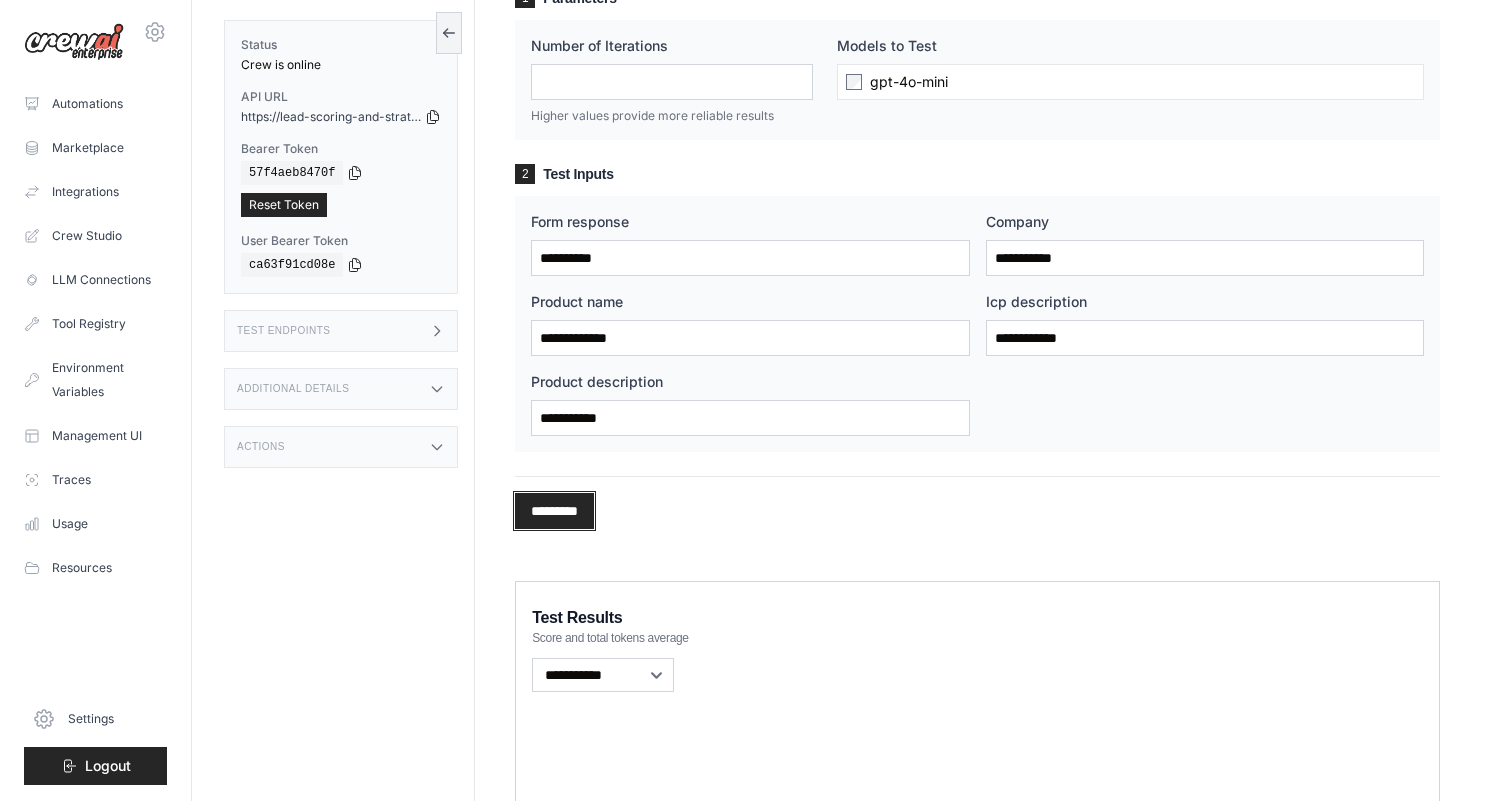 click on "*********" at bounding box center [554, 511] 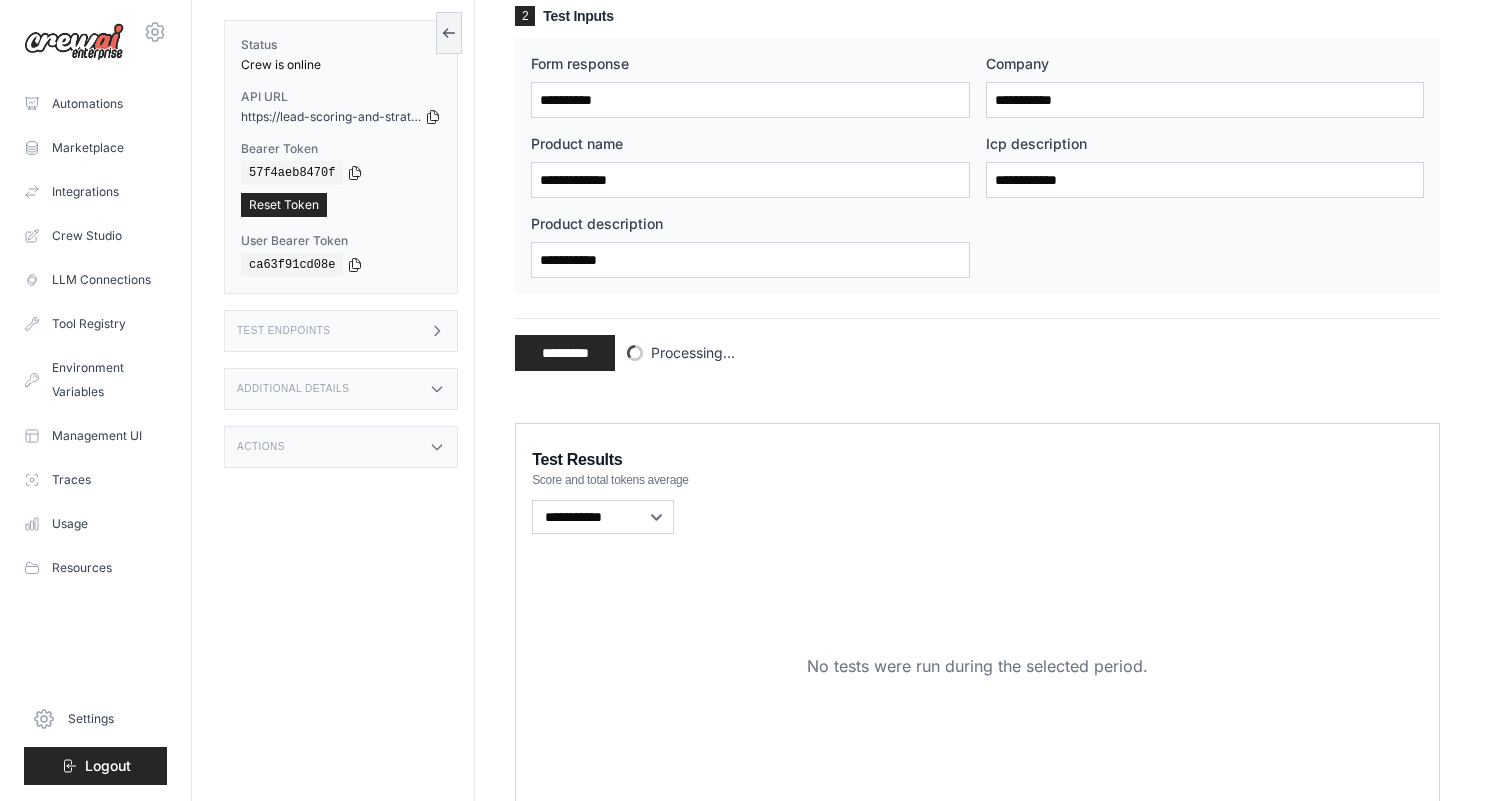 scroll, scrollTop: 419, scrollLeft: 0, axis: vertical 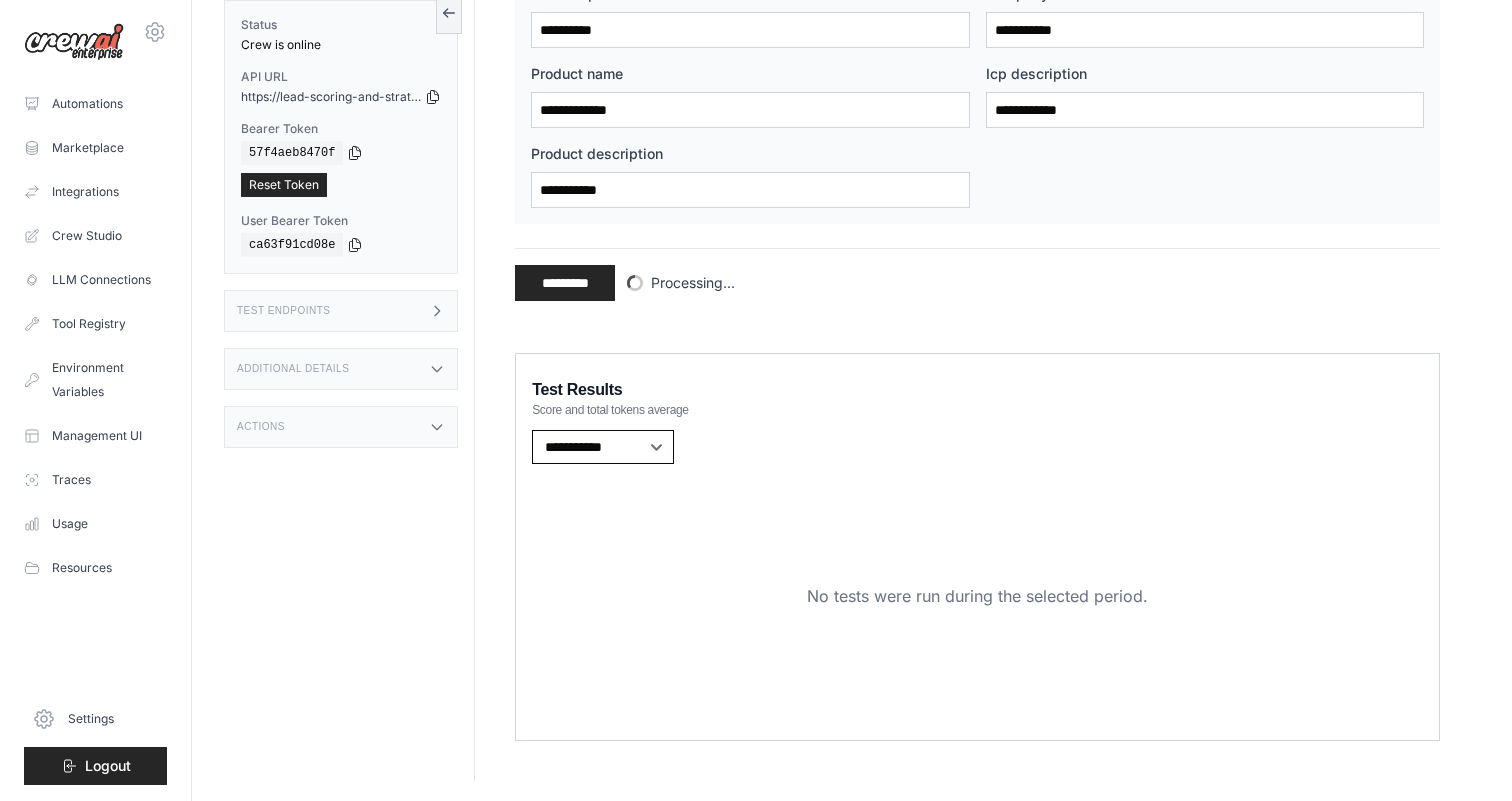 click on "**********" at bounding box center [603, 447] 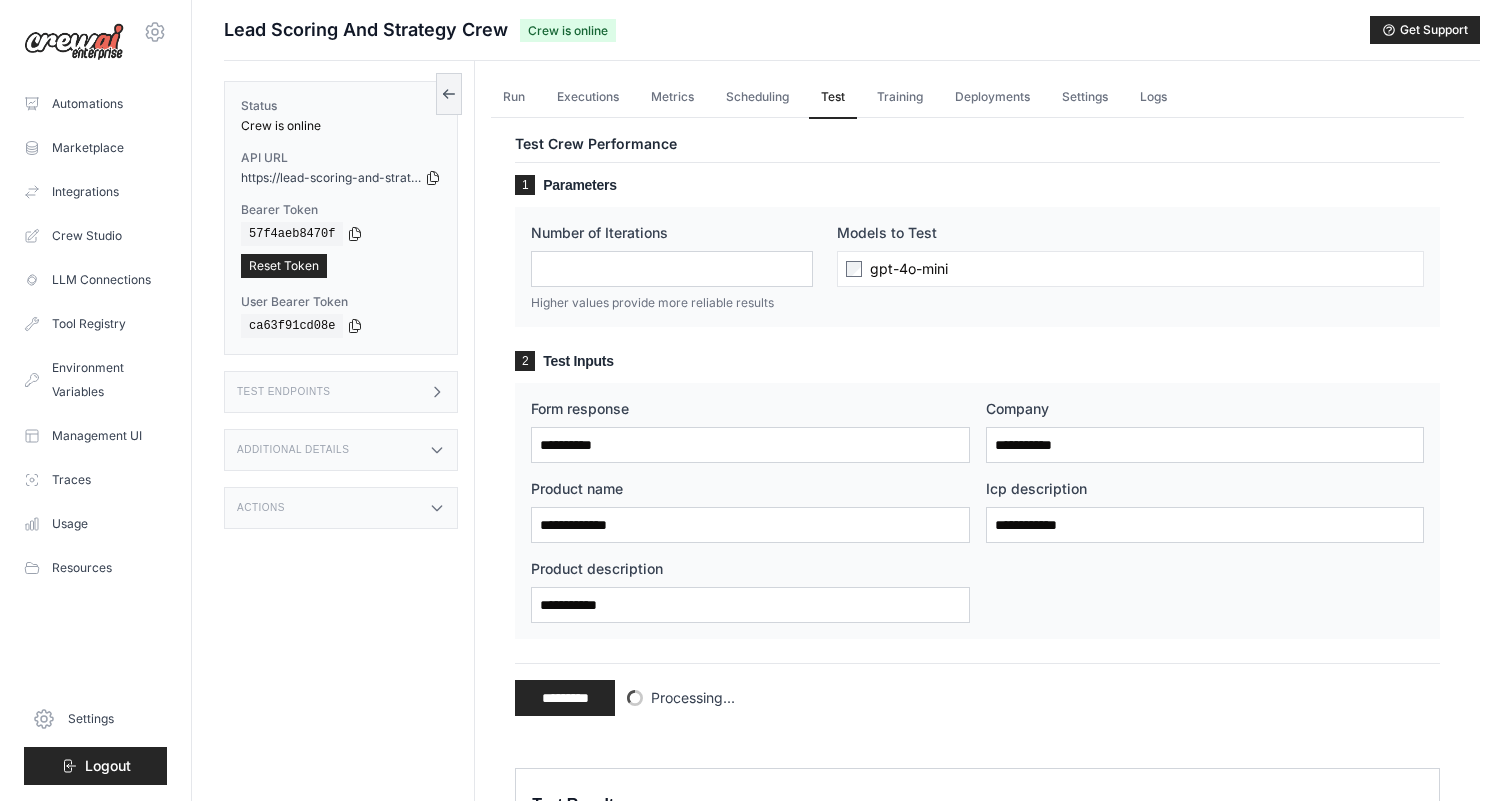scroll, scrollTop: 0, scrollLeft: 0, axis: both 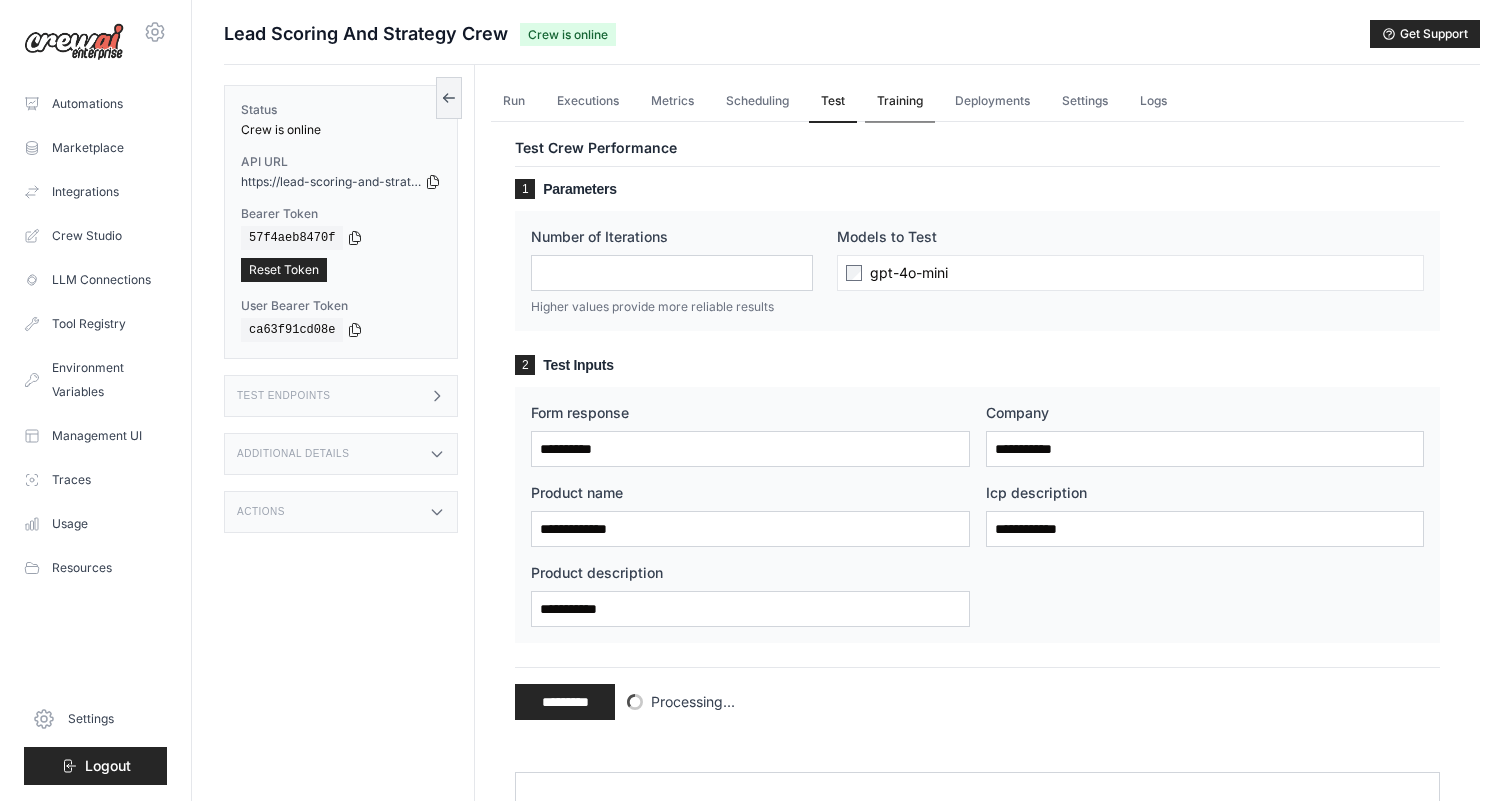 click on "Training" at bounding box center [900, 102] 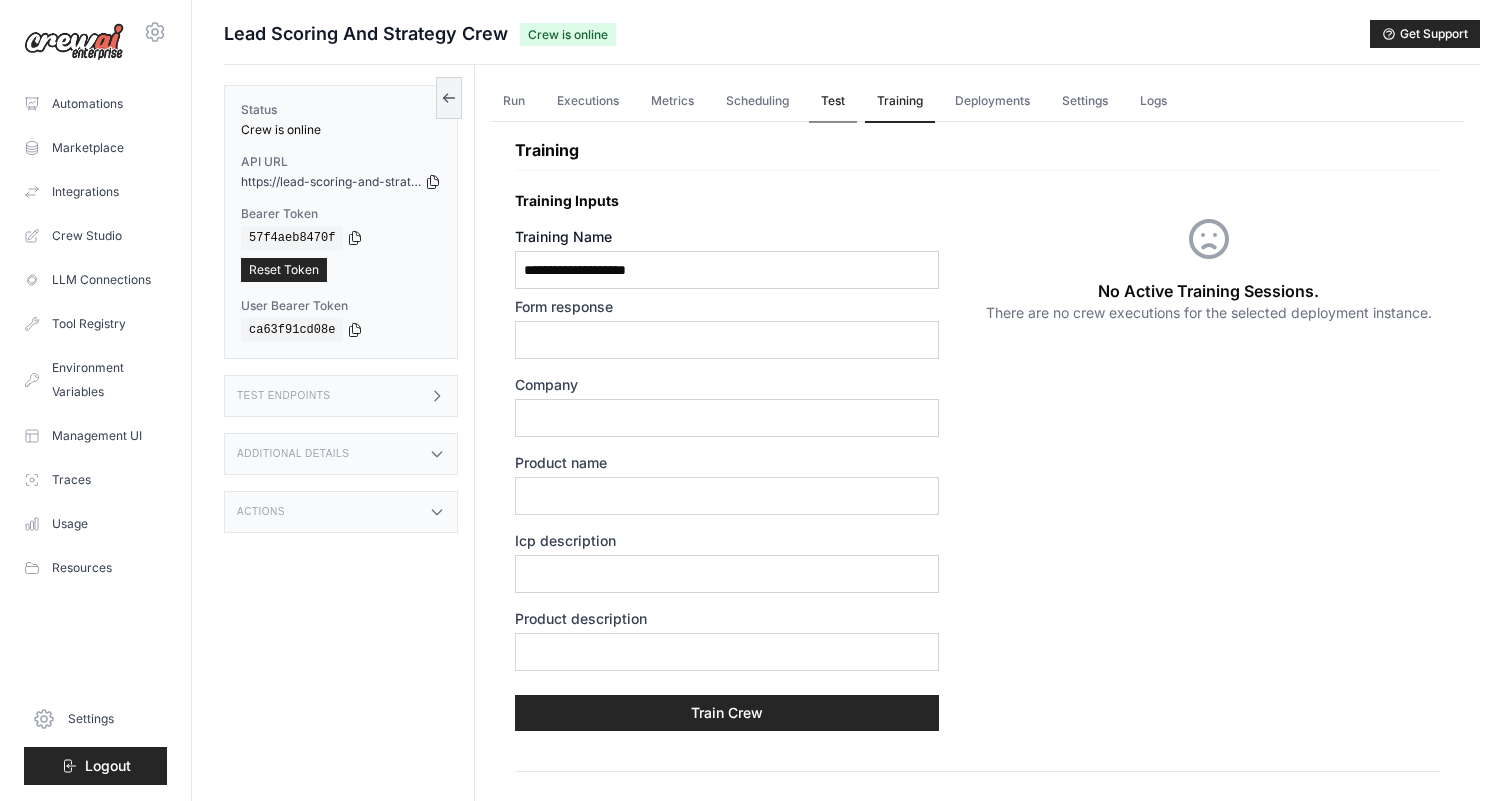 click on "Test" at bounding box center (833, 102) 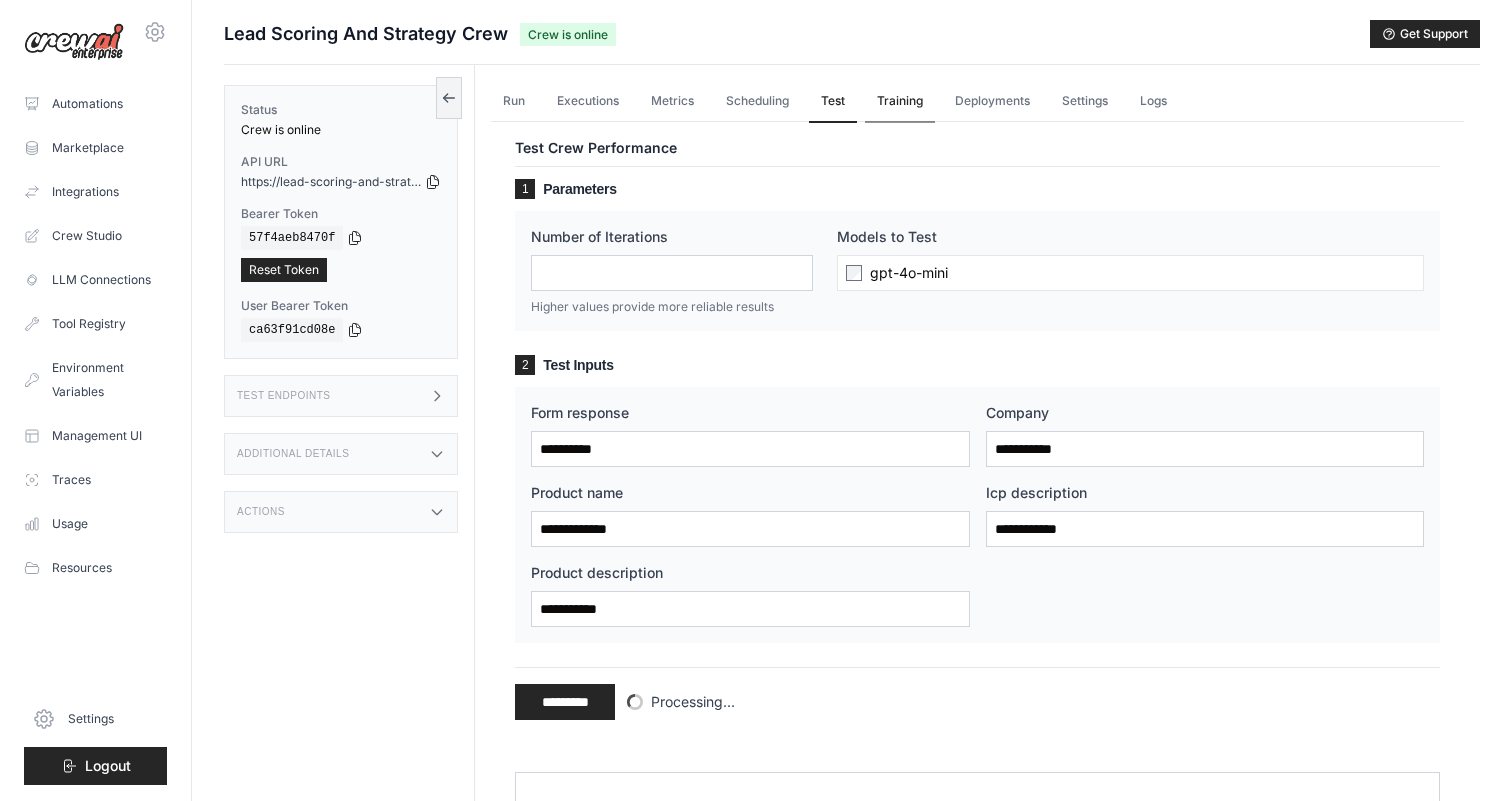click on "Training" at bounding box center [900, 102] 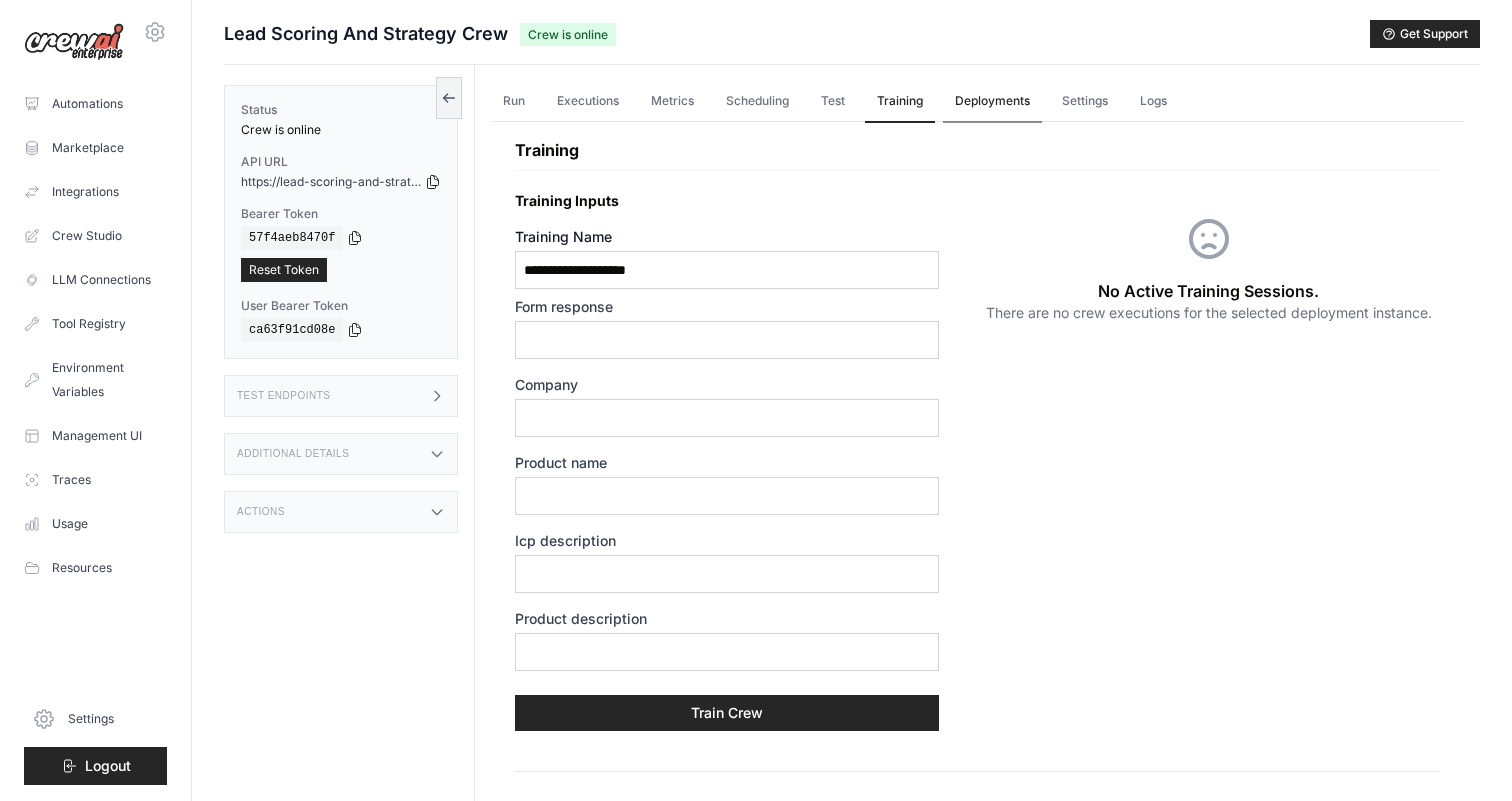 click on "Deployments" at bounding box center (992, 102) 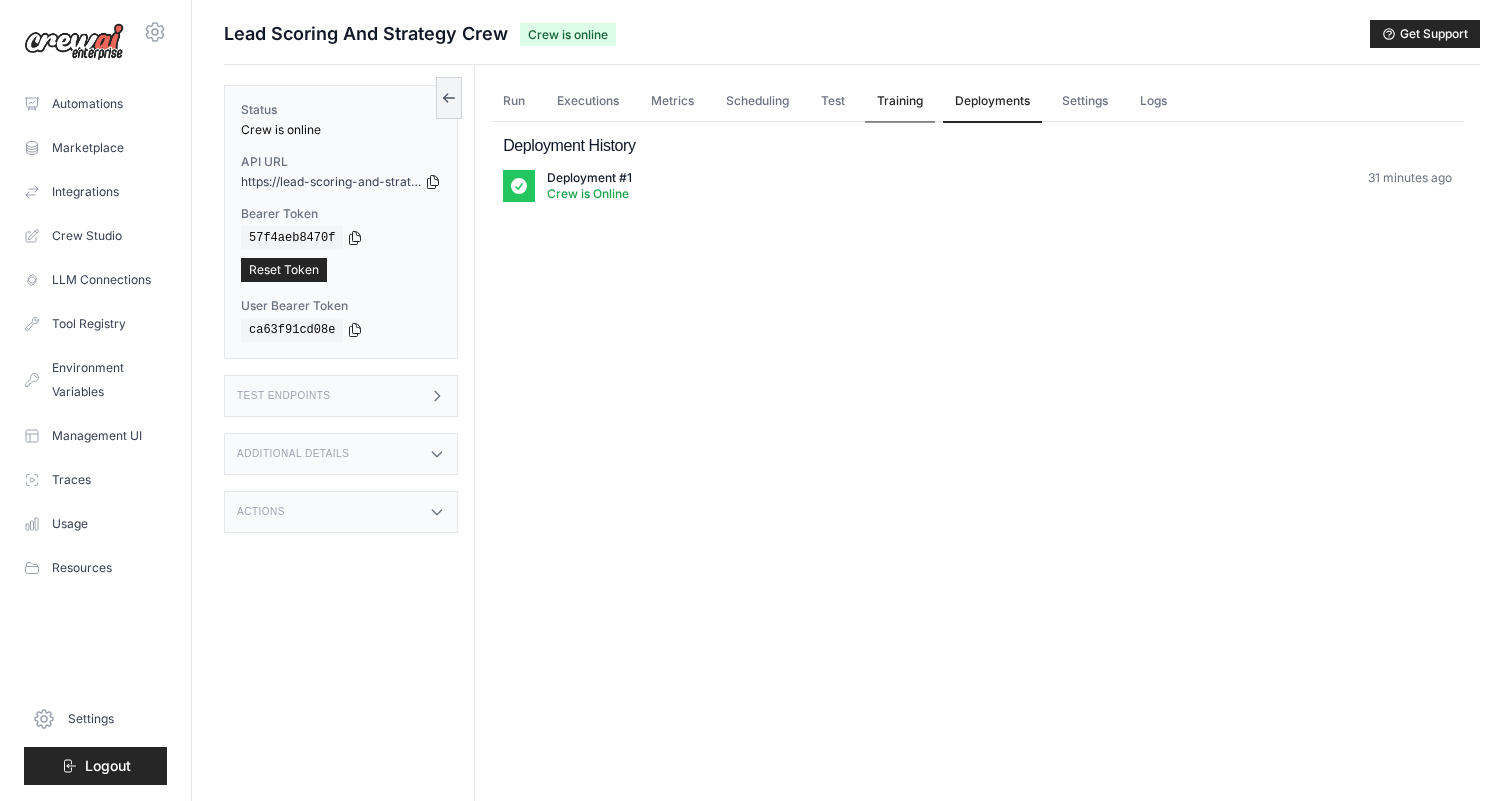 click on "Training" at bounding box center (900, 102) 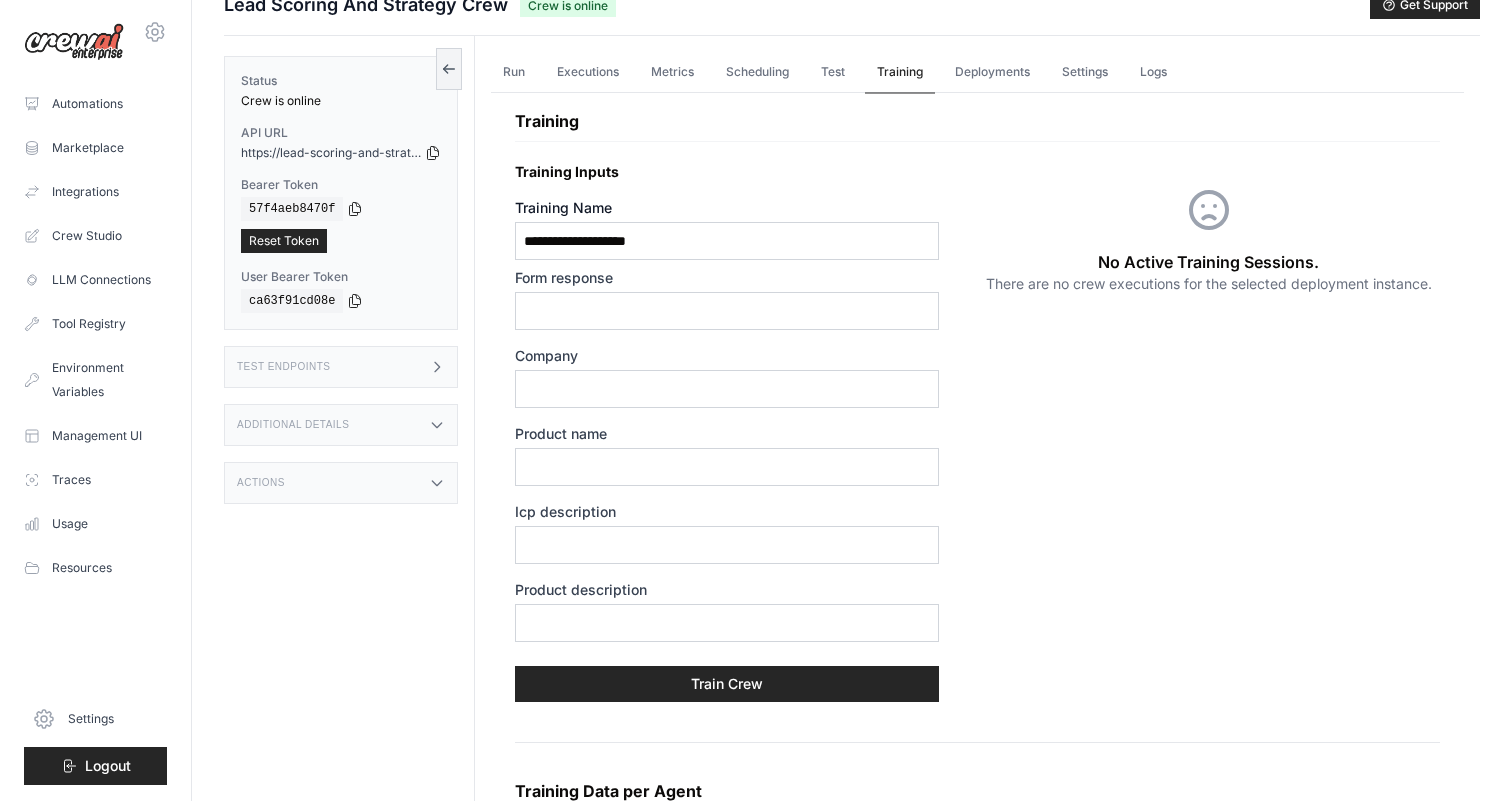 scroll, scrollTop: 0, scrollLeft: 0, axis: both 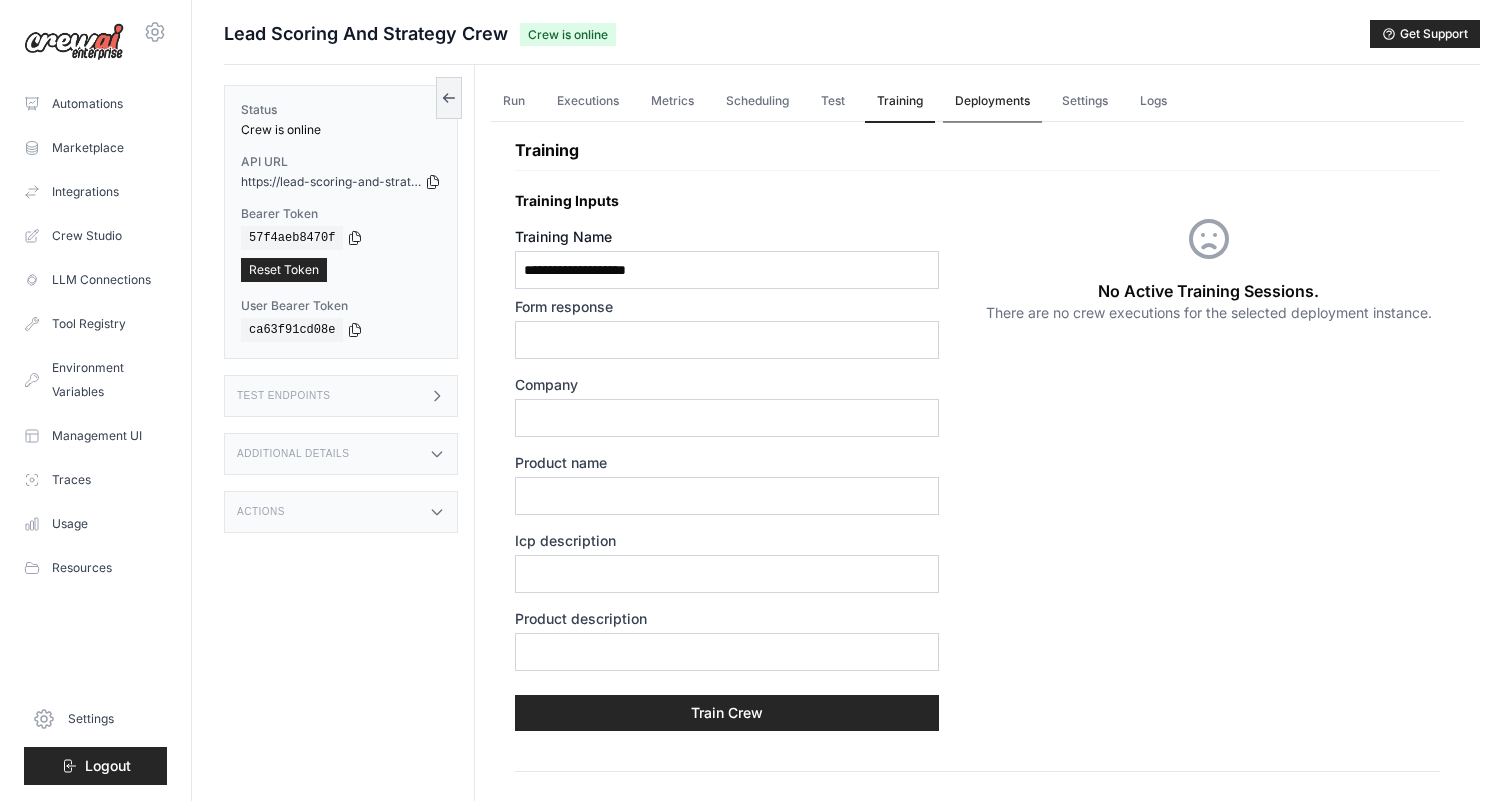 click on "Deployments" at bounding box center (992, 102) 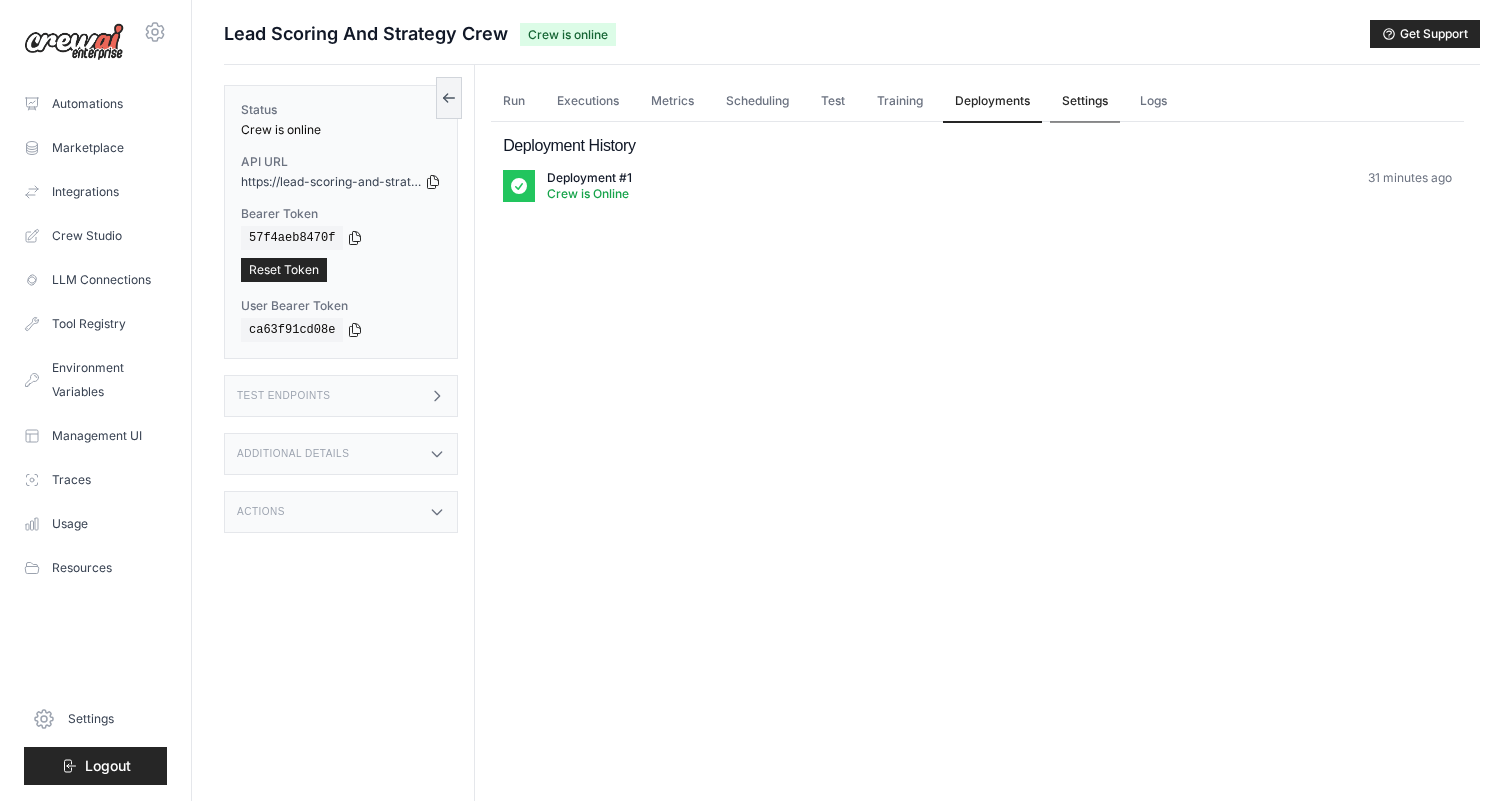 click on "Settings" at bounding box center (1085, 102) 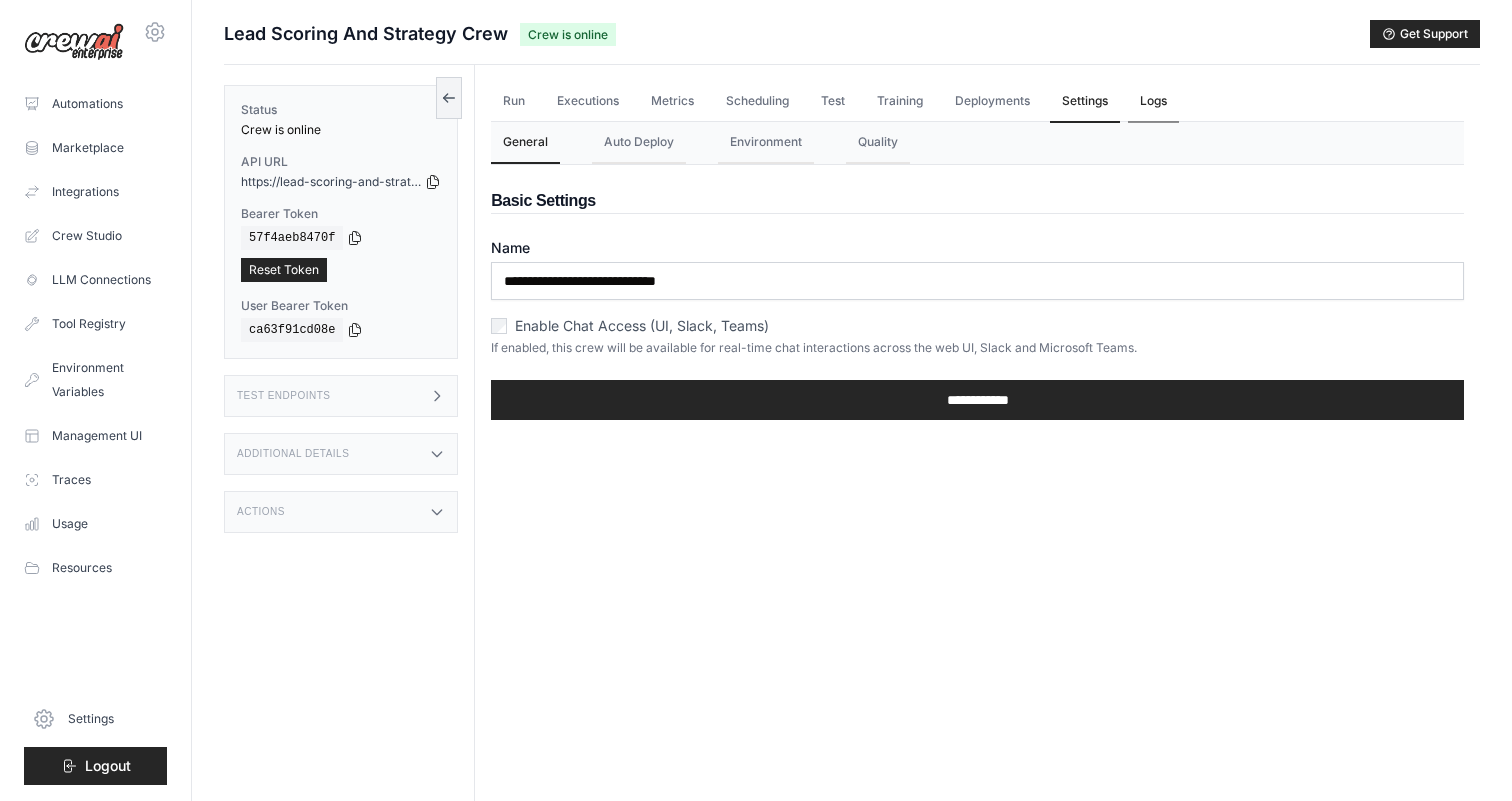 click on "Logs" at bounding box center (1153, 102) 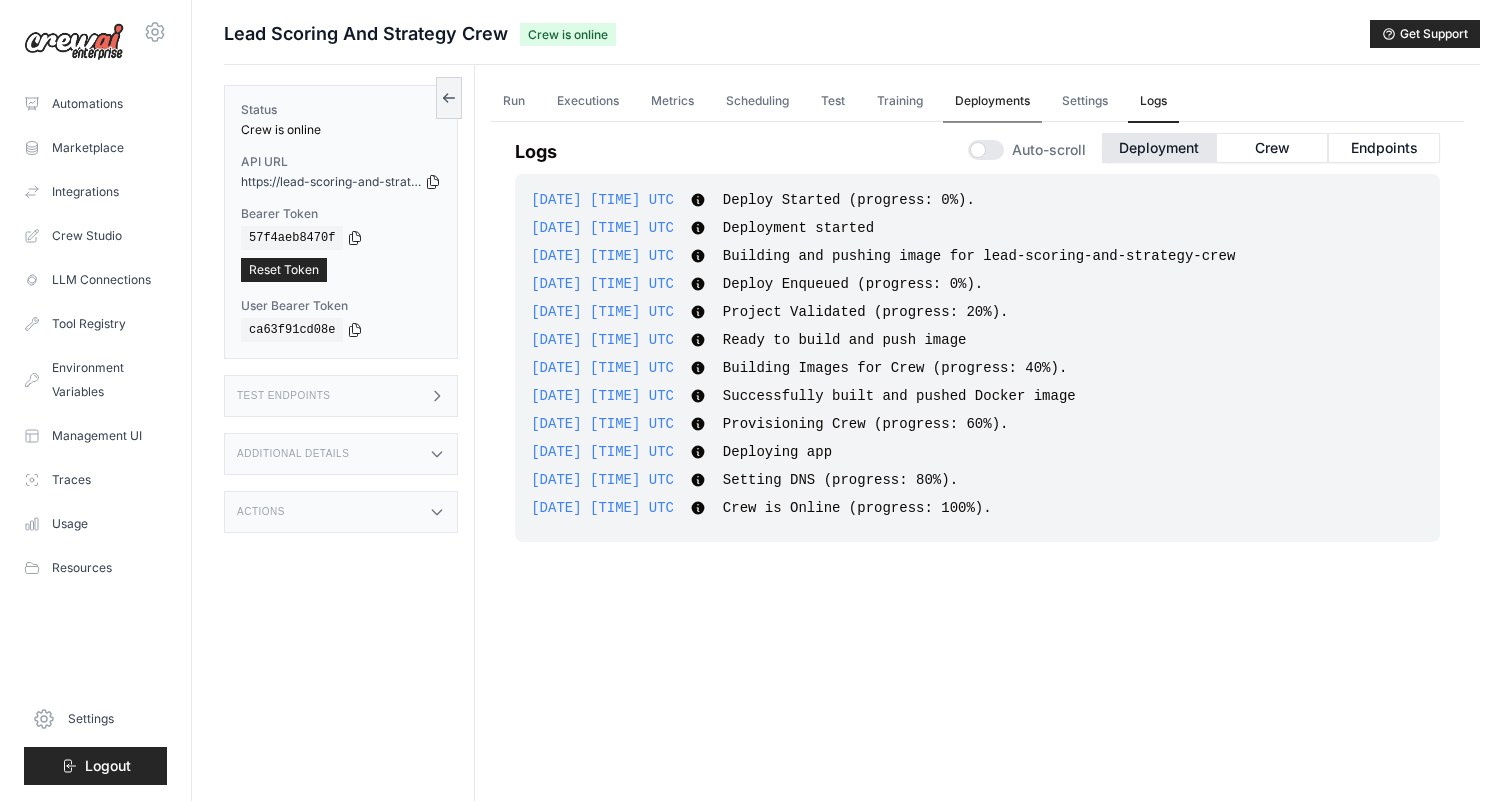 click on "Deployments" at bounding box center [992, 102] 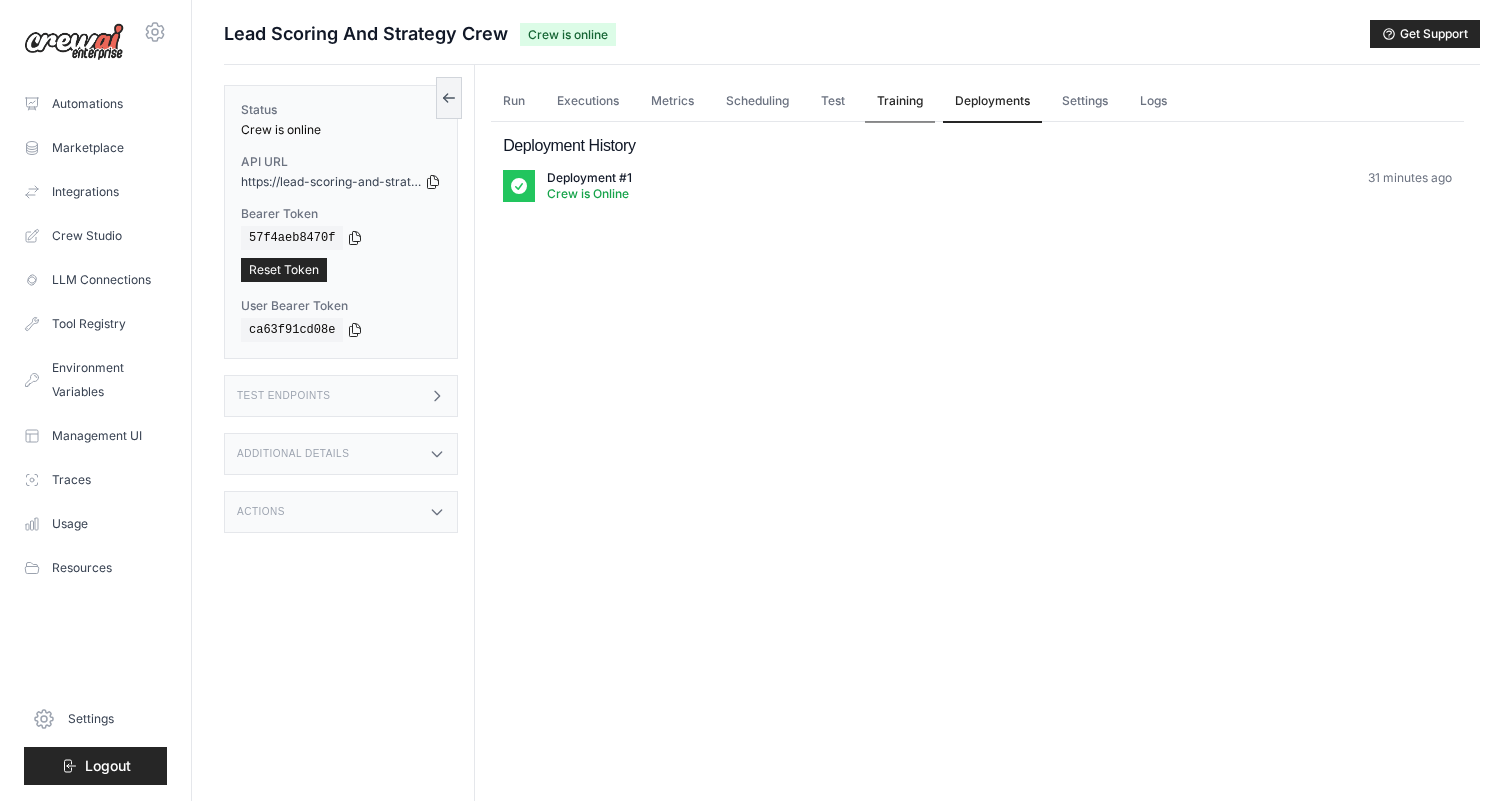 click on "Training" at bounding box center (900, 102) 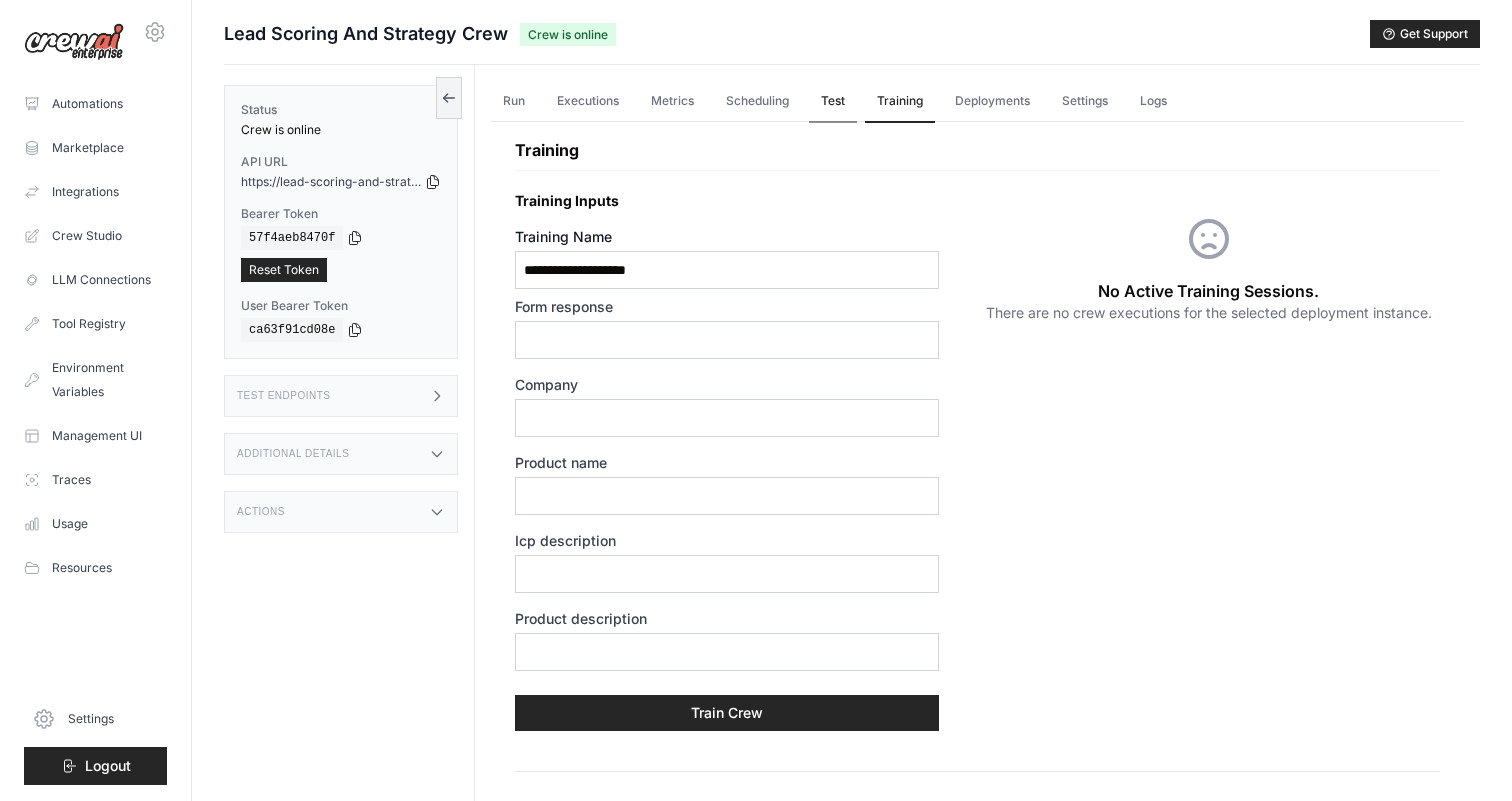 click on "Test" at bounding box center [833, 102] 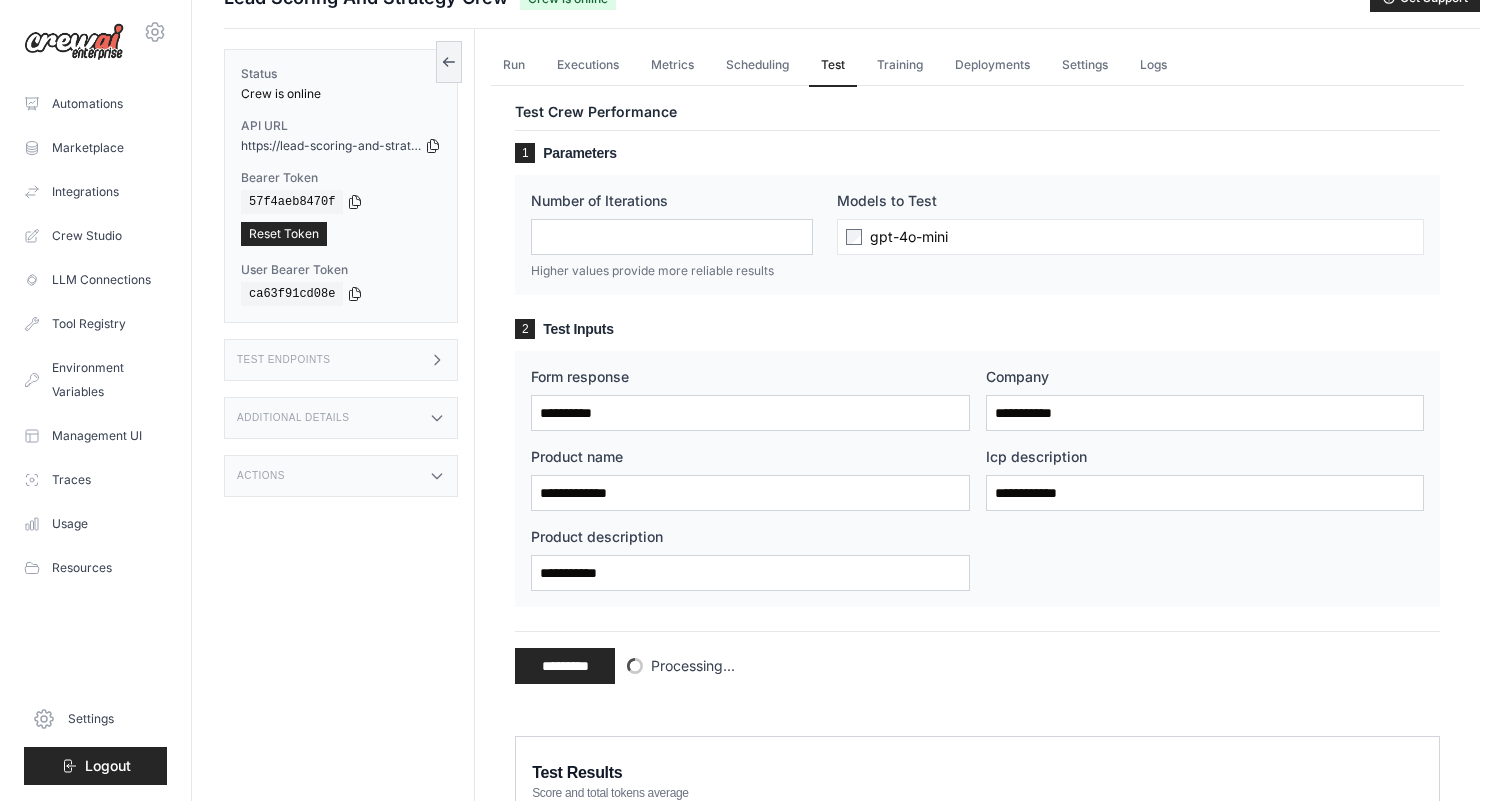 scroll, scrollTop: 29, scrollLeft: 0, axis: vertical 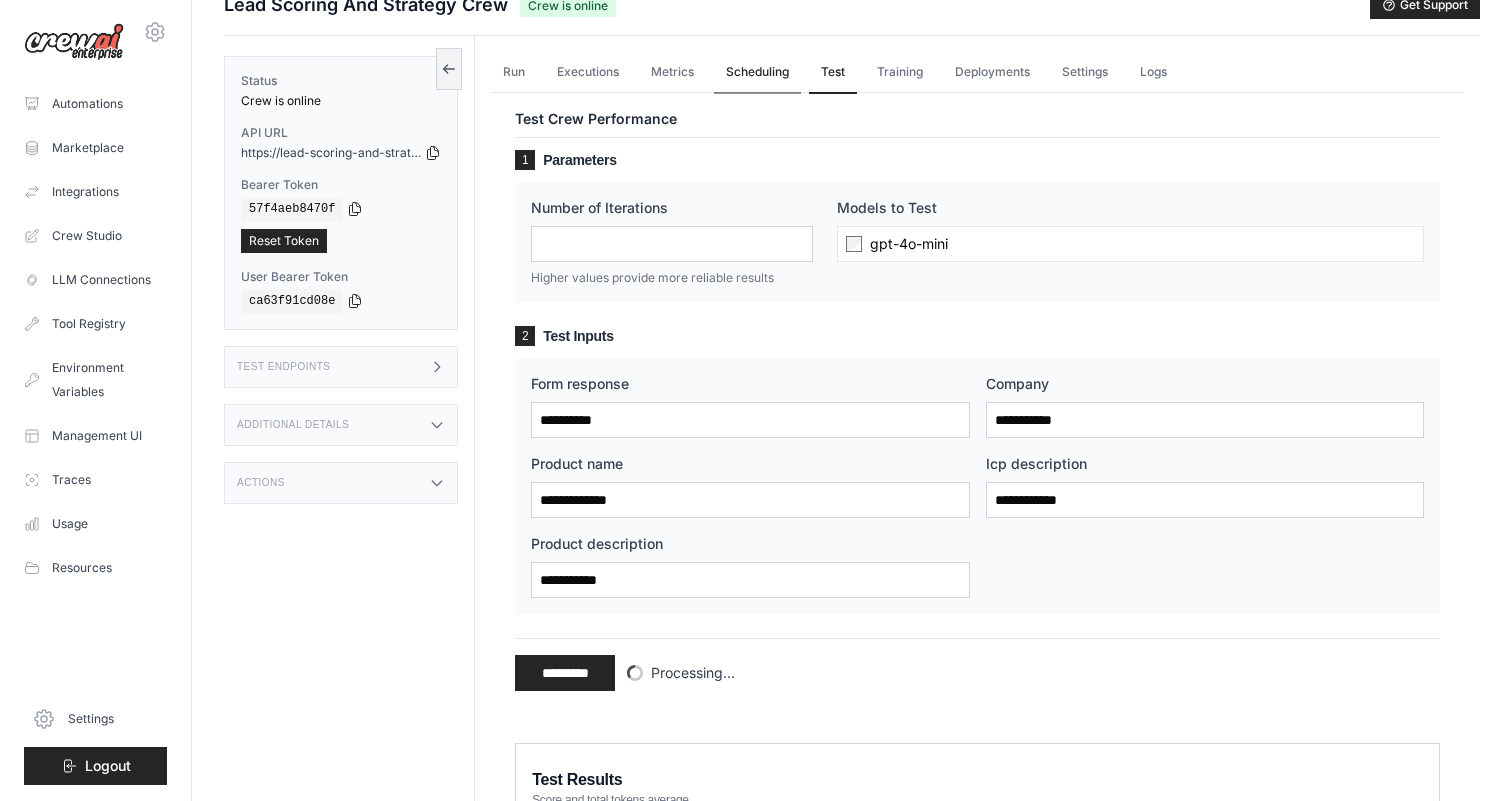 click on "Scheduling" at bounding box center (757, 73) 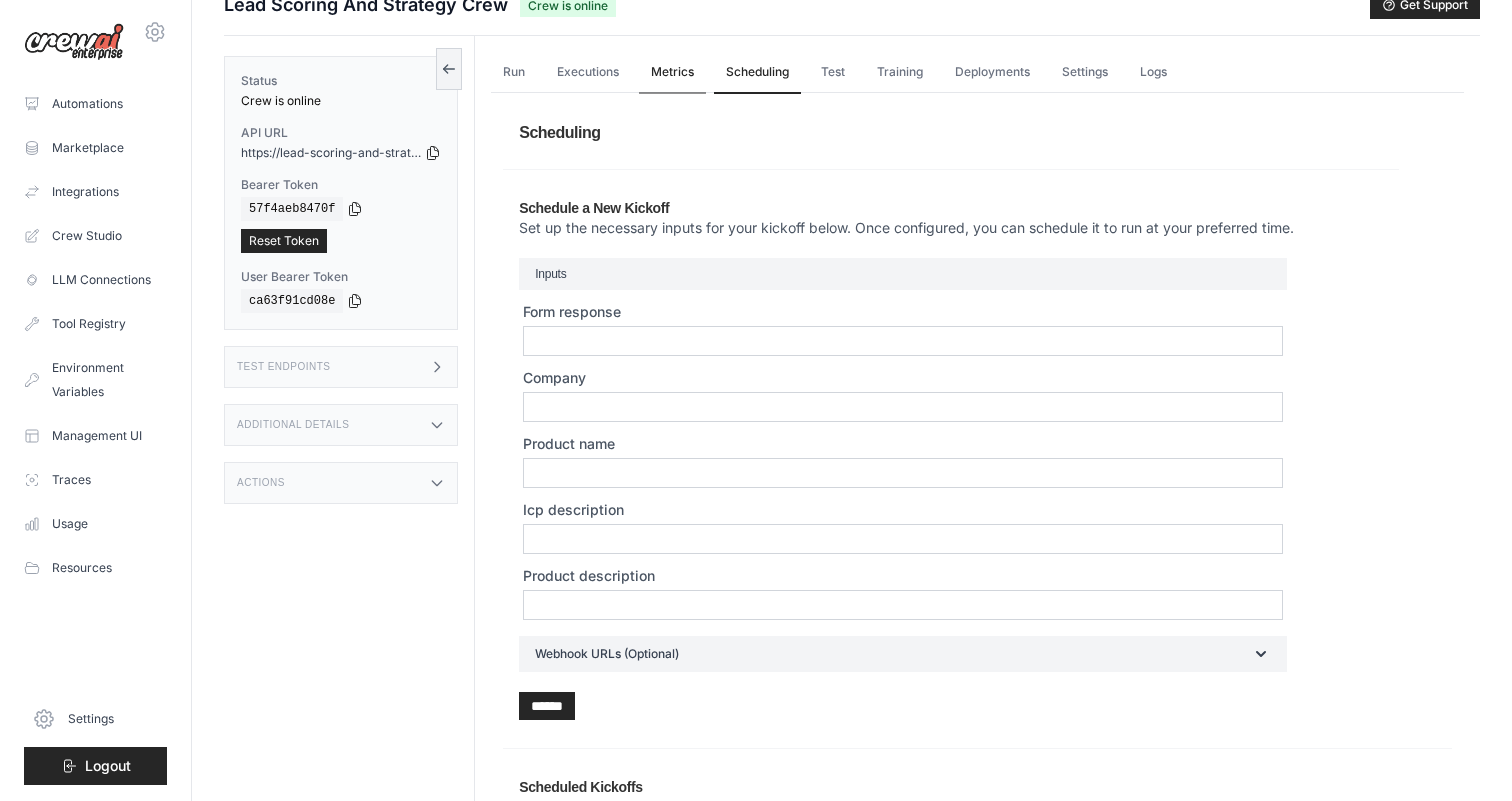 click on "Metrics" at bounding box center [672, 73] 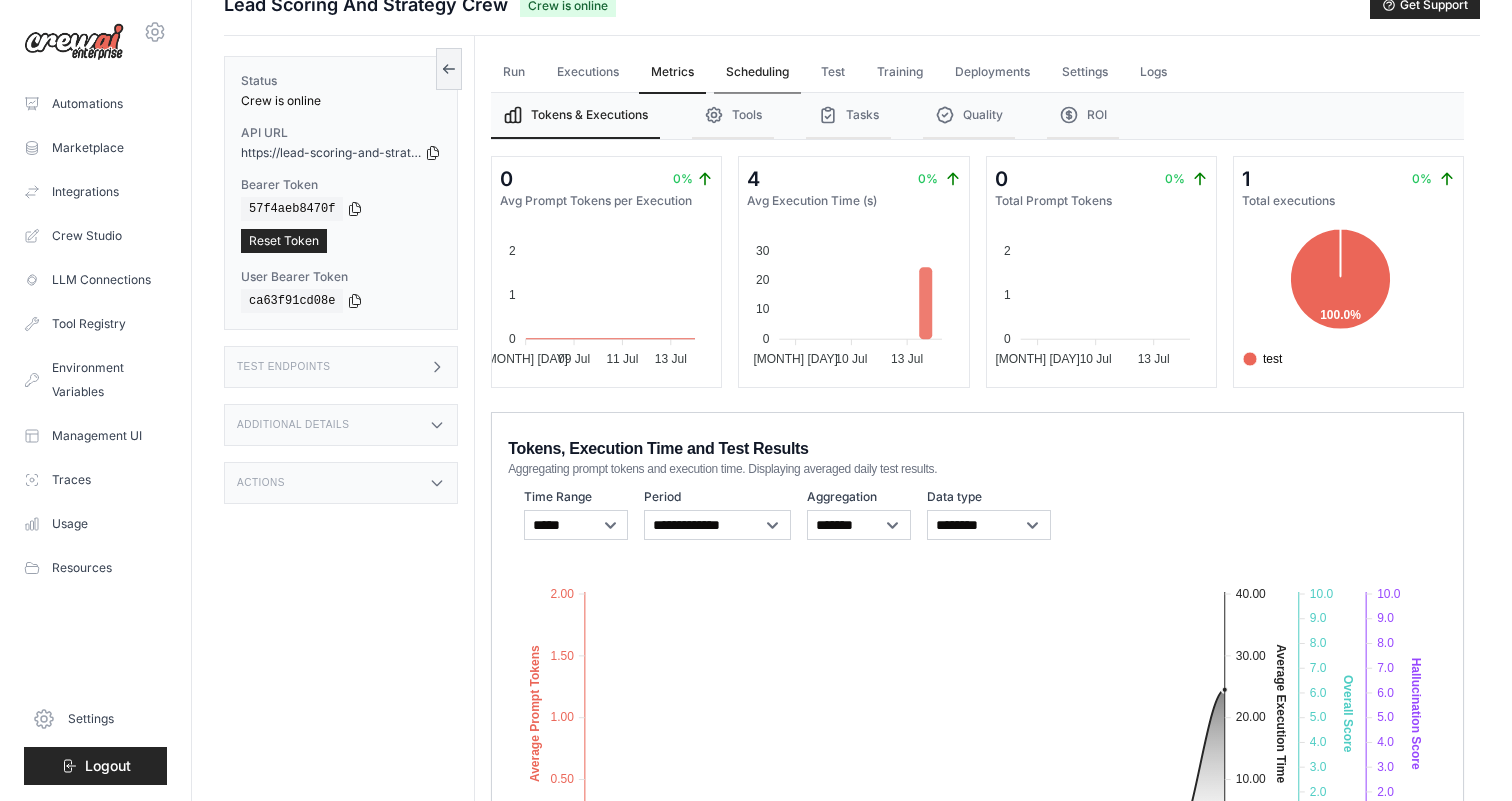 click on "Scheduling" at bounding box center [757, 73] 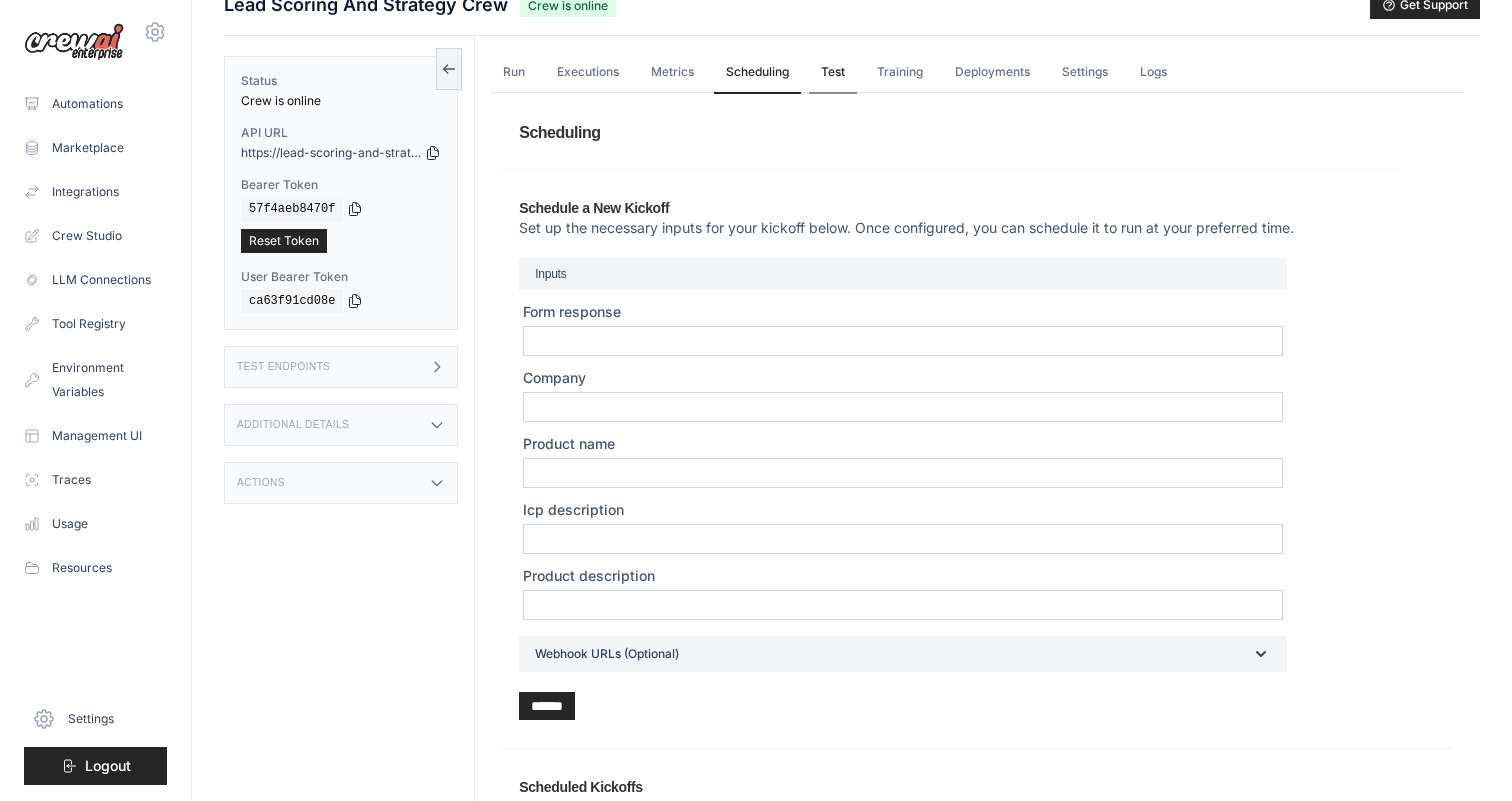 click on "Test" at bounding box center (833, 73) 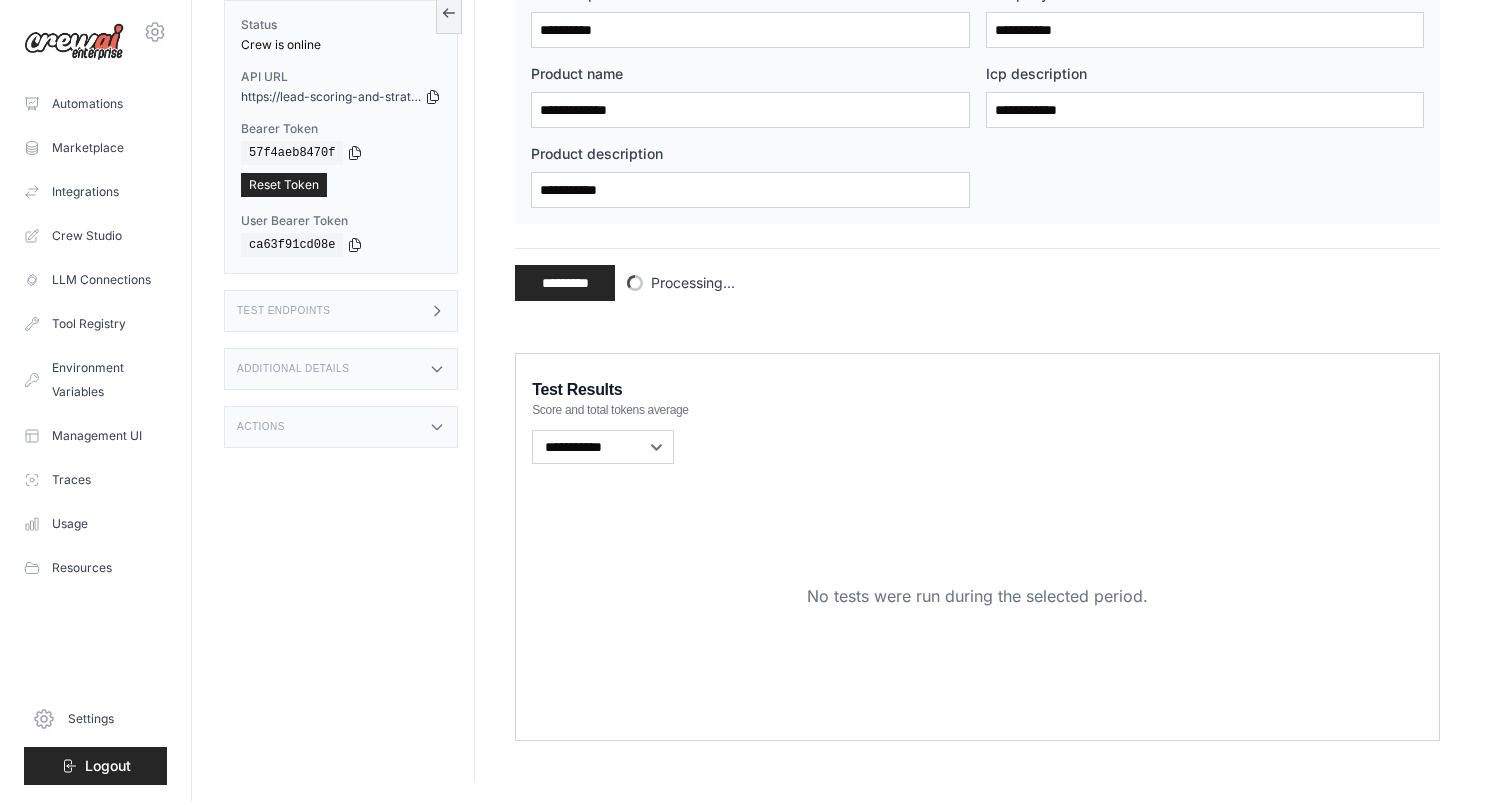scroll, scrollTop: 0, scrollLeft: 0, axis: both 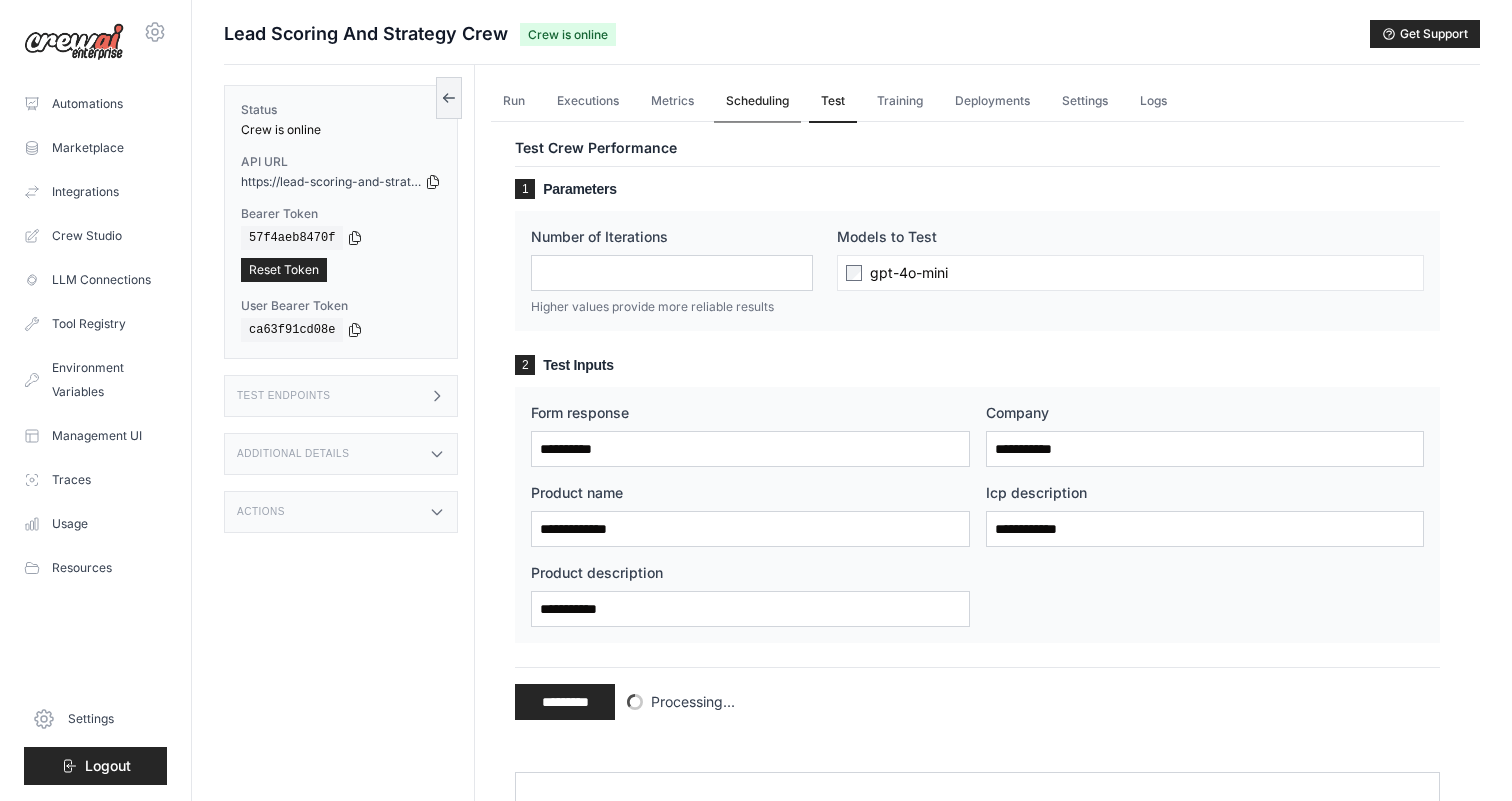 click on "Scheduling" at bounding box center [757, 102] 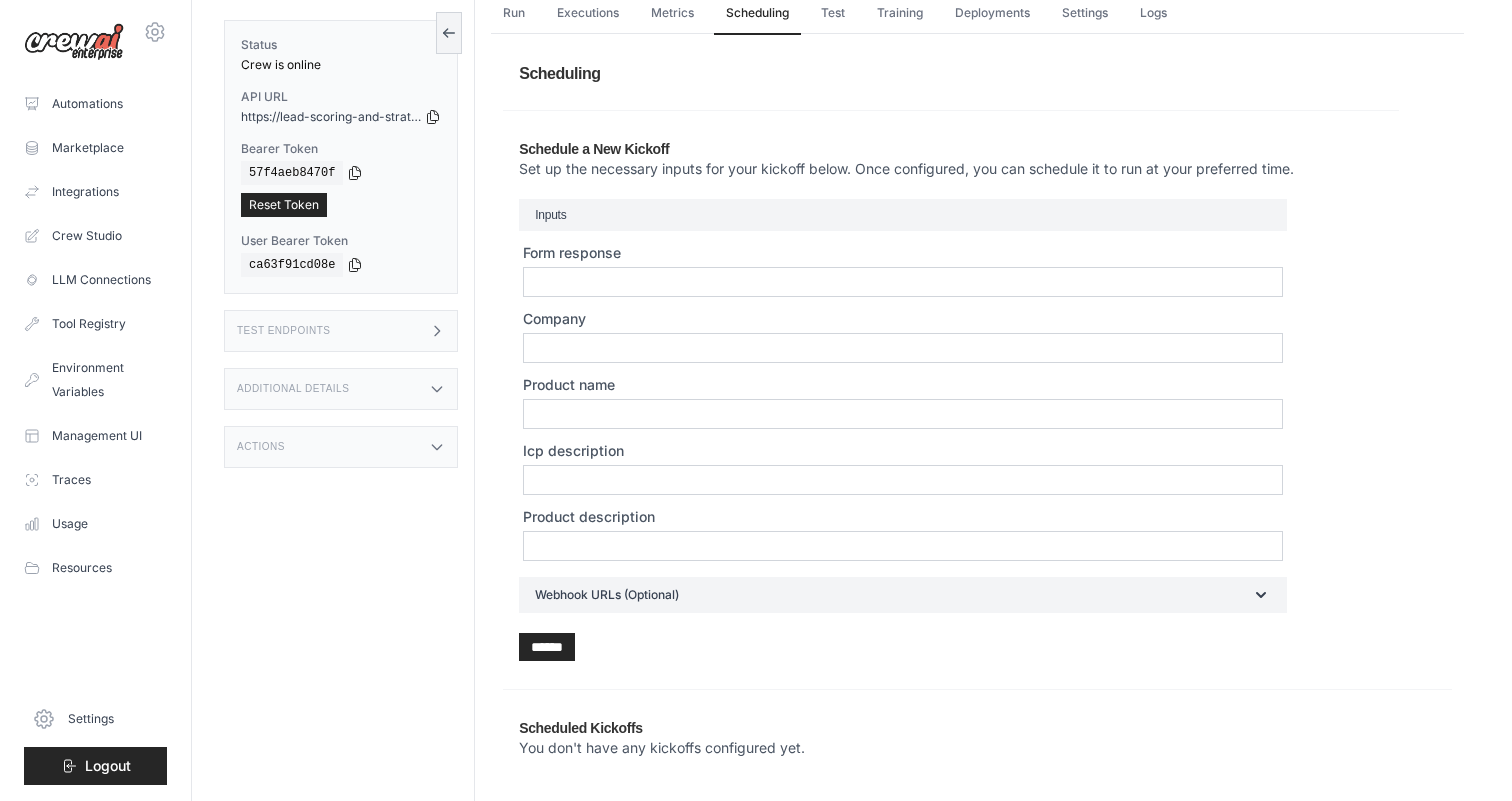 scroll, scrollTop: 81, scrollLeft: 0, axis: vertical 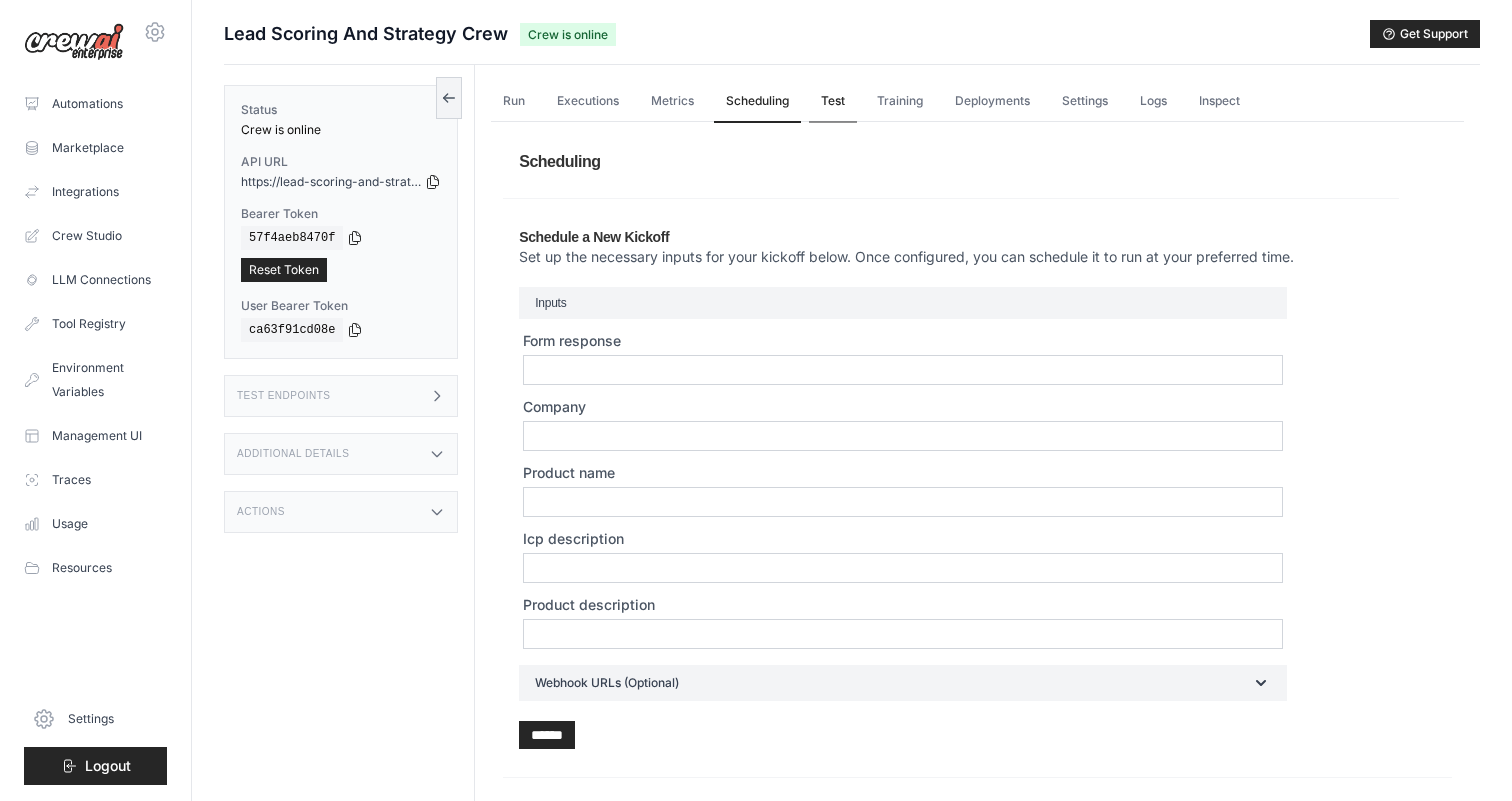click on "Test" at bounding box center (833, 102) 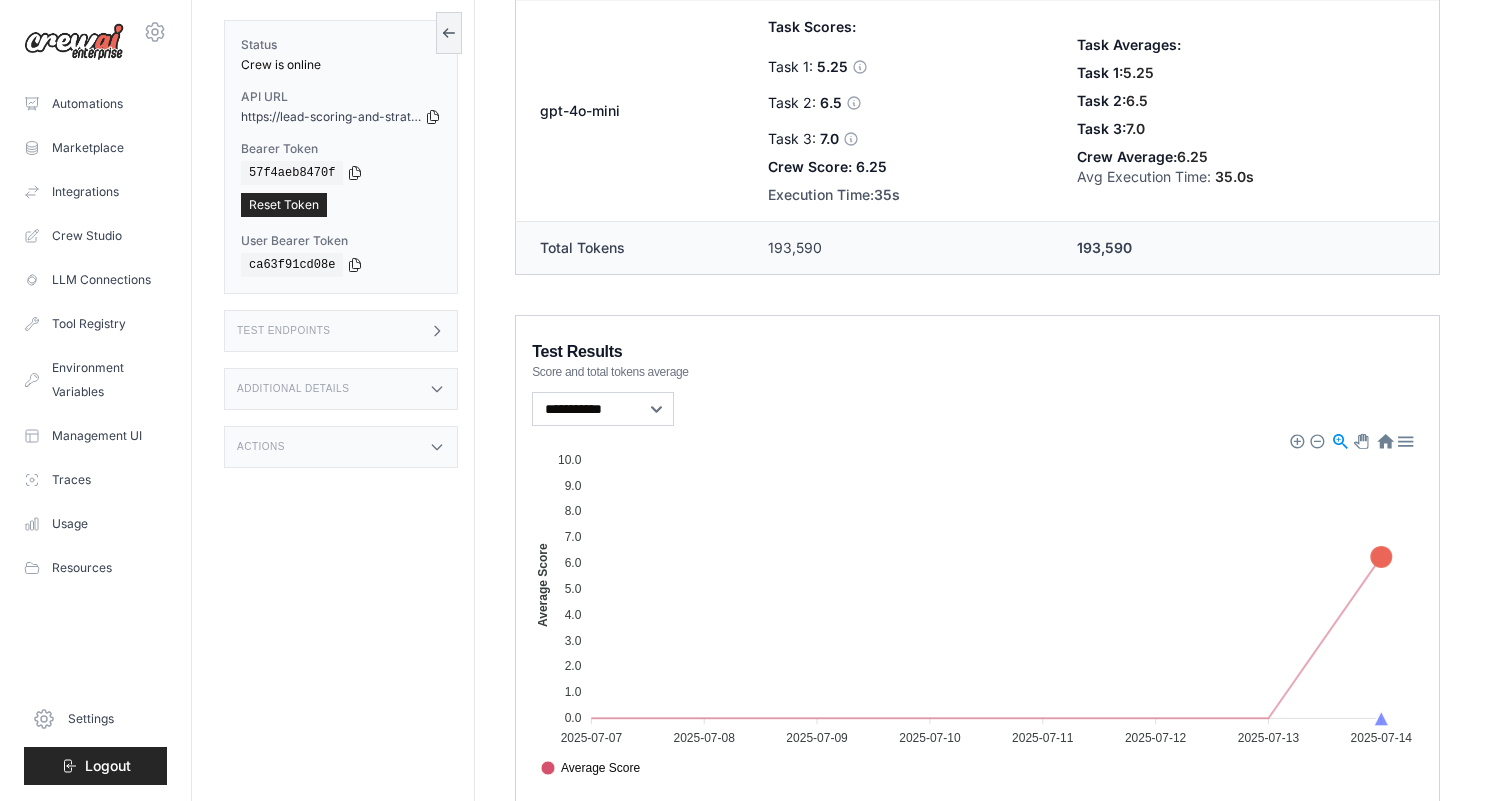 scroll, scrollTop: 915, scrollLeft: 0, axis: vertical 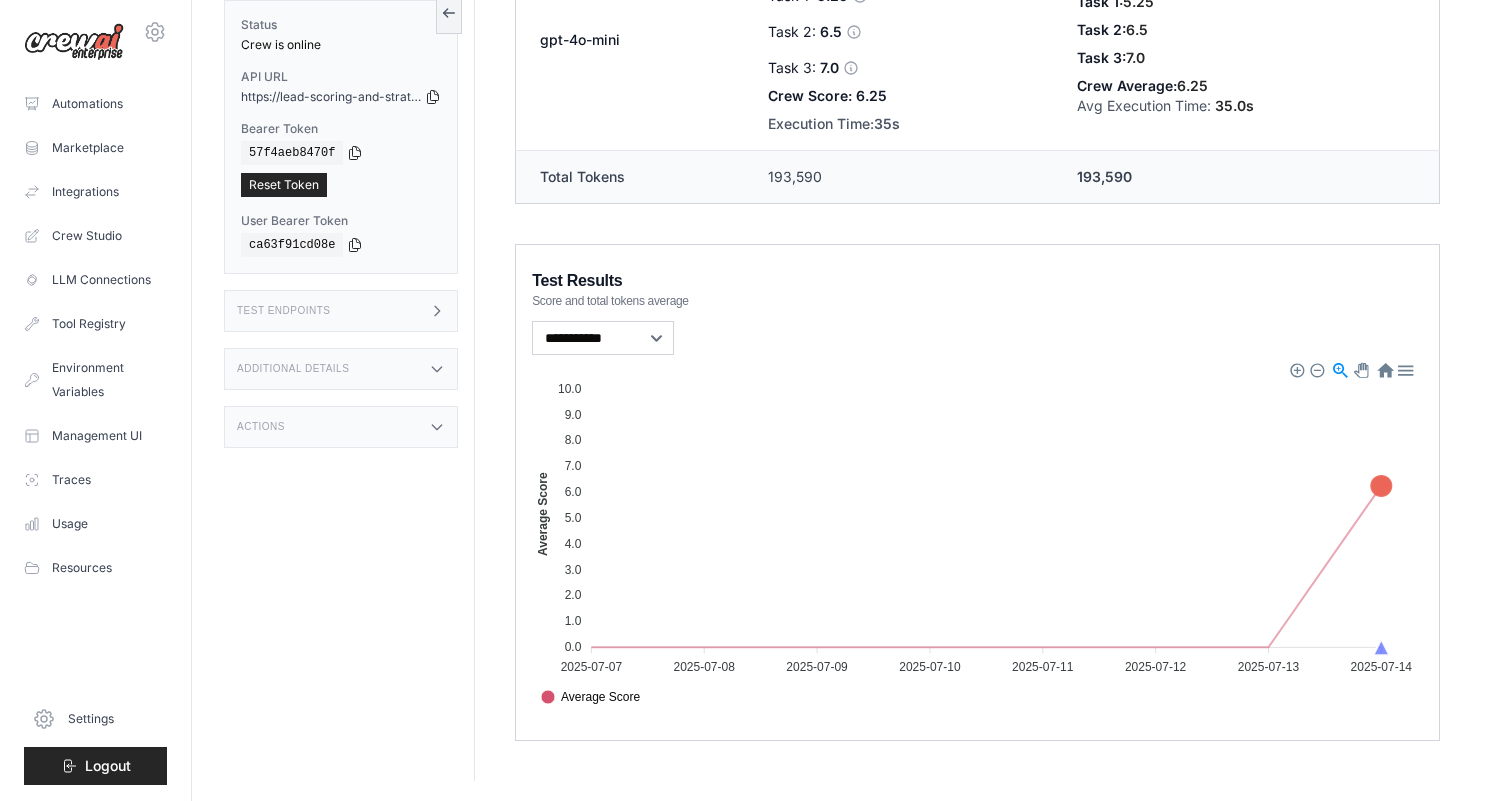 click at bounding box center (1404, 369) 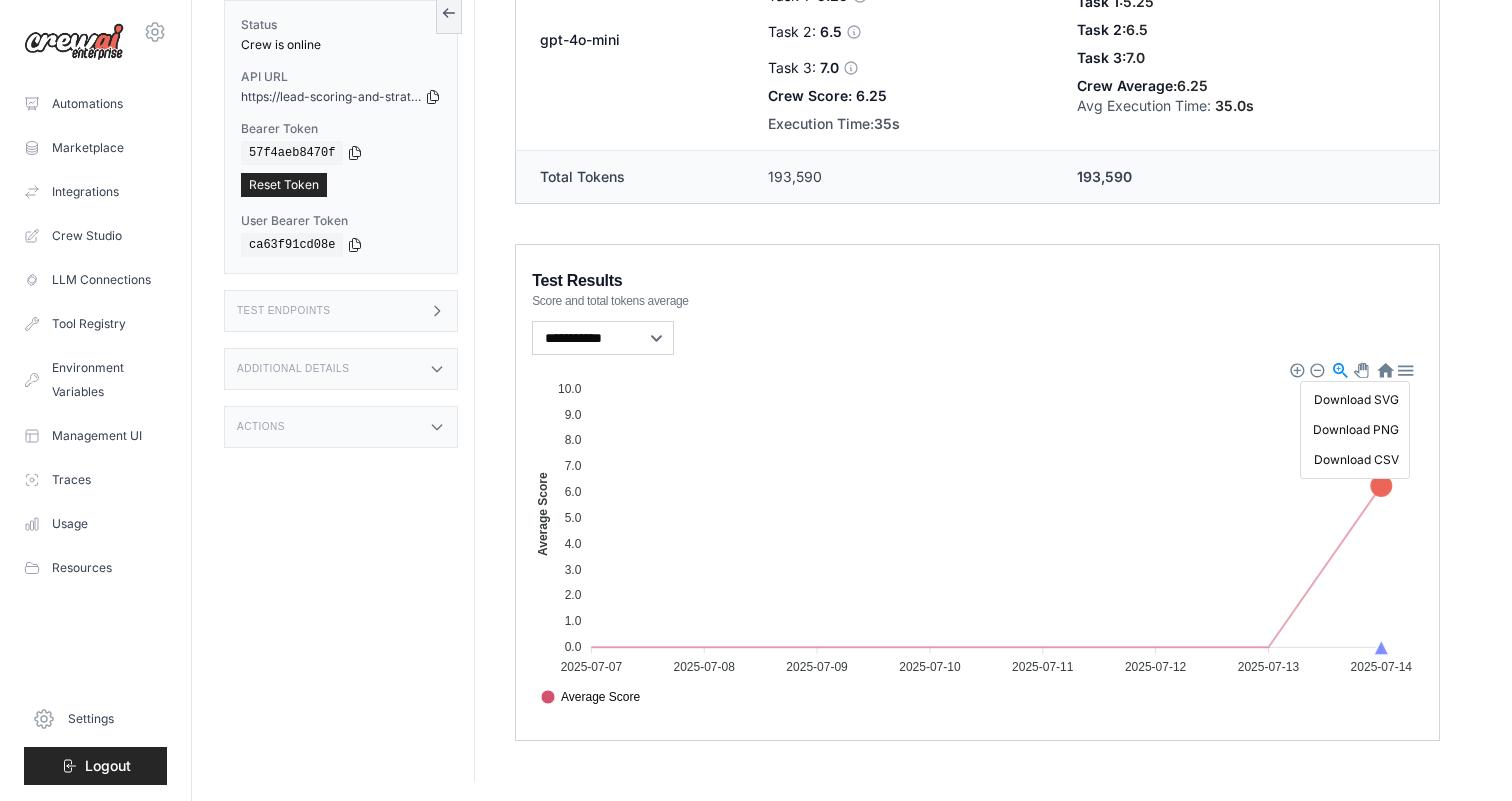 click on "**********" at bounding box center [977, 338] 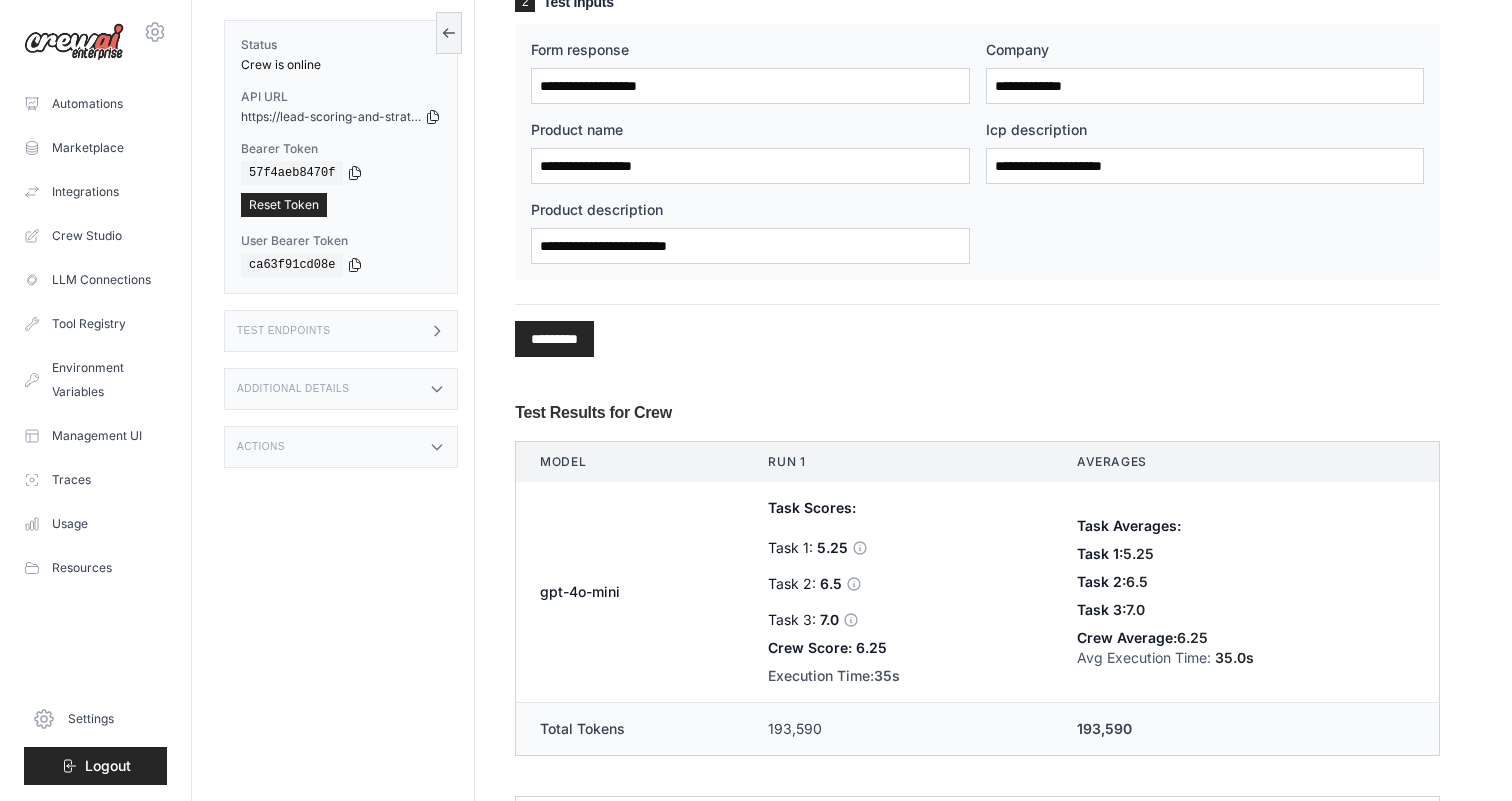 scroll, scrollTop: 0, scrollLeft: 0, axis: both 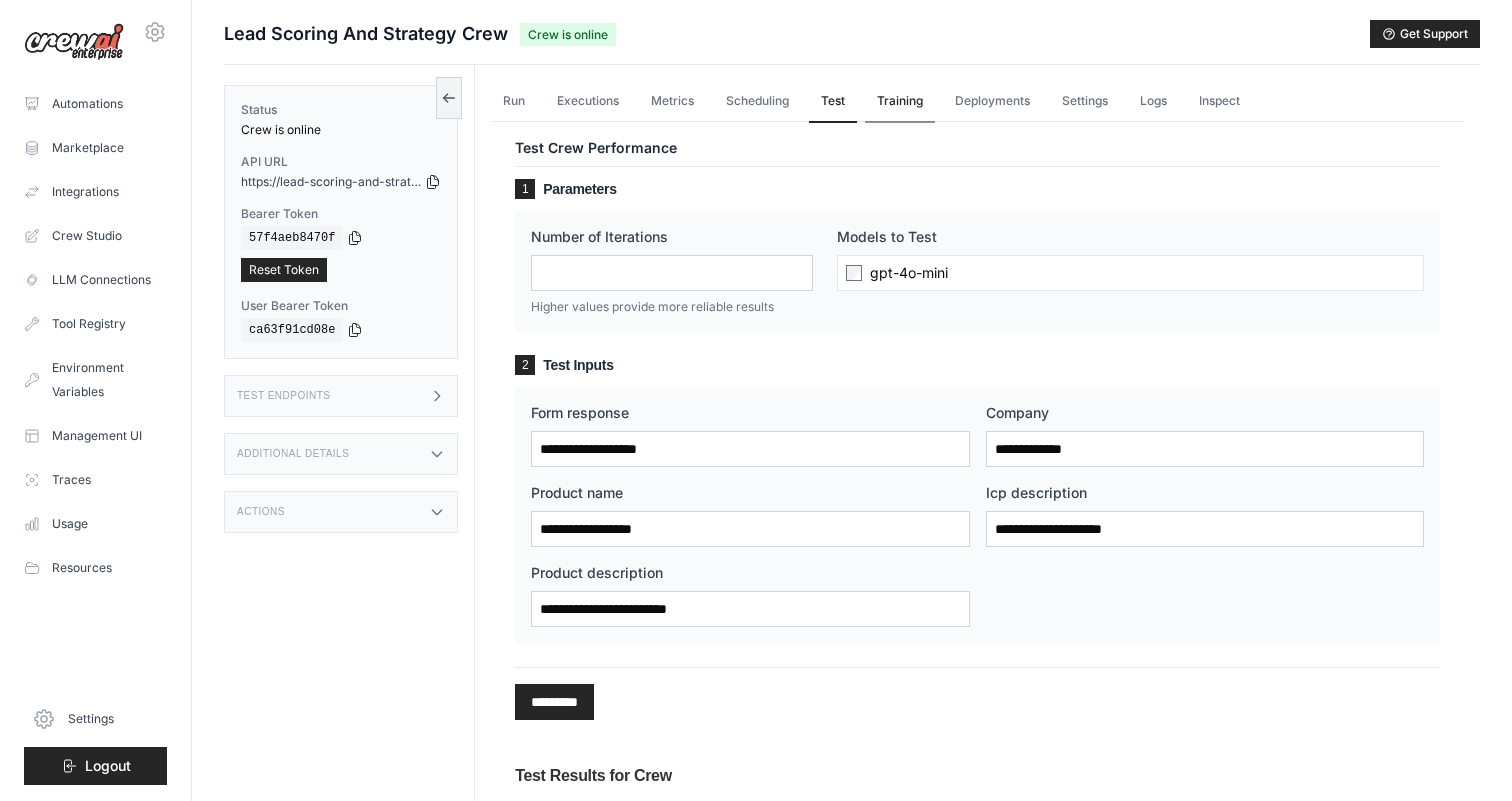 click on "Training" at bounding box center (900, 102) 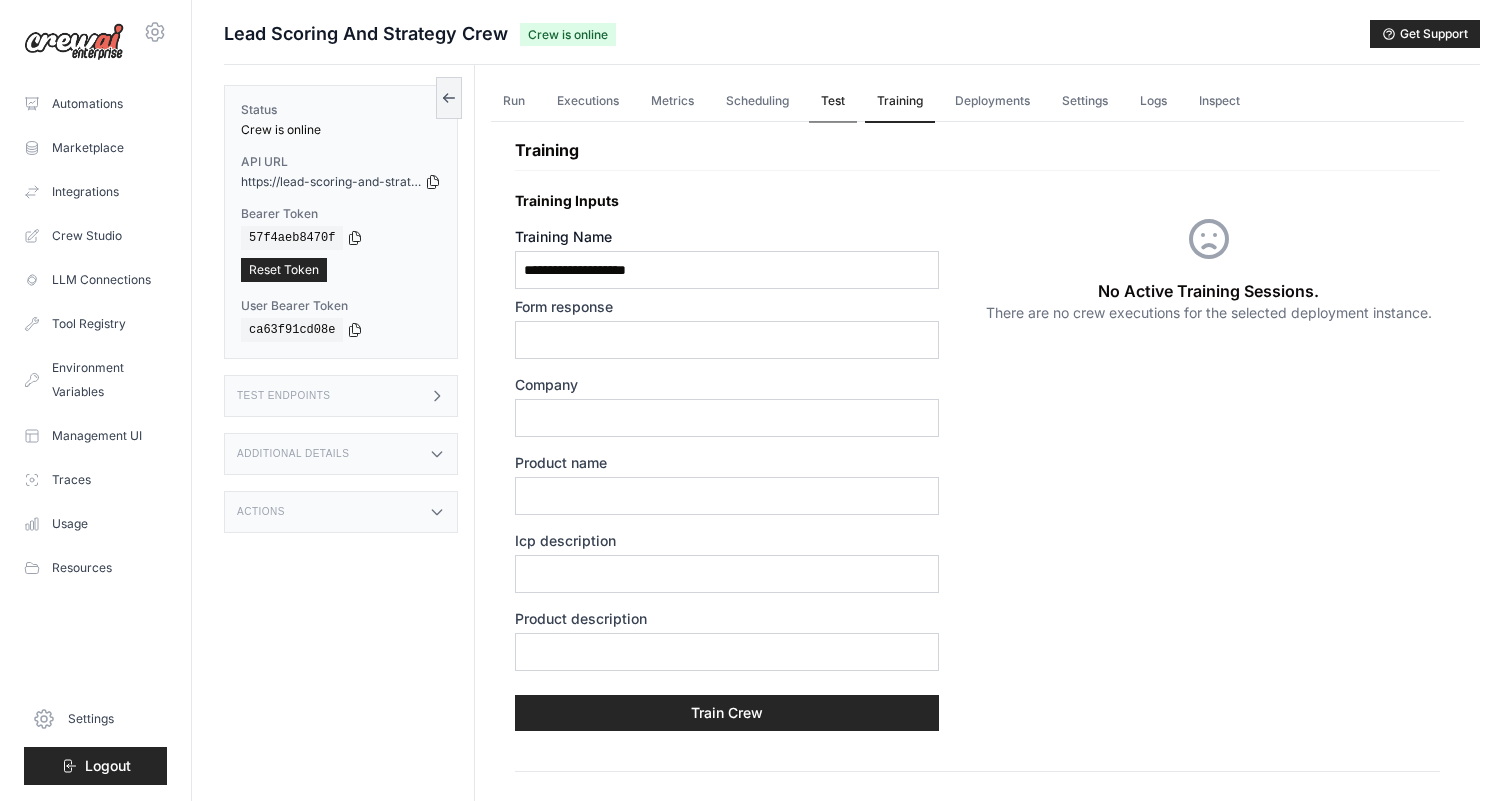 click on "Test" at bounding box center [833, 102] 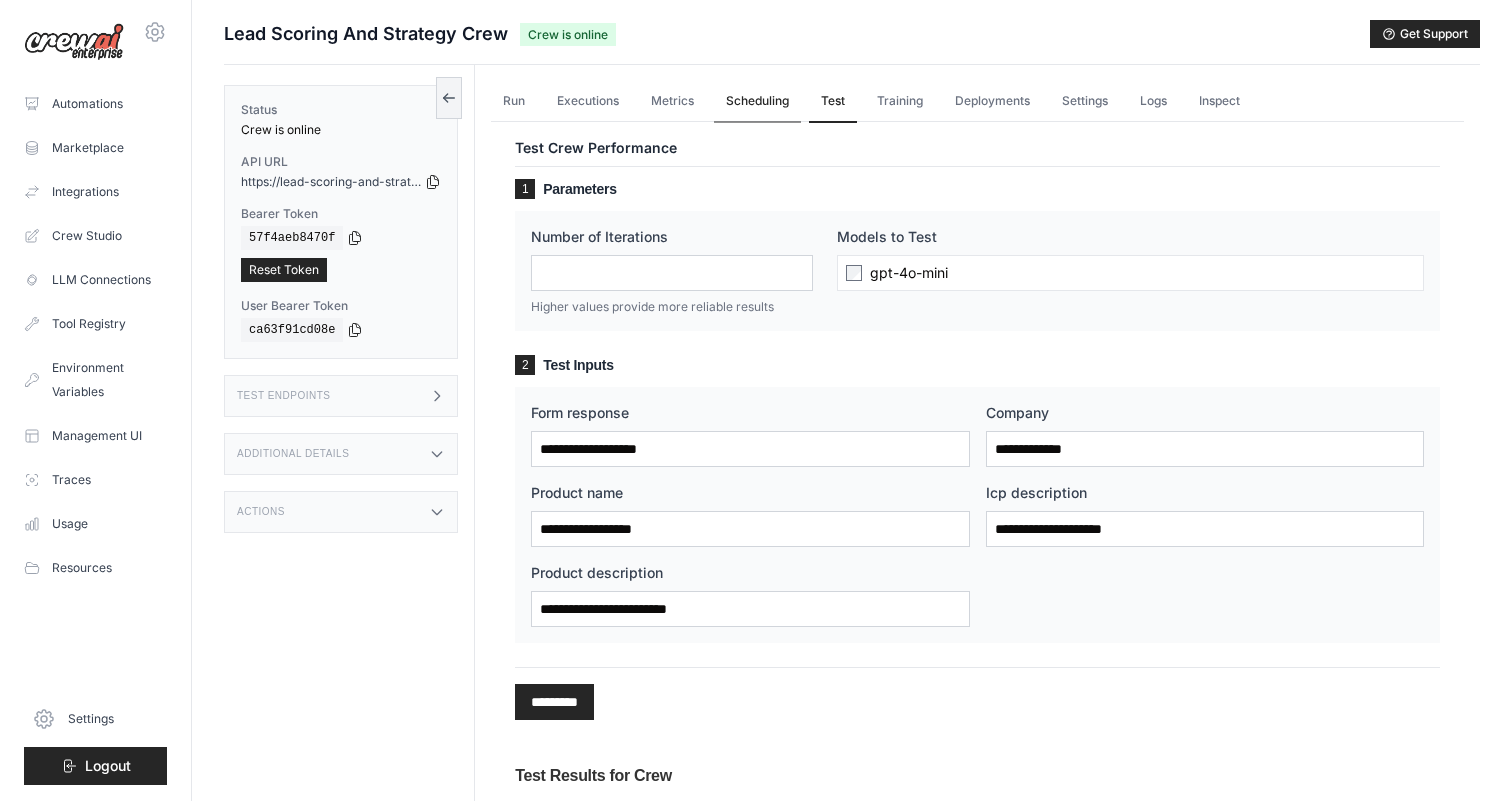 click on "Scheduling" at bounding box center [757, 102] 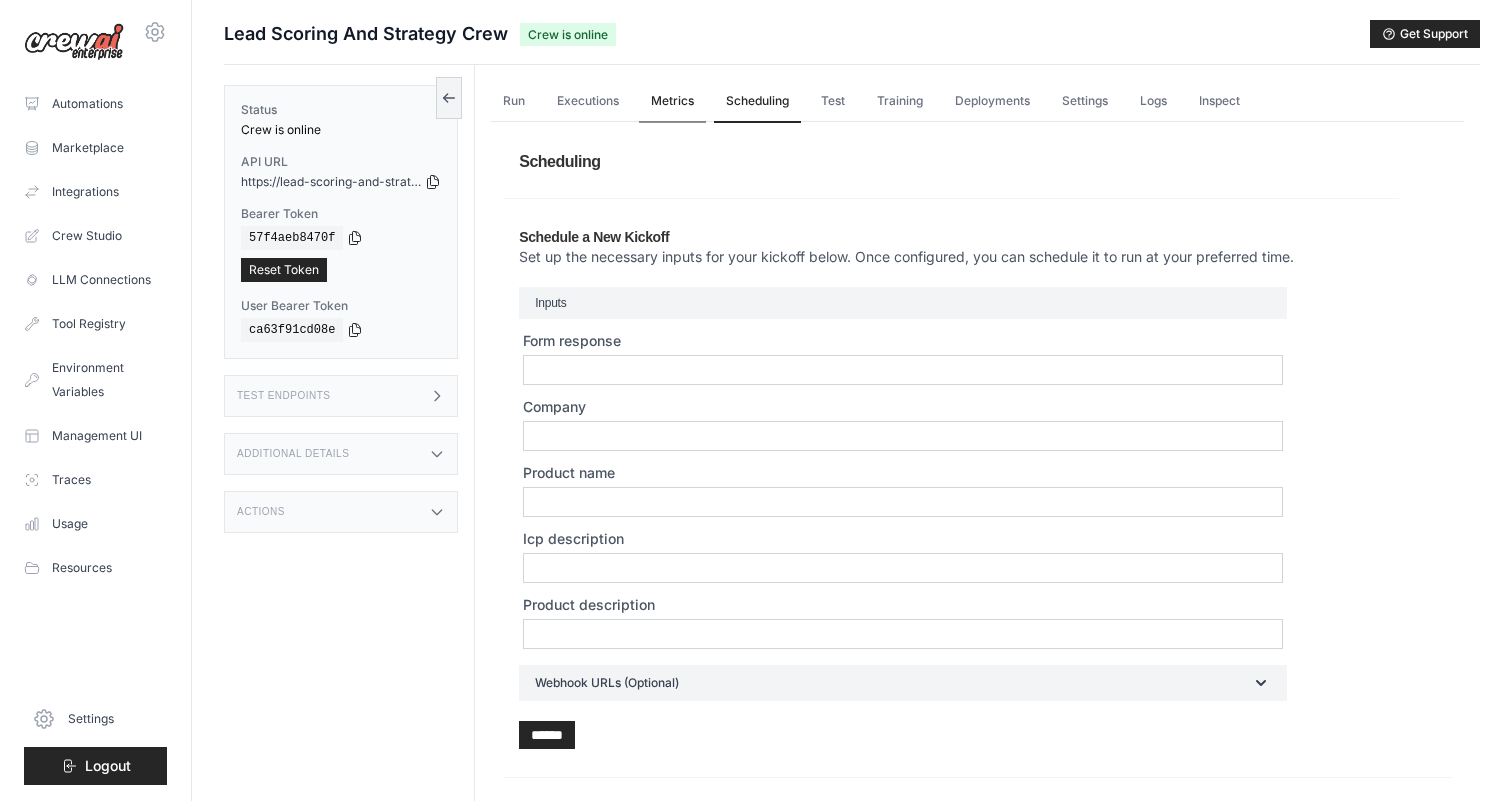 click on "Metrics" at bounding box center (672, 102) 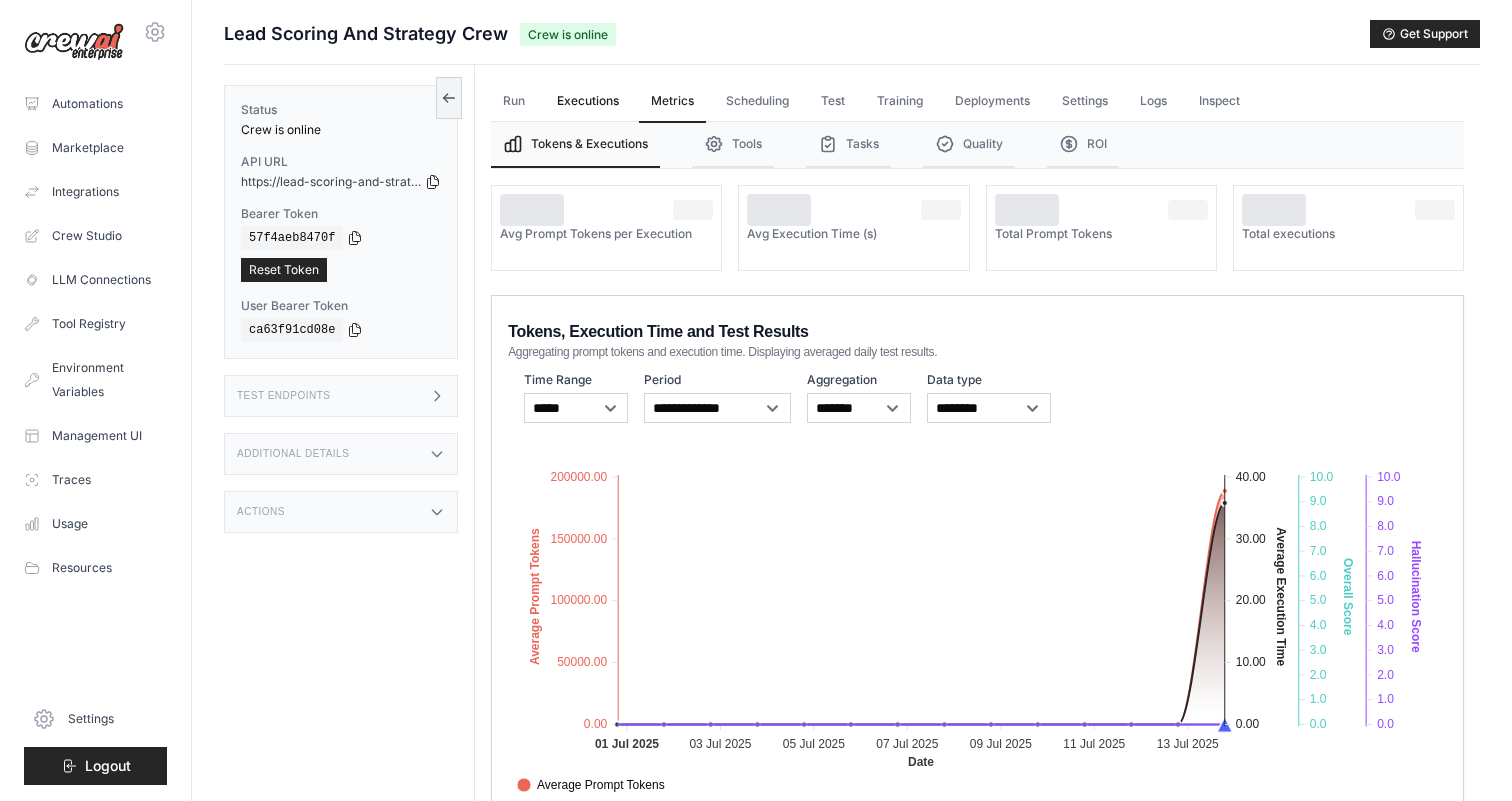 click on "Executions" at bounding box center [588, 102] 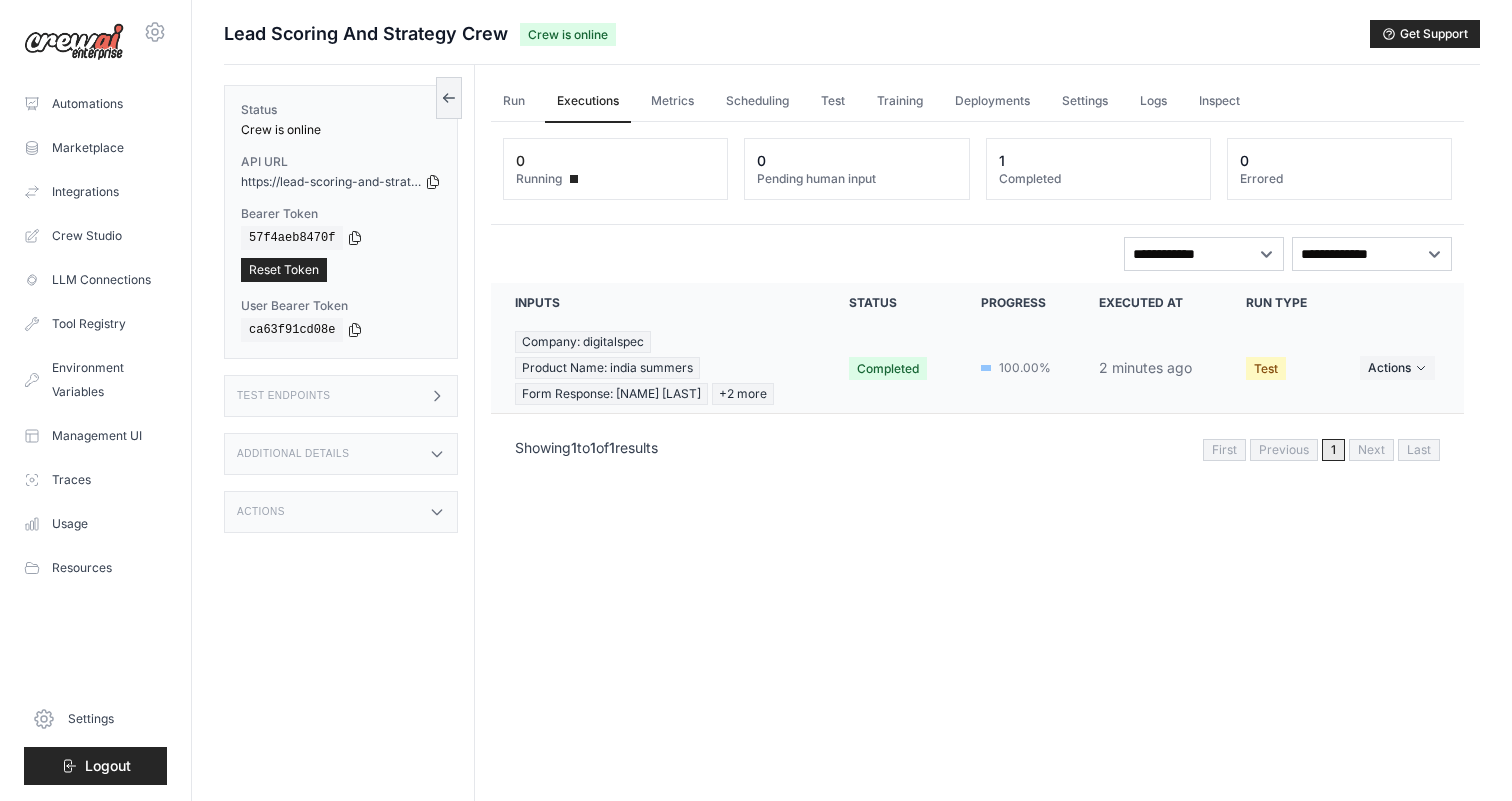 click on "Company:
digitalspec
Product Name:
india summers
Form Response:
Jk rowling
+2
more" at bounding box center (658, 368) 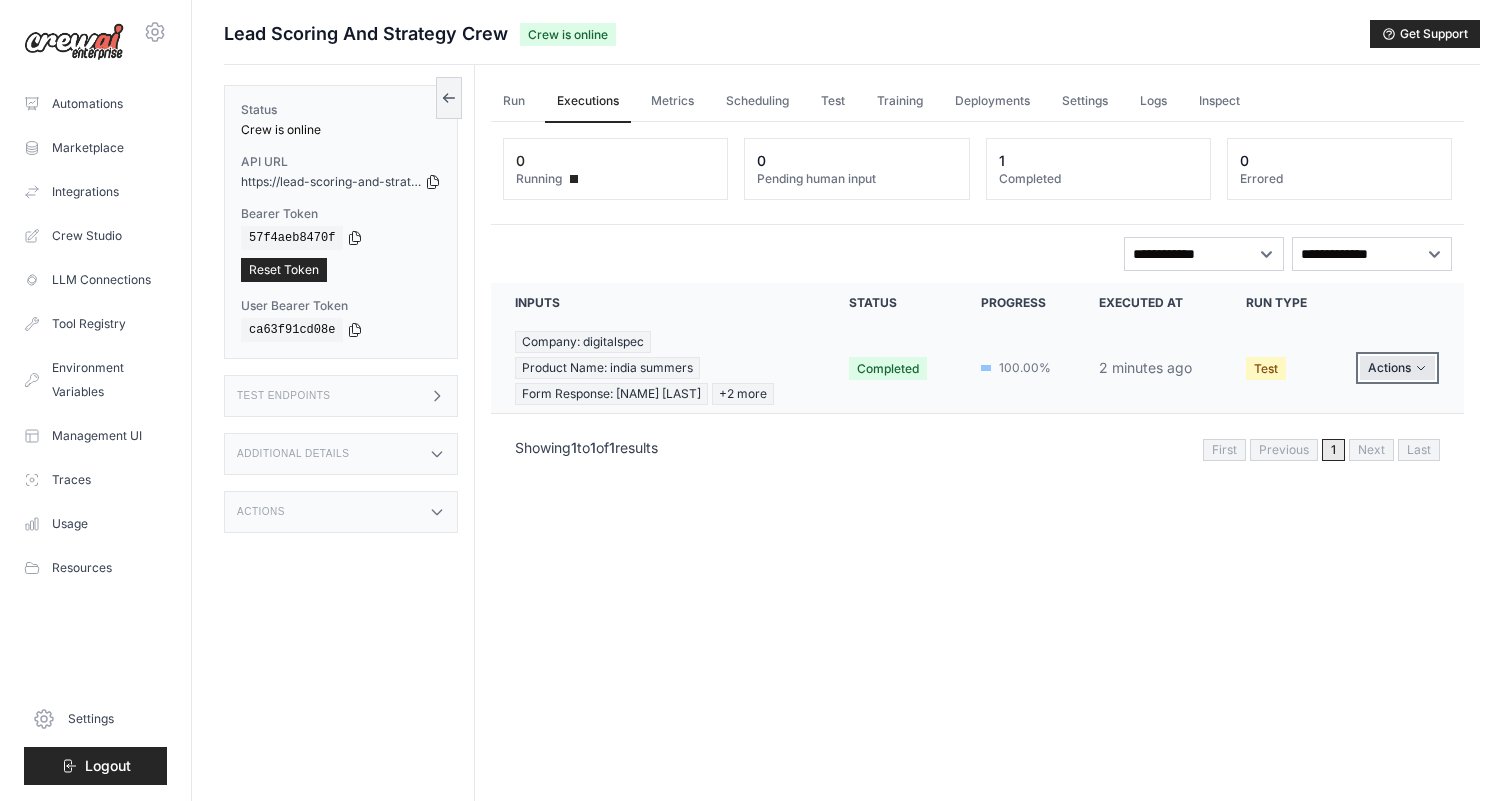 click on "Actions" at bounding box center (1397, 368) 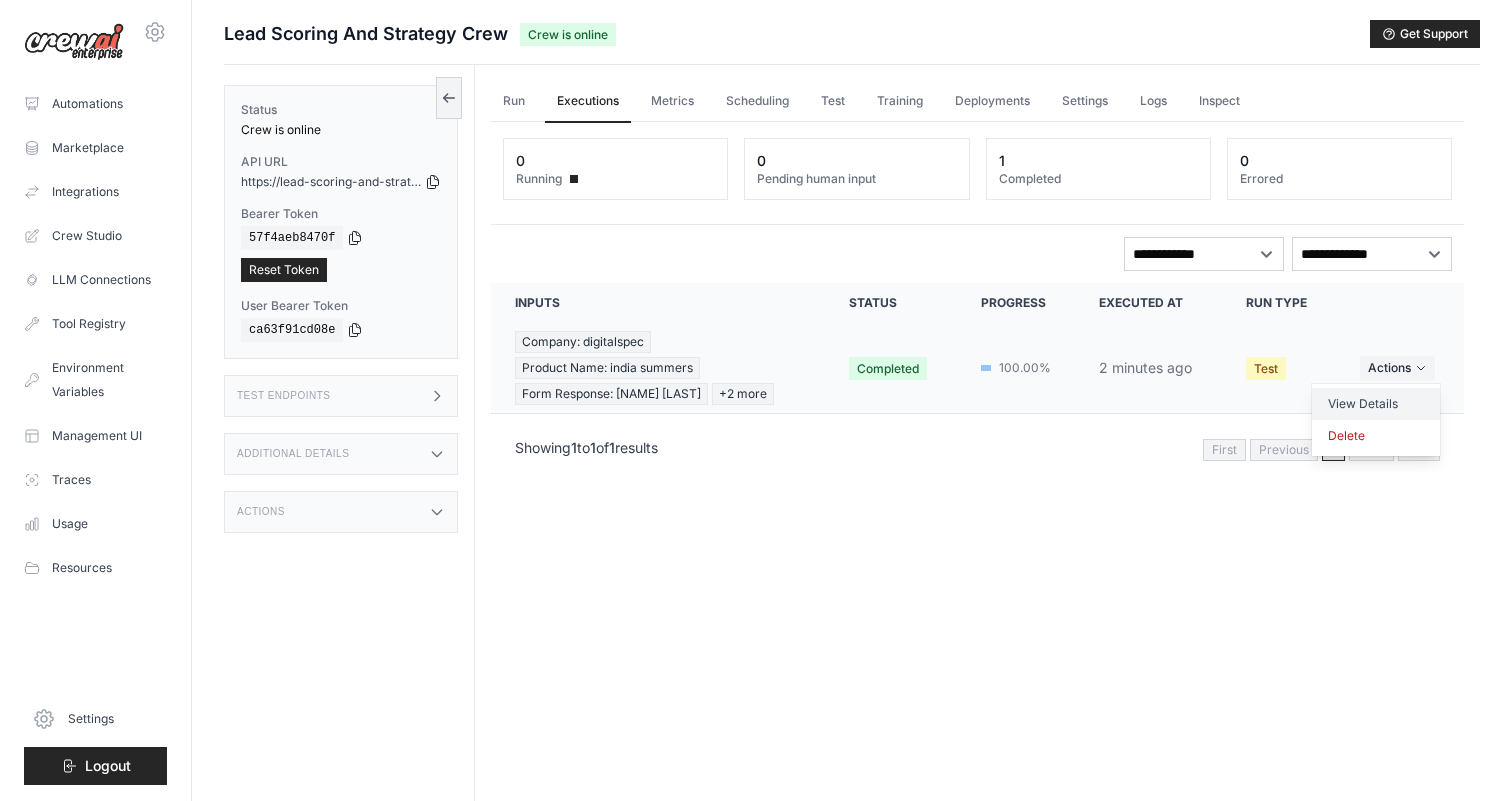 click on "View Details" at bounding box center [1376, 404] 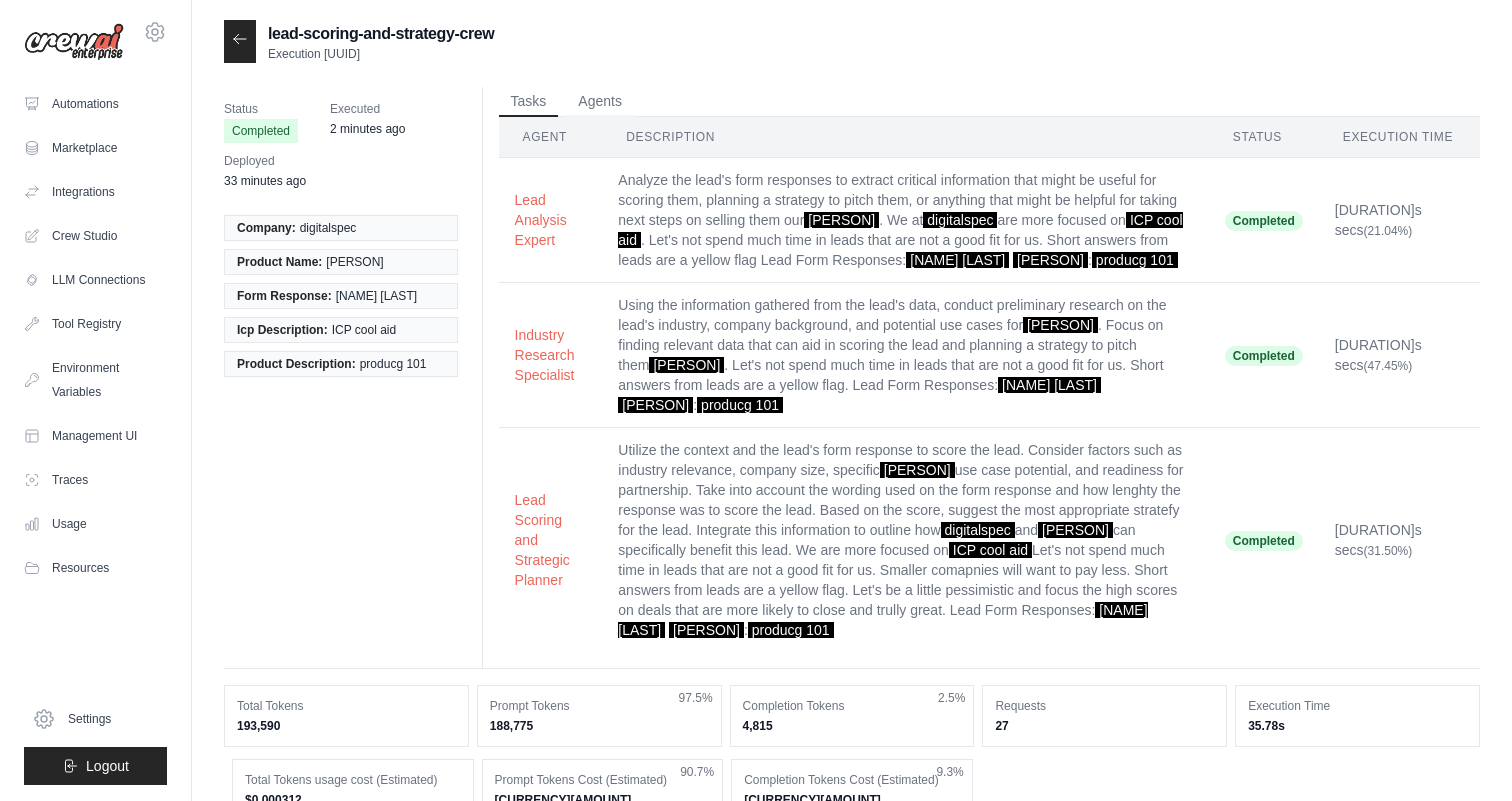scroll, scrollTop: 9, scrollLeft: 0, axis: vertical 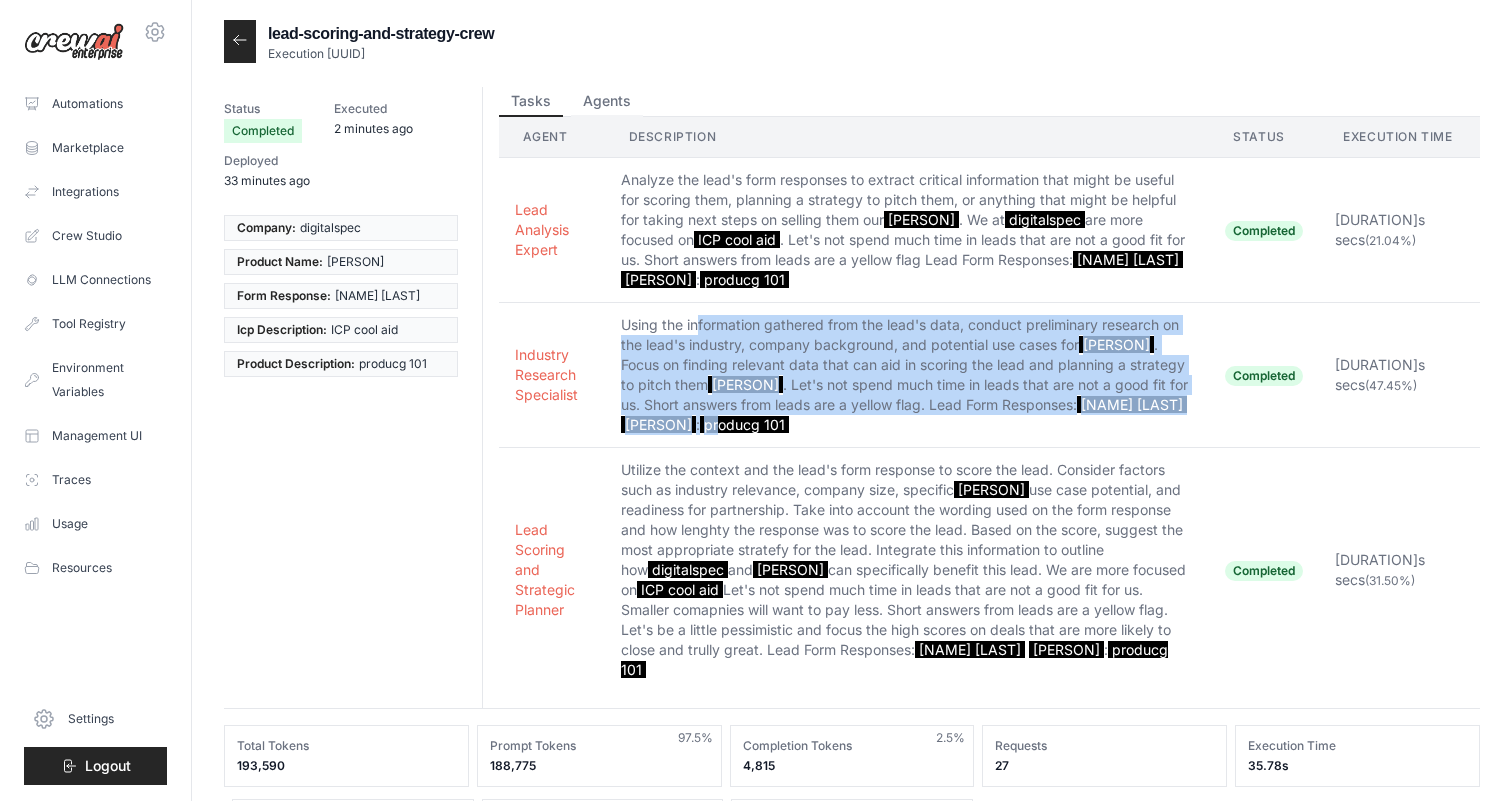 drag, startPoint x: 700, startPoint y: 321, endPoint x: 913, endPoint y: 424, distance: 236.59671 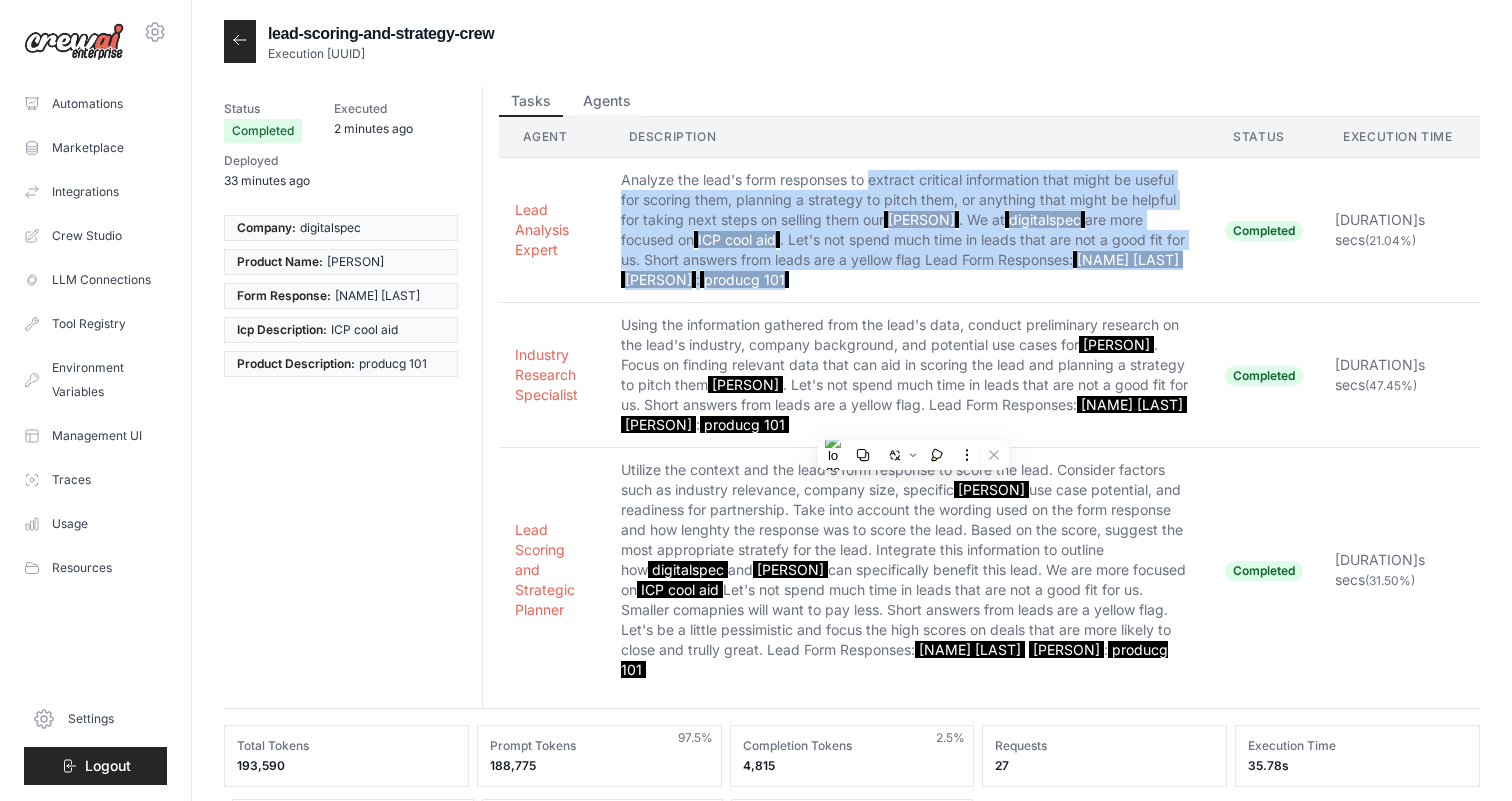 drag, startPoint x: 876, startPoint y: 179, endPoint x: 966, endPoint y: 280, distance: 135.28119 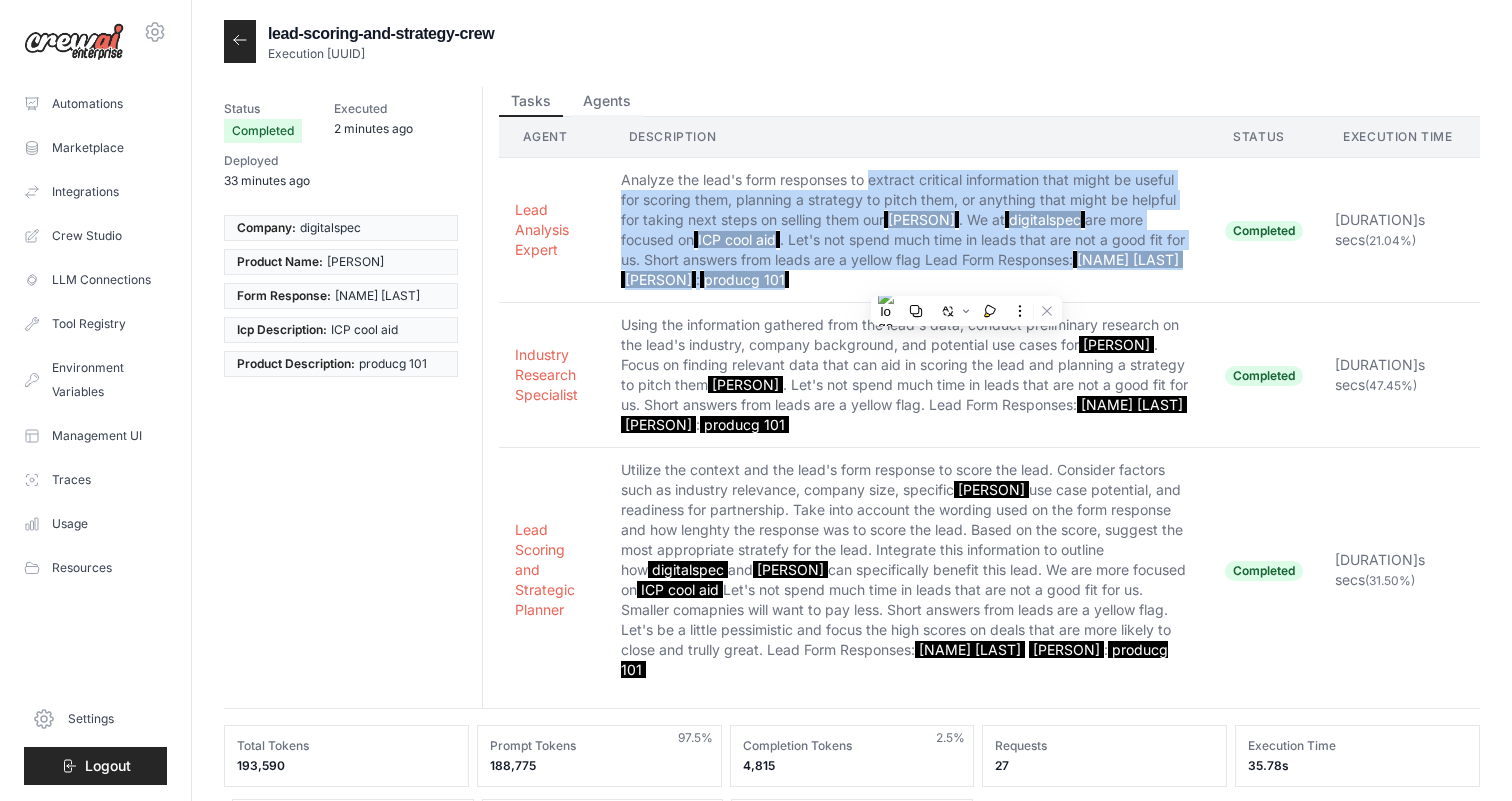 click on "Analyze the lead's form responses to extract critical information that might be useful for scoring them, planning a strategy to pitch them, or anything that might be helpful for taking next steps on selling them our [PRODUCT].
We at [COMPANY] are more focused on ICP cool aid.
Let's not spend much time in leads that are not a good fit for us. Short answers from leads are a yellow flag
Lead Form Responses:  [PERSON]
[PRODUCT]:  producg 101" at bounding box center [907, 230] 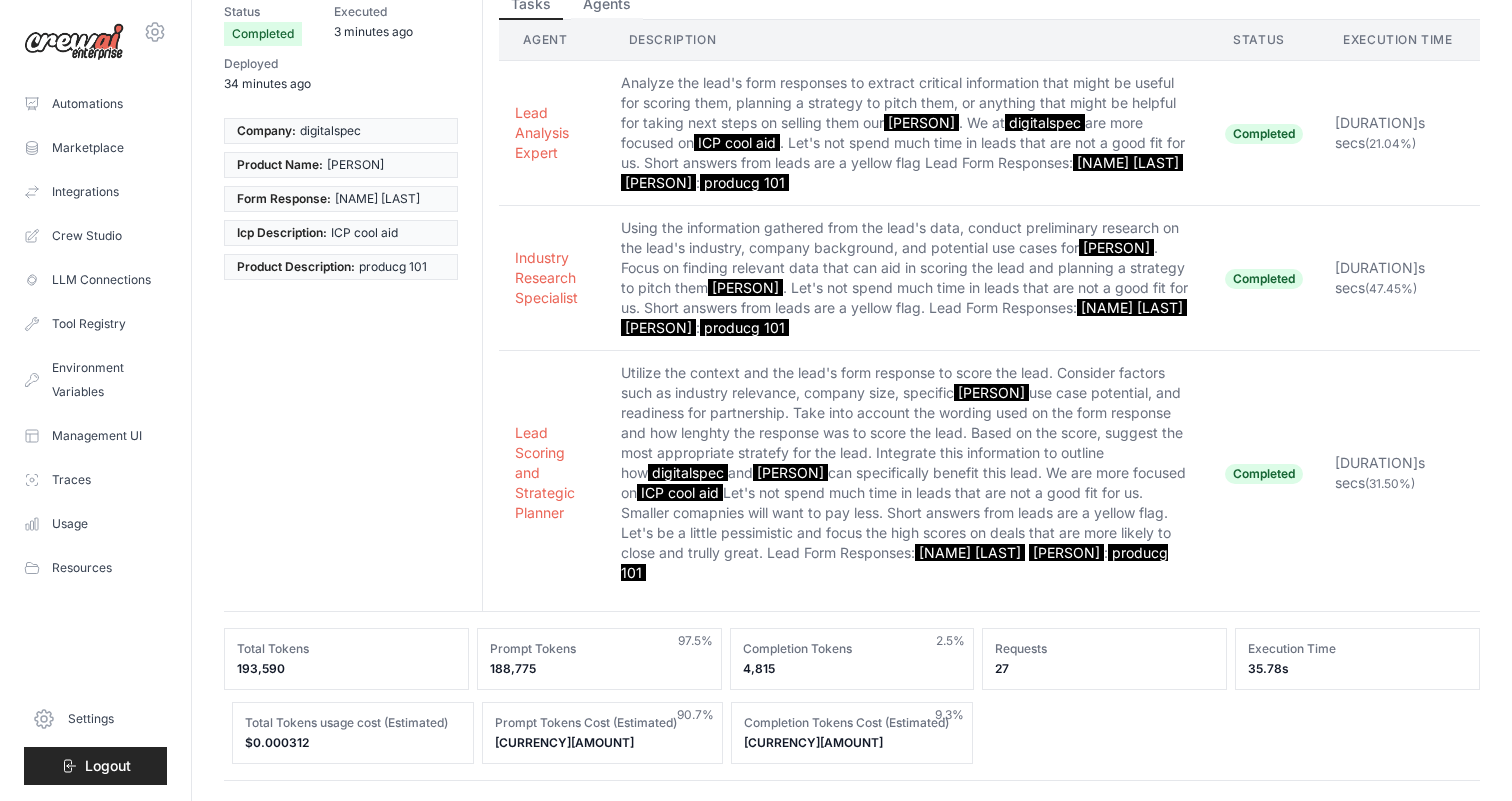 scroll, scrollTop: 95, scrollLeft: 0, axis: vertical 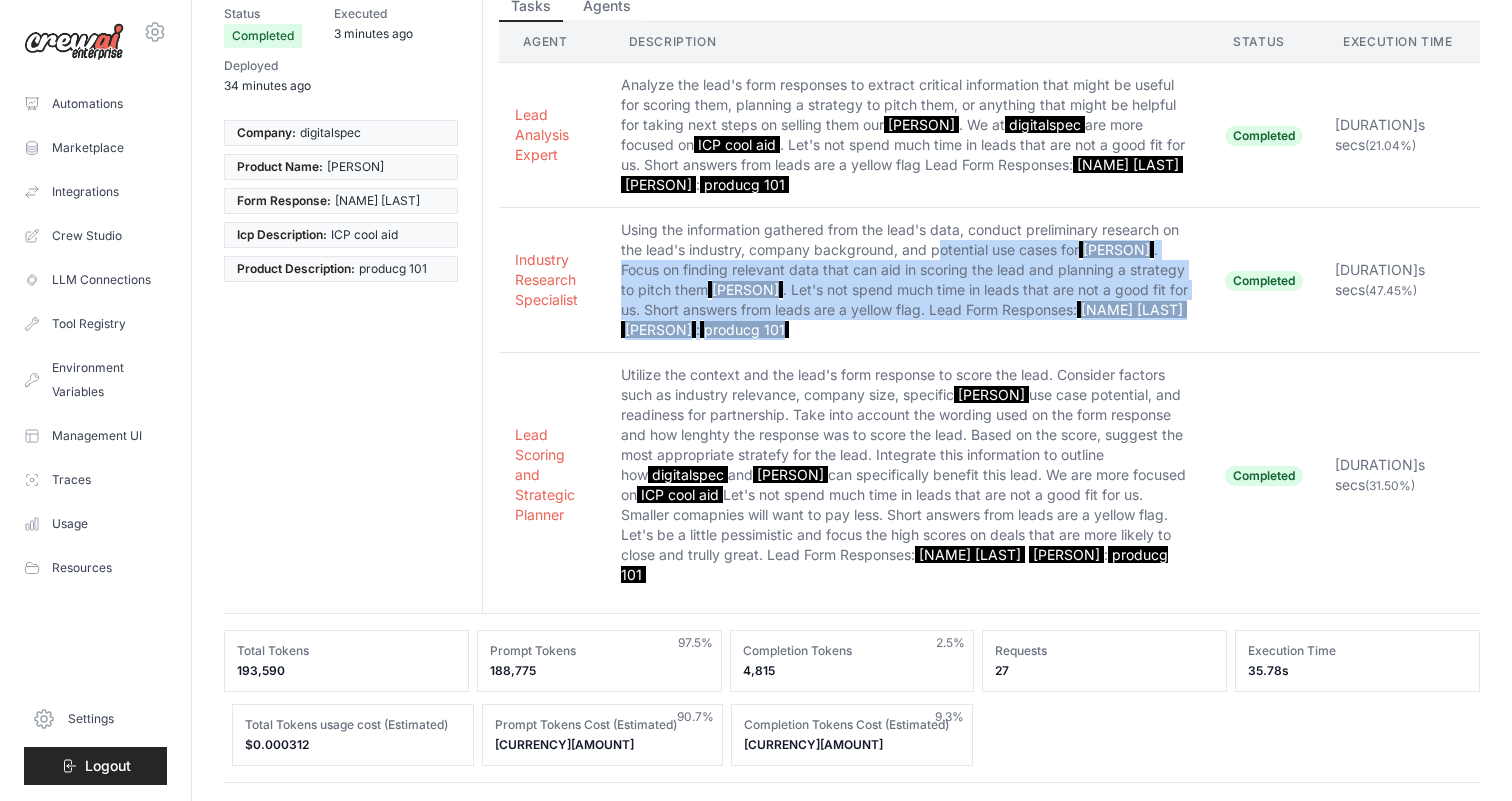 drag, startPoint x: 941, startPoint y: 252, endPoint x: 1025, endPoint y: 338, distance: 120.21647 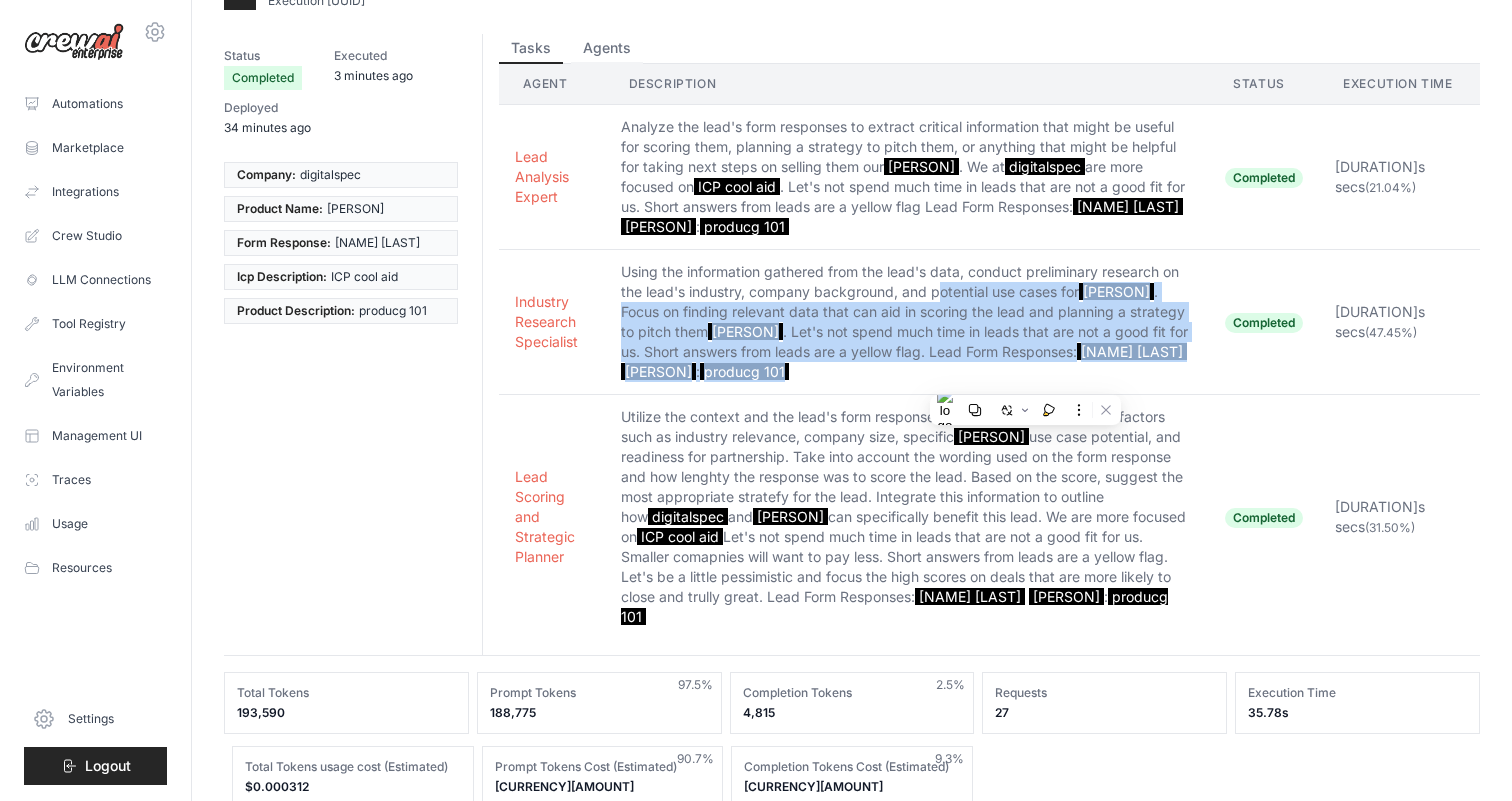 scroll, scrollTop: 21, scrollLeft: 0, axis: vertical 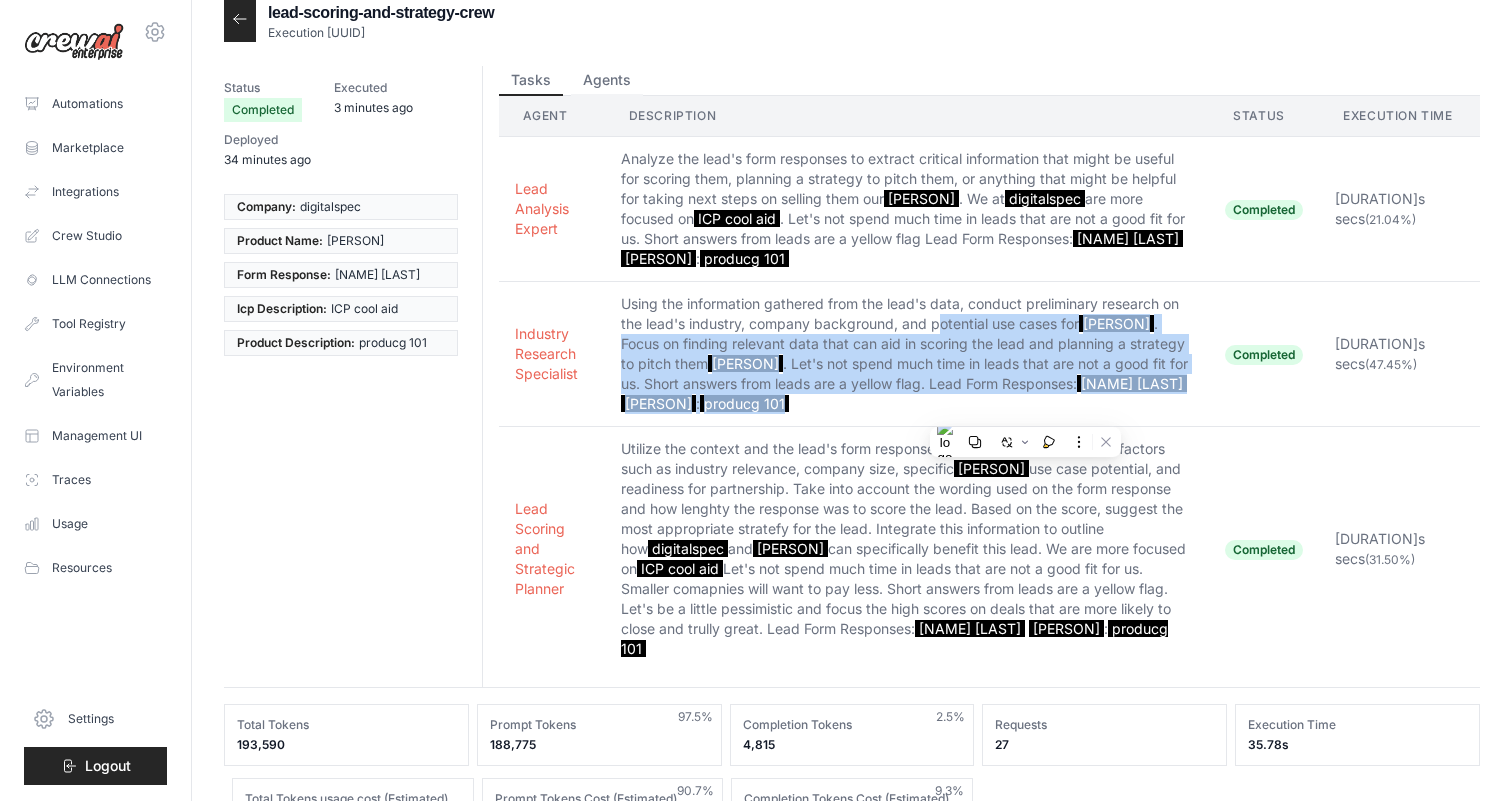 click on "Using the information gathered from the lead's data, conduct preliminary research on the lead's industry, company background, and potential use cases for [PRODUCT]. Focus on finding relevant data that can aid in scoring the lead and planning a strategy to pitch them [PRODUCT].
Let's not spend much time in leads that are not a good fit for us. Short answers from leads are a yellow flag.
Lead Form Responses:  [PERSON]
[PRODUCT]:  producg 101" at bounding box center [907, 354] 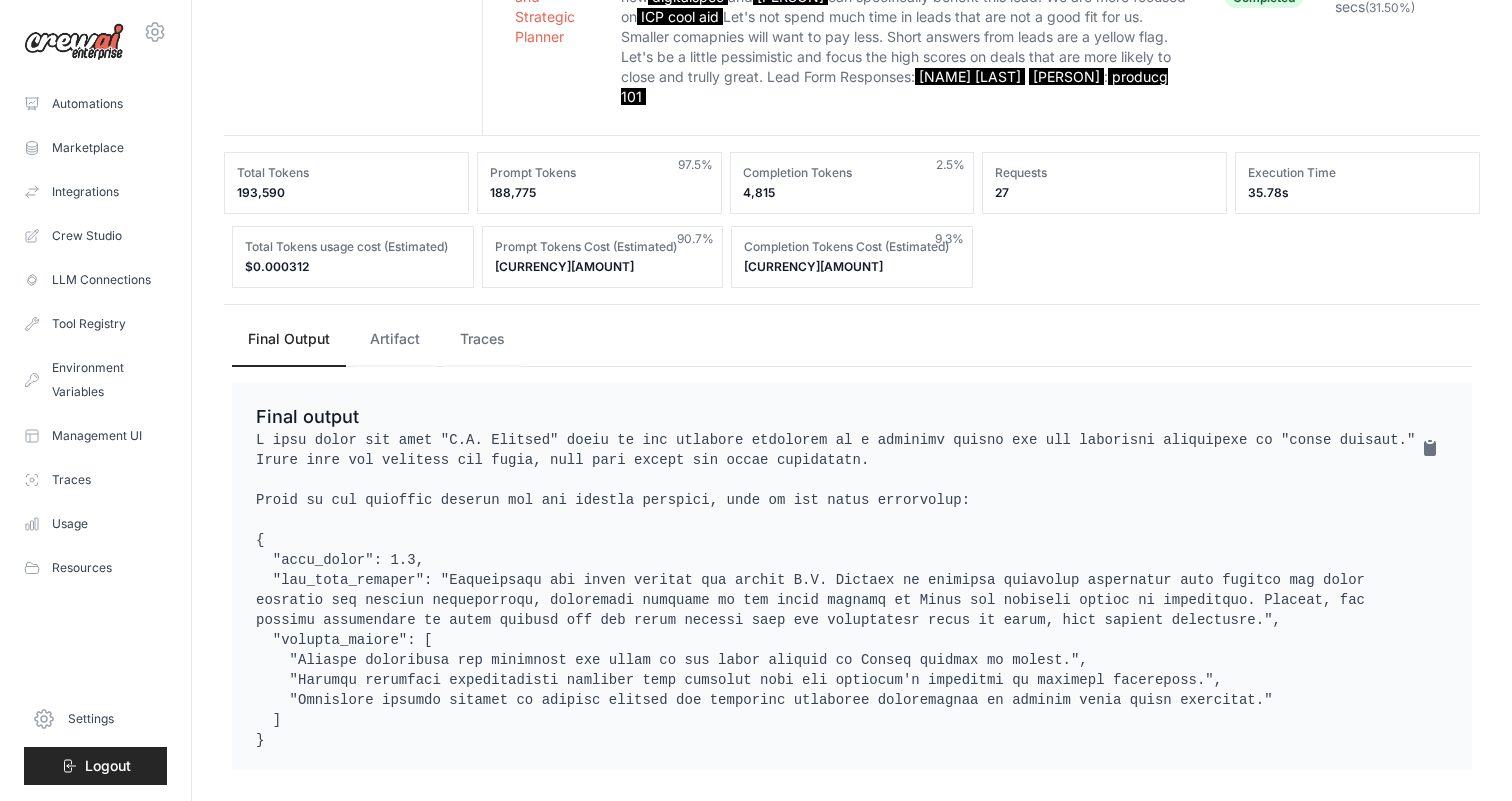 scroll, scrollTop: 578, scrollLeft: 0, axis: vertical 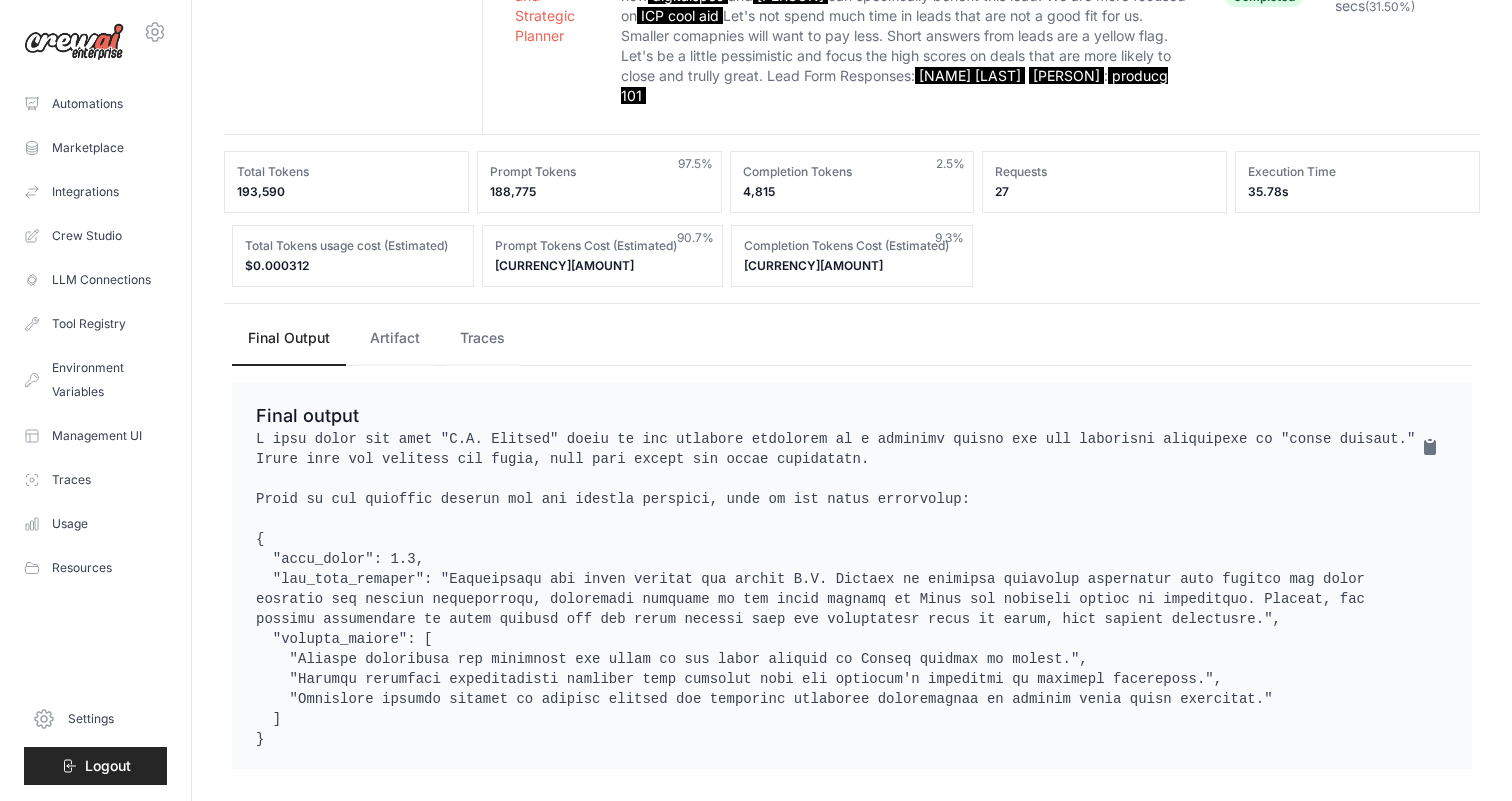 click on "Status
Completed
Executed
3 minutes ago
Deployed
34 minutes ago
Company:
[COMPANY]
Product Name:
[PRODUCT]
Form Response:
[PERSON]
ICP cool aid" at bounding box center [852, 145] 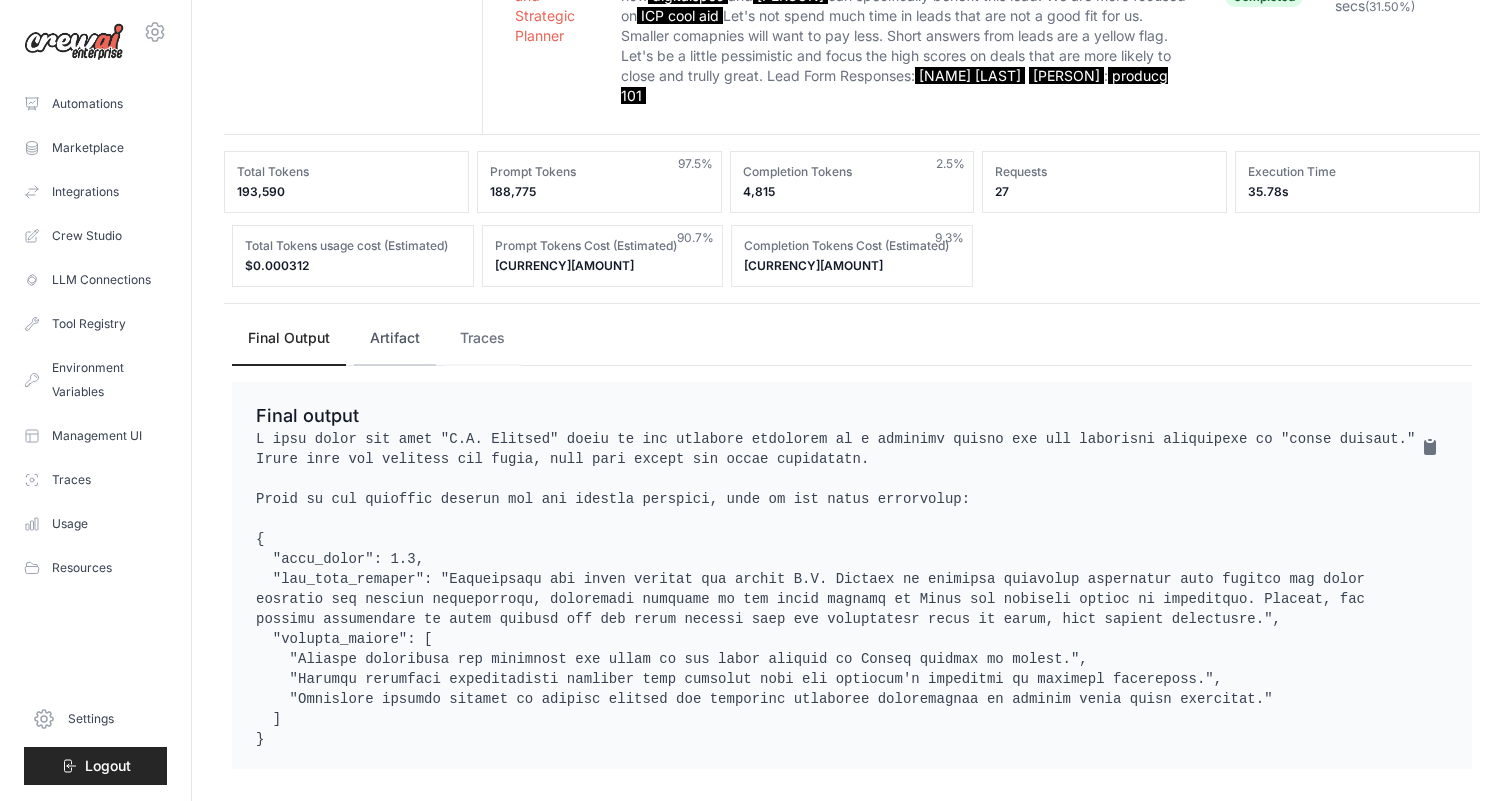 click on "Artifact" at bounding box center [395, 339] 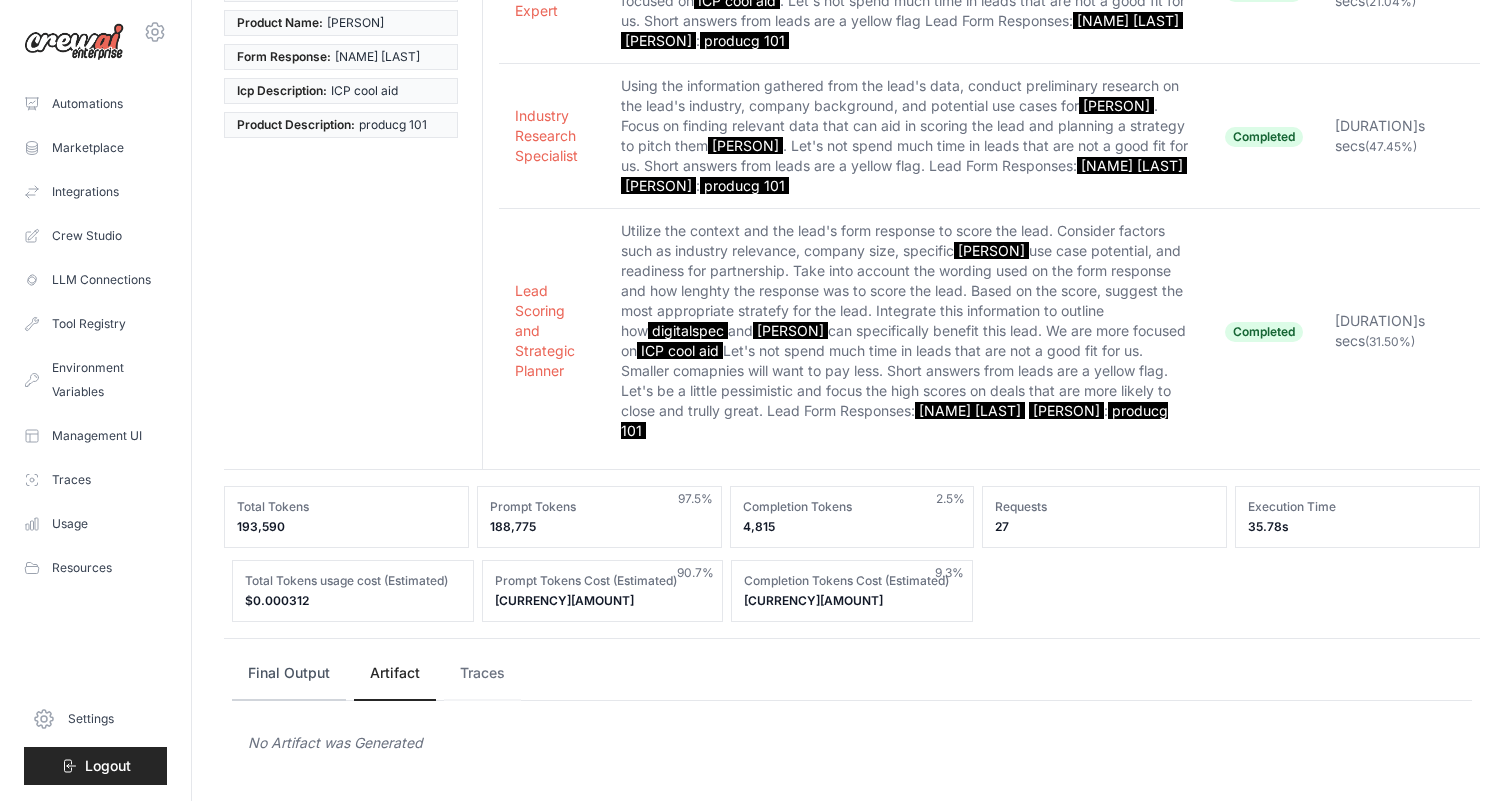 click on "Final Output" at bounding box center (289, 674) 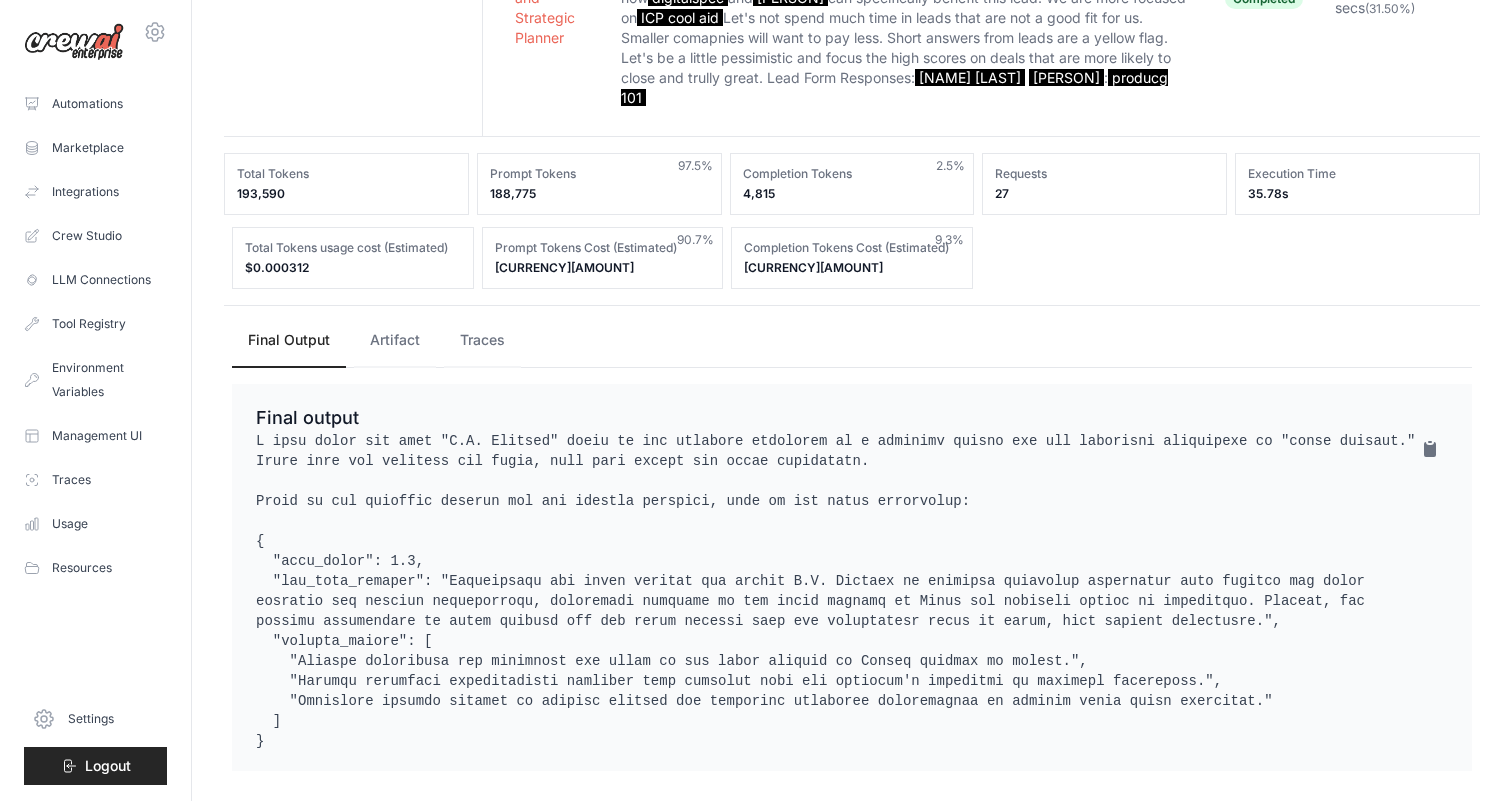 scroll, scrollTop: 594, scrollLeft: 0, axis: vertical 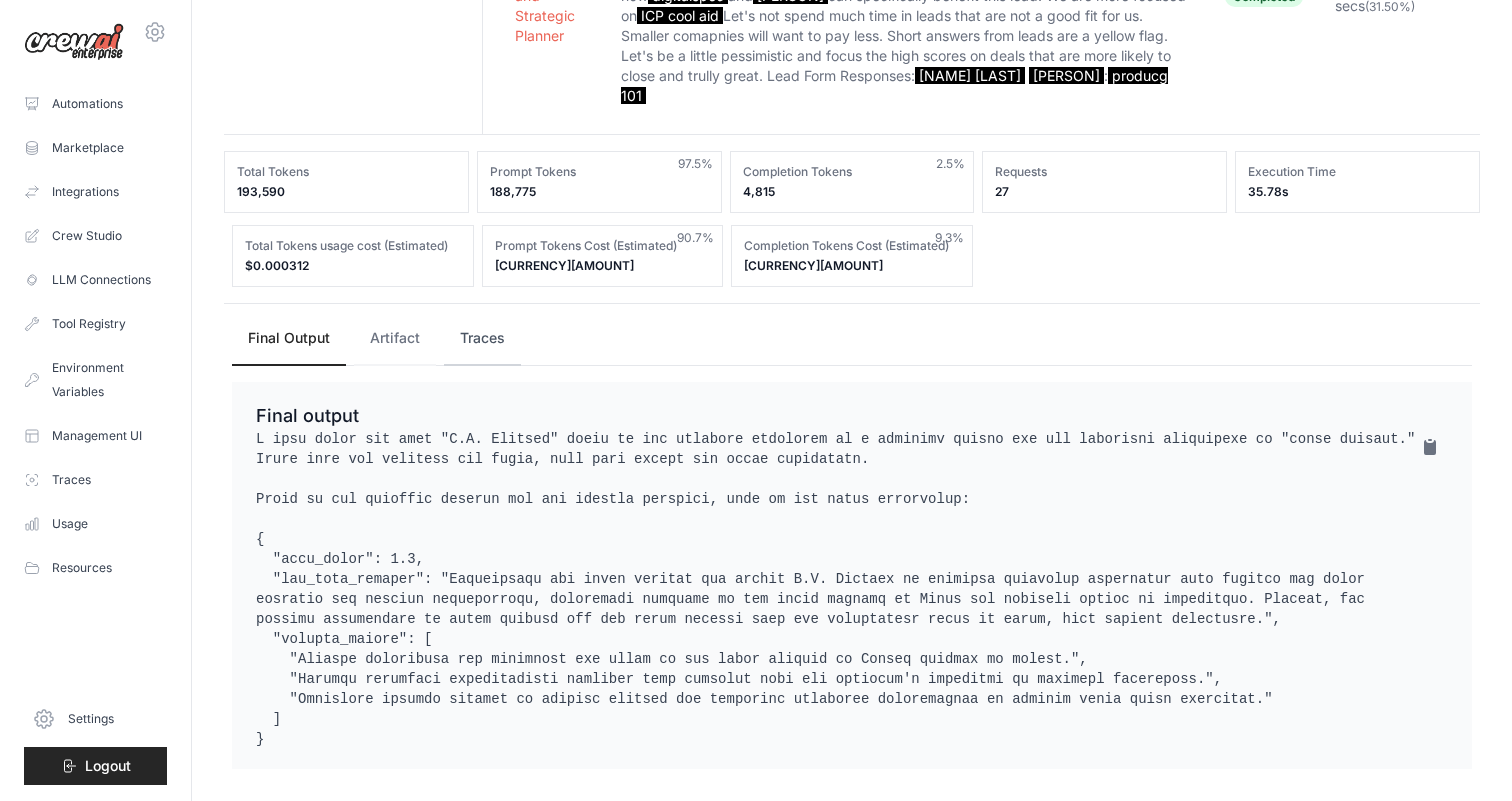 click on "Traces" at bounding box center (482, 339) 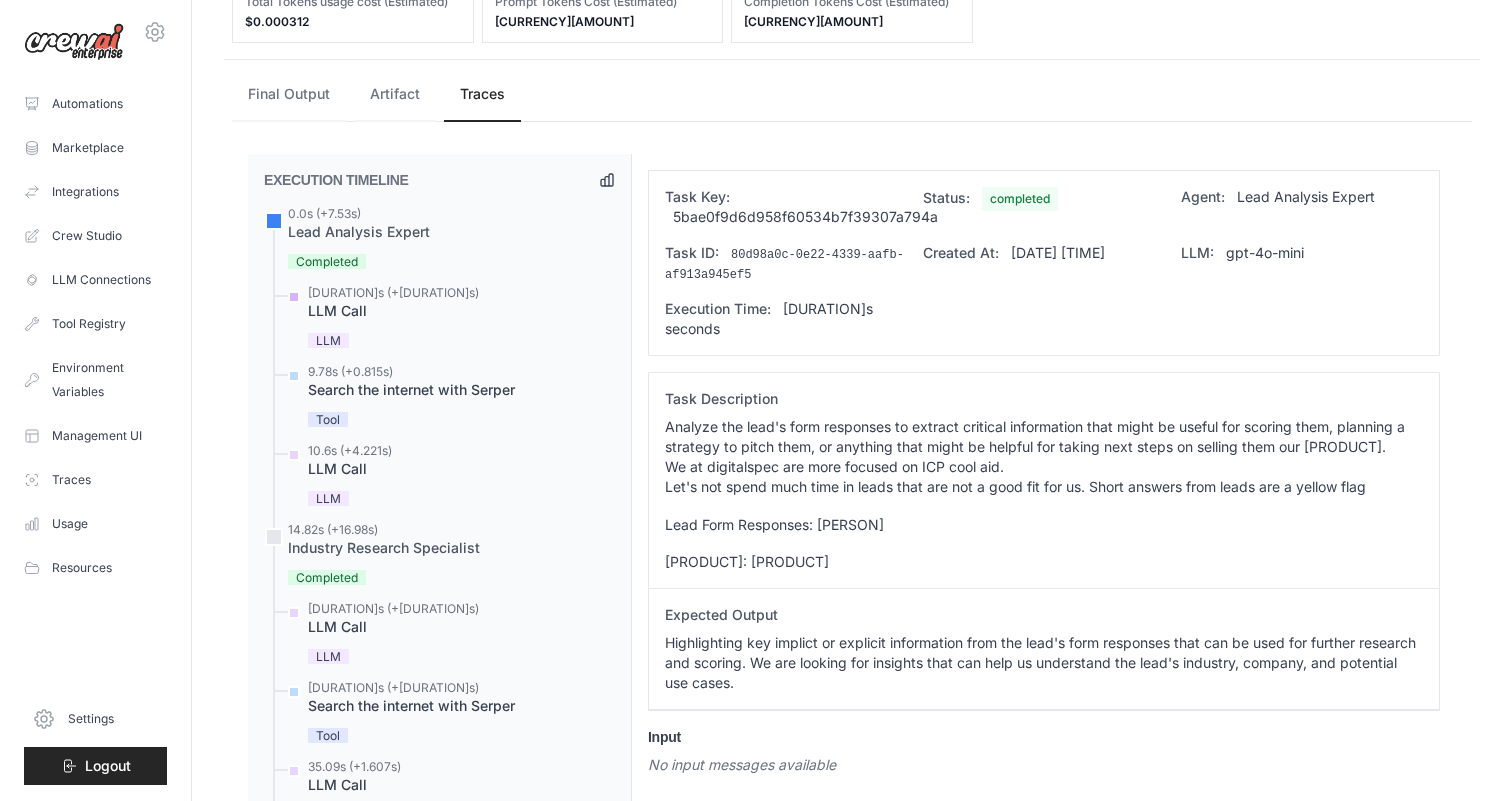 scroll, scrollTop: 831, scrollLeft: 0, axis: vertical 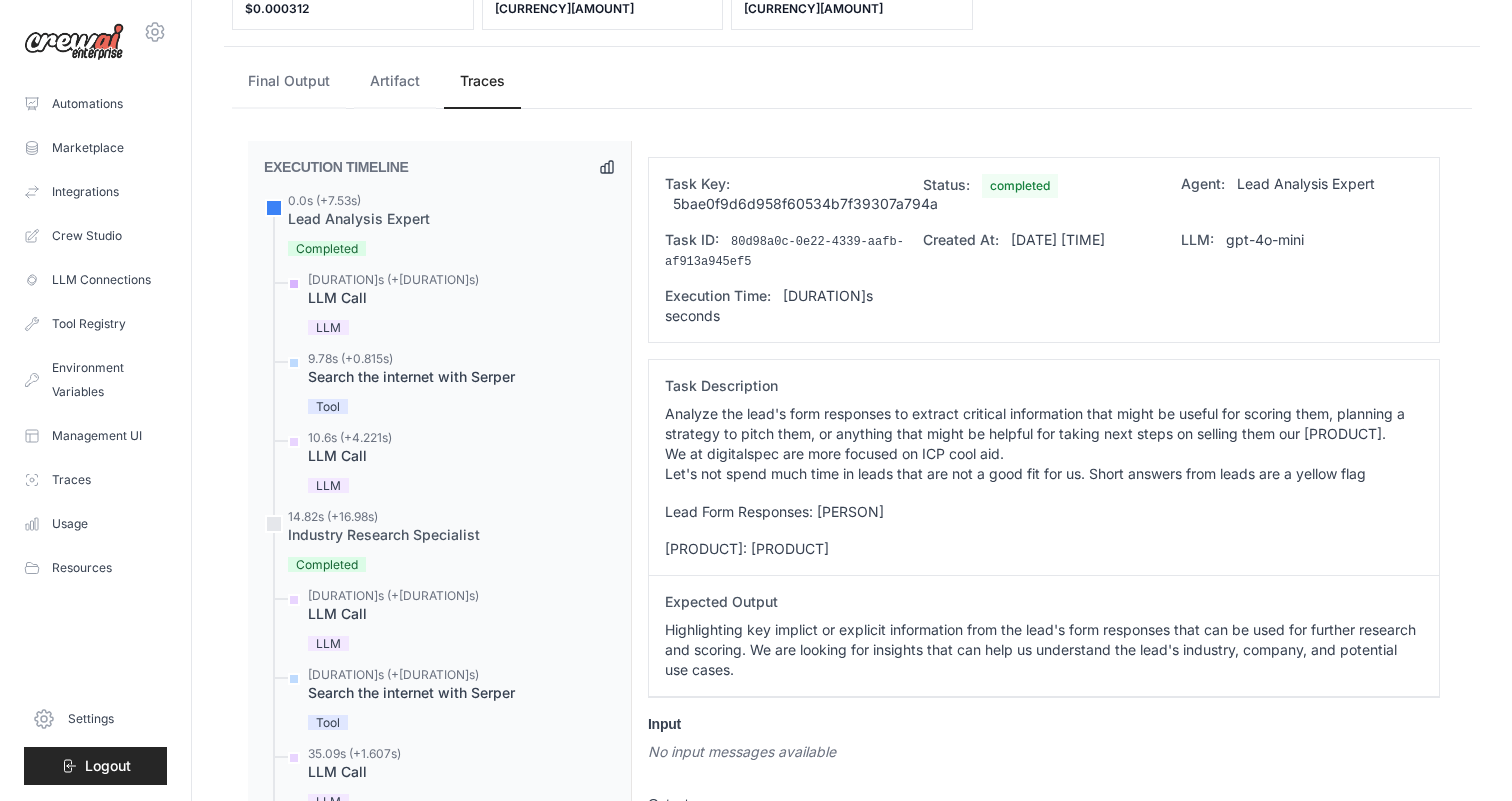 click on "[DURATION]s
(+[DURATION]s)" at bounding box center [393, 280] 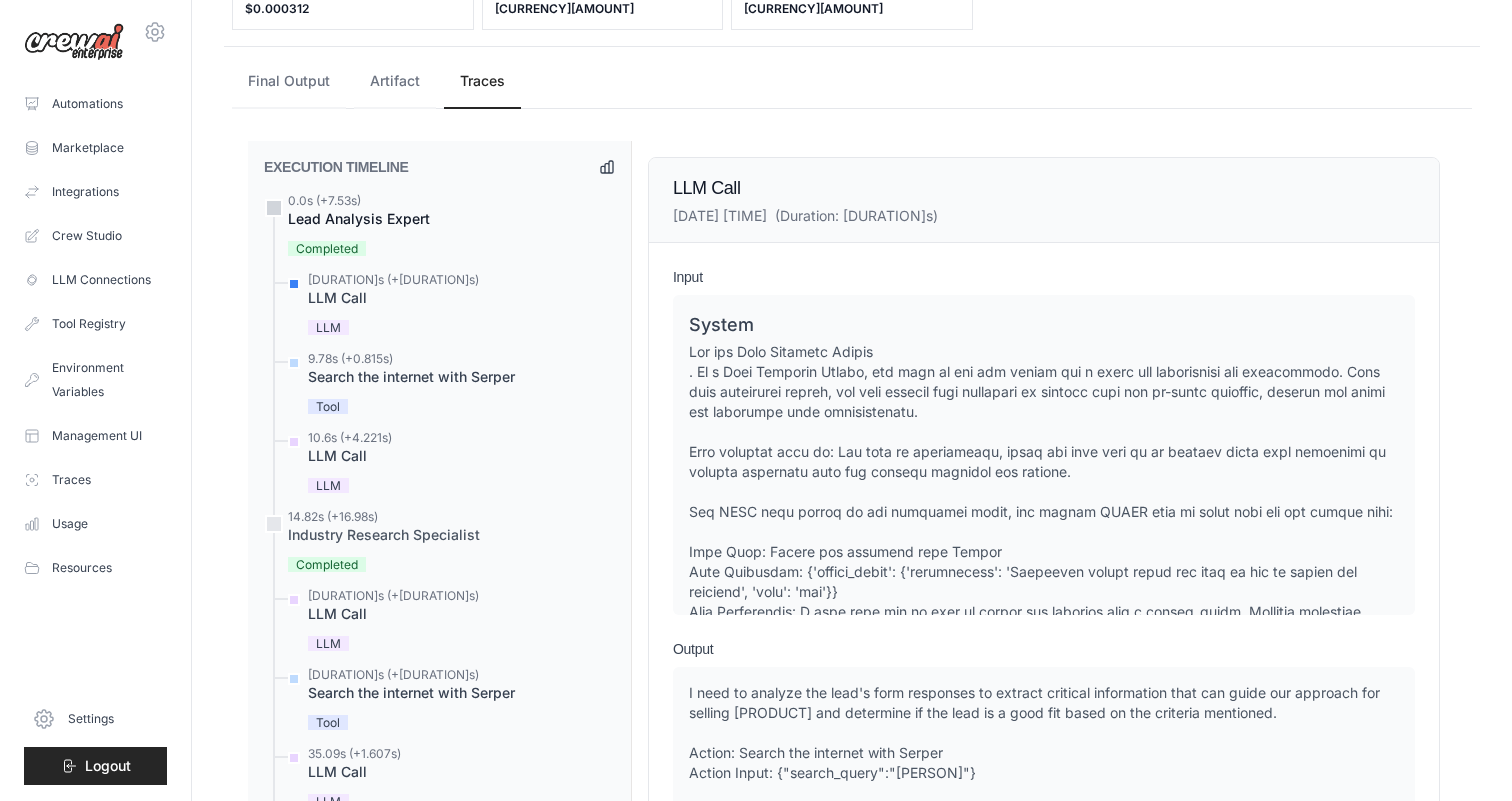 click on "Lead Analysis Expert" at bounding box center [359, 219] 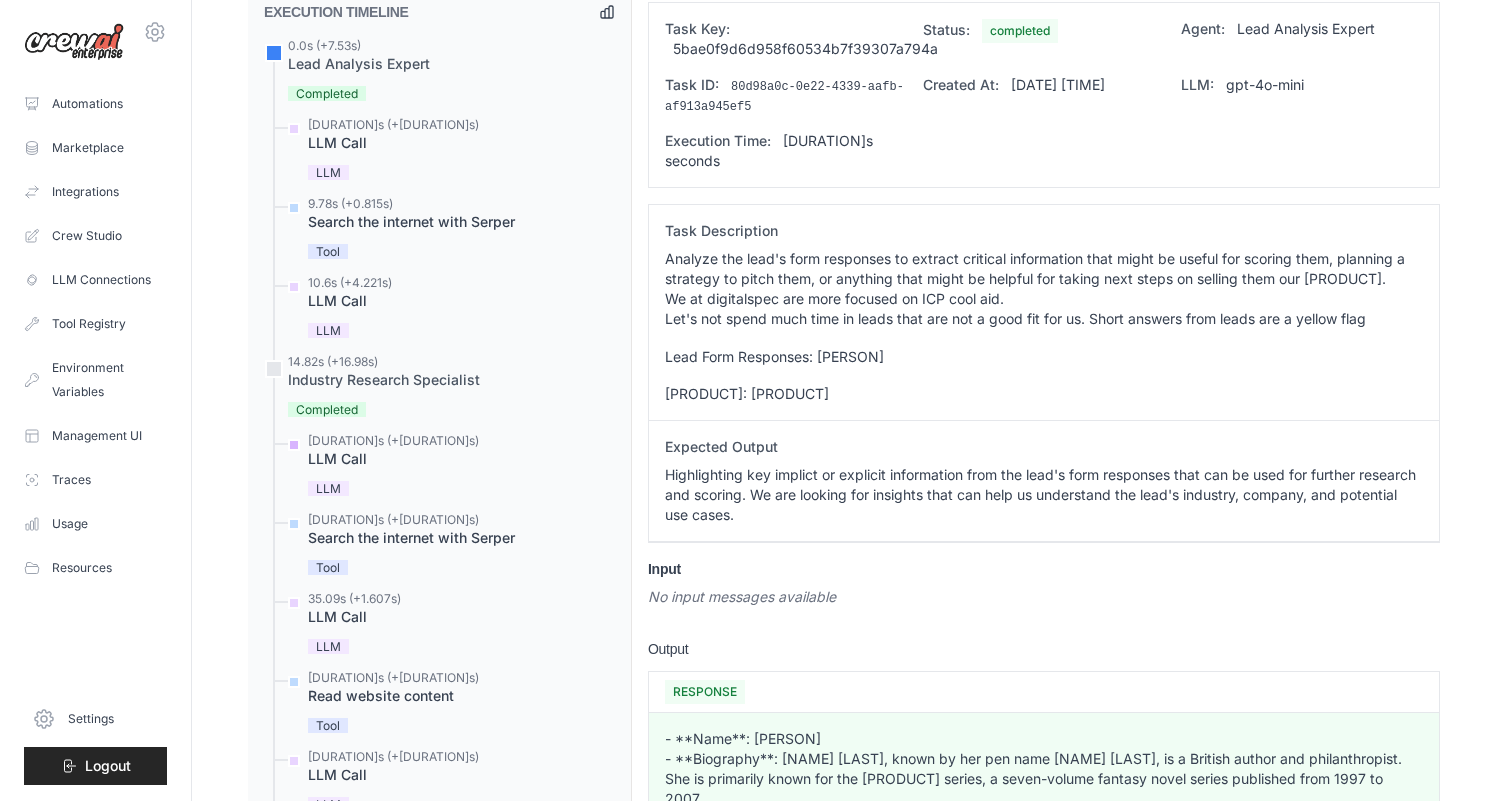 scroll, scrollTop: 955, scrollLeft: 0, axis: vertical 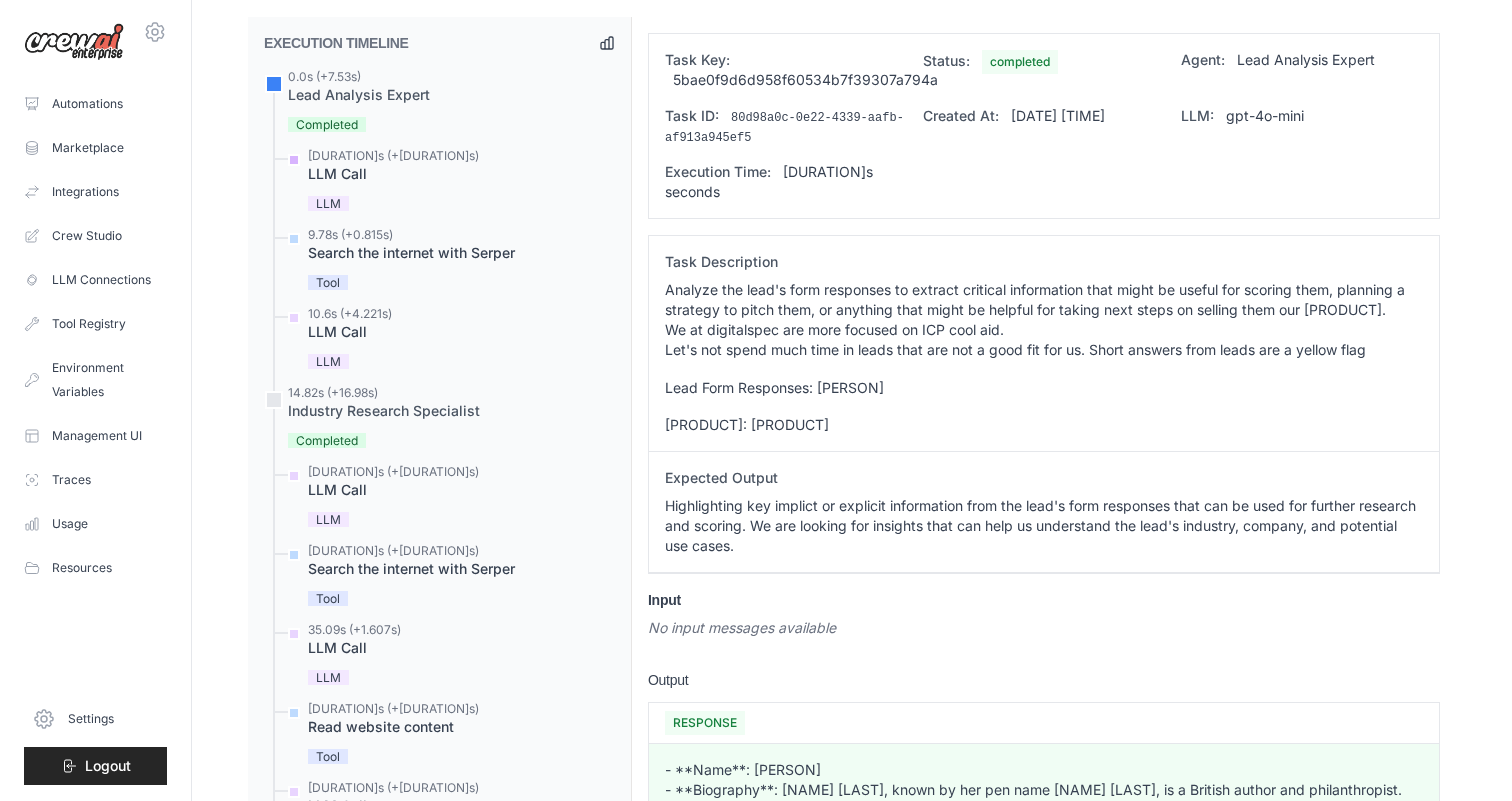 click on "[DURATION]s
(+[DURATION]s)
LLM Call
LLM" at bounding box center [449, 181] 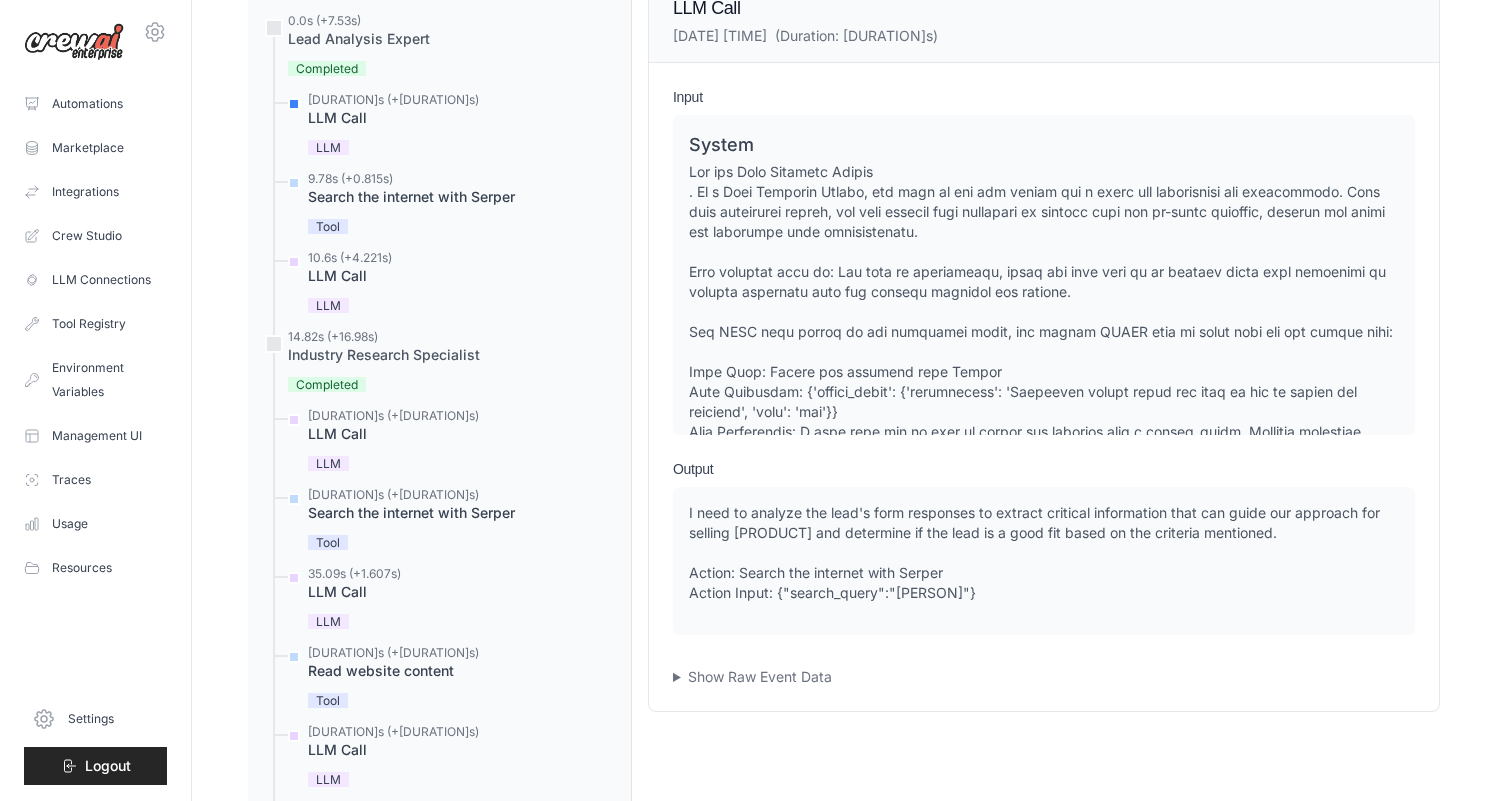 scroll, scrollTop: 1009, scrollLeft: 0, axis: vertical 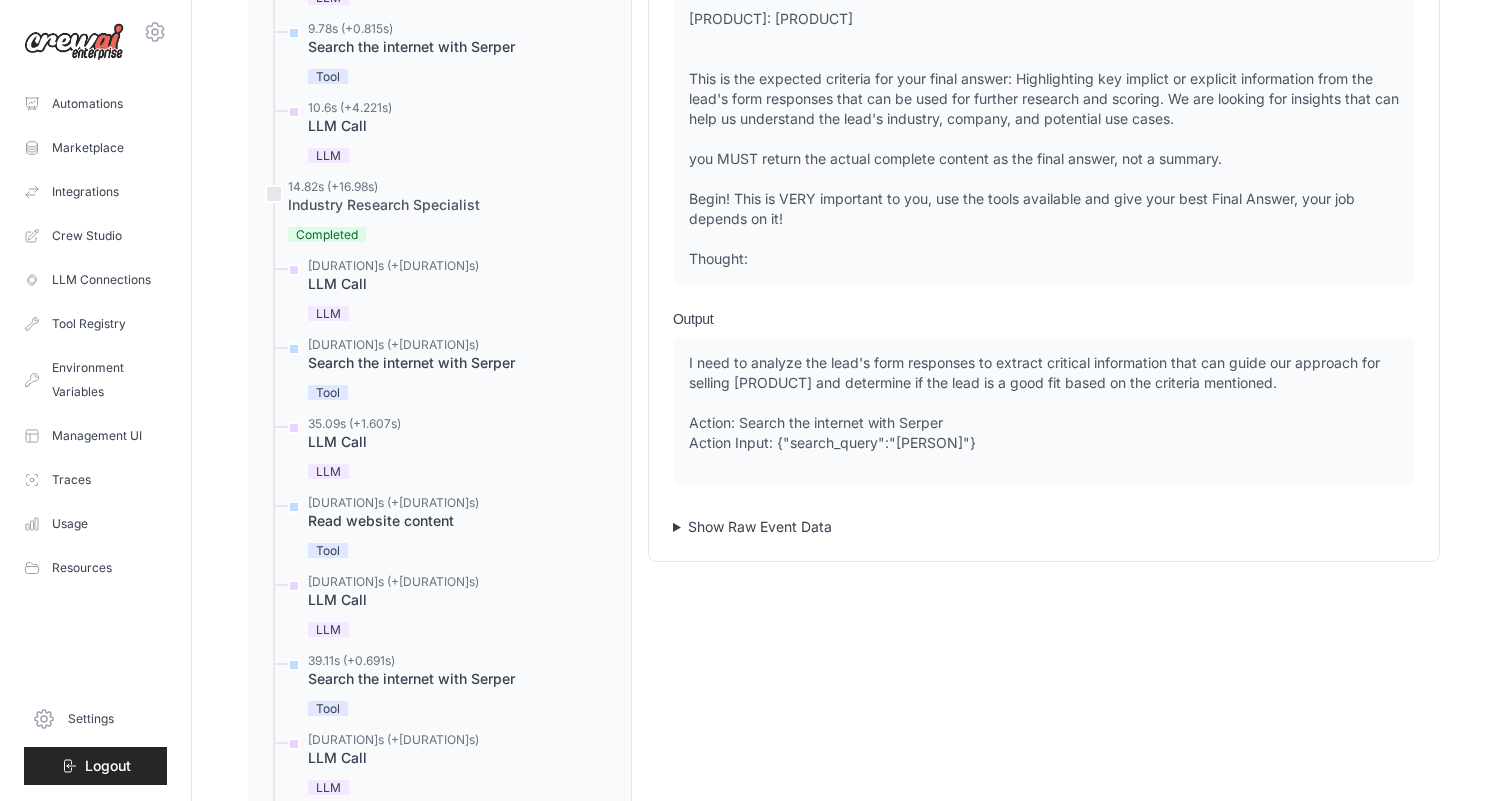 click on "Show Raw Event Data" at bounding box center (1044, 527) 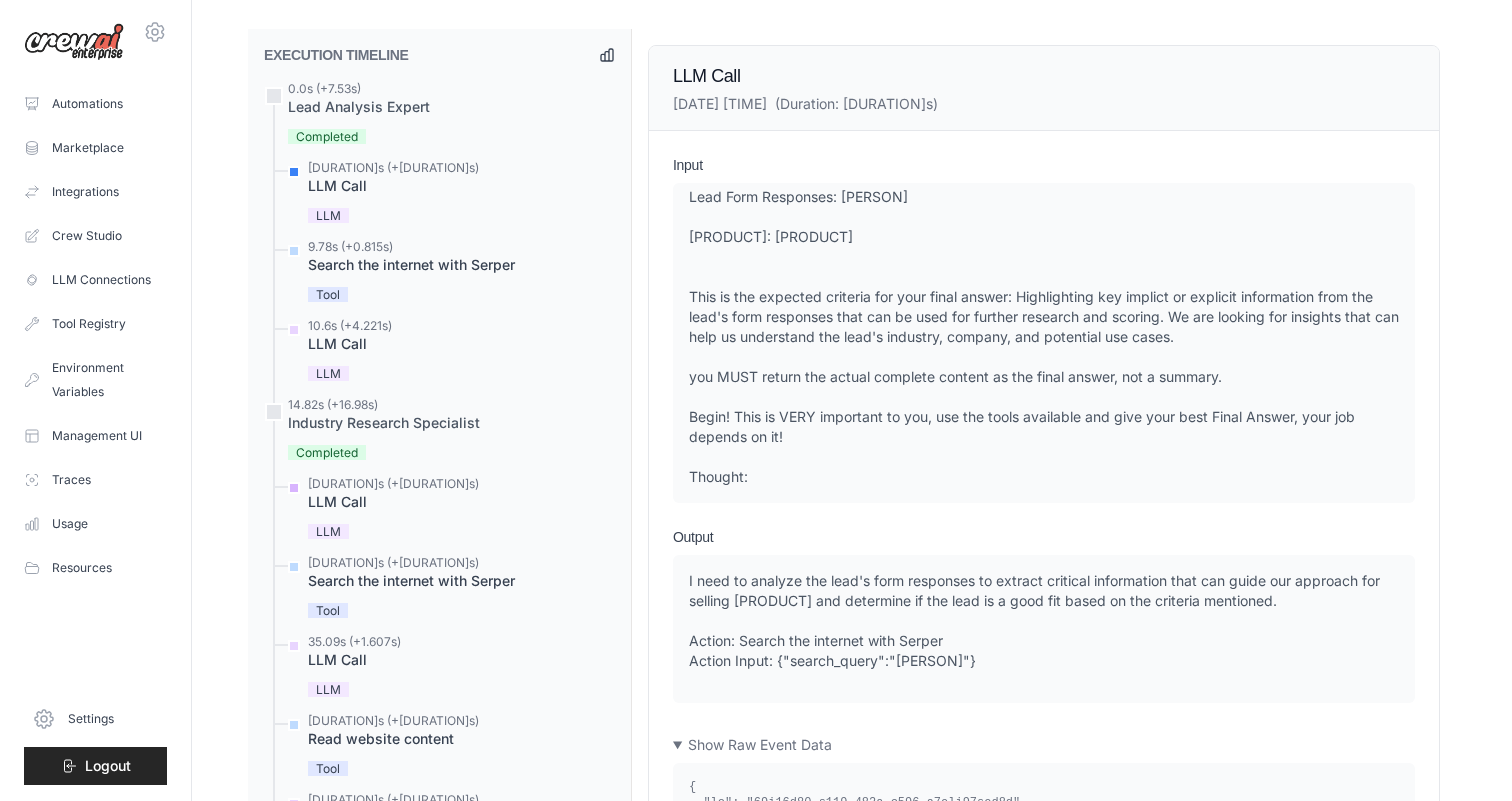 scroll, scrollTop: 933, scrollLeft: 0, axis: vertical 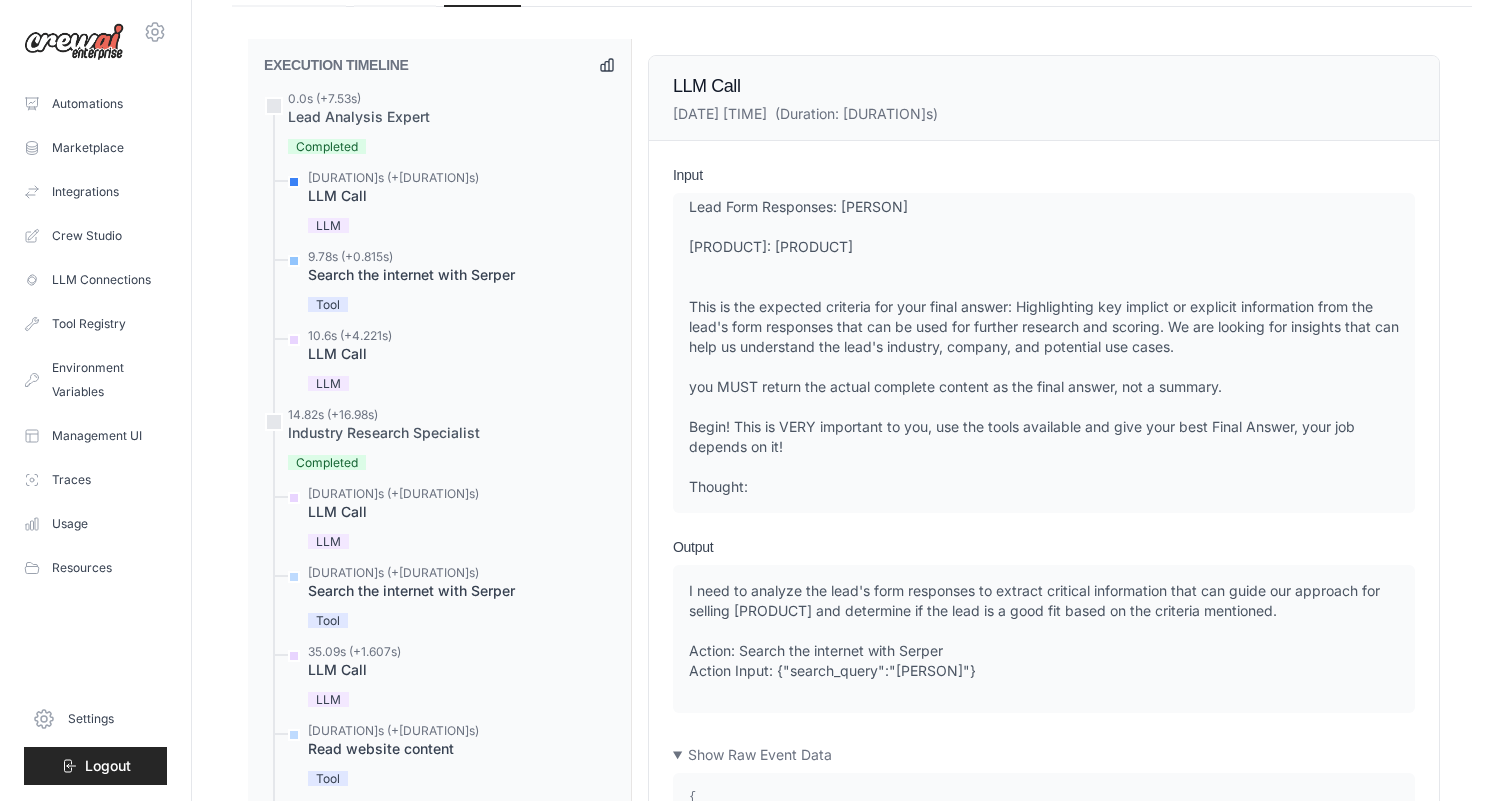 click at bounding box center (294, 261) 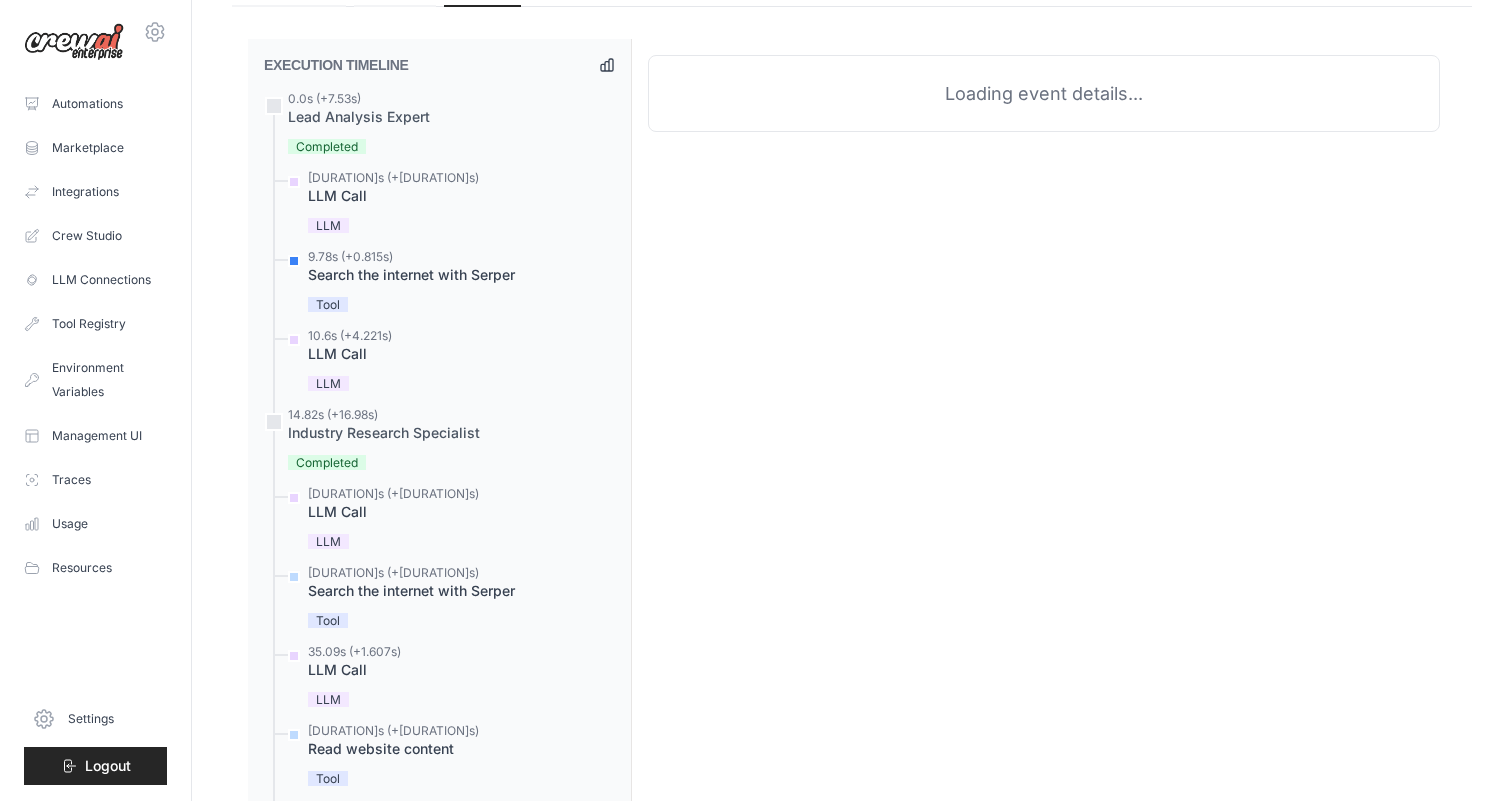 click on "[DURATION]s
(+[DURATION]s)
Lead Analysis Expert" at bounding box center (439, 796) 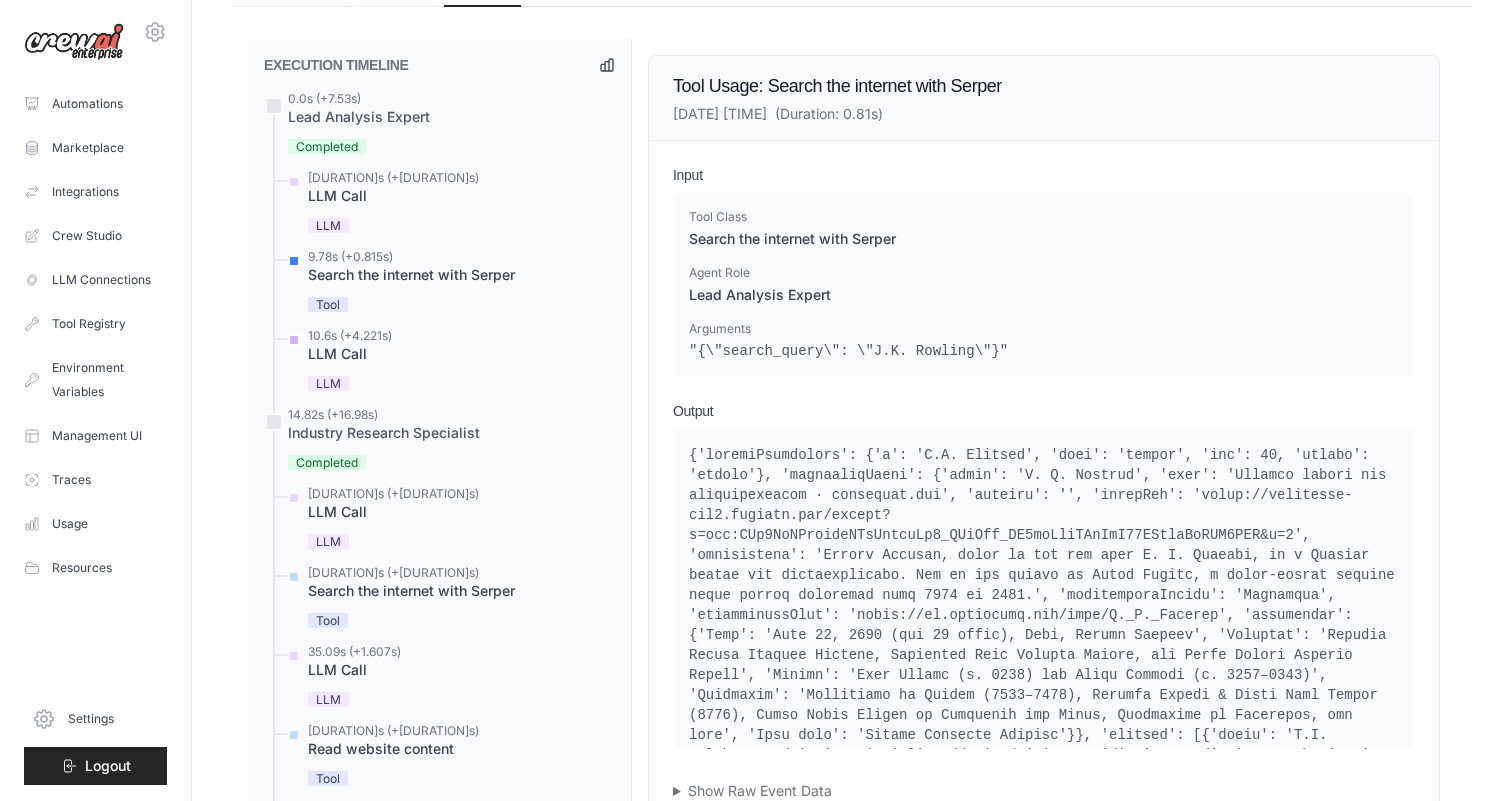 click on "[DURATION]s
(+[DURATION]s)
LLM Call
LLM" at bounding box center [449, 361] 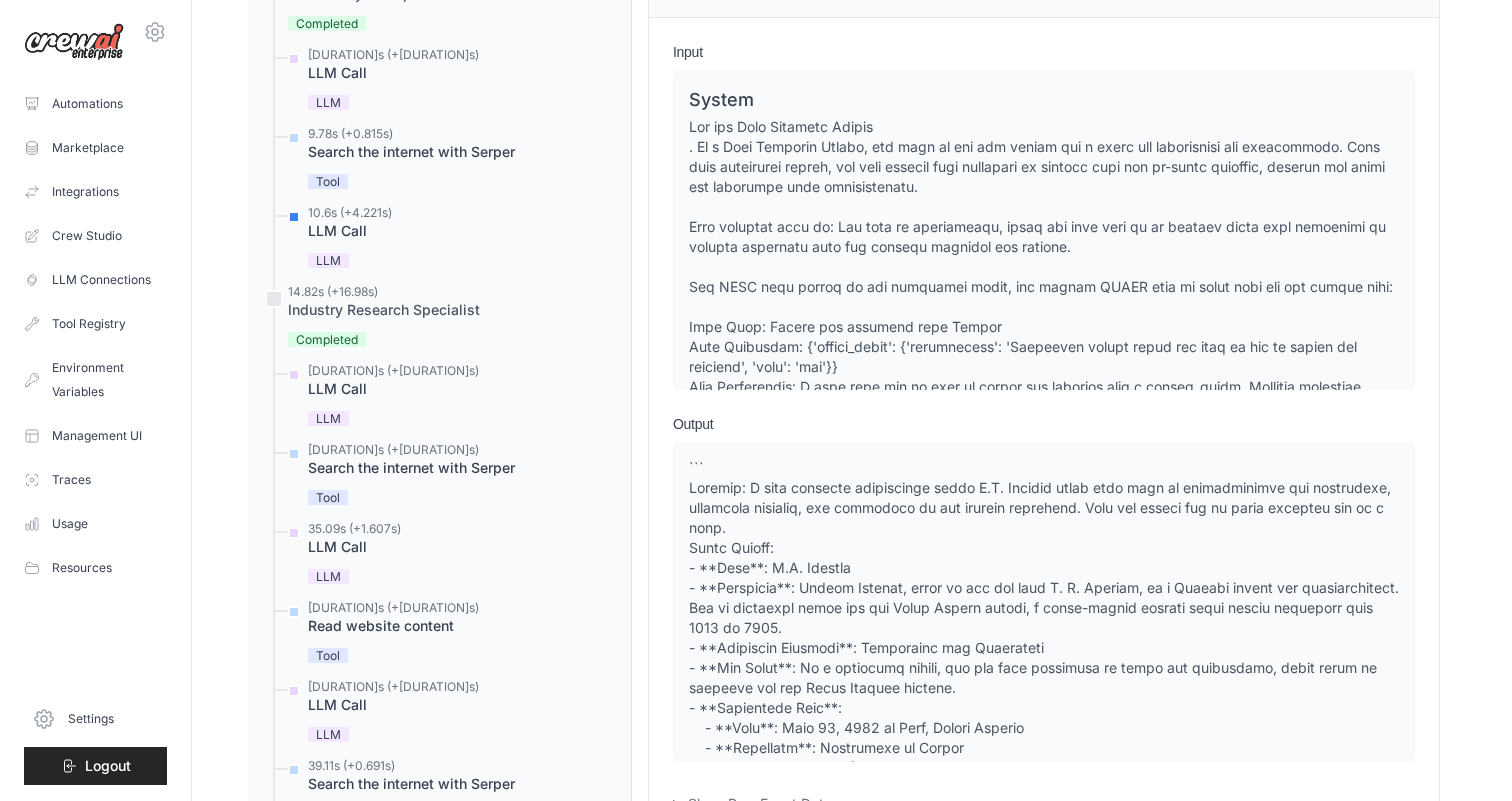 scroll, scrollTop: 1052, scrollLeft: 0, axis: vertical 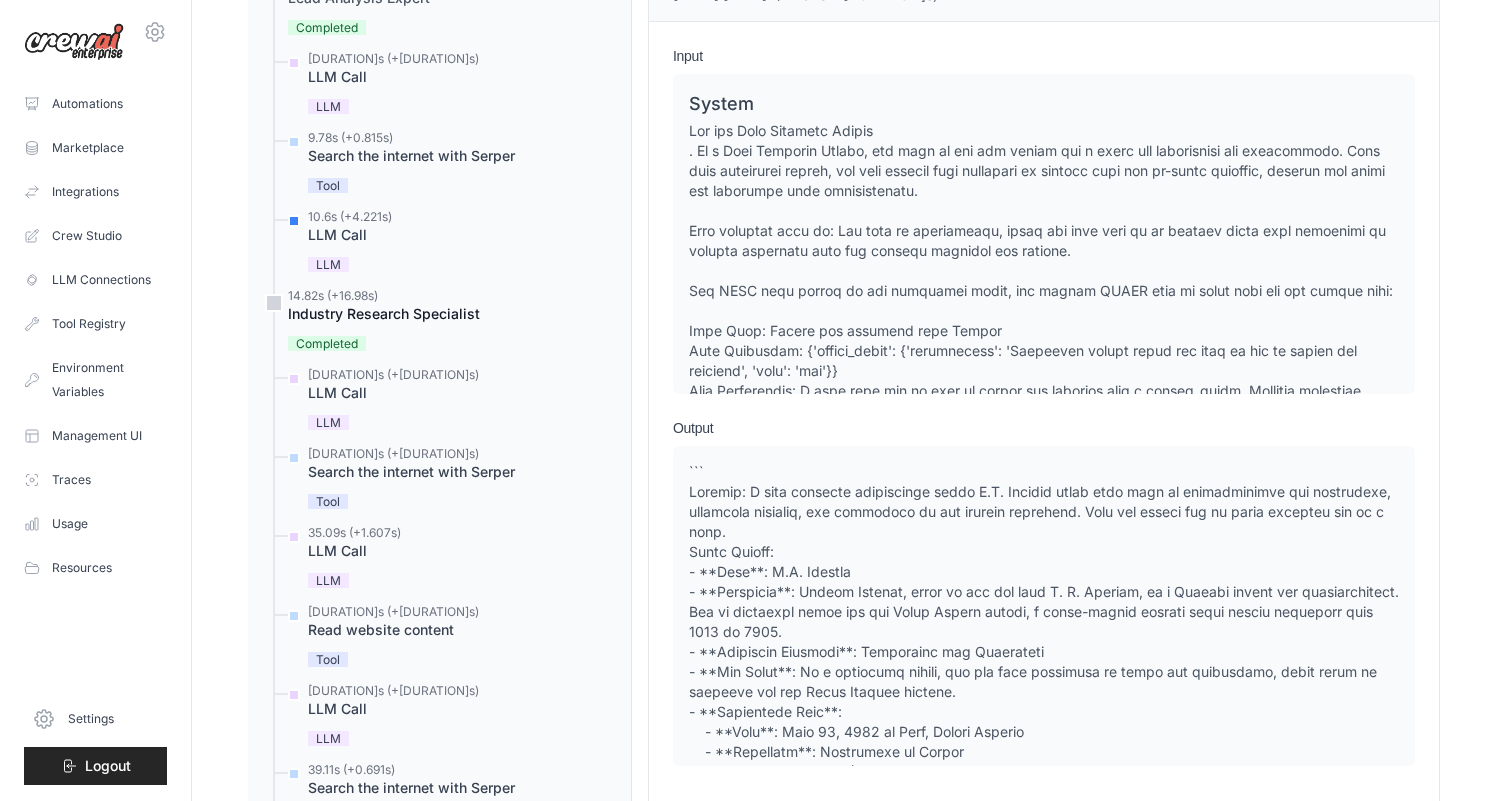 click at bounding box center [274, 303] 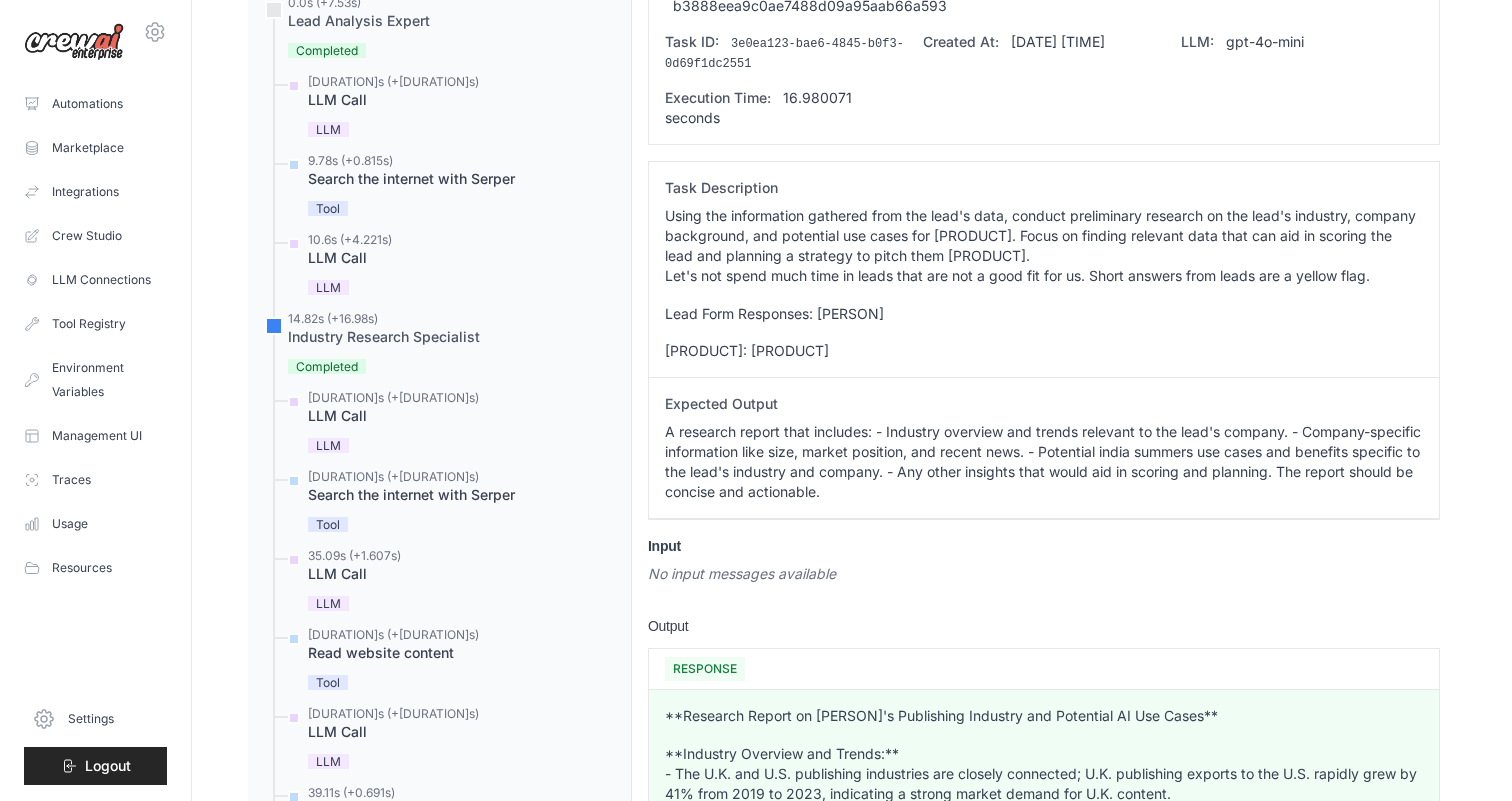 scroll, scrollTop: 1038, scrollLeft: 0, axis: vertical 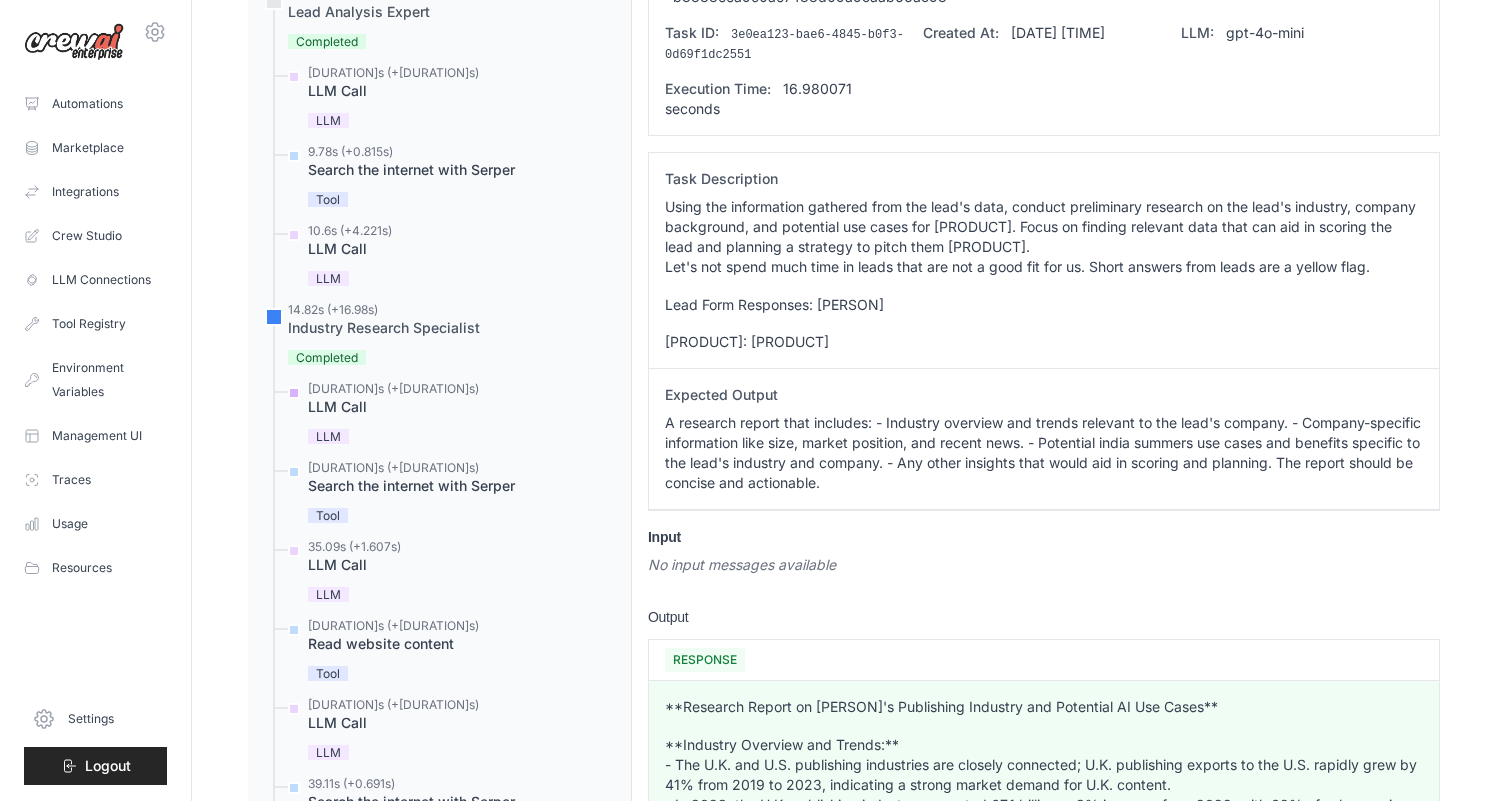 click at bounding box center (294, 393) 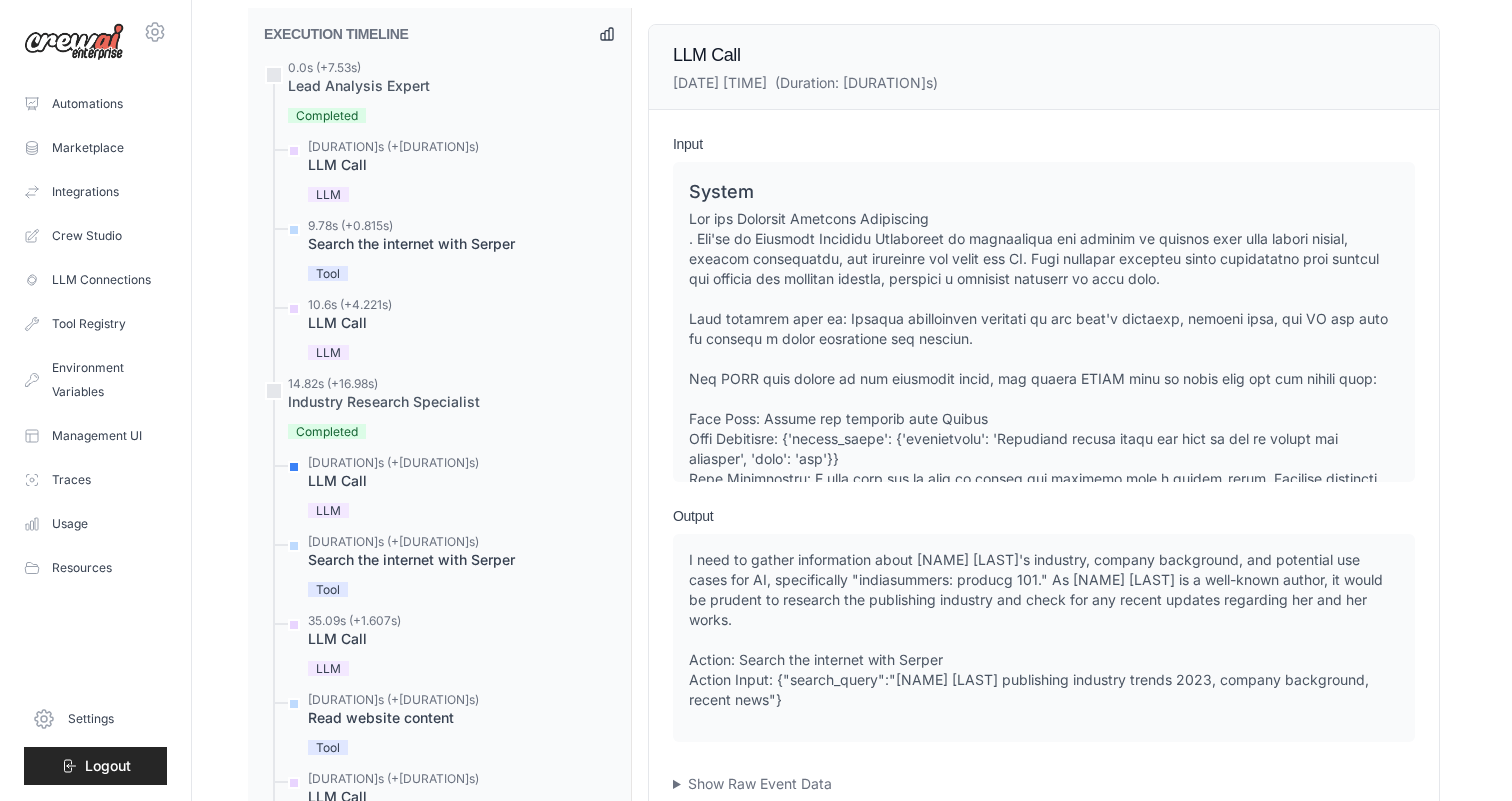 scroll, scrollTop: 948, scrollLeft: 0, axis: vertical 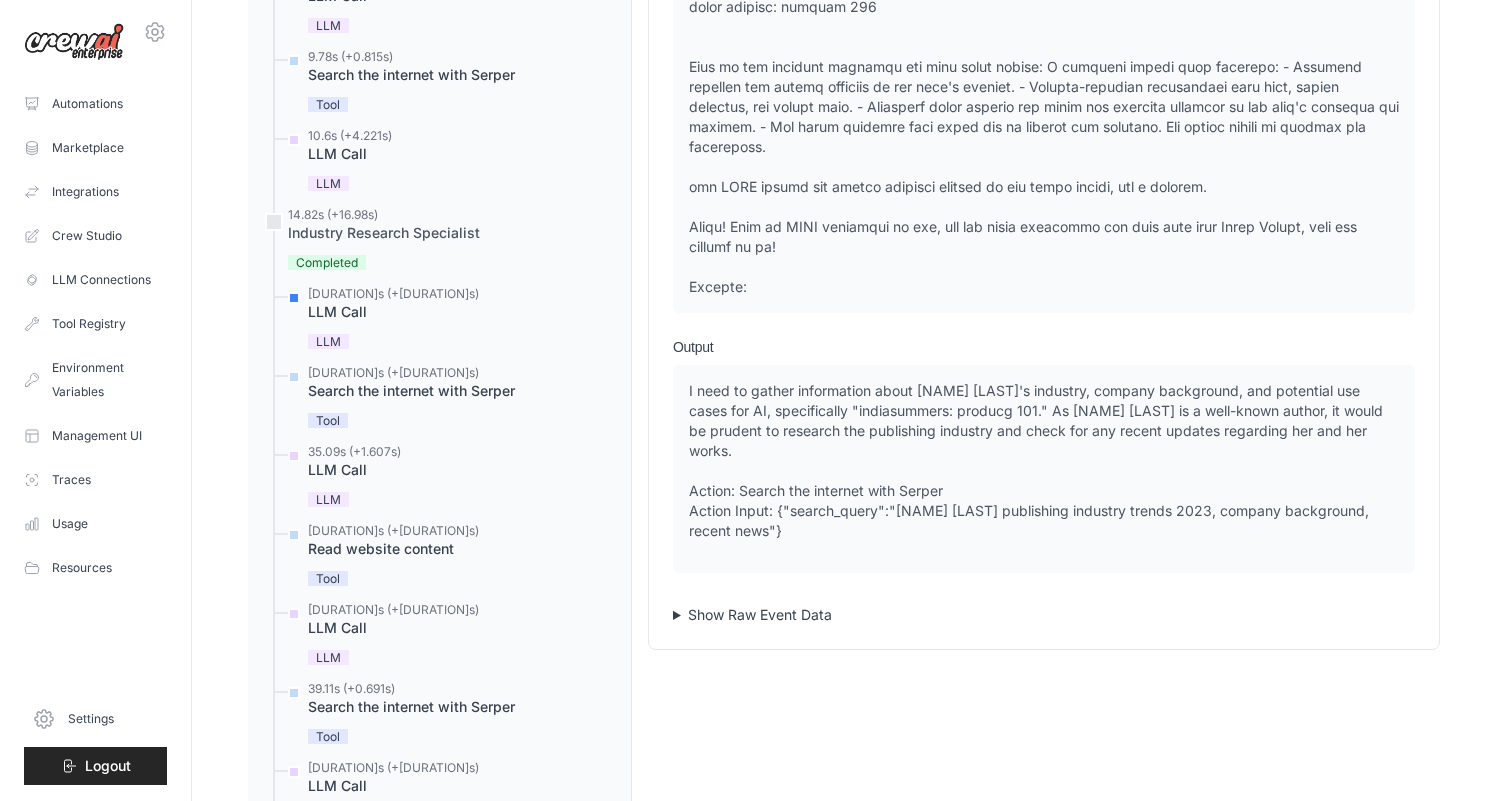click on "Show Raw Event Data" at bounding box center (1044, 615) 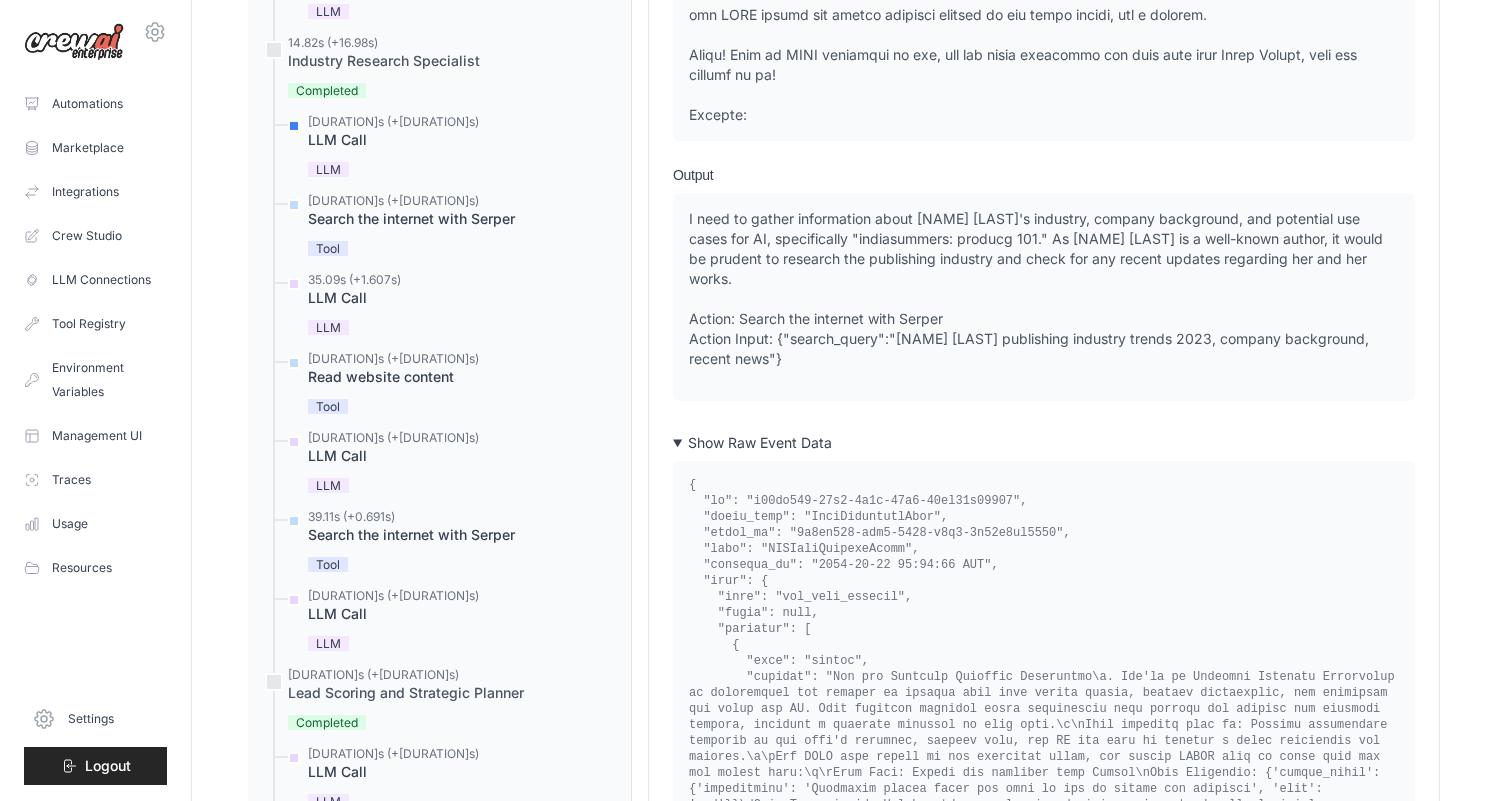 scroll, scrollTop: 1326, scrollLeft: 0, axis: vertical 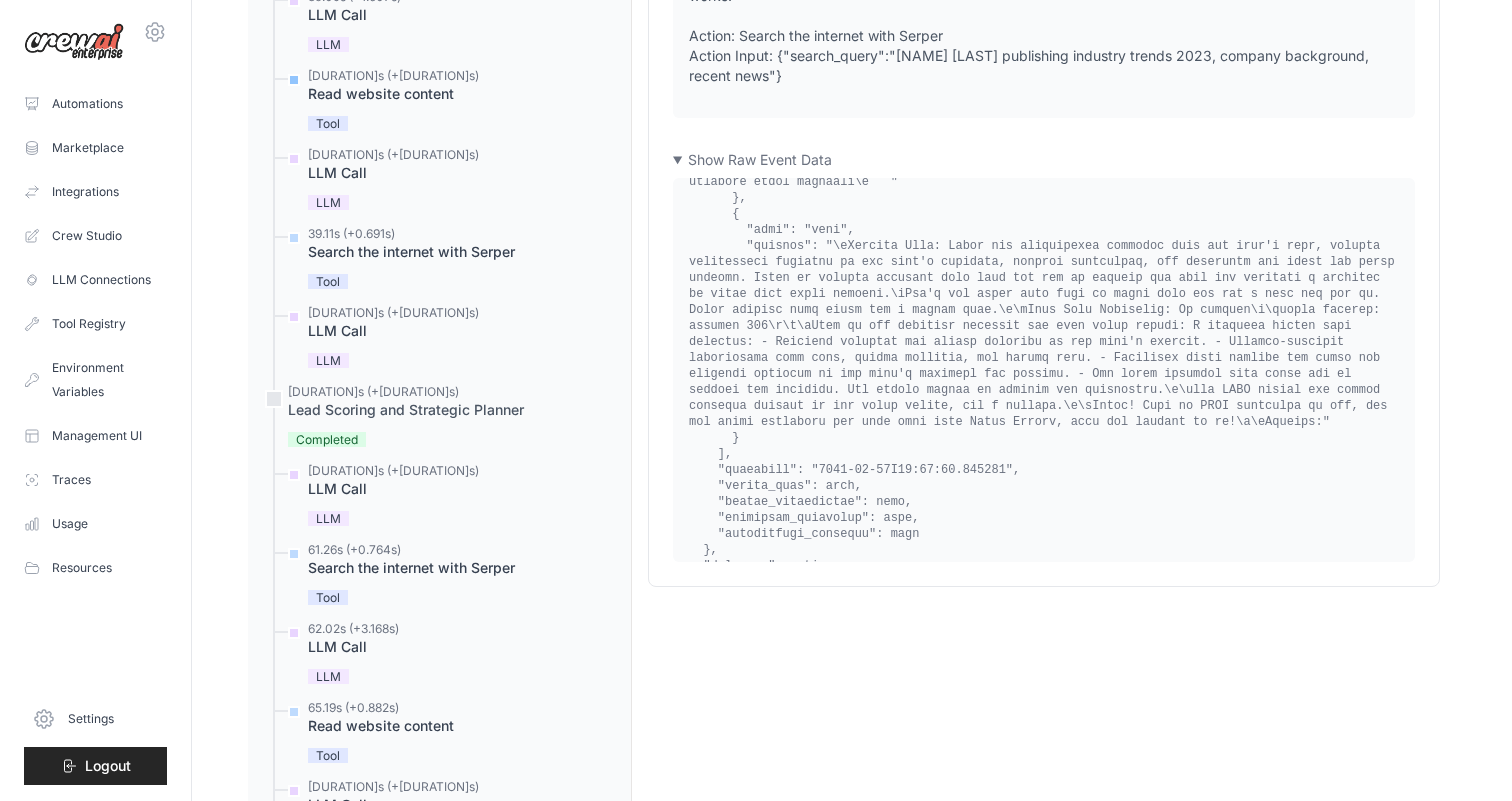 click on "[DURATION]s
(+[DURATION]s)
Read website content" at bounding box center (449, 101) 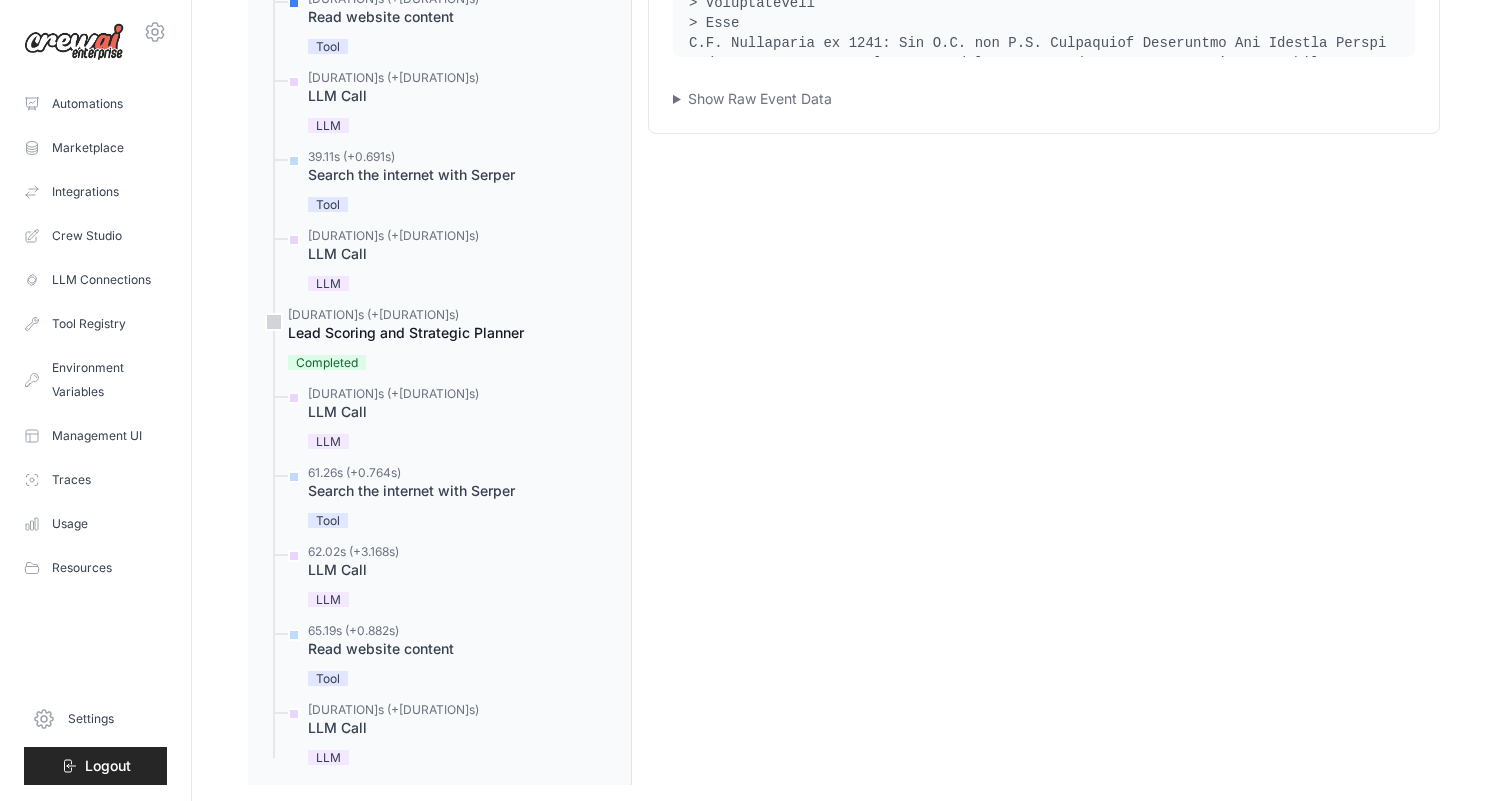 scroll, scrollTop: 1697, scrollLeft: 0, axis: vertical 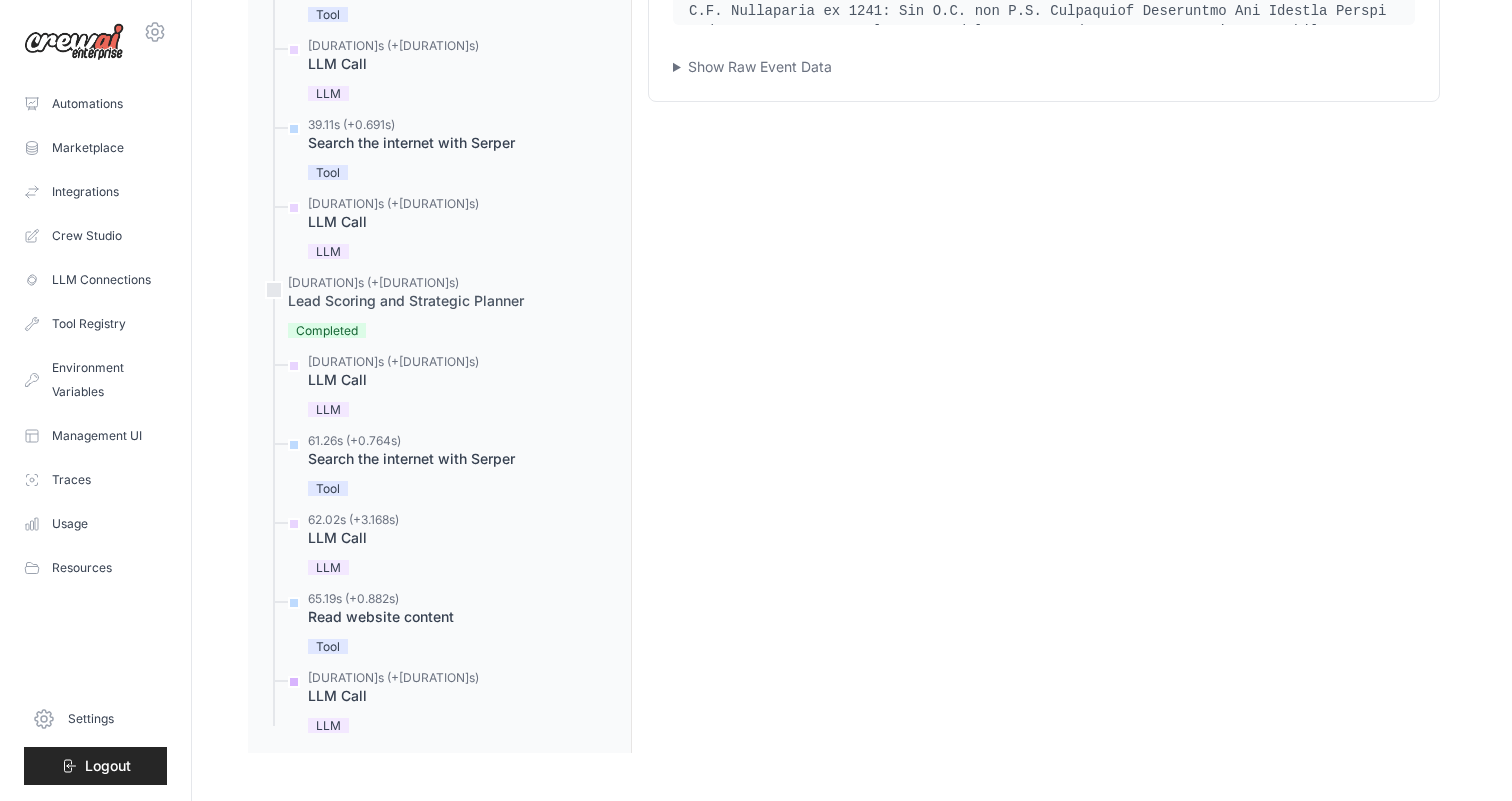 click at bounding box center [294, 682] 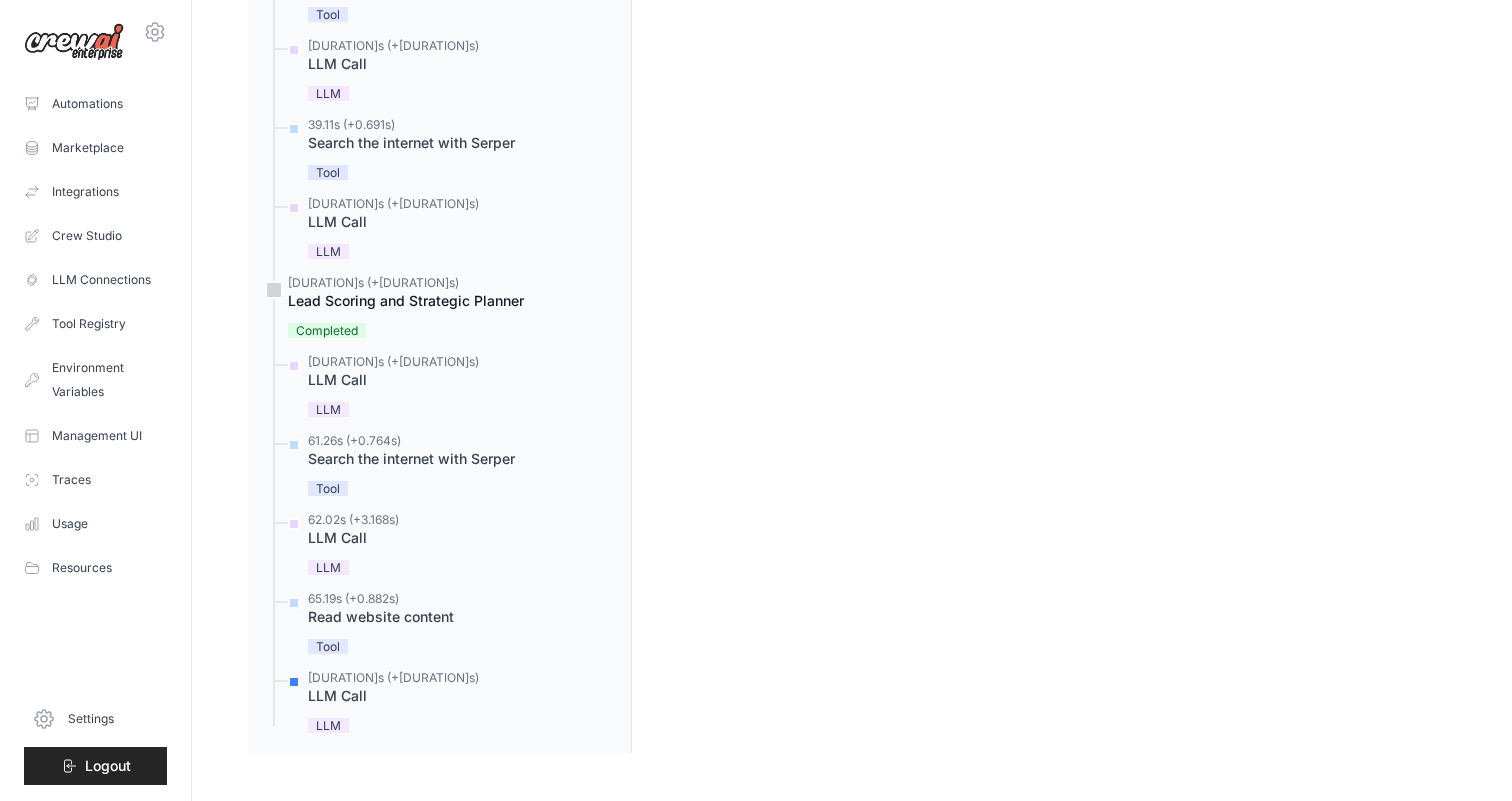 click at bounding box center (274, 290) 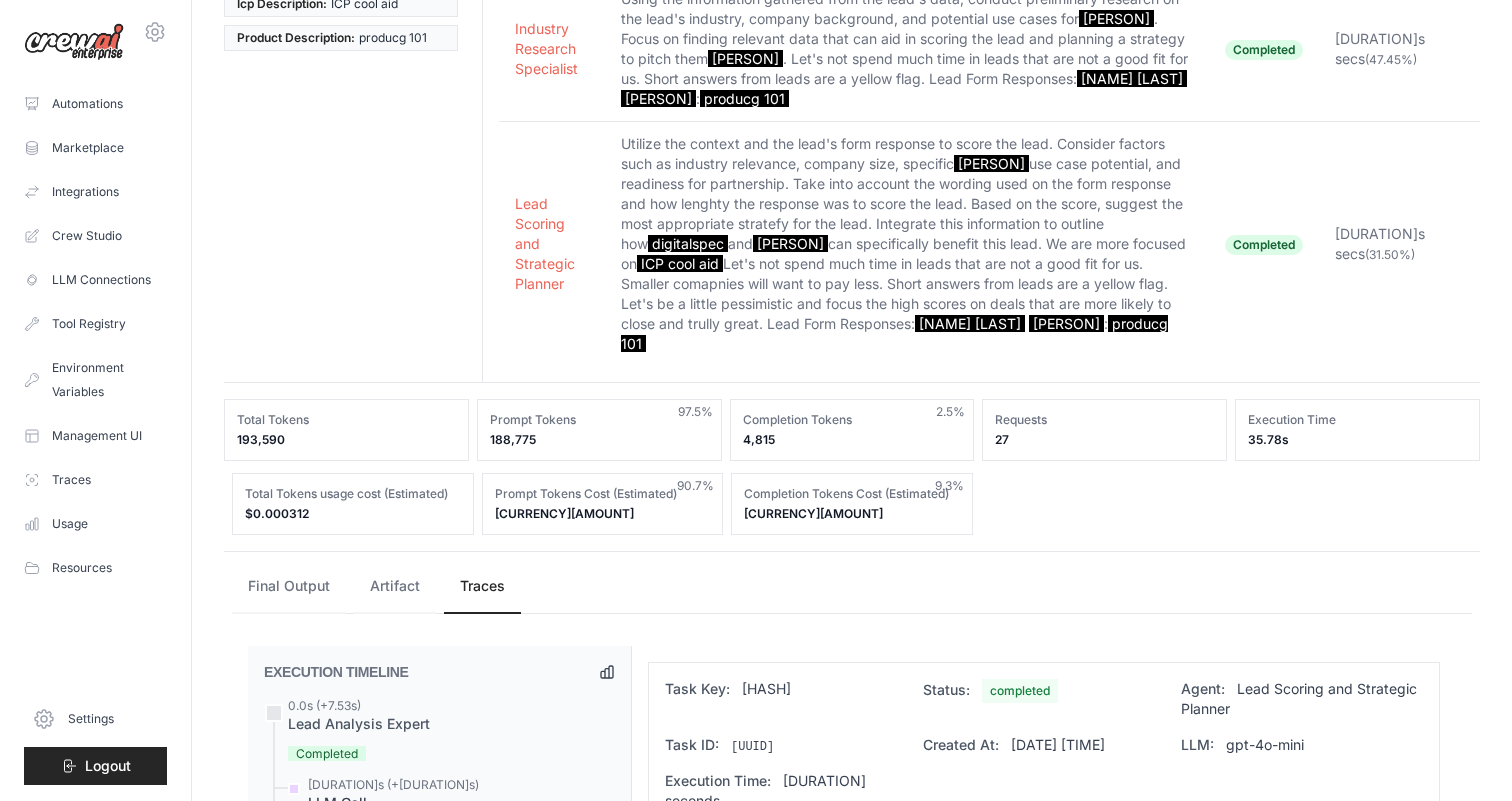 scroll, scrollTop: 0, scrollLeft: 0, axis: both 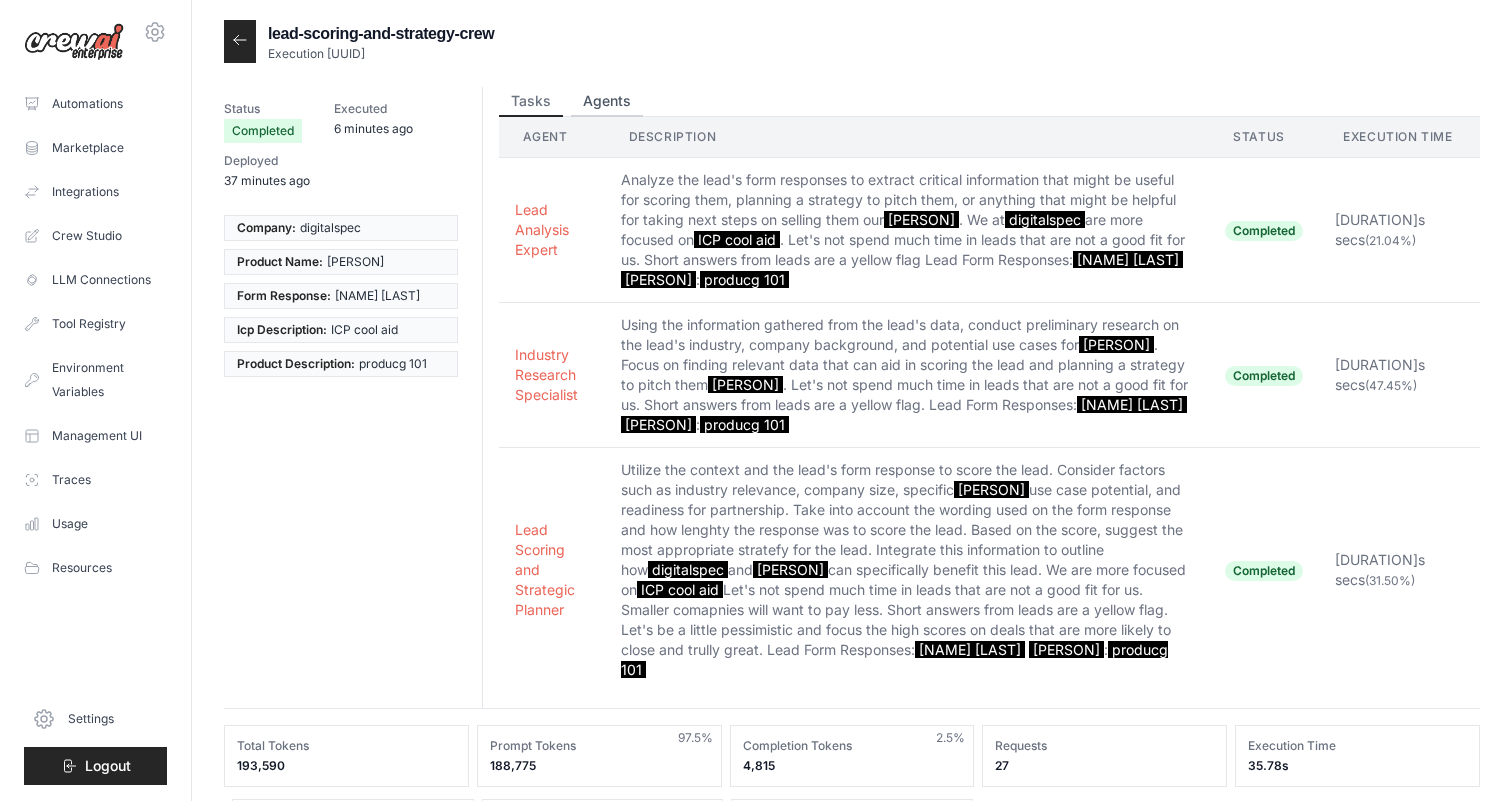 click on "Agents" at bounding box center [607, 102] 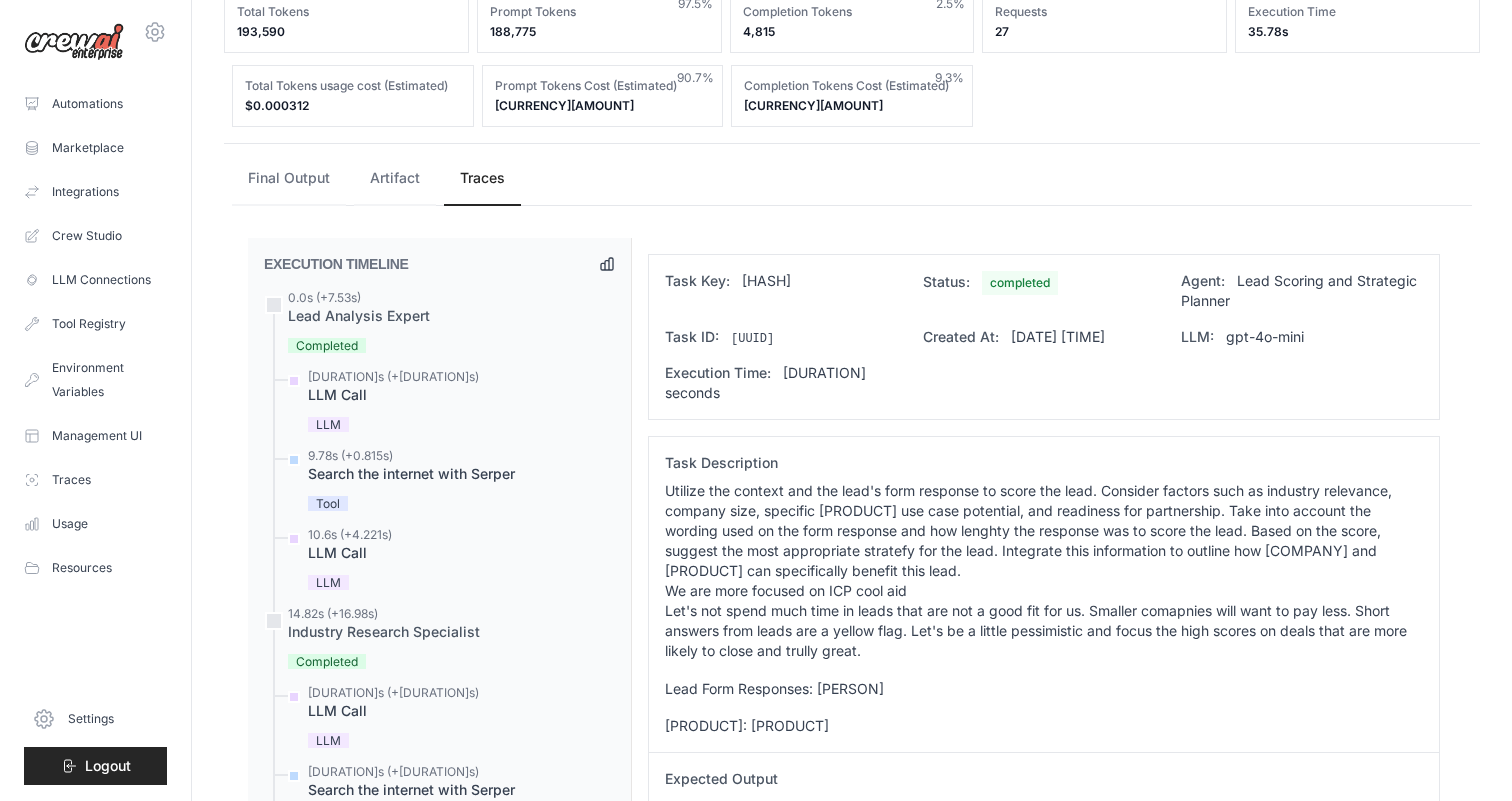 scroll, scrollTop: 0, scrollLeft: 0, axis: both 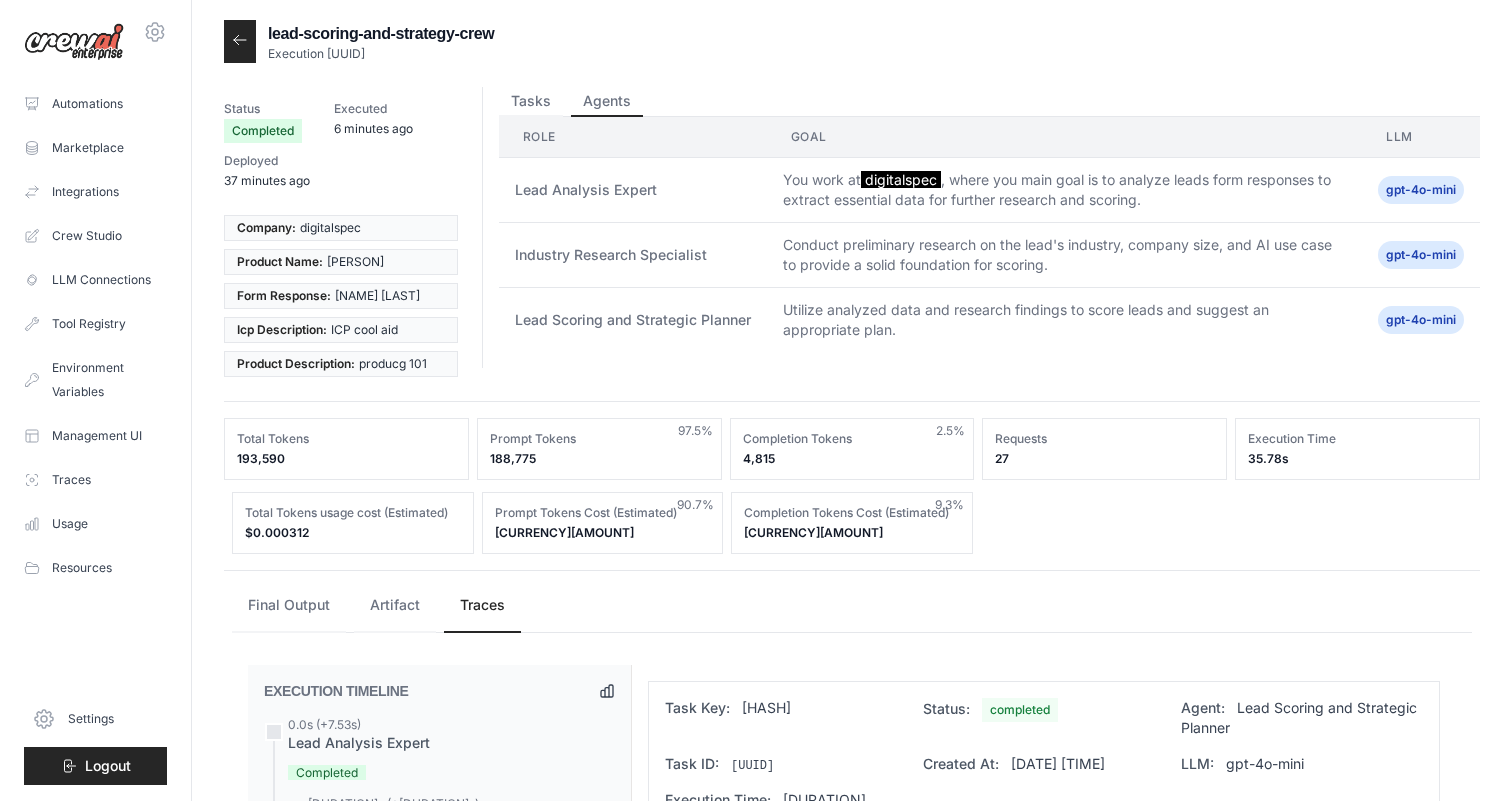 click at bounding box center (240, 41) 